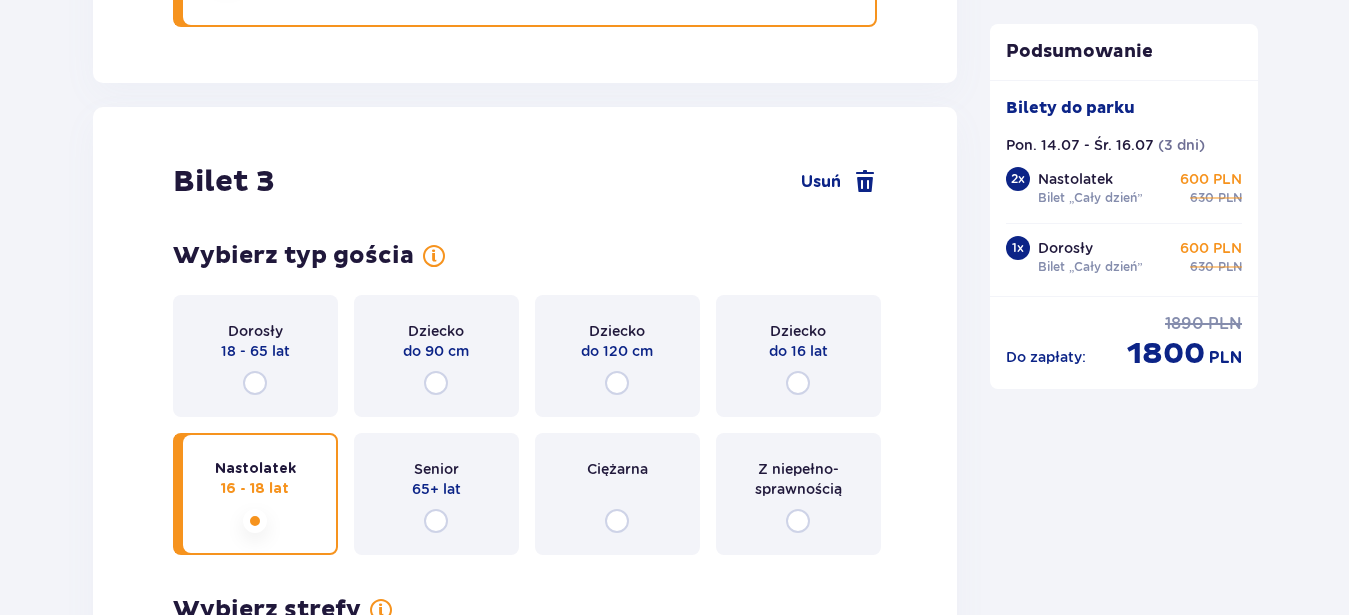 scroll, scrollTop: 3940, scrollLeft: 0, axis: vertical 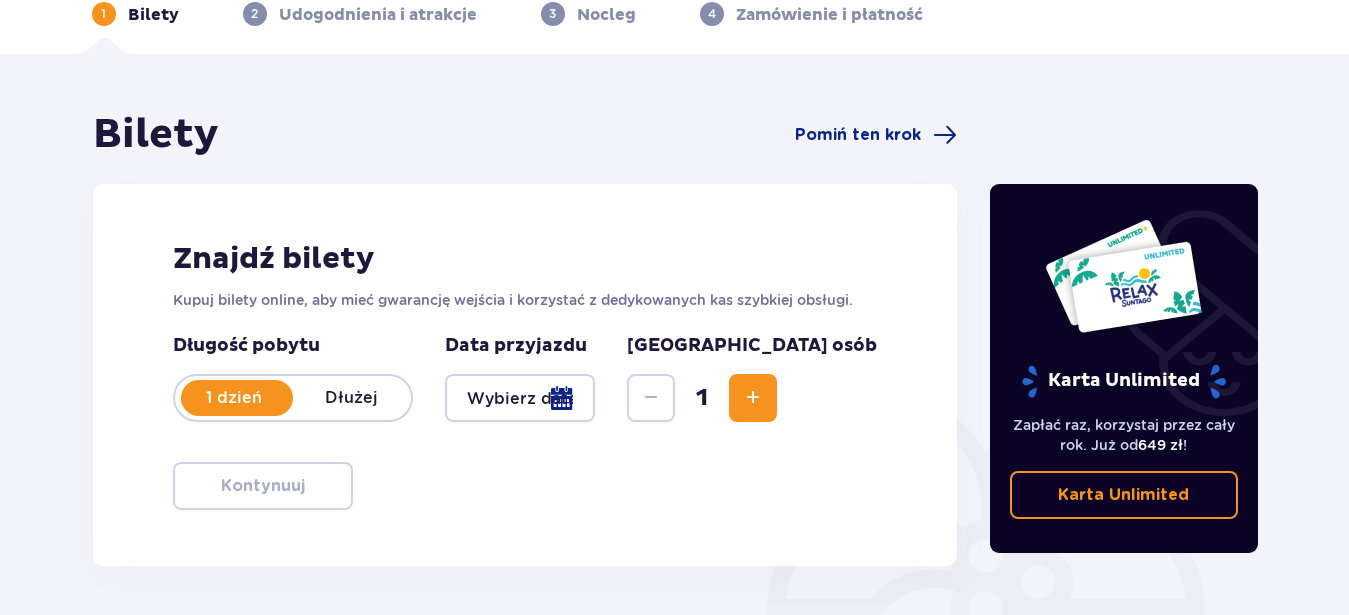 click on "Dłużej" at bounding box center (352, 398) 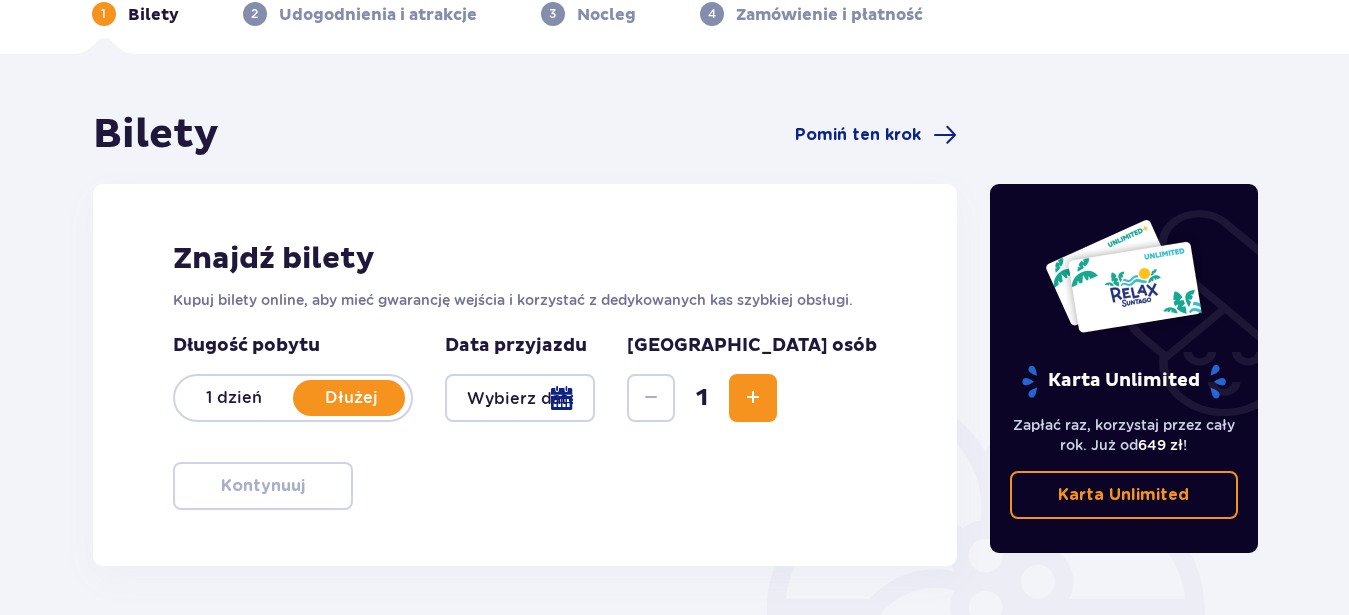 click at bounding box center (520, 398) 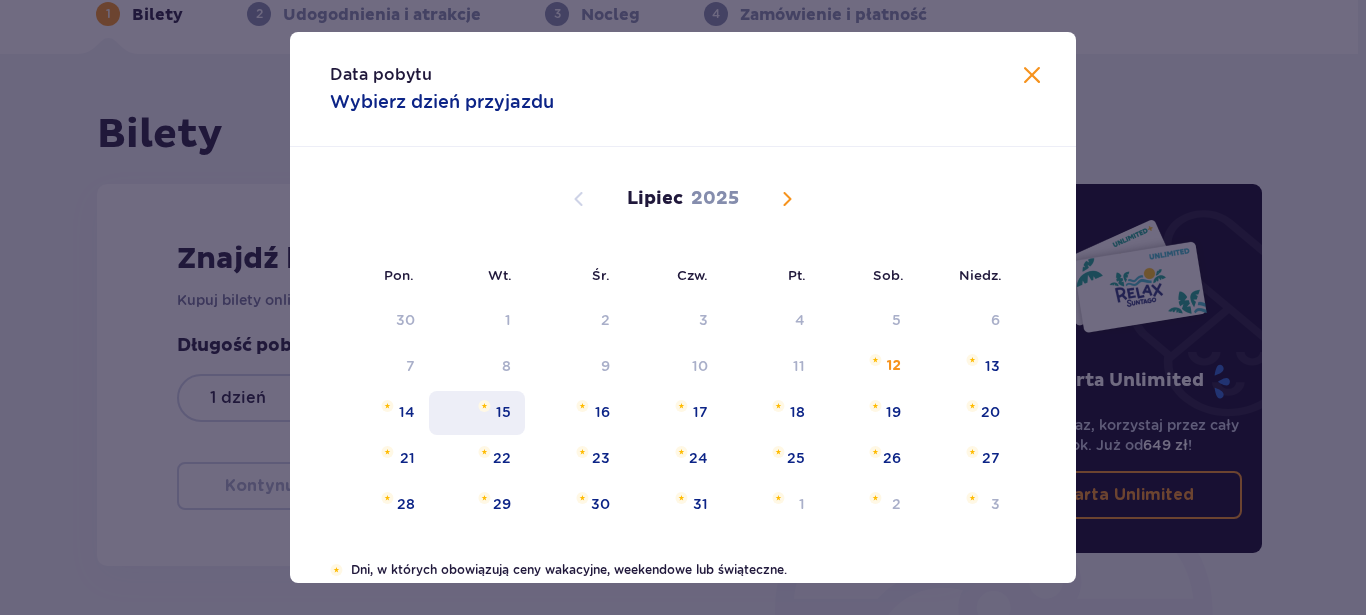 click on "15" at bounding box center (503, 412) 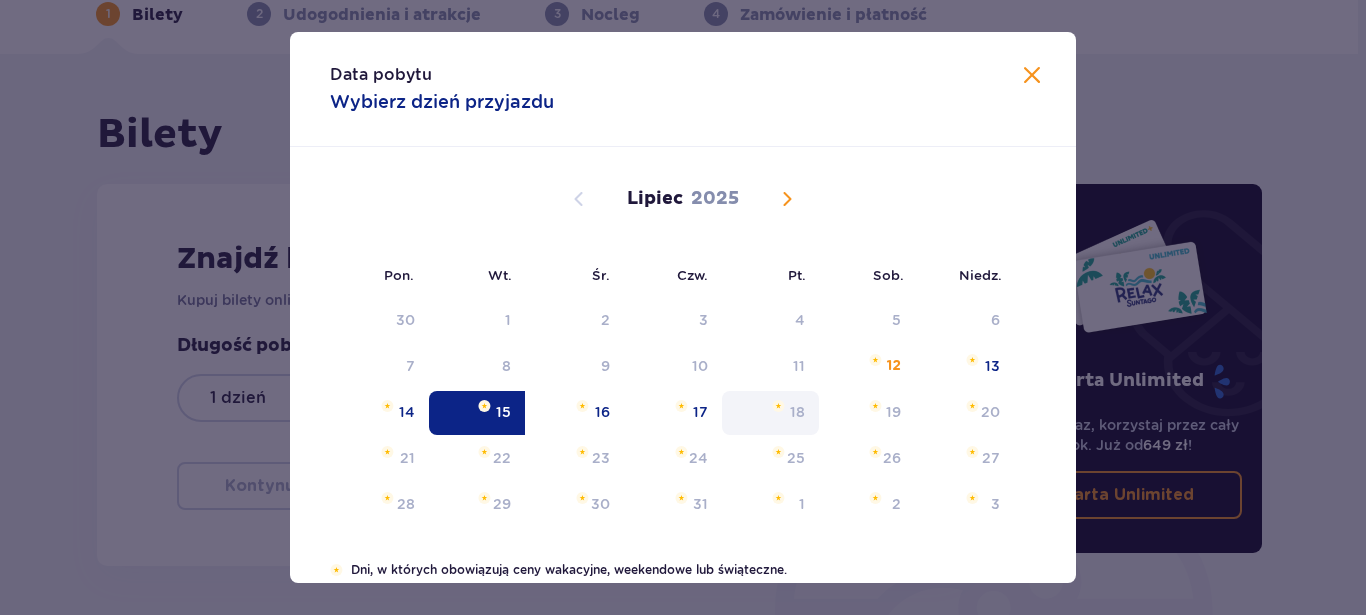 click on "18" at bounding box center (797, 412) 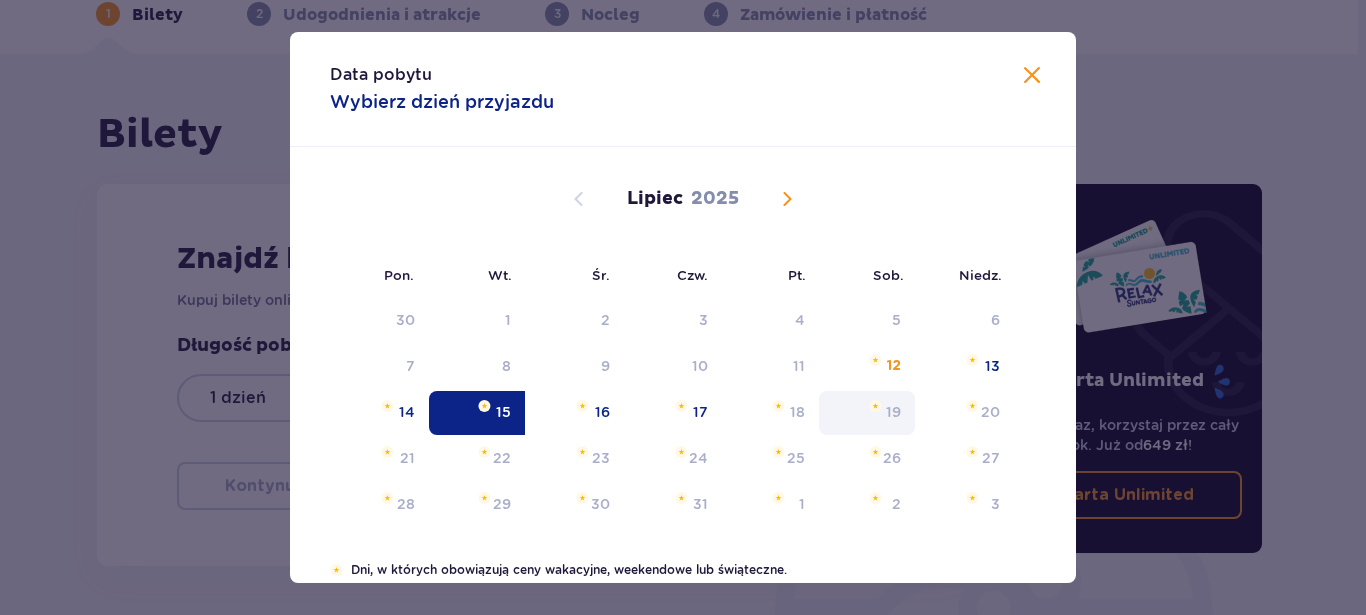 drag, startPoint x: 702, startPoint y: 419, endPoint x: 889, endPoint y: 401, distance: 187.86432 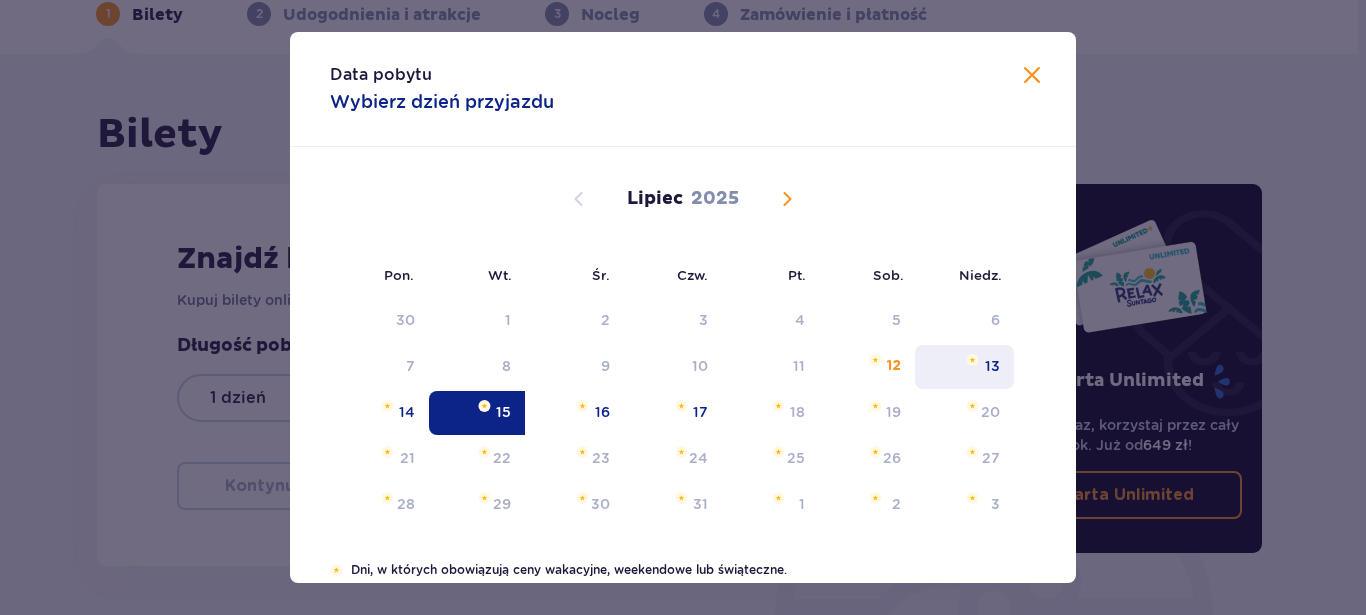 click on "13" at bounding box center [992, 366] 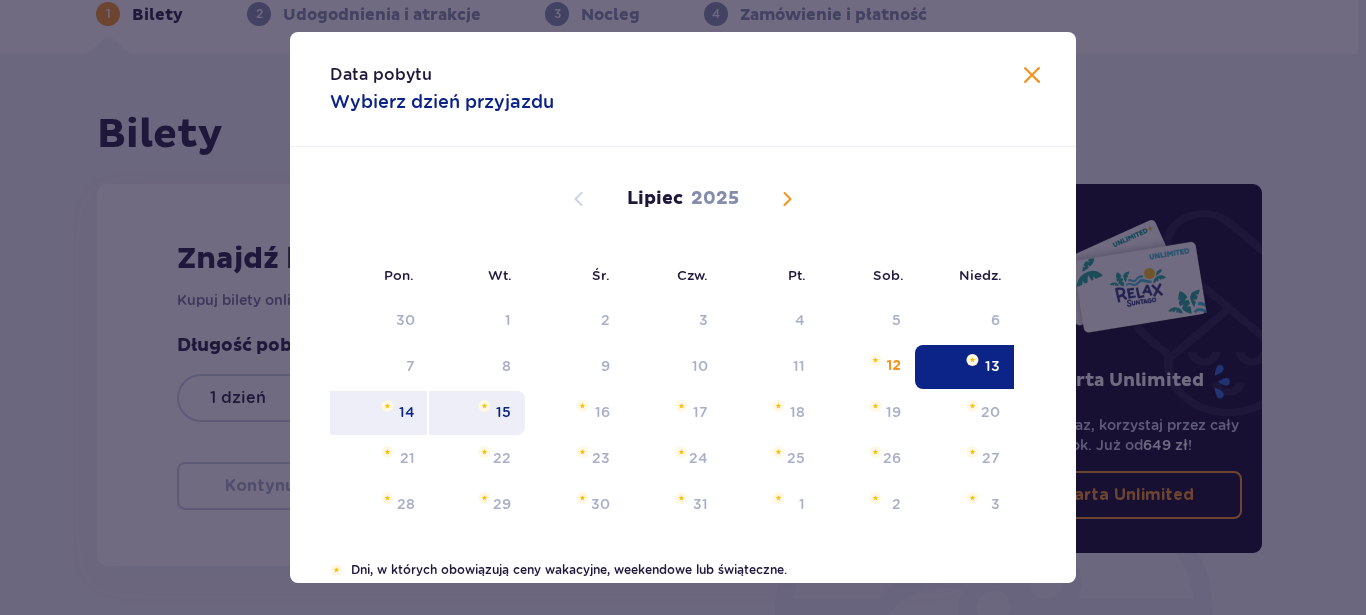 click on "15" at bounding box center [503, 412] 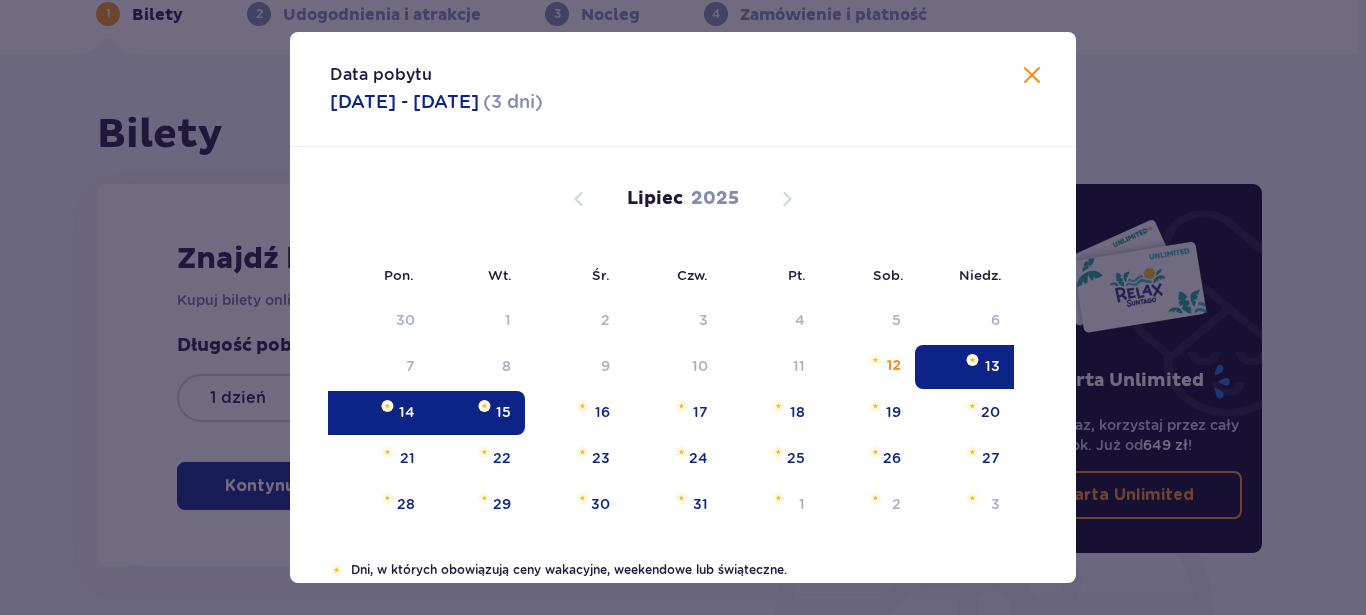 type on "13.07.25 - 15.07.25" 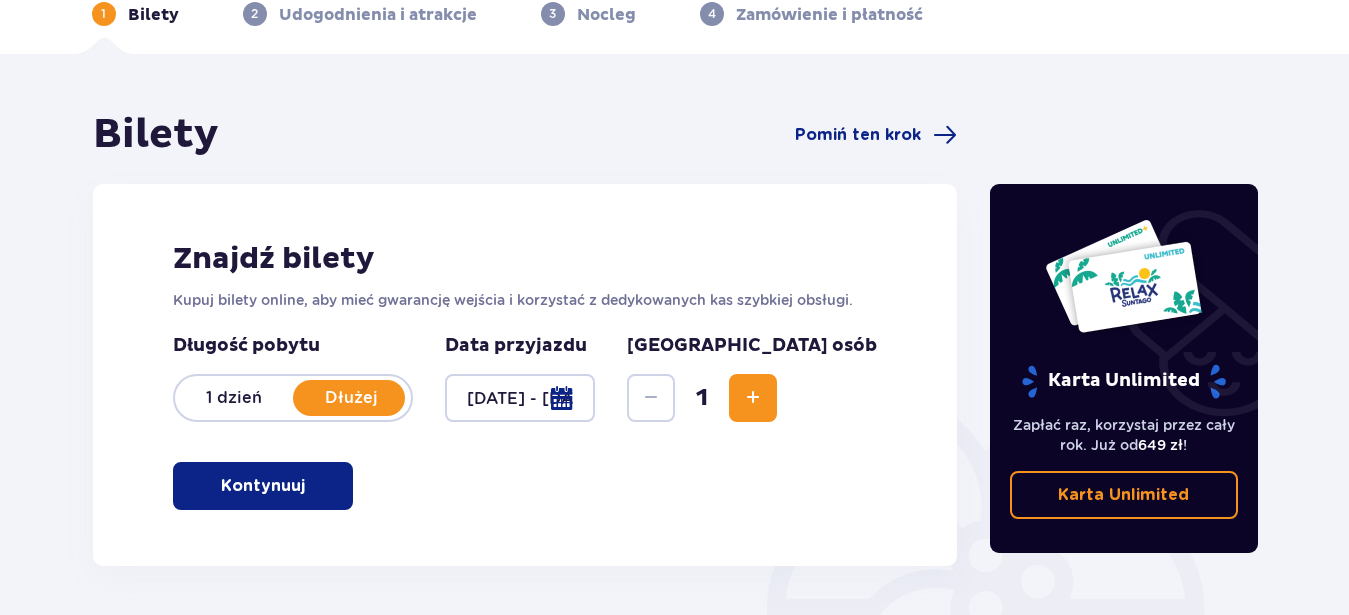 click on "Dłużej" at bounding box center (352, 398) 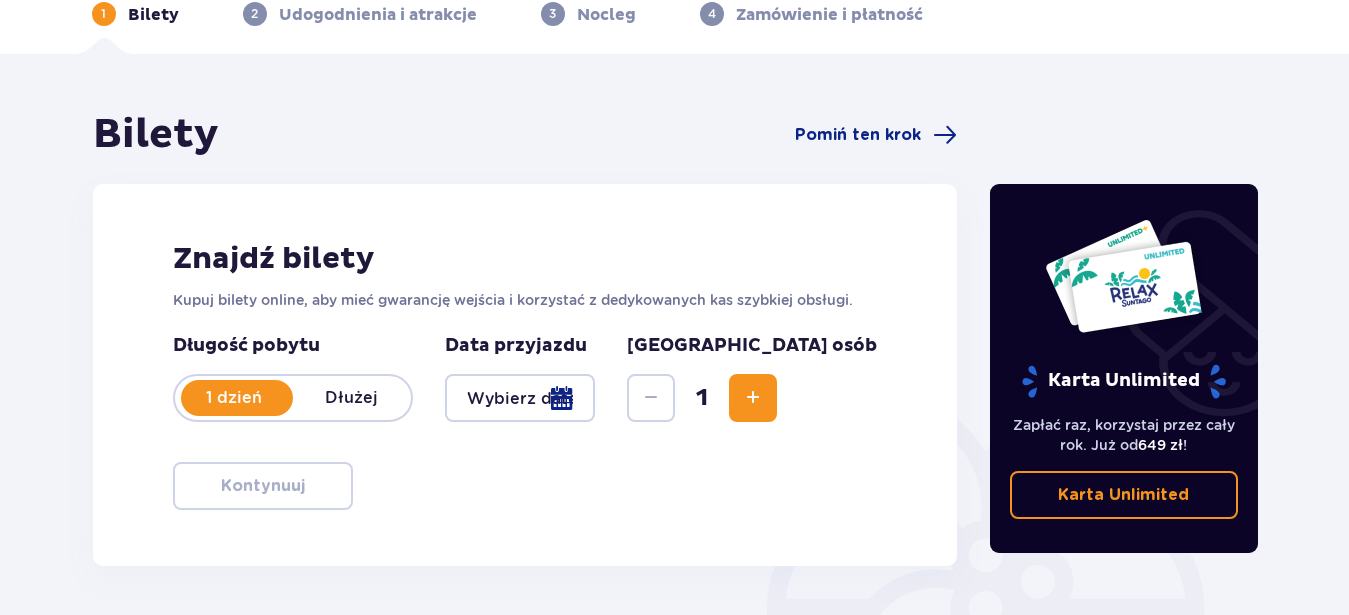 click on "Dłużej" at bounding box center (352, 398) 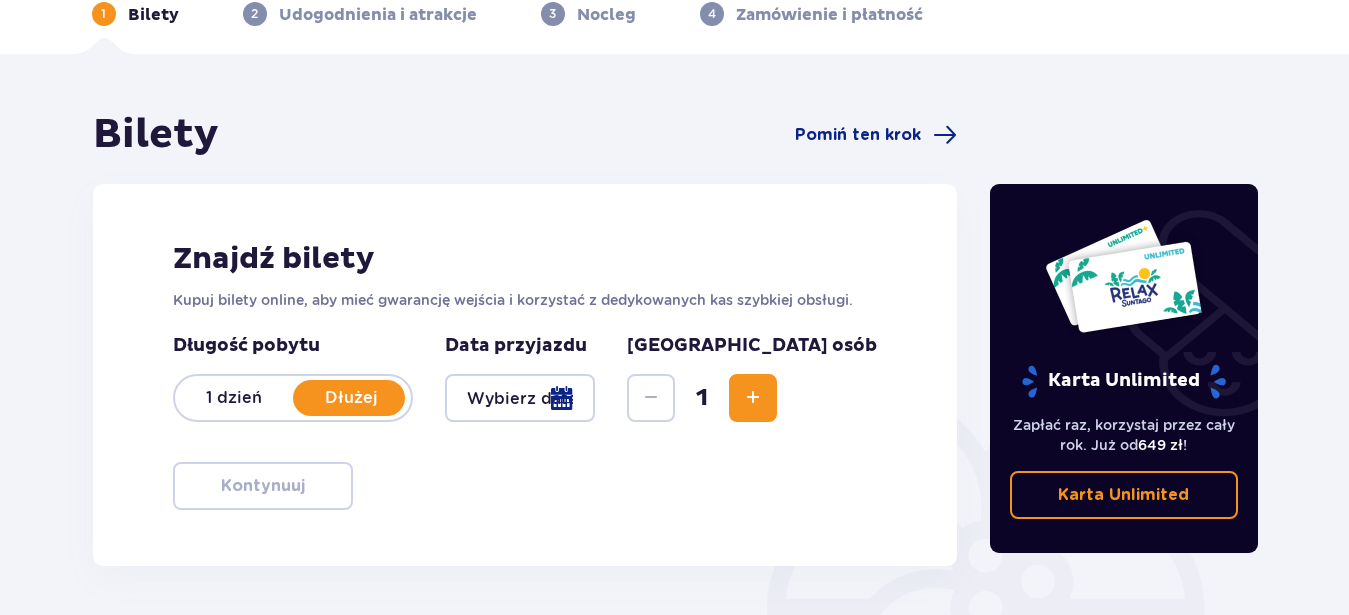 click at bounding box center [520, 398] 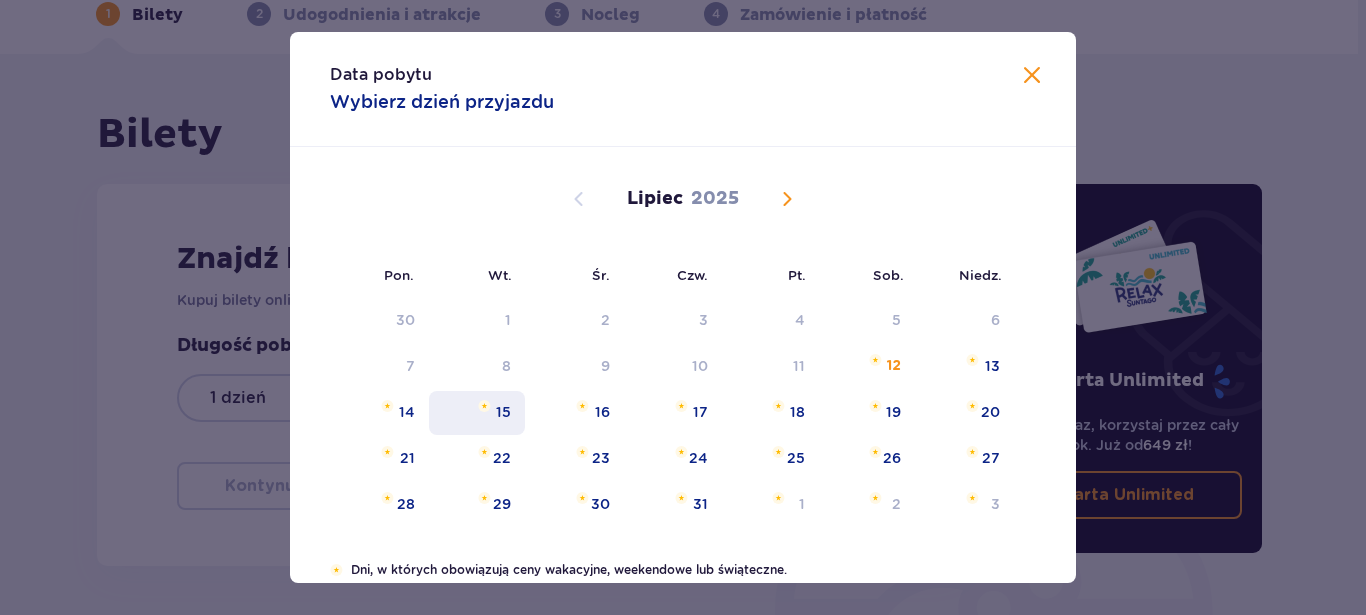 click on "15" at bounding box center (503, 412) 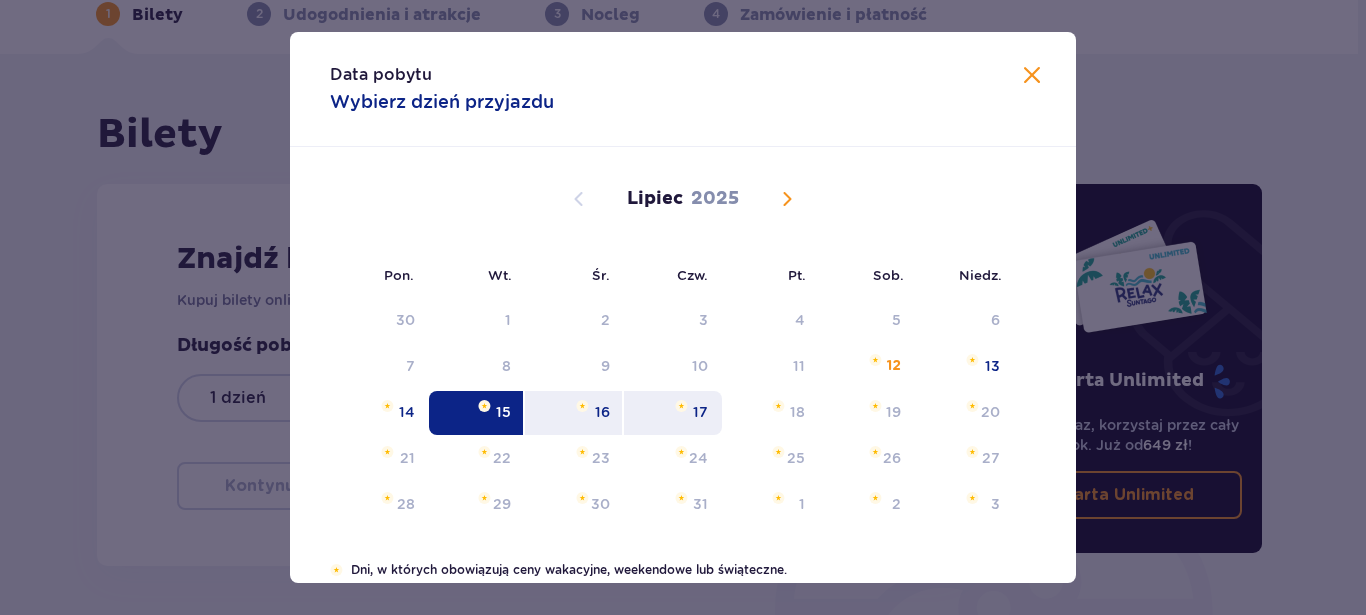 click on "17" at bounding box center (700, 412) 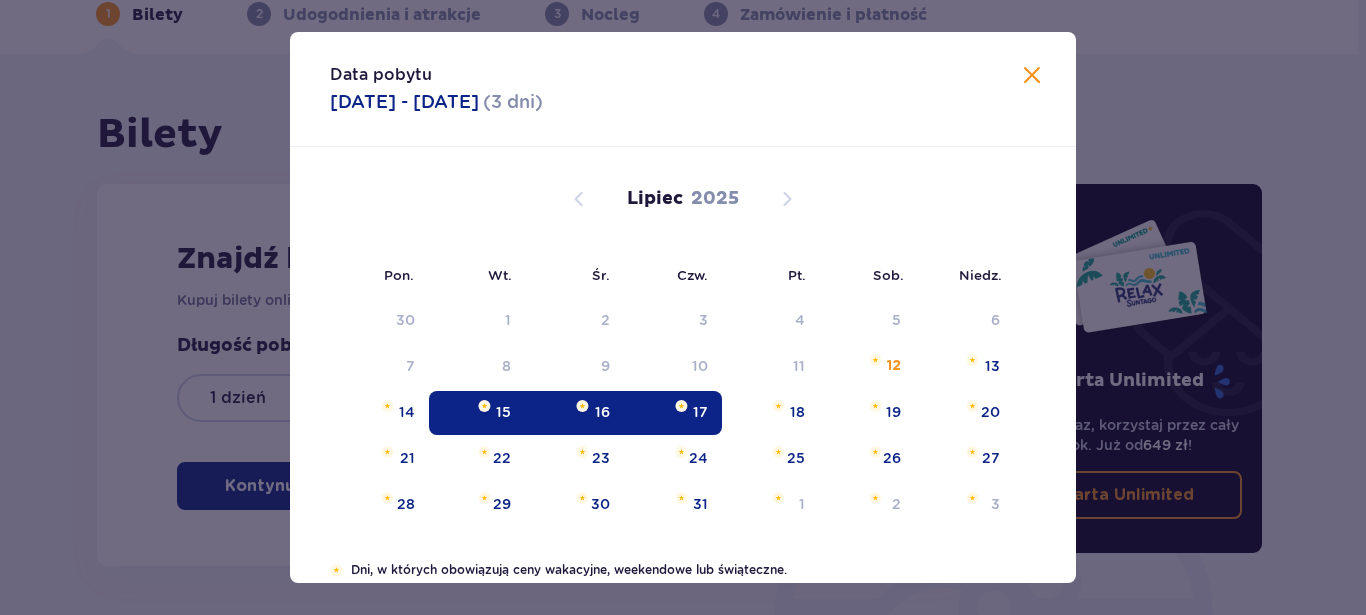 type on "[DATE] - [DATE]" 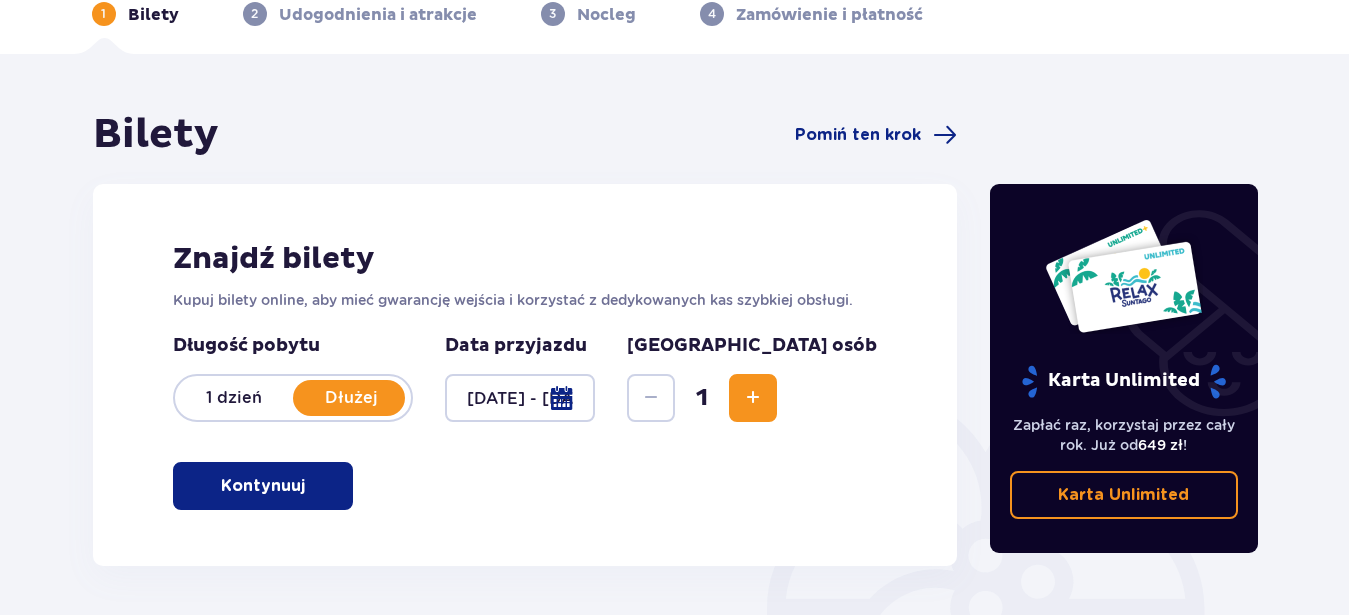 click at bounding box center [753, 398] 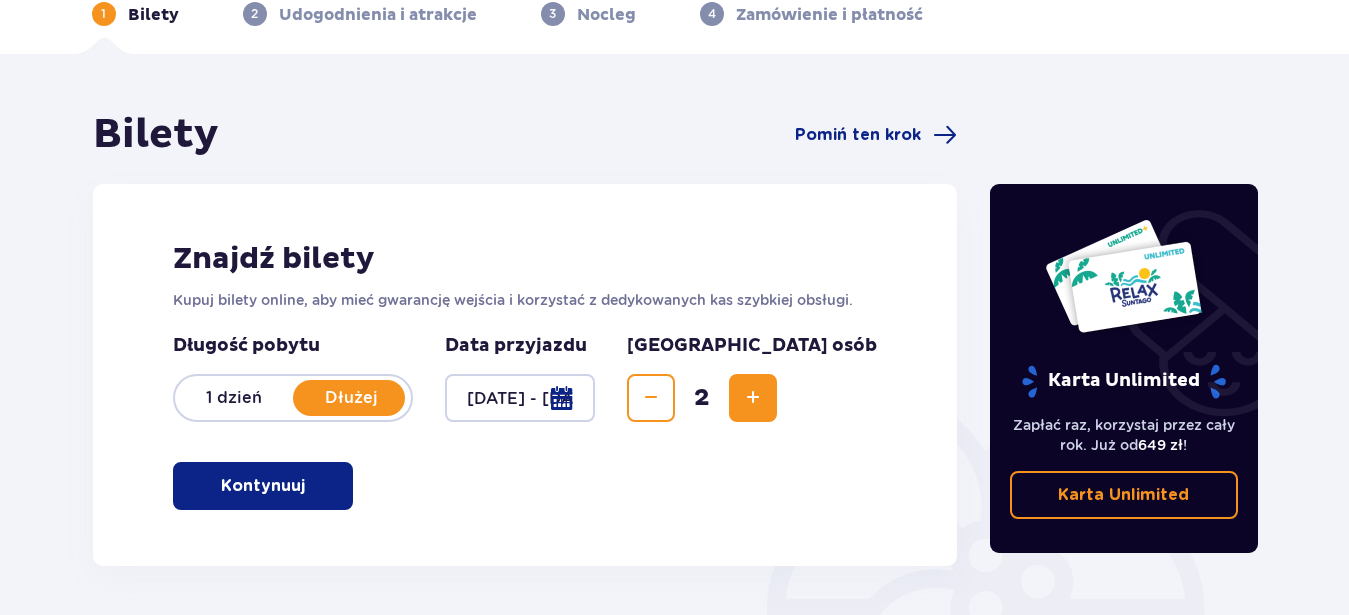 click at bounding box center (753, 398) 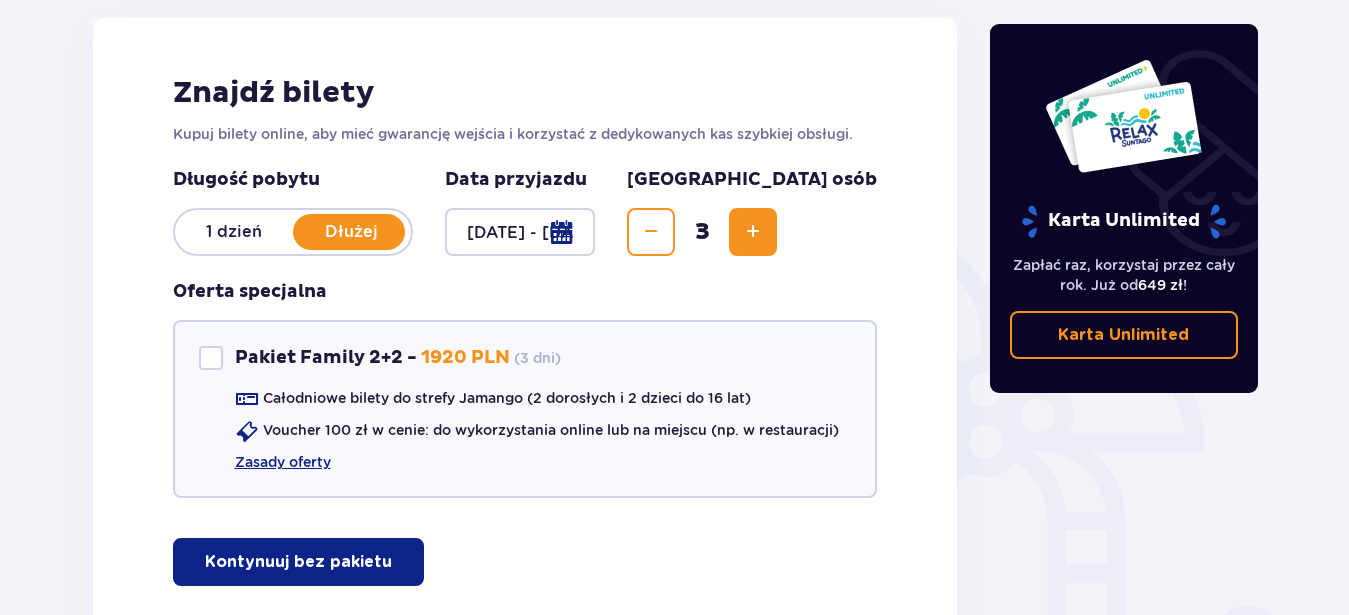 scroll, scrollTop: 313, scrollLeft: 0, axis: vertical 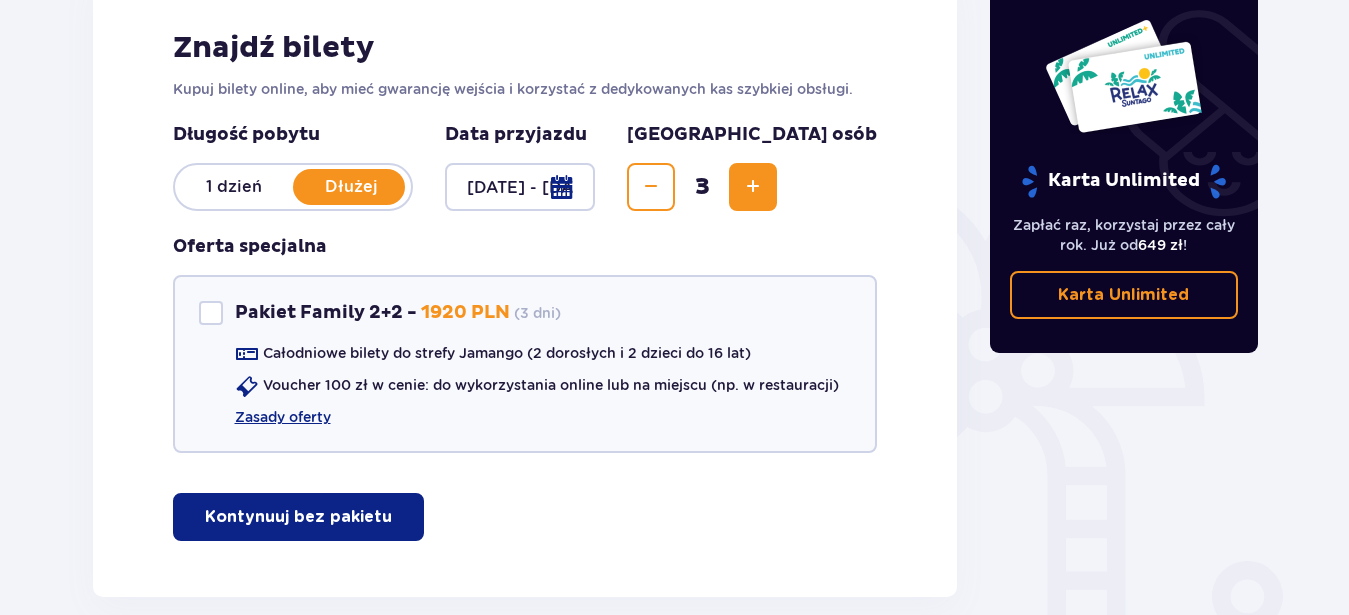 click on "Kontynuuj bez pakietu" at bounding box center [298, 517] 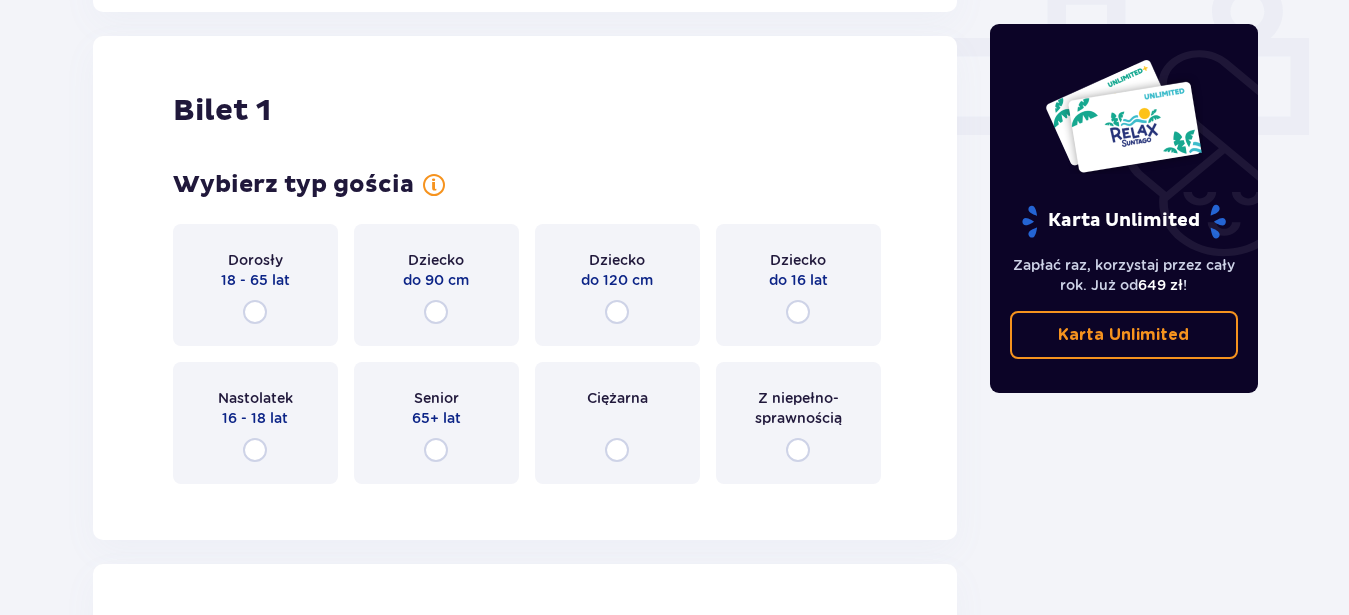 scroll, scrollTop: 910, scrollLeft: 0, axis: vertical 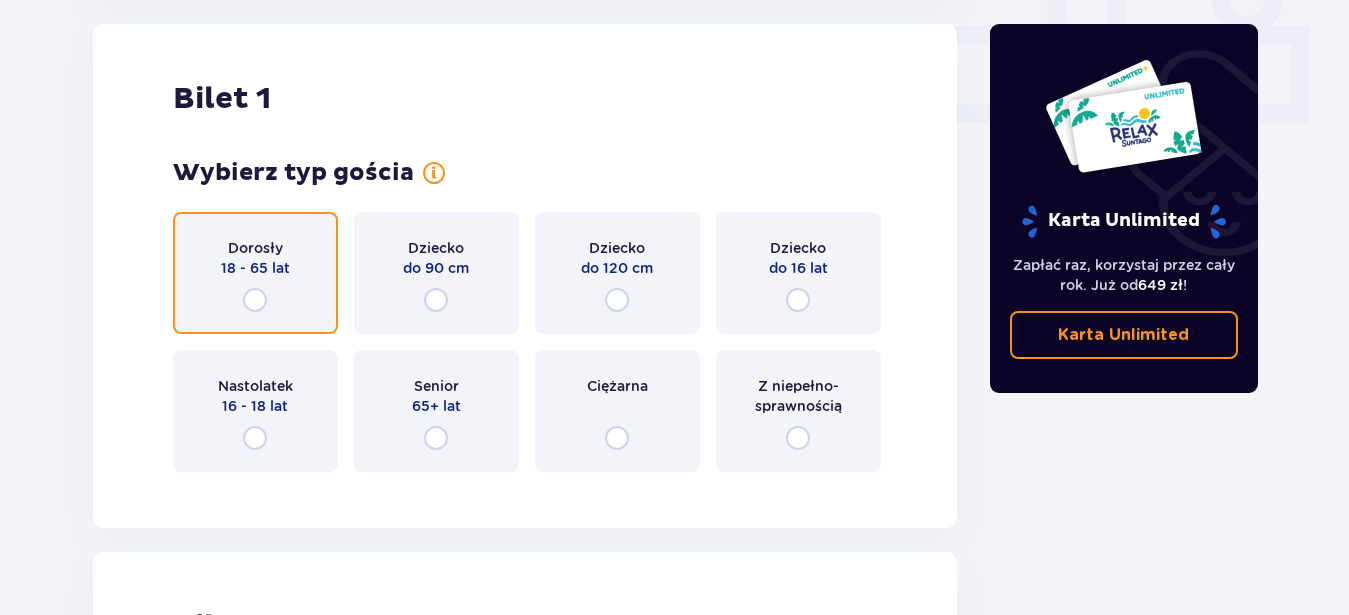 click at bounding box center [255, 300] 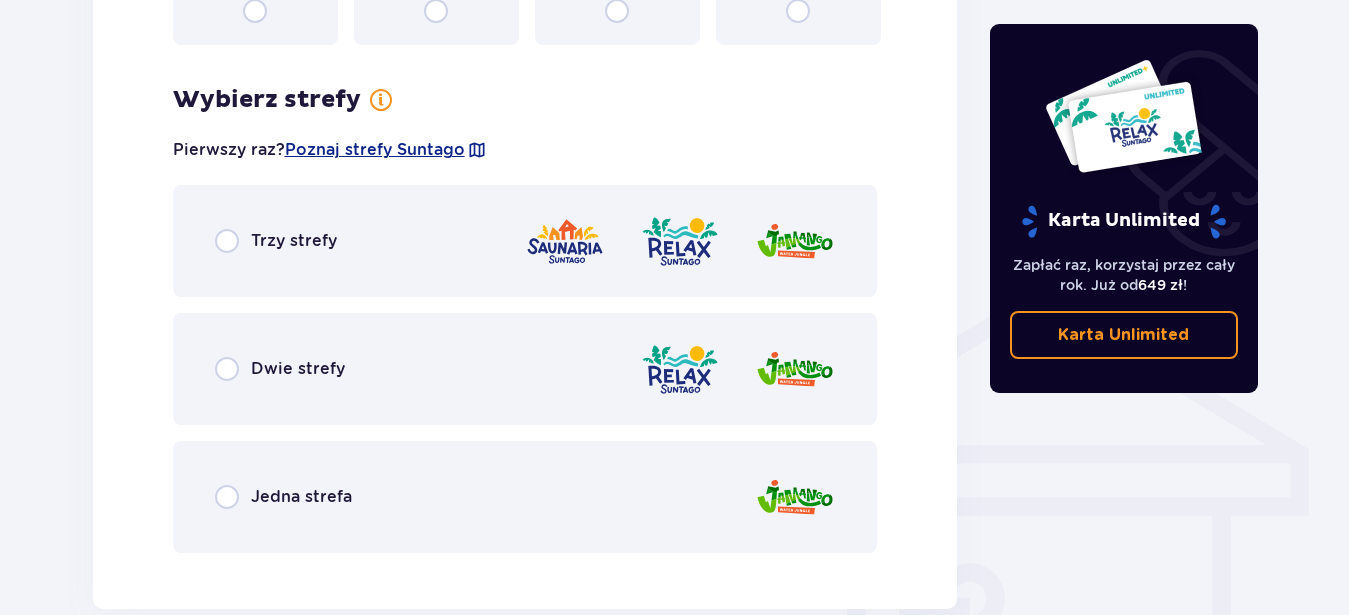 scroll, scrollTop: 1398, scrollLeft: 0, axis: vertical 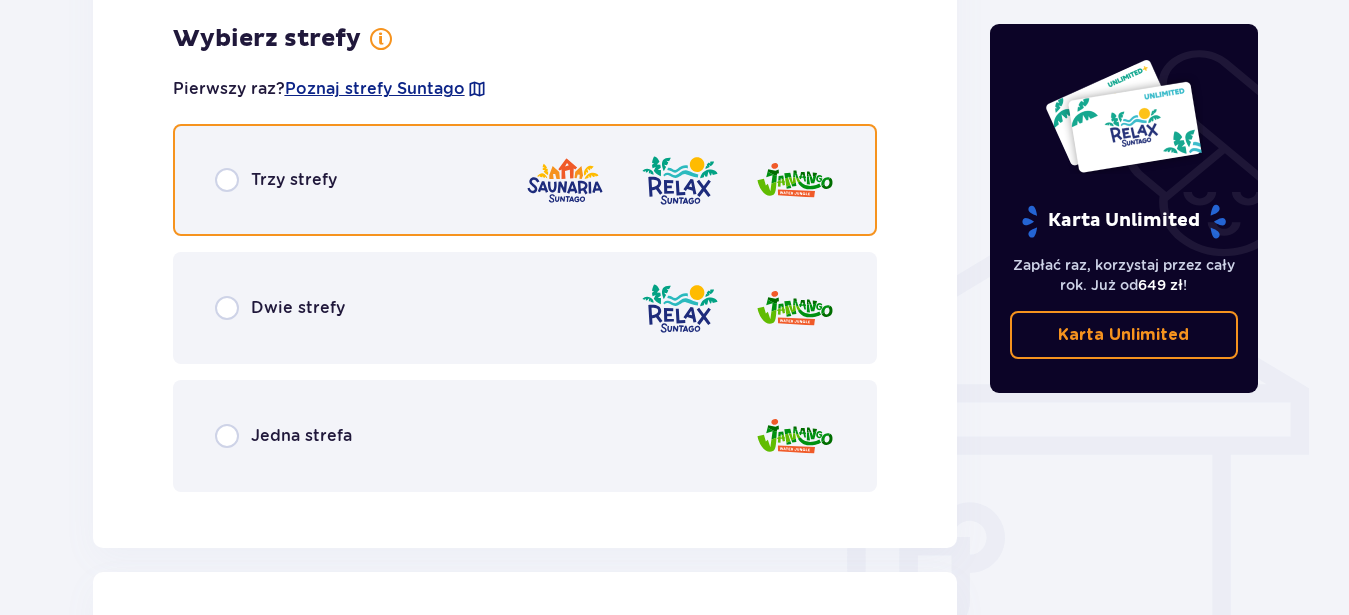 click at bounding box center (227, 180) 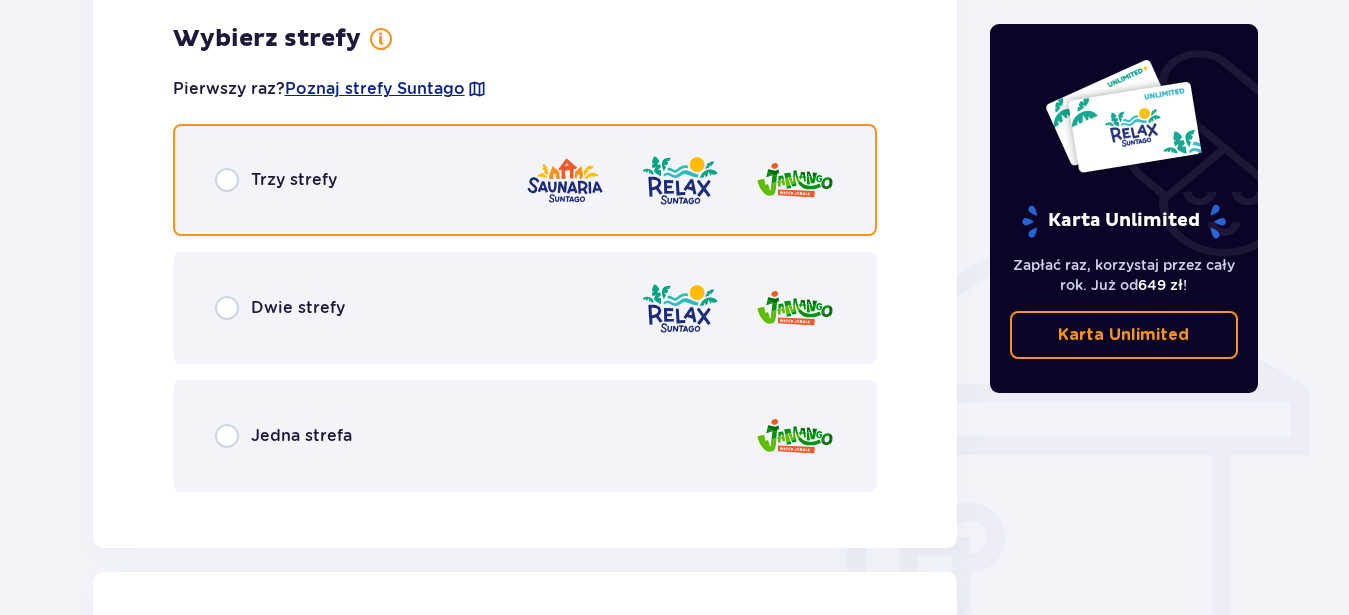 radio on "true" 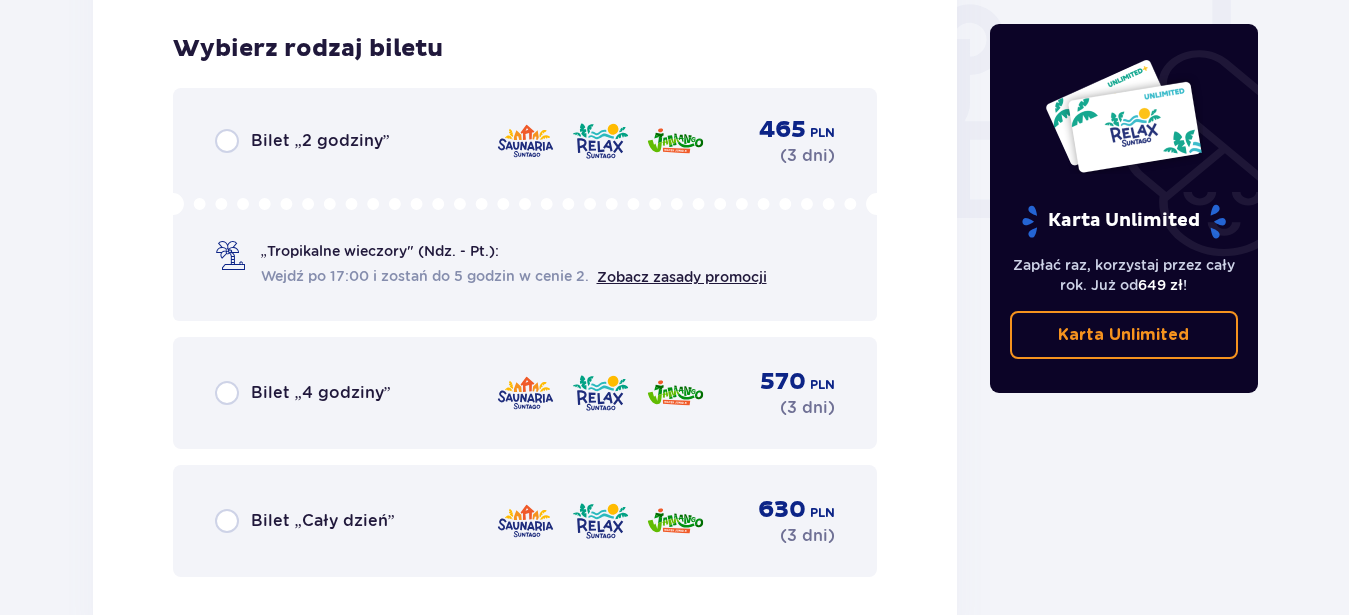 scroll, scrollTop: 1906, scrollLeft: 0, axis: vertical 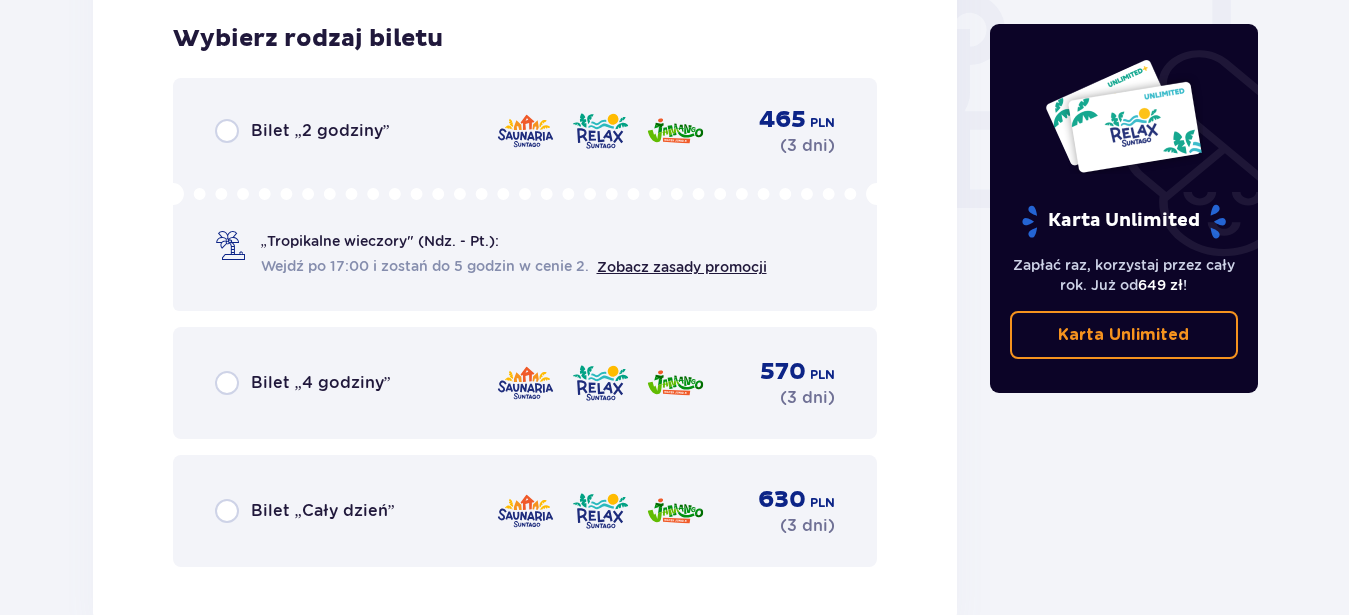 click on "Bilet „Cały dzień”" at bounding box center [323, 511] 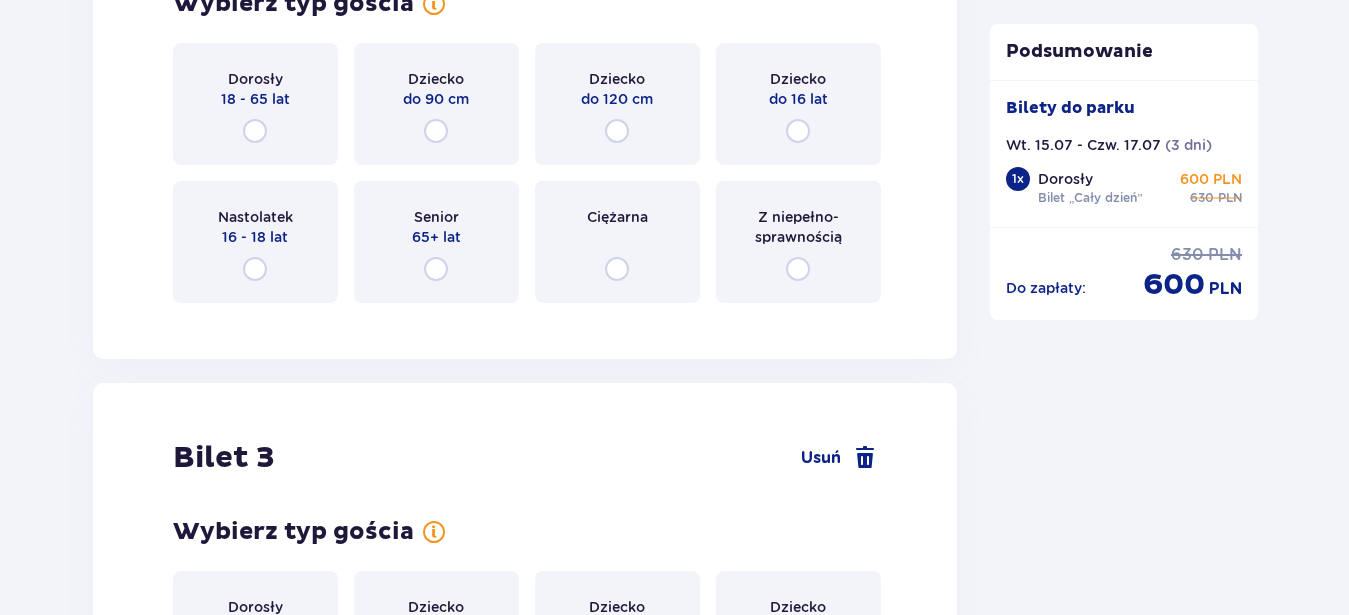 scroll, scrollTop: 2631, scrollLeft: 0, axis: vertical 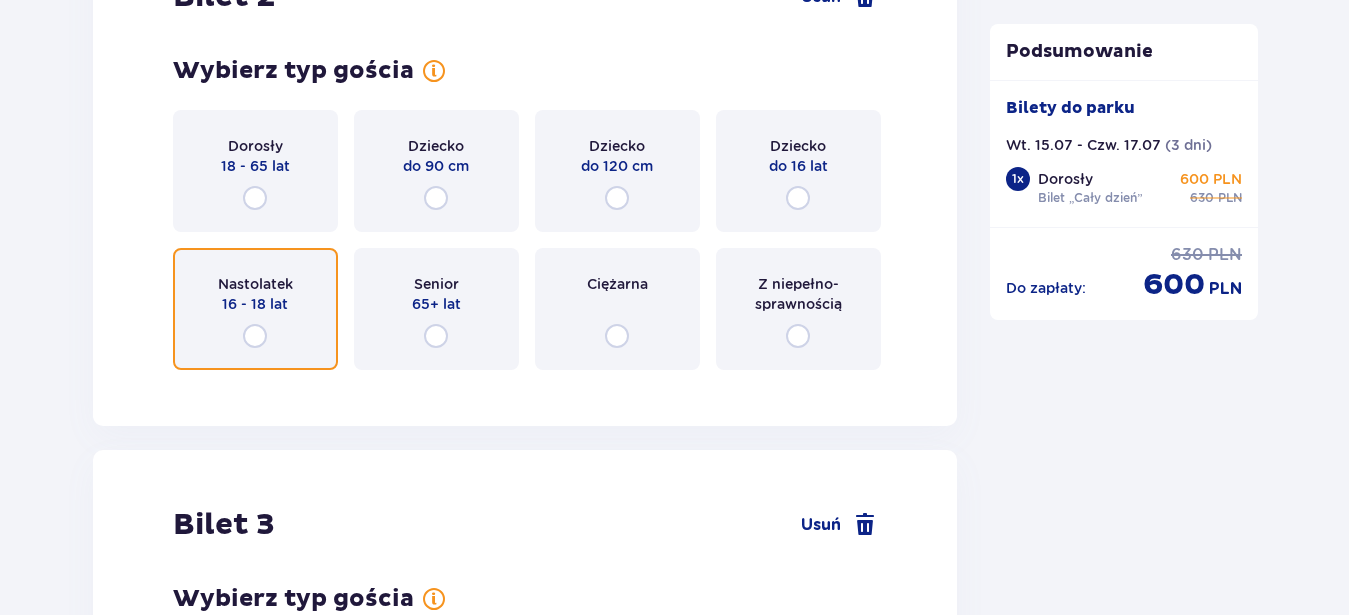 click at bounding box center [255, 336] 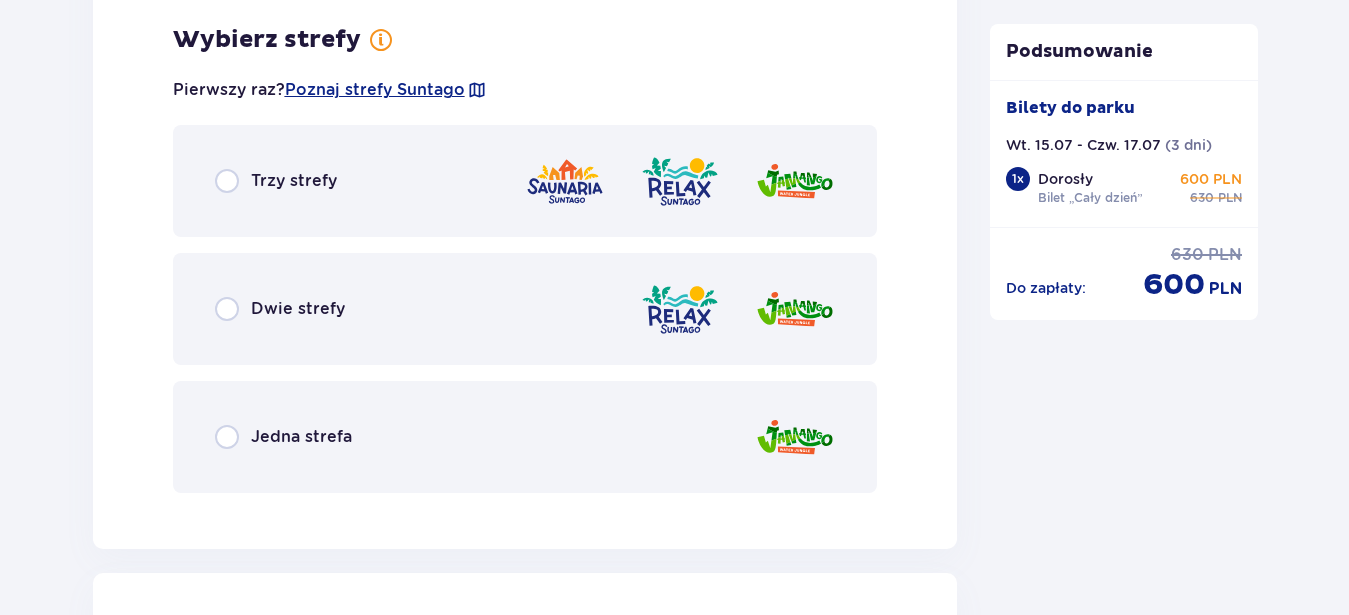 scroll, scrollTop: 3017, scrollLeft: 0, axis: vertical 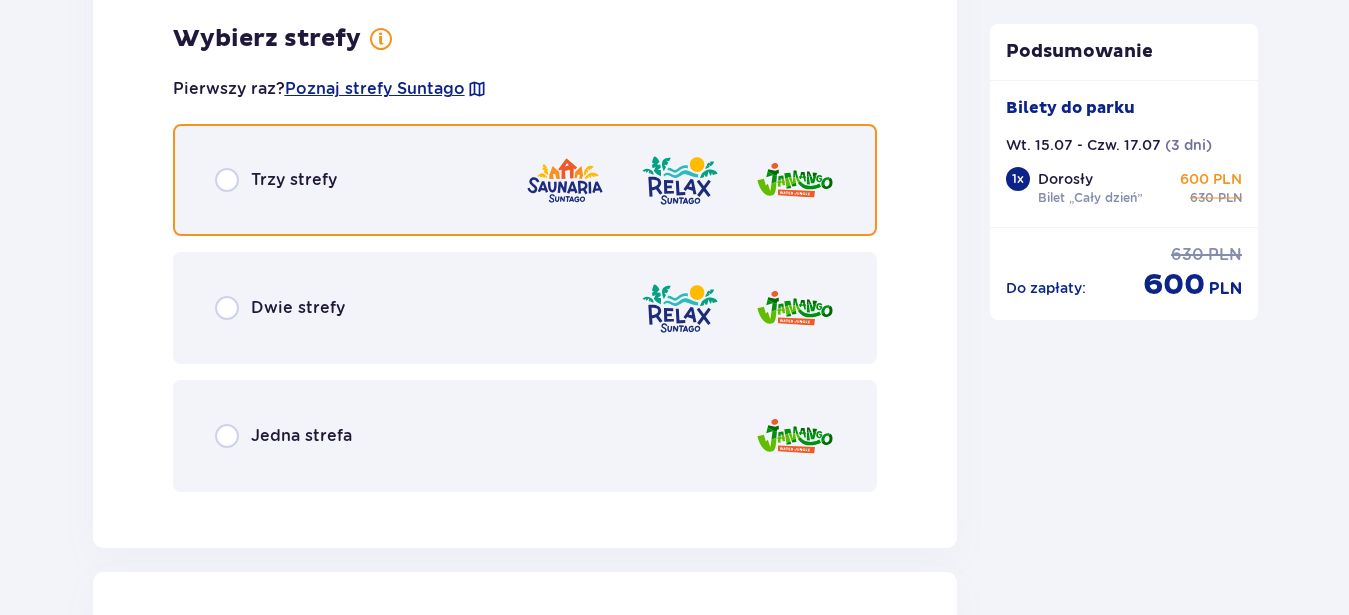 click at bounding box center (227, 180) 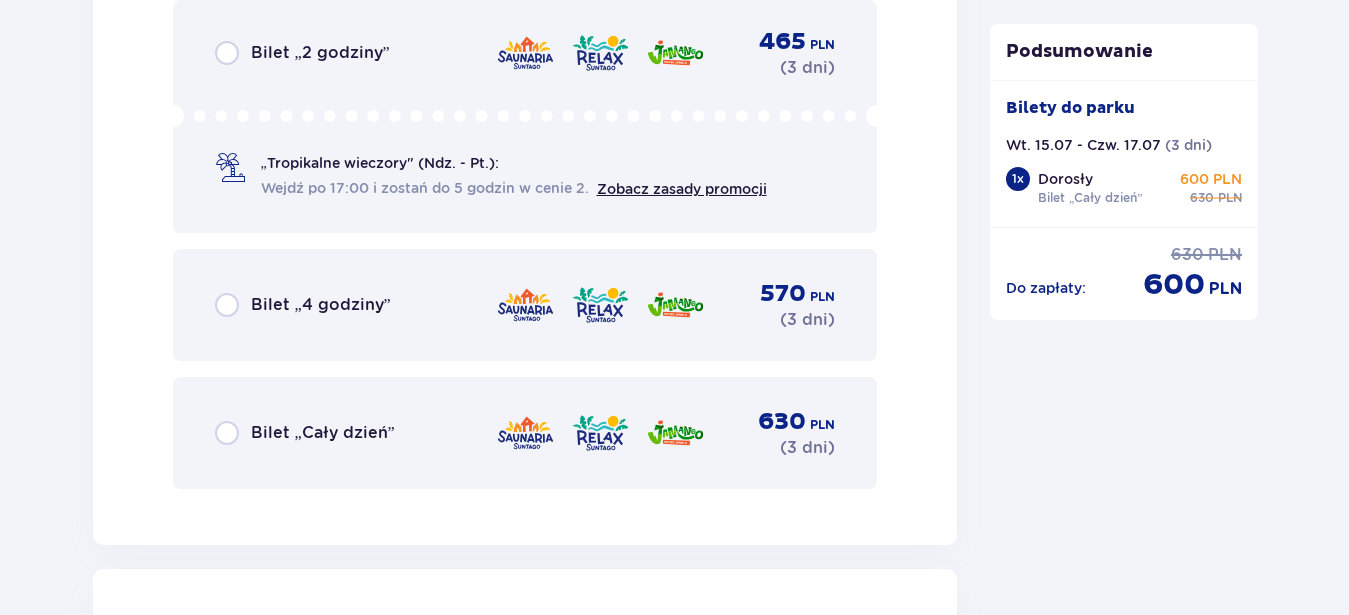scroll, scrollTop: 3627, scrollLeft: 0, axis: vertical 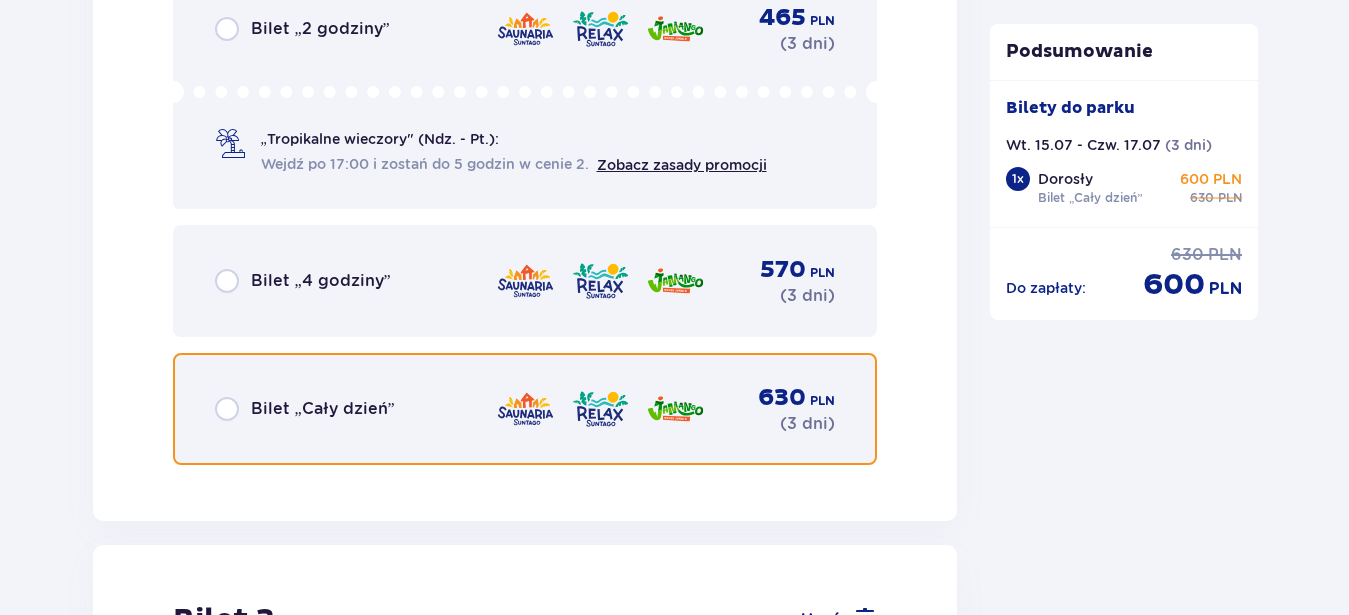 click at bounding box center (227, 409) 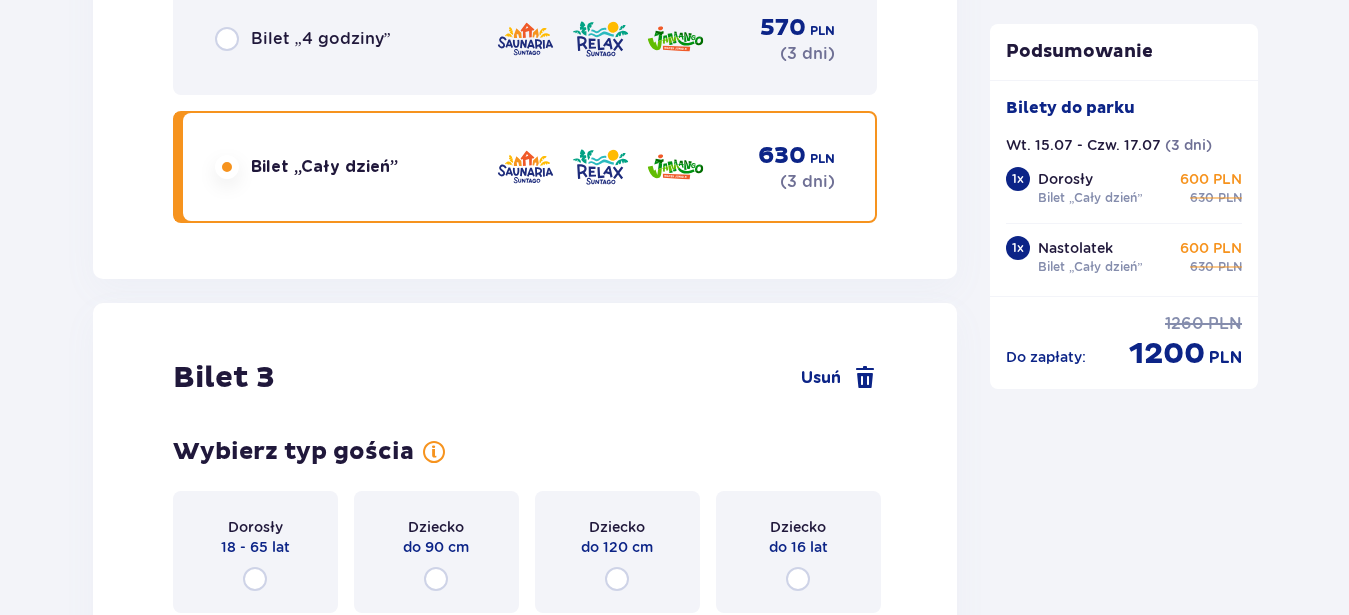 scroll, scrollTop: 4175, scrollLeft: 0, axis: vertical 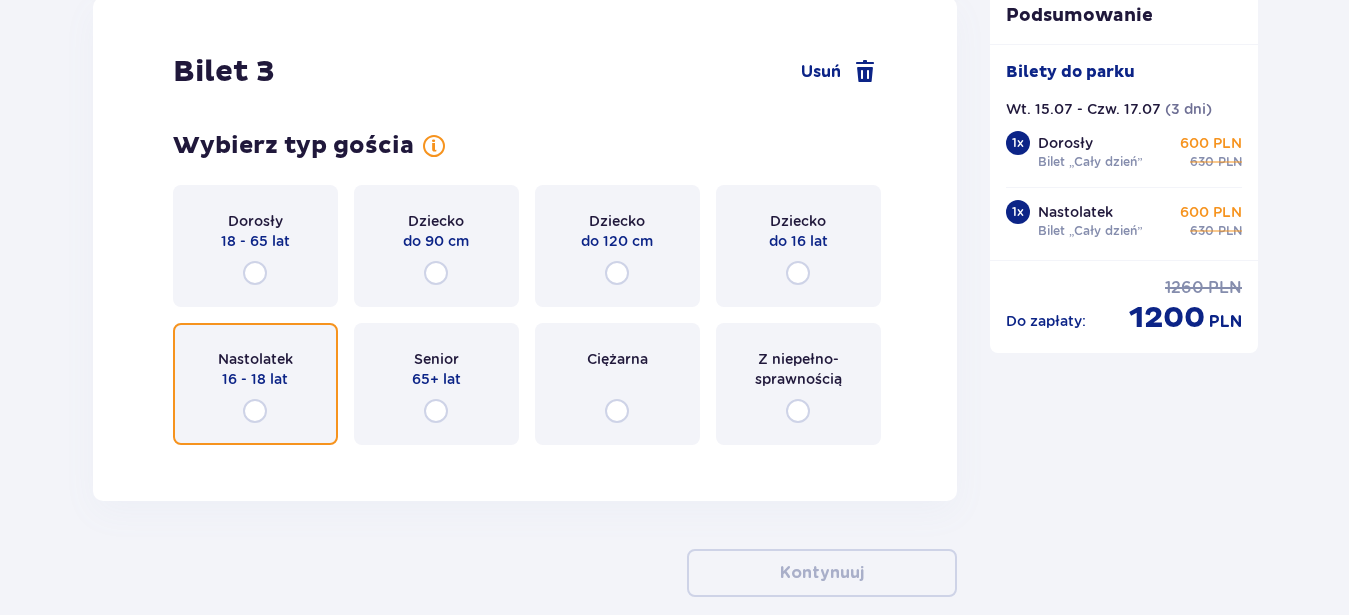 click at bounding box center (255, 411) 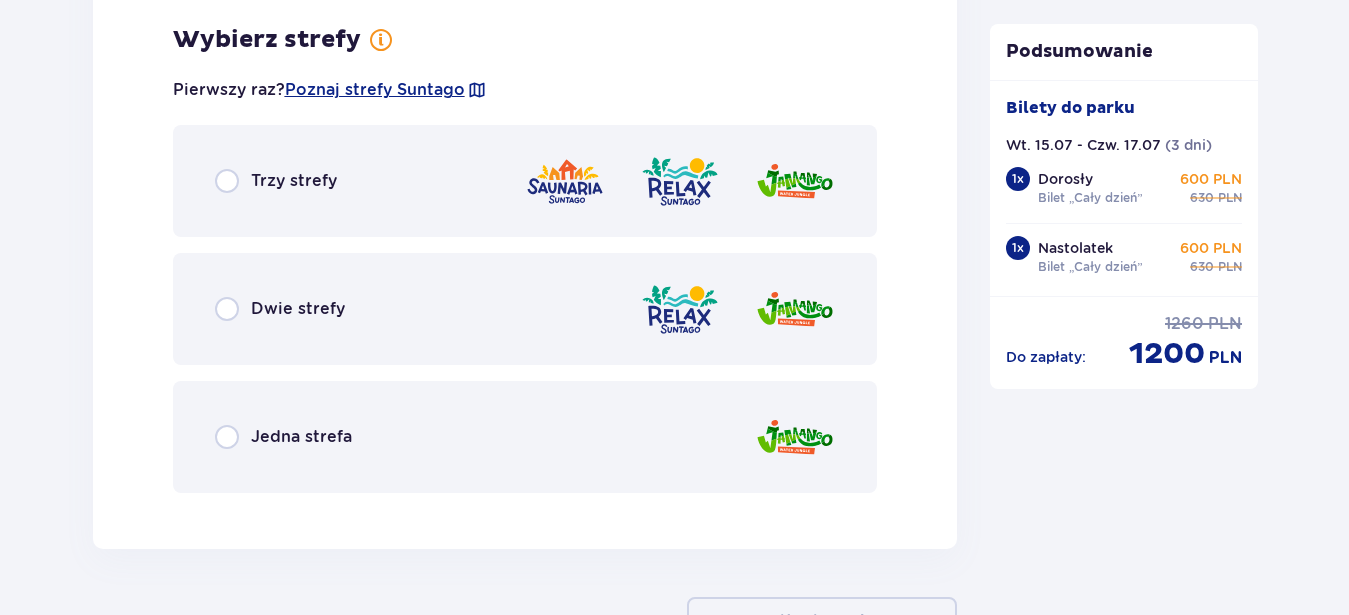 scroll, scrollTop: 4636, scrollLeft: 0, axis: vertical 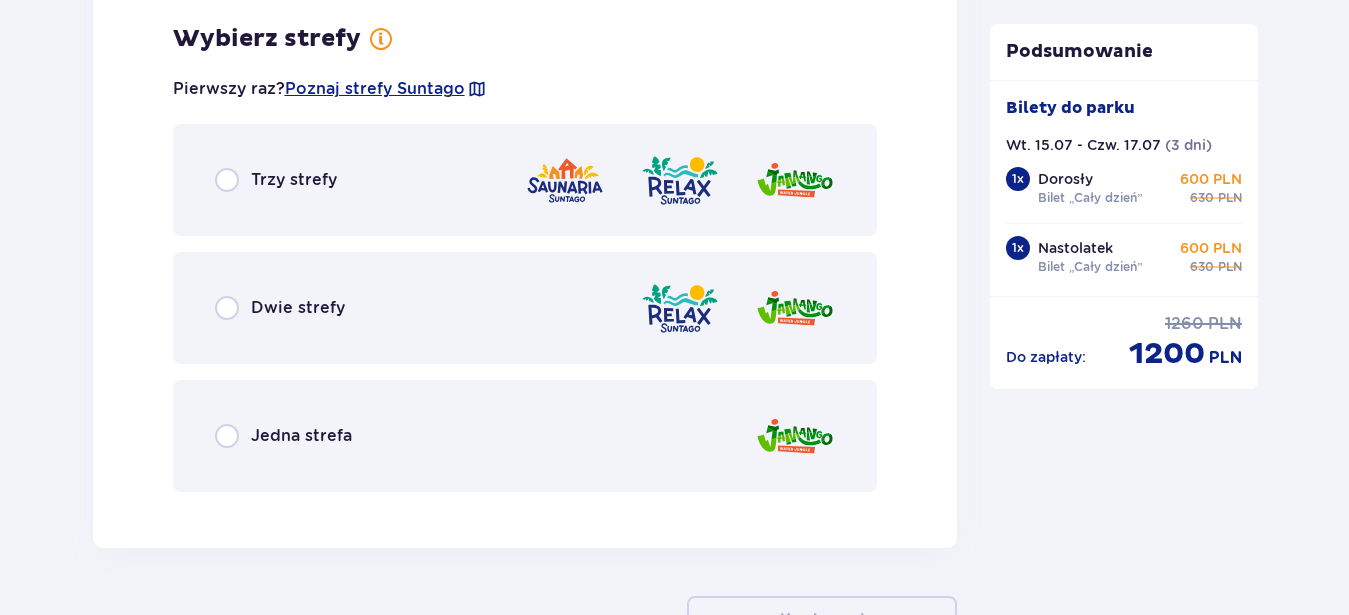 click on "Trzy strefy" at bounding box center [525, 180] 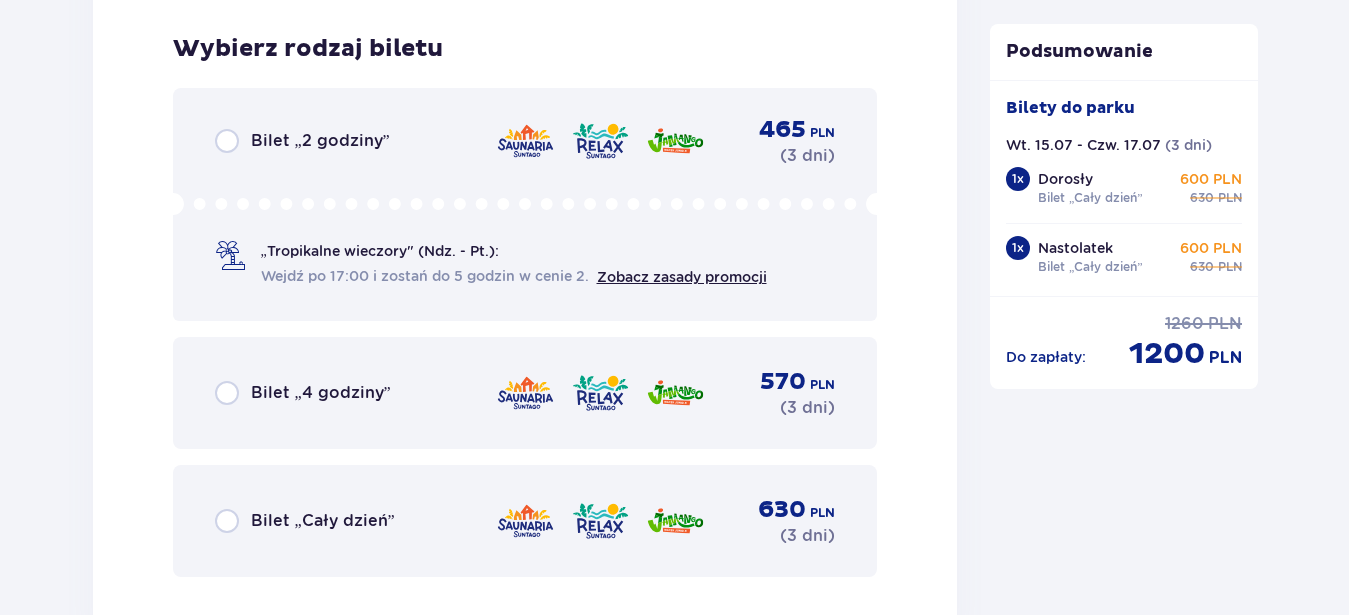 scroll, scrollTop: 5144, scrollLeft: 0, axis: vertical 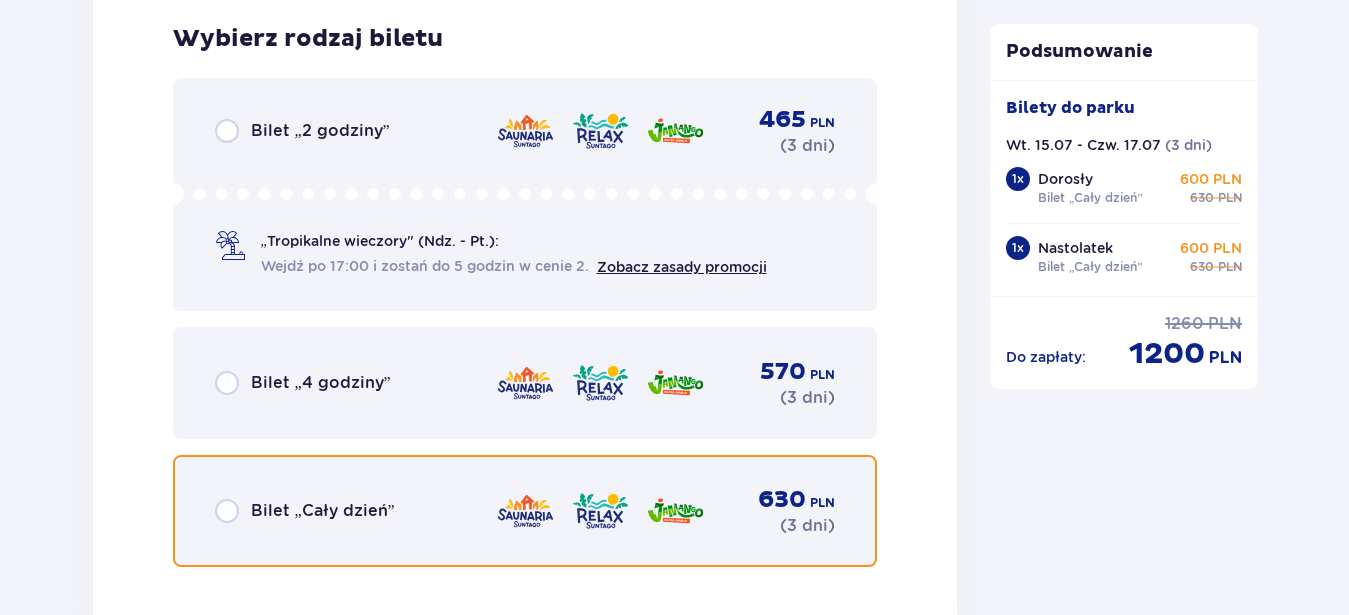 click at bounding box center [227, 511] 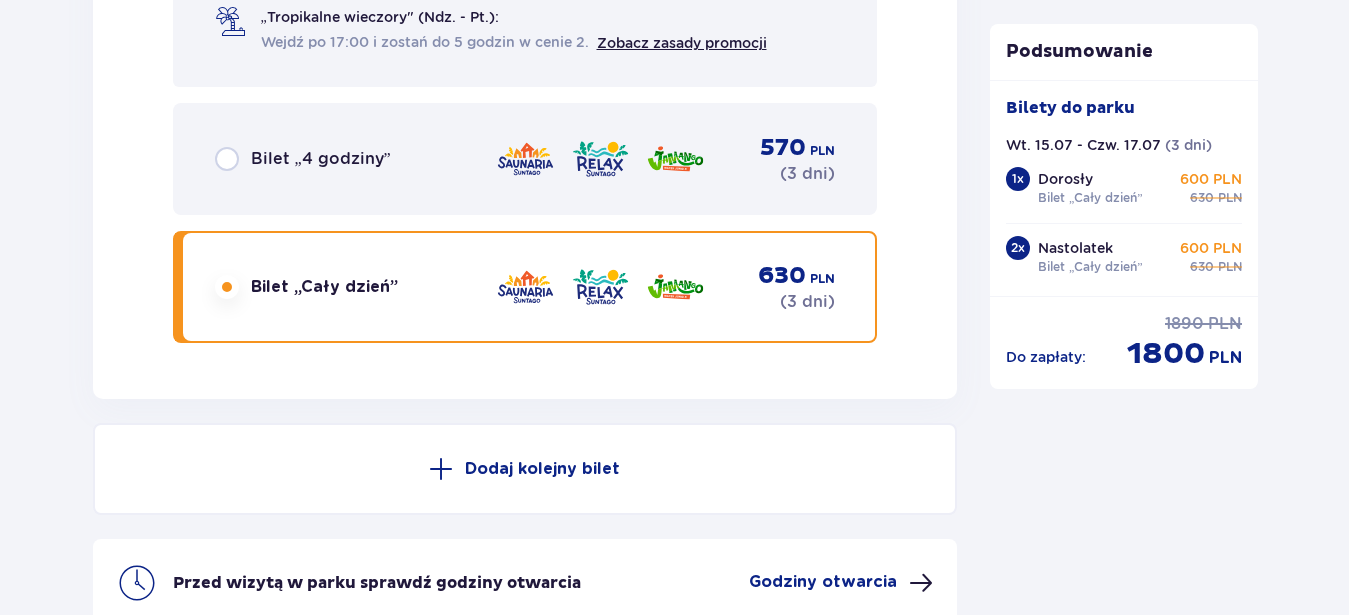 scroll, scrollTop: 5572, scrollLeft: 0, axis: vertical 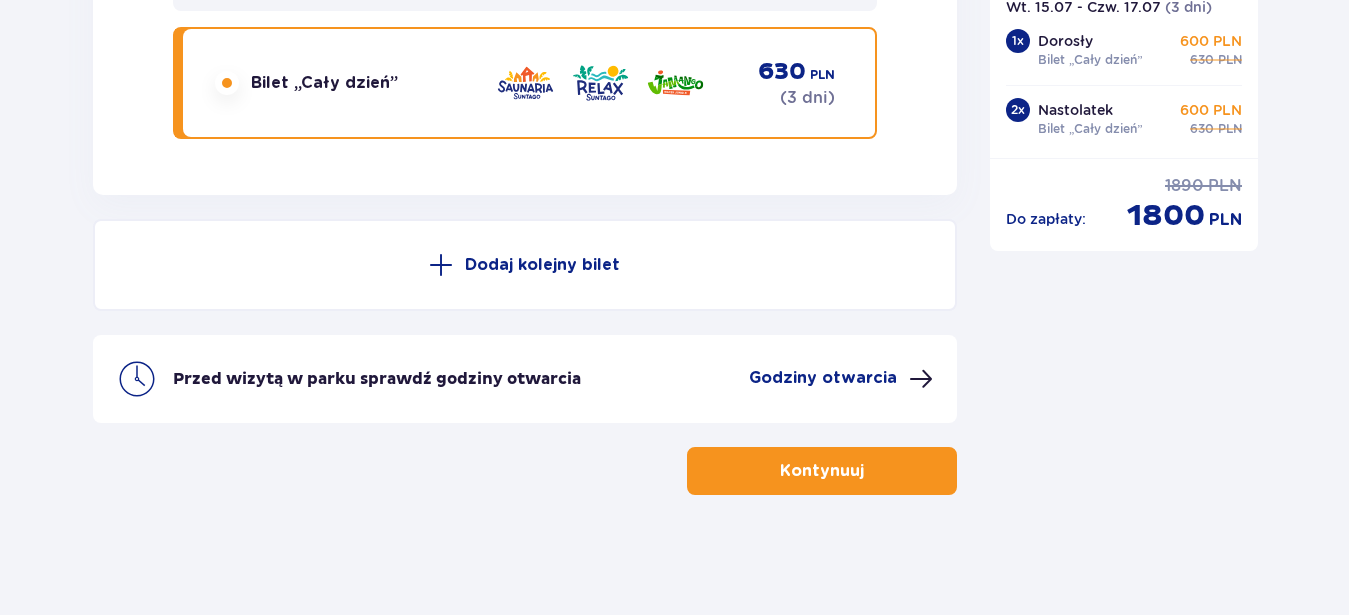 click on "Kontynuuj" at bounding box center [822, 471] 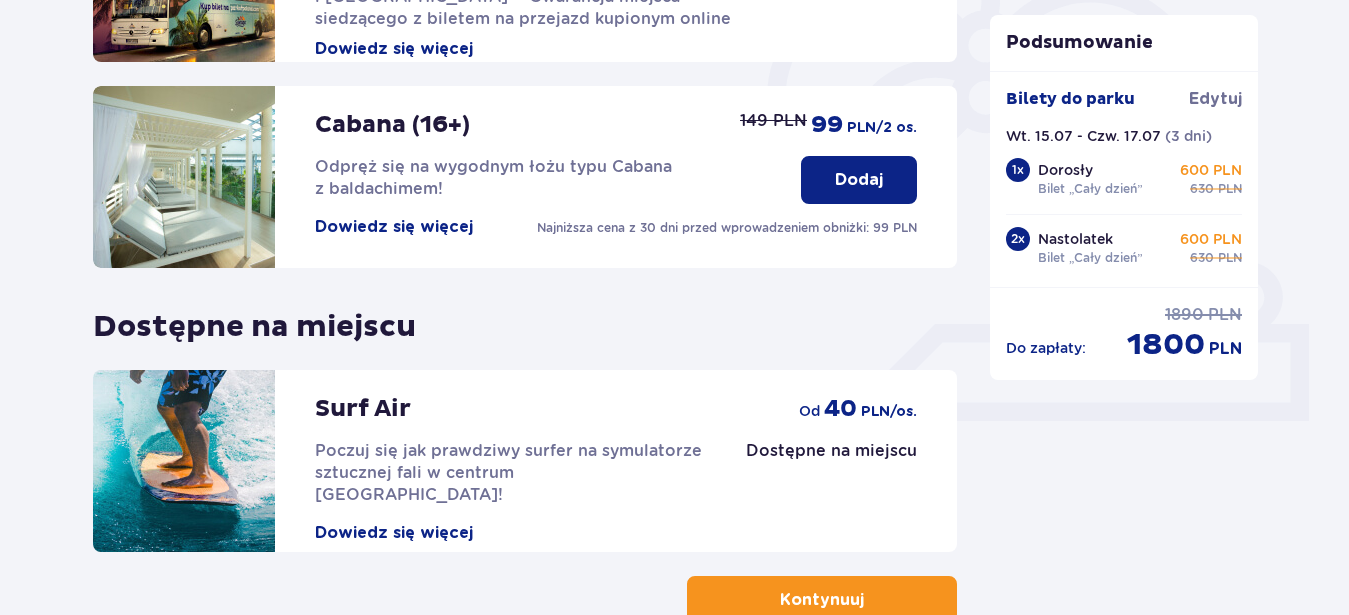 scroll, scrollTop: 714, scrollLeft: 0, axis: vertical 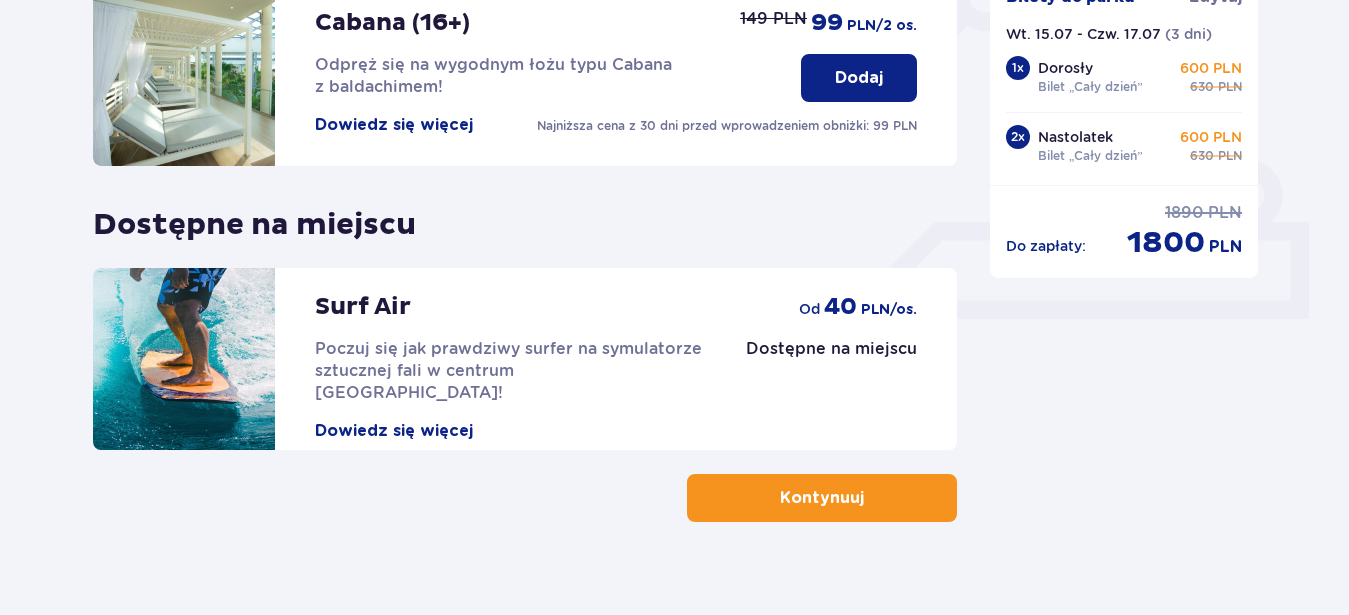 click on "Kontynuuj" at bounding box center (822, 498) 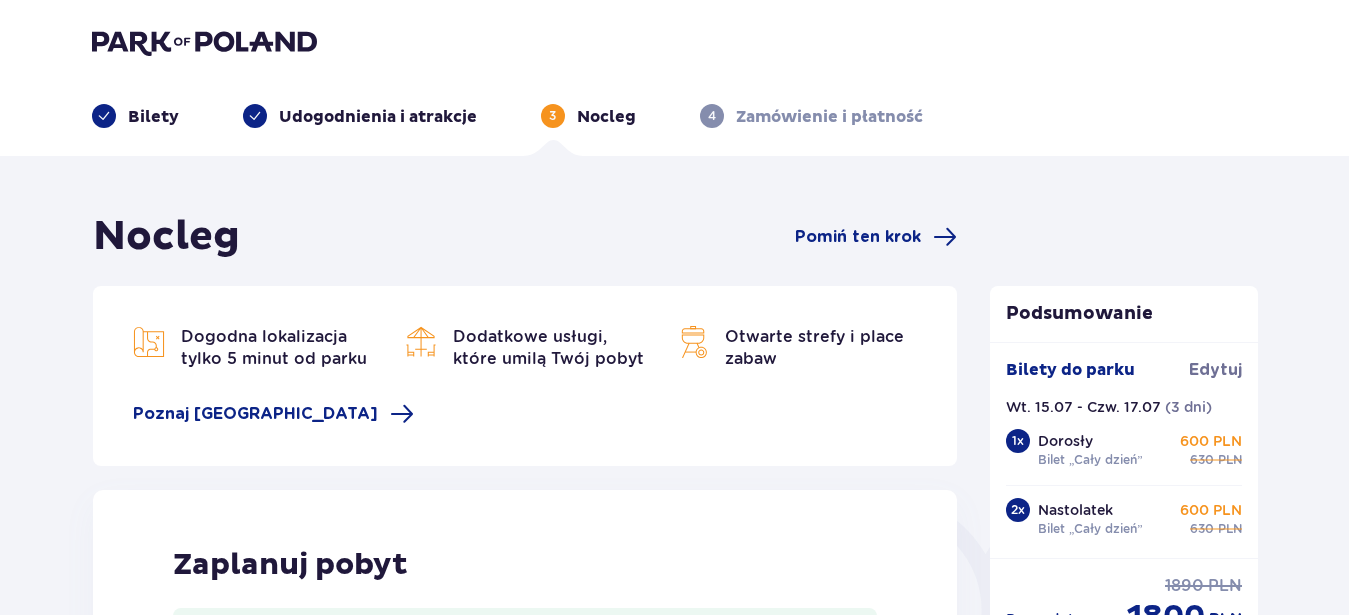 scroll, scrollTop: 408, scrollLeft: 0, axis: vertical 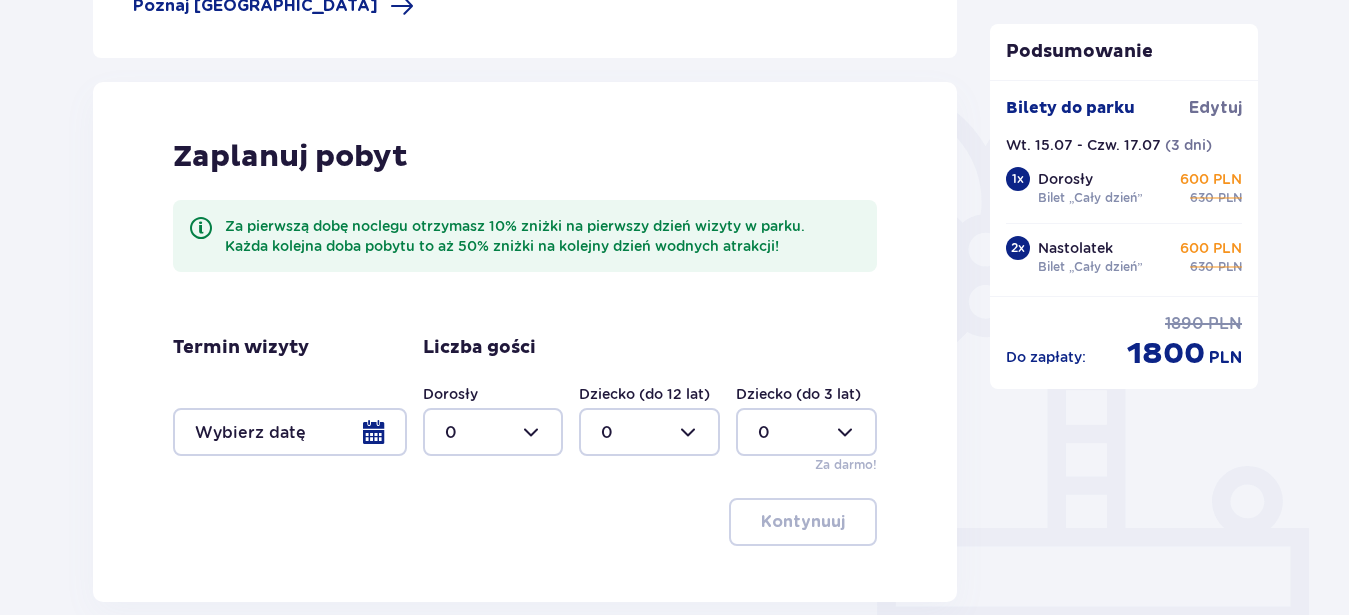 click at bounding box center [493, 432] 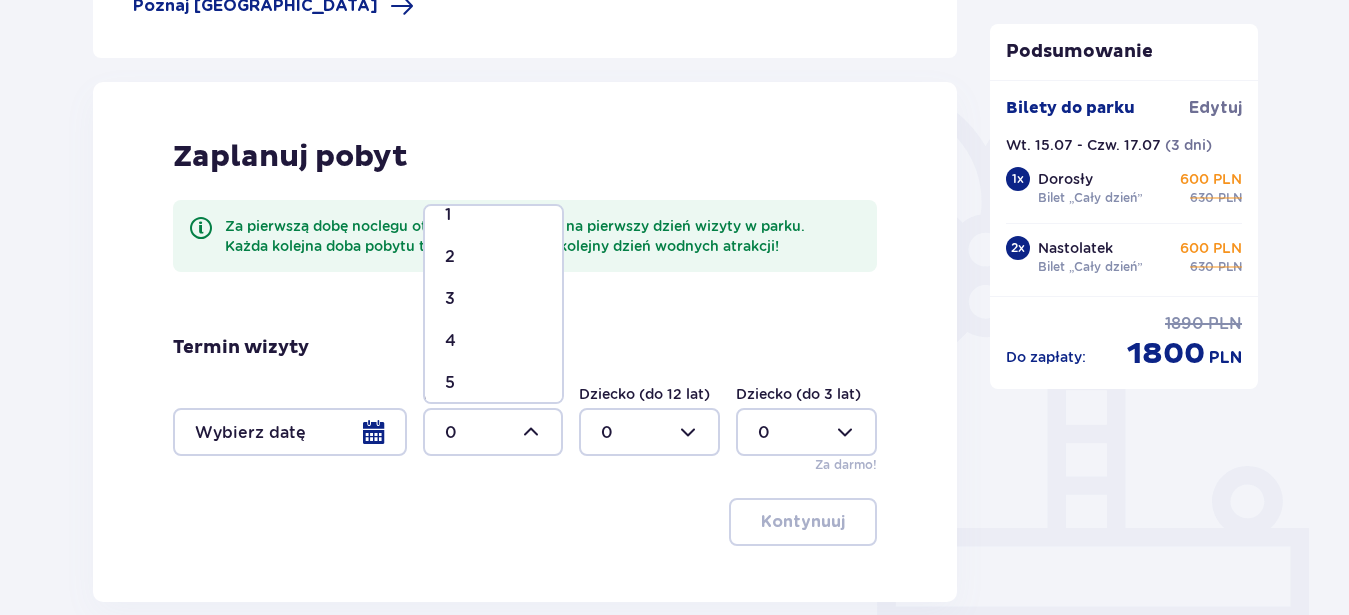 scroll, scrollTop: 114, scrollLeft: 0, axis: vertical 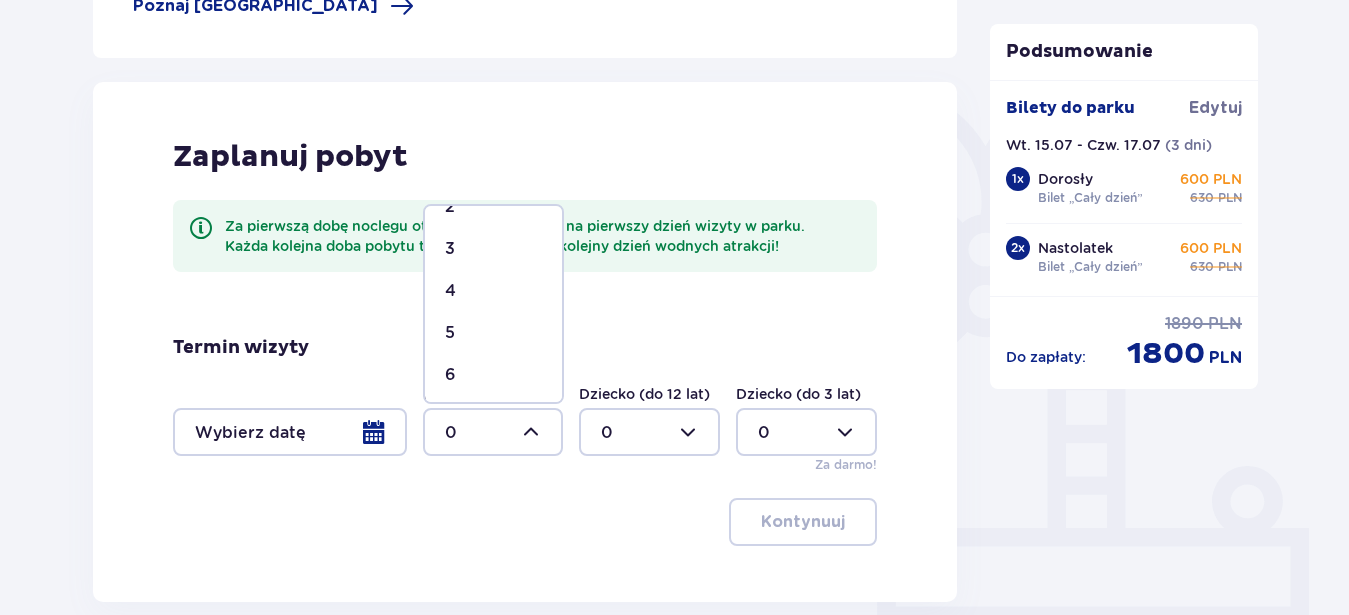 click on "4" at bounding box center [493, 291] 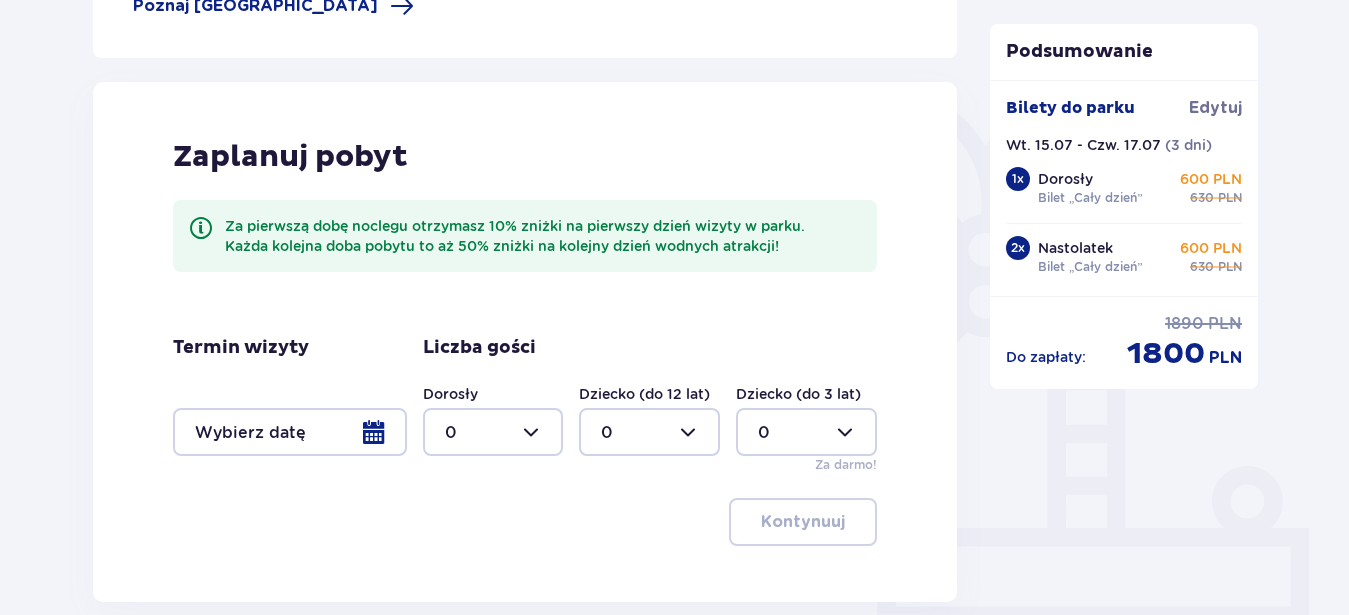 type on "4" 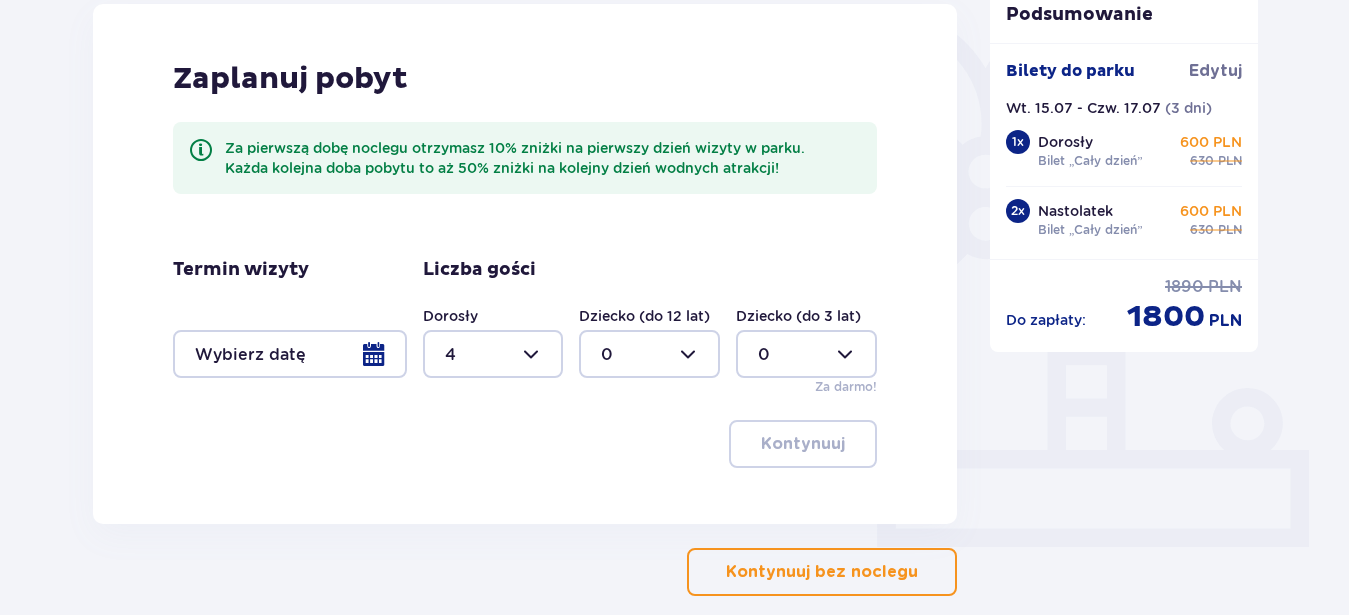 scroll, scrollTop: 587, scrollLeft: 0, axis: vertical 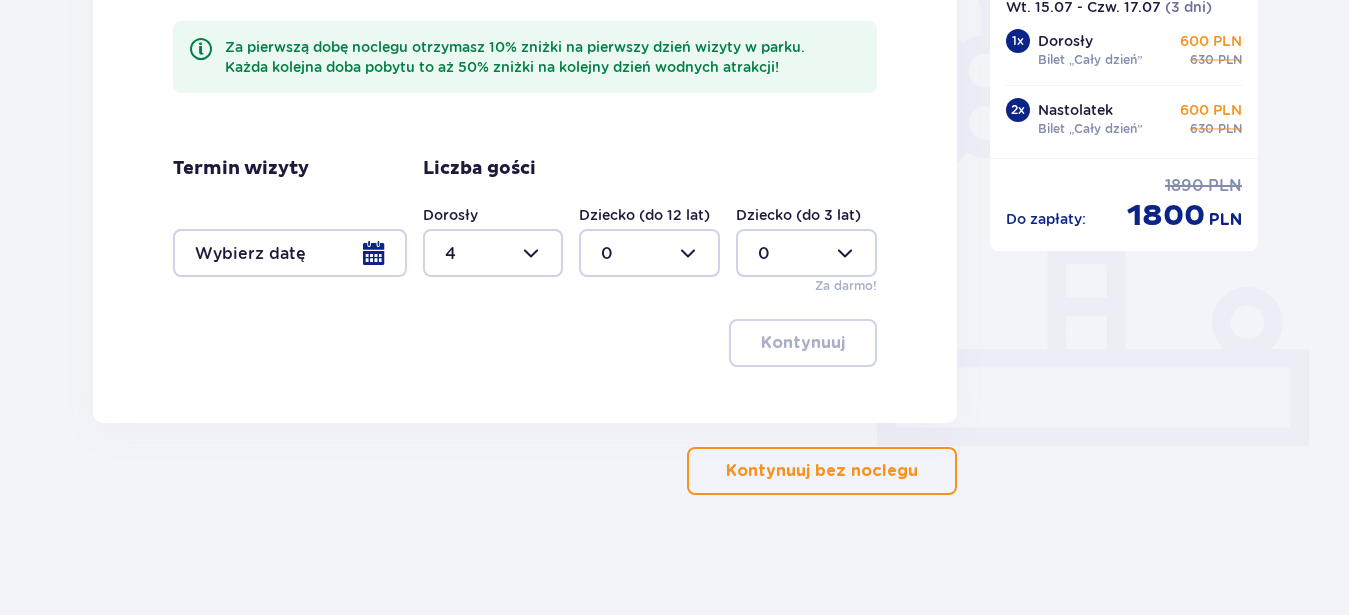 click at bounding box center [290, 253] 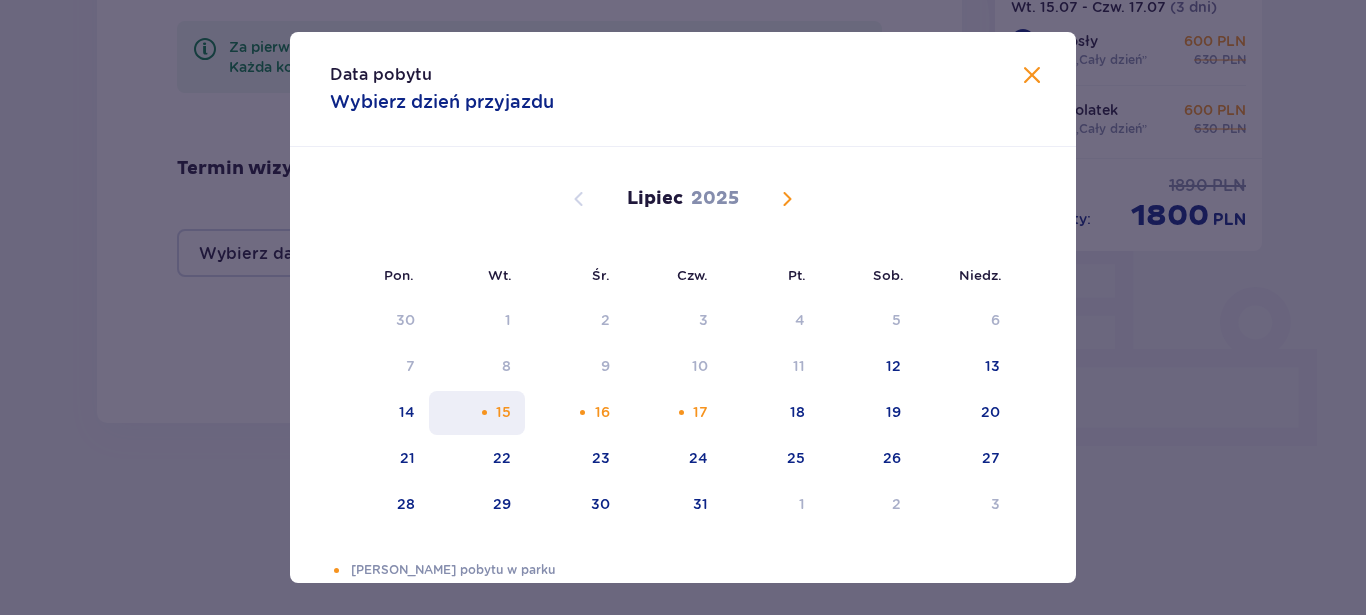 click on "15" at bounding box center [503, 412] 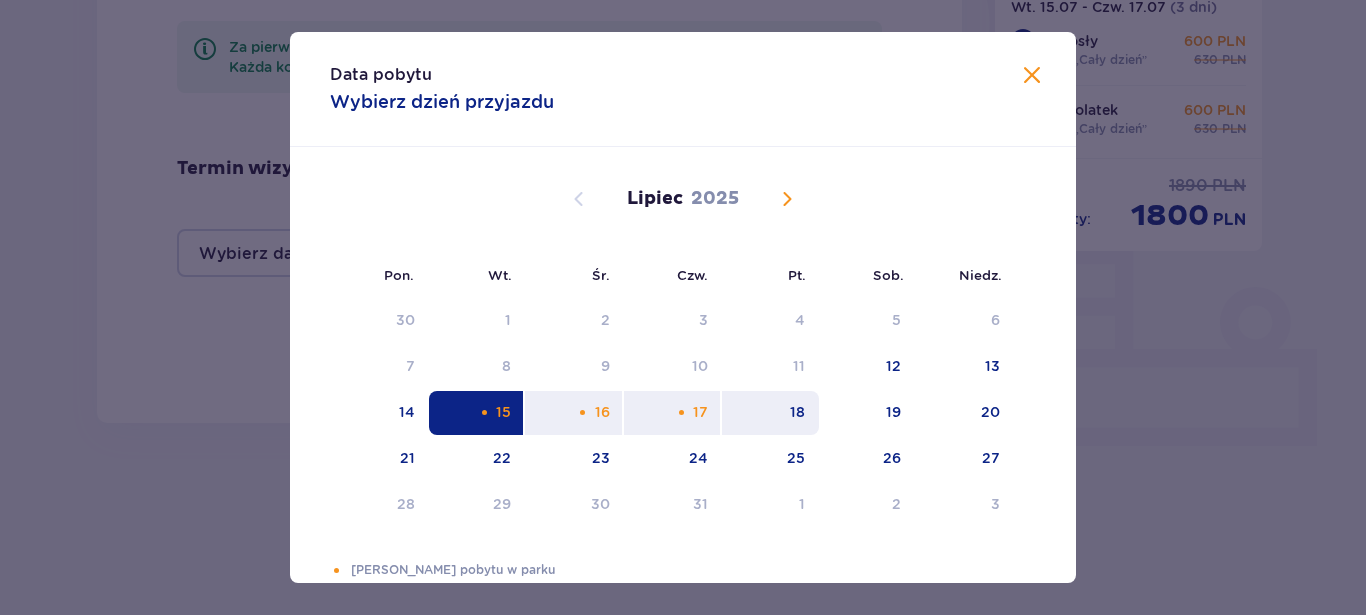 click on "18" at bounding box center (797, 412) 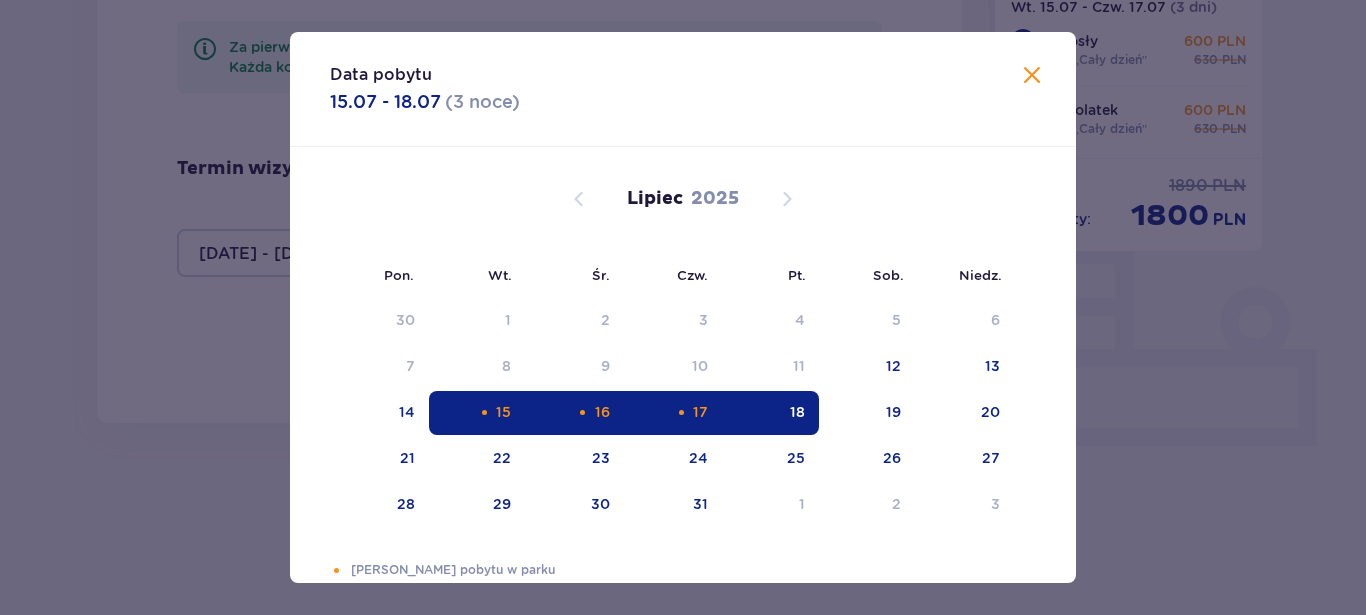 type on "15.07.25 - 18.07.25" 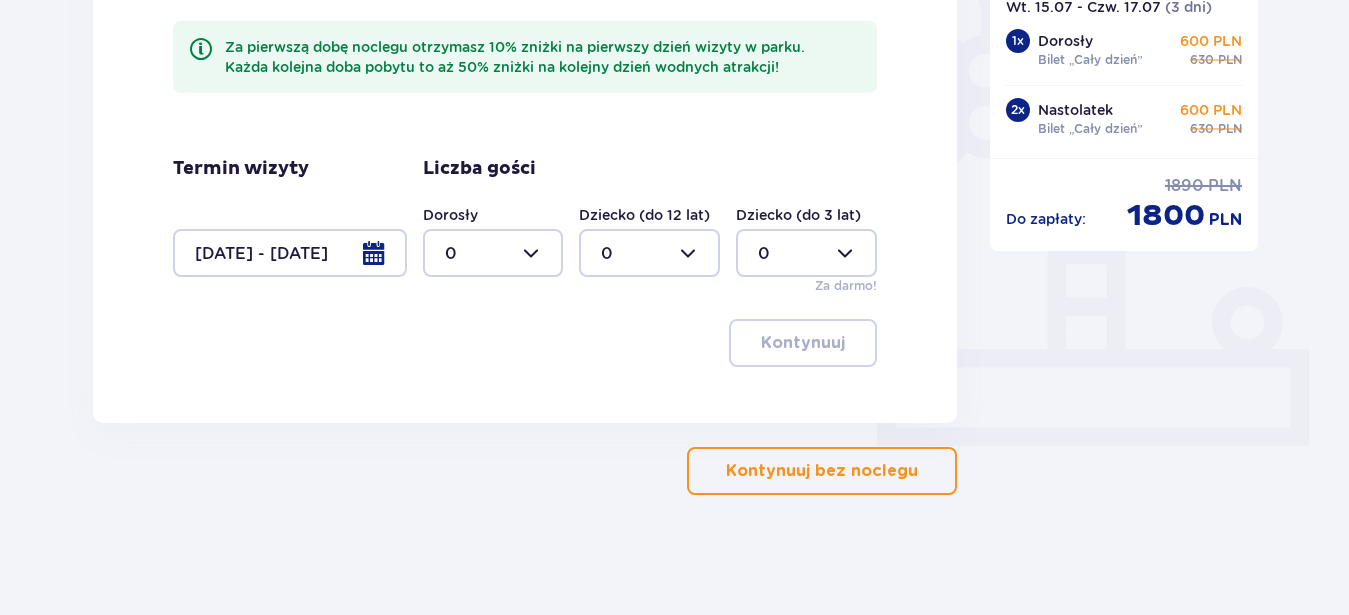 click at bounding box center [493, 253] 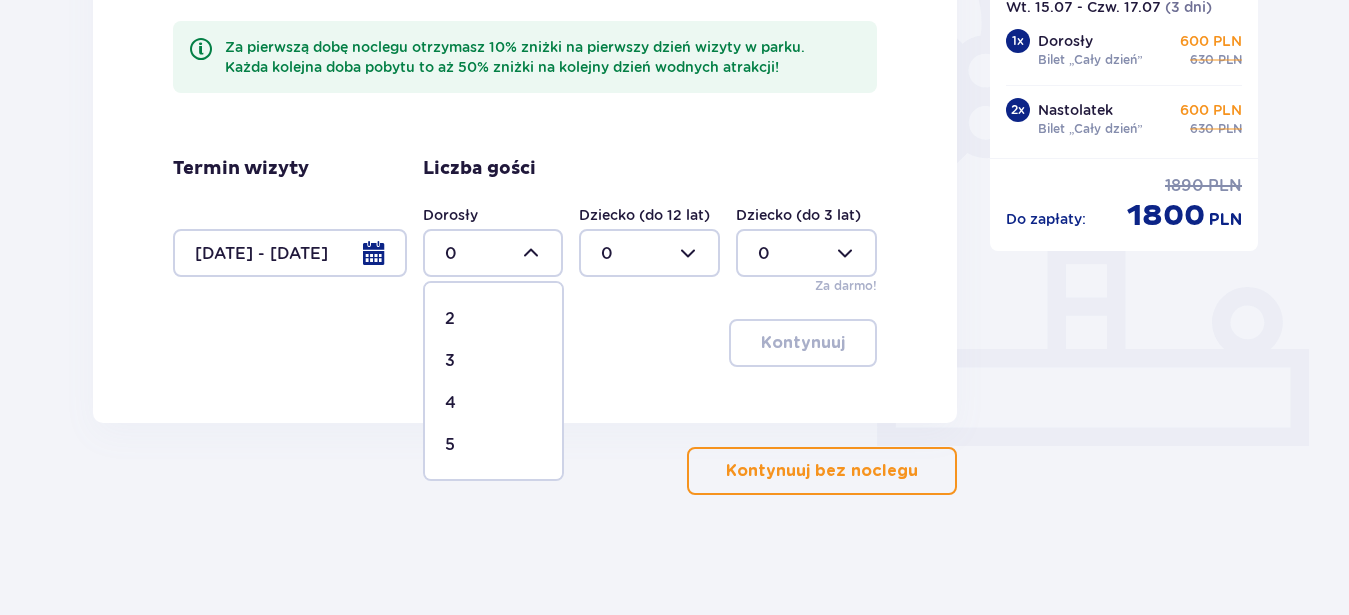 scroll, scrollTop: 114, scrollLeft: 0, axis: vertical 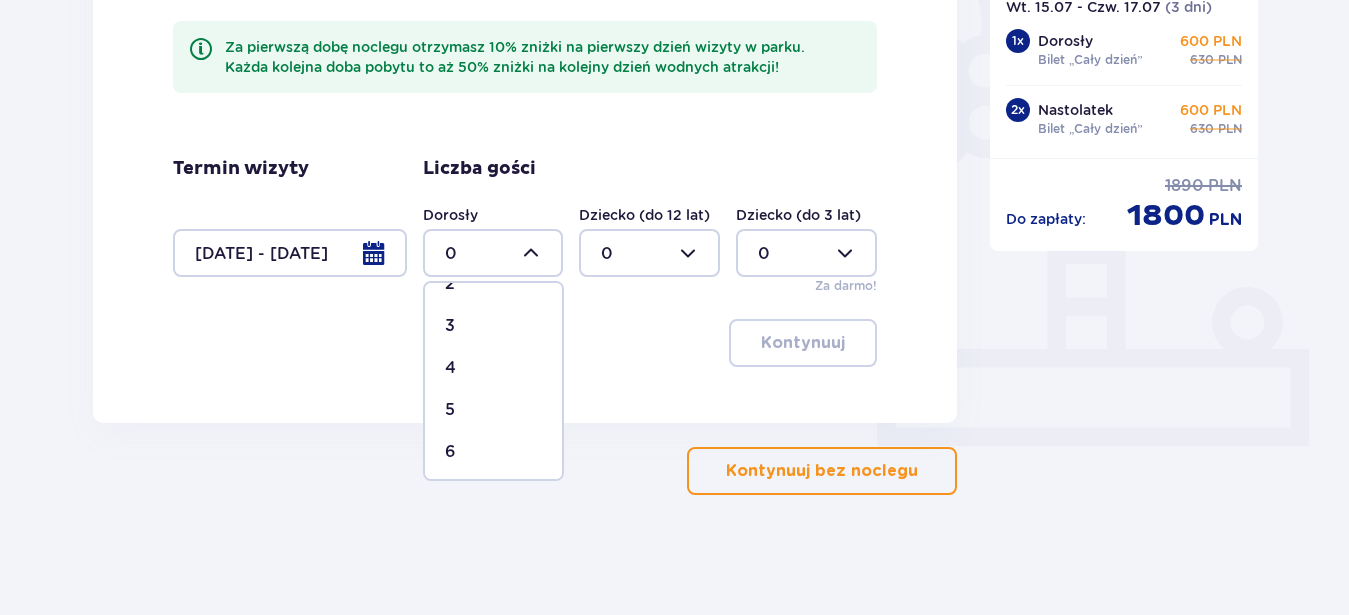click on "4" at bounding box center (450, 368) 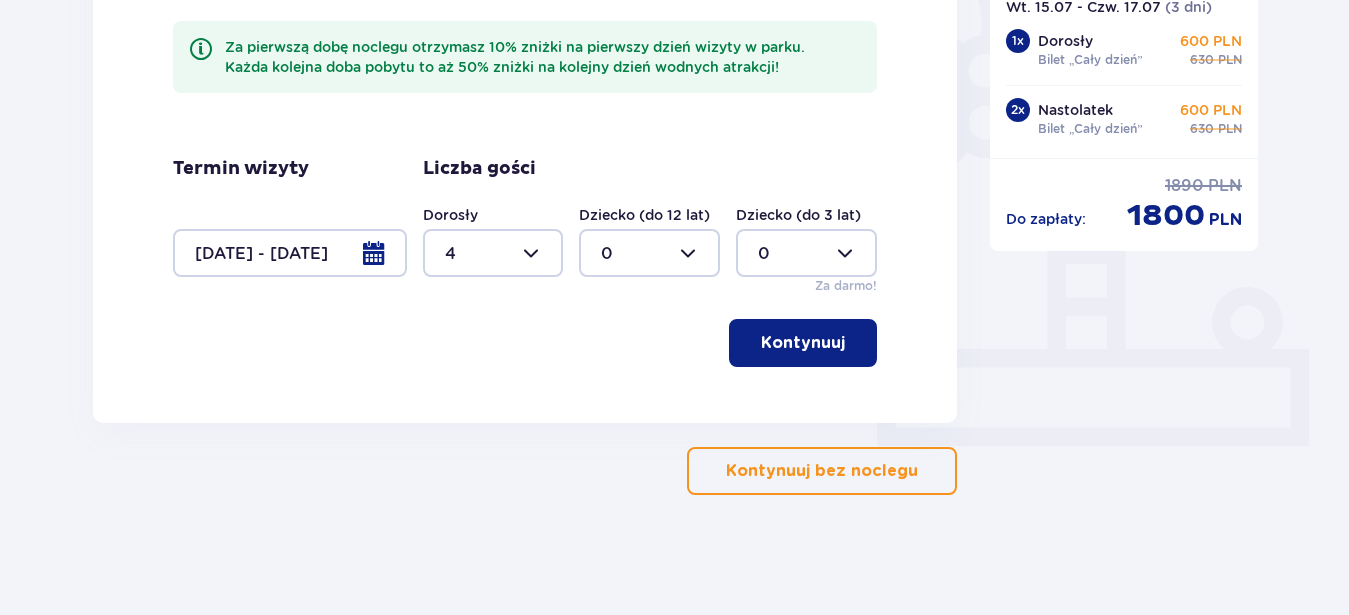 click on "Kontynuuj" at bounding box center (803, 343) 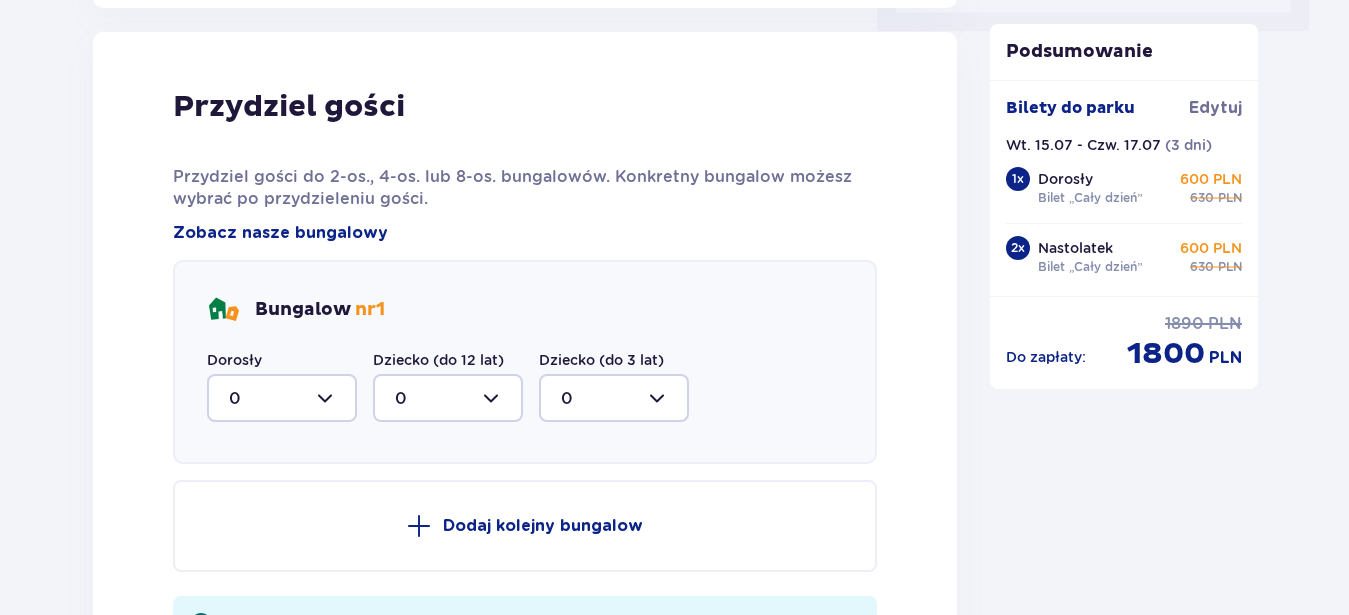 scroll, scrollTop: 1010, scrollLeft: 0, axis: vertical 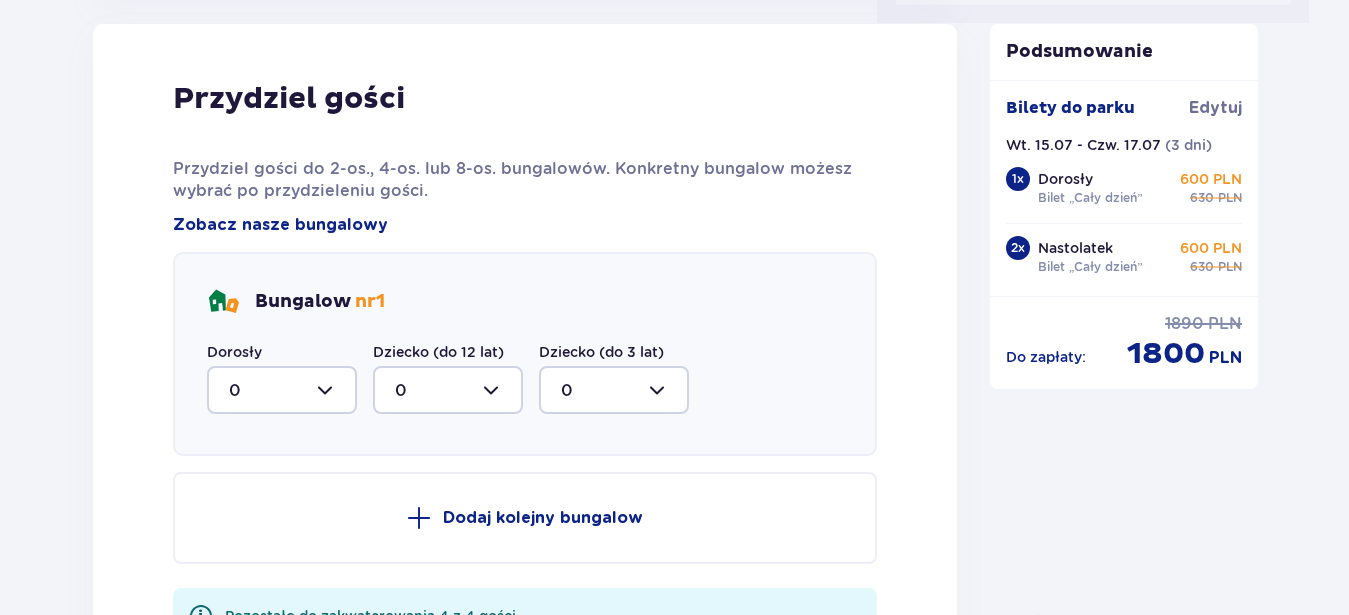click at bounding box center [282, 390] 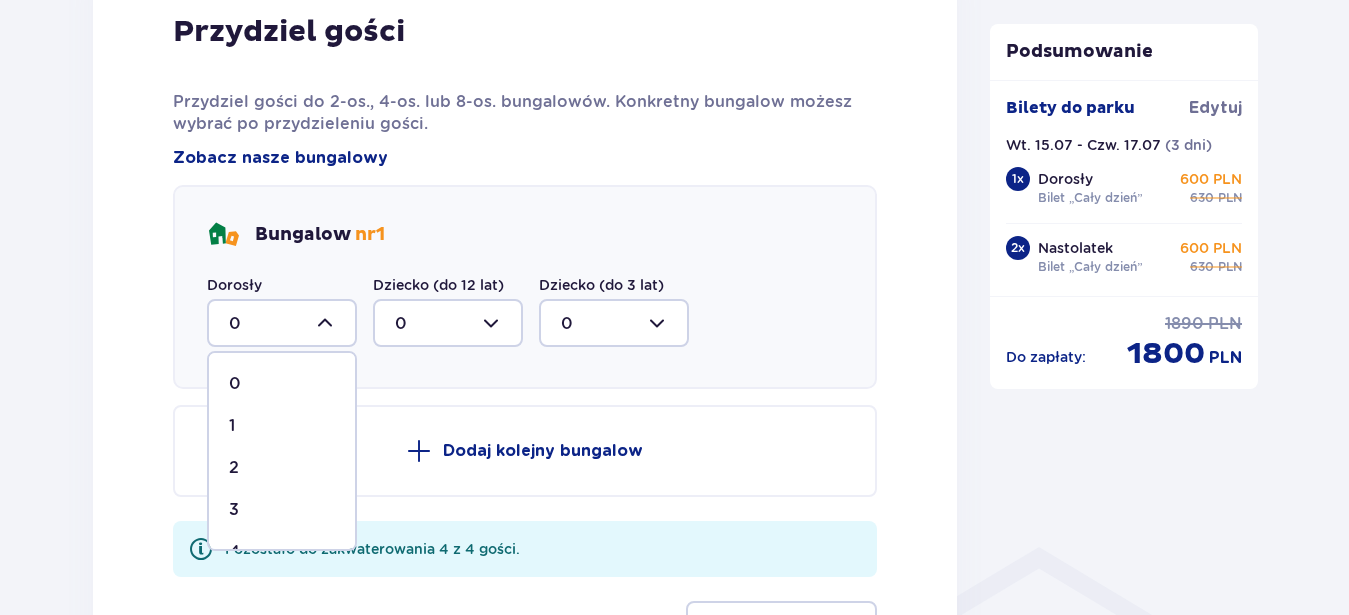 scroll, scrollTop: 1112, scrollLeft: 0, axis: vertical 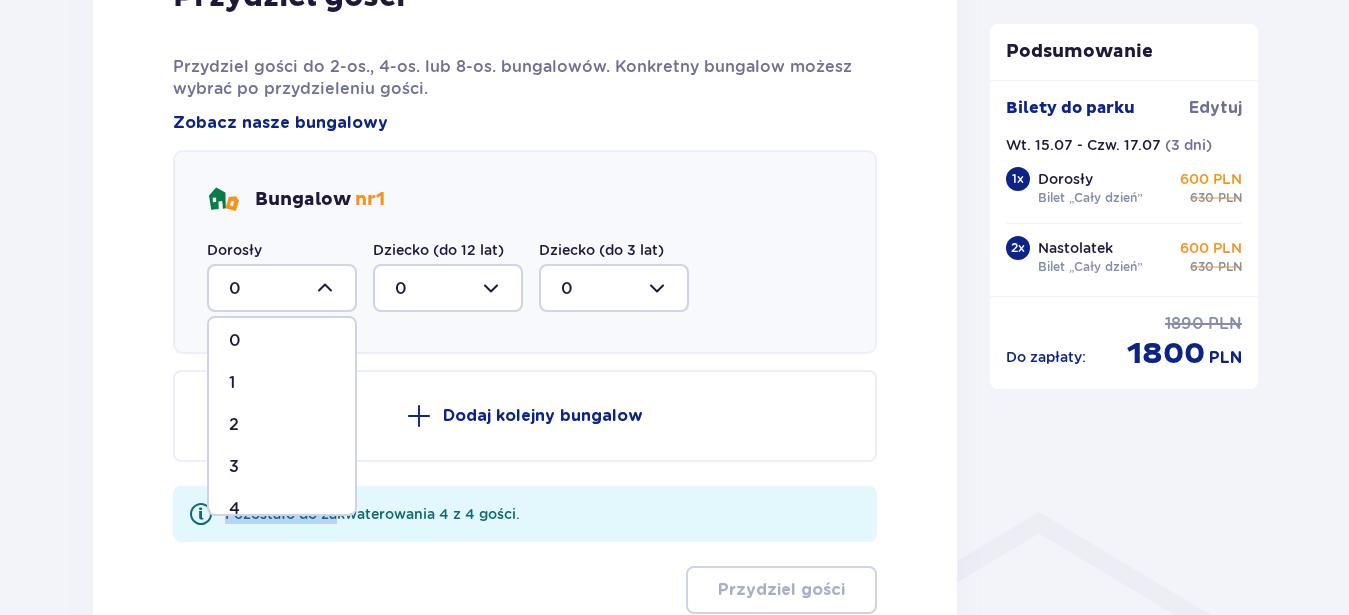 drag, startPoint x: 334, startPoint y: 418, endPoint x: 337, endPoint y: 449, distance: 31.144823 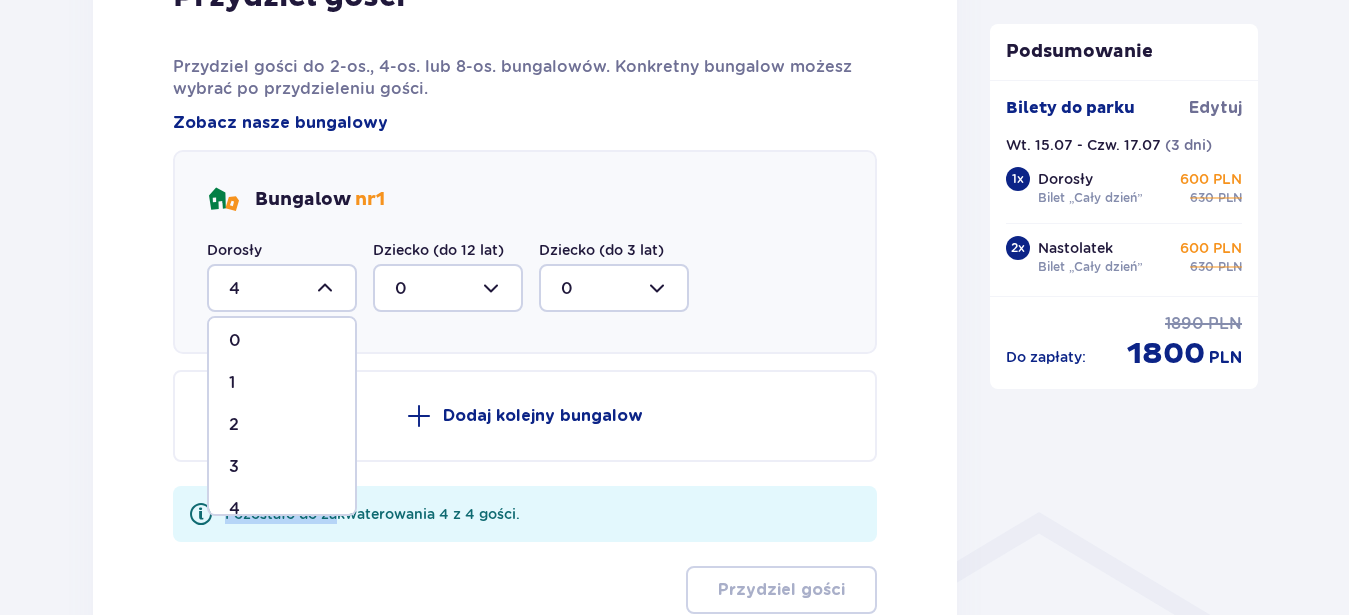 scroll, scrollTop: 0, scrollLeft: 0, axis: both 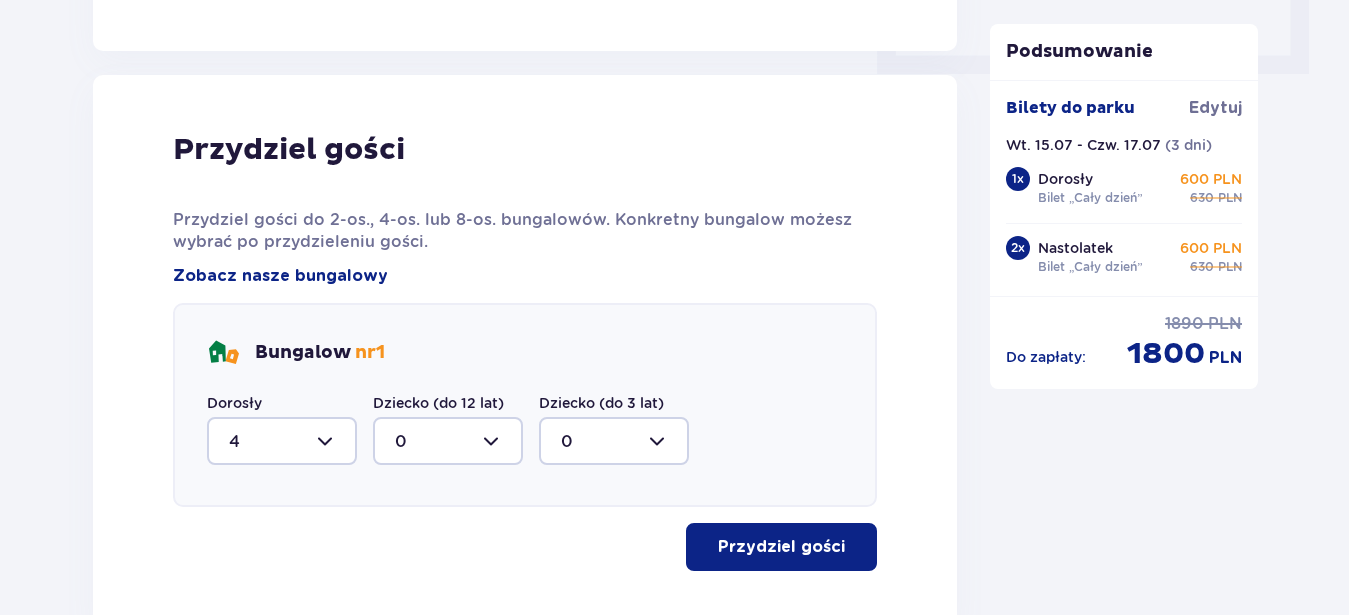 click on "Przydziel gości" at bounding box center [781, 547] 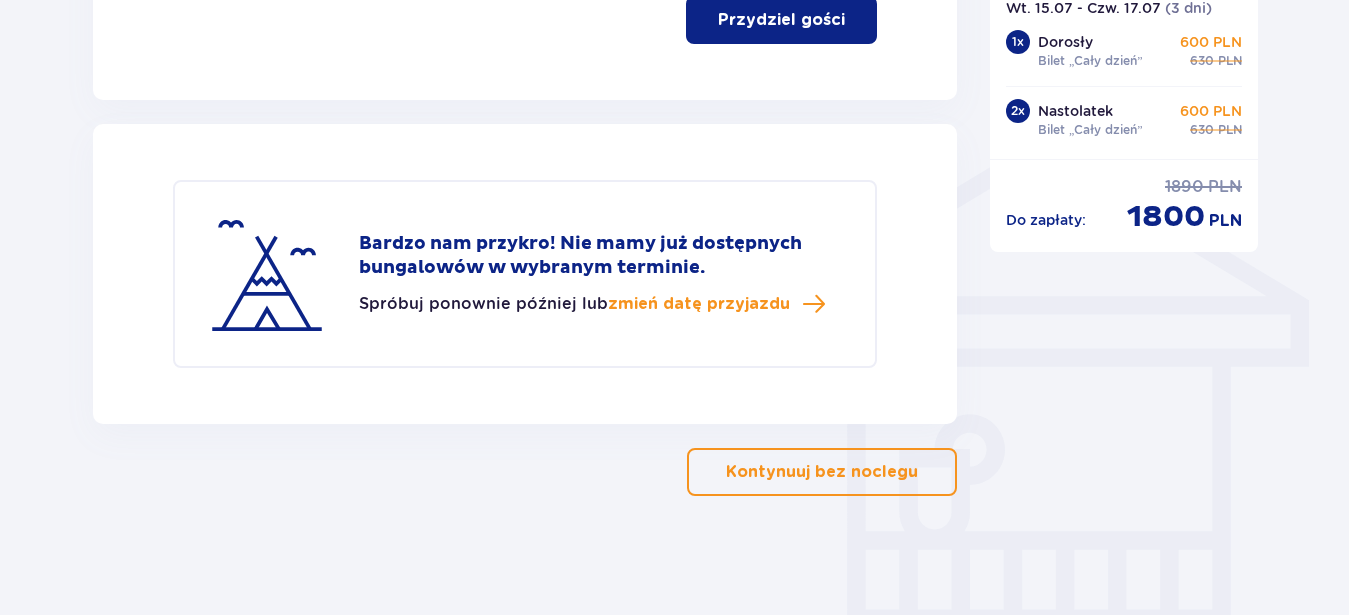 scroll, scrollTop: 1487, scrollLeft: 0, axis: vertical 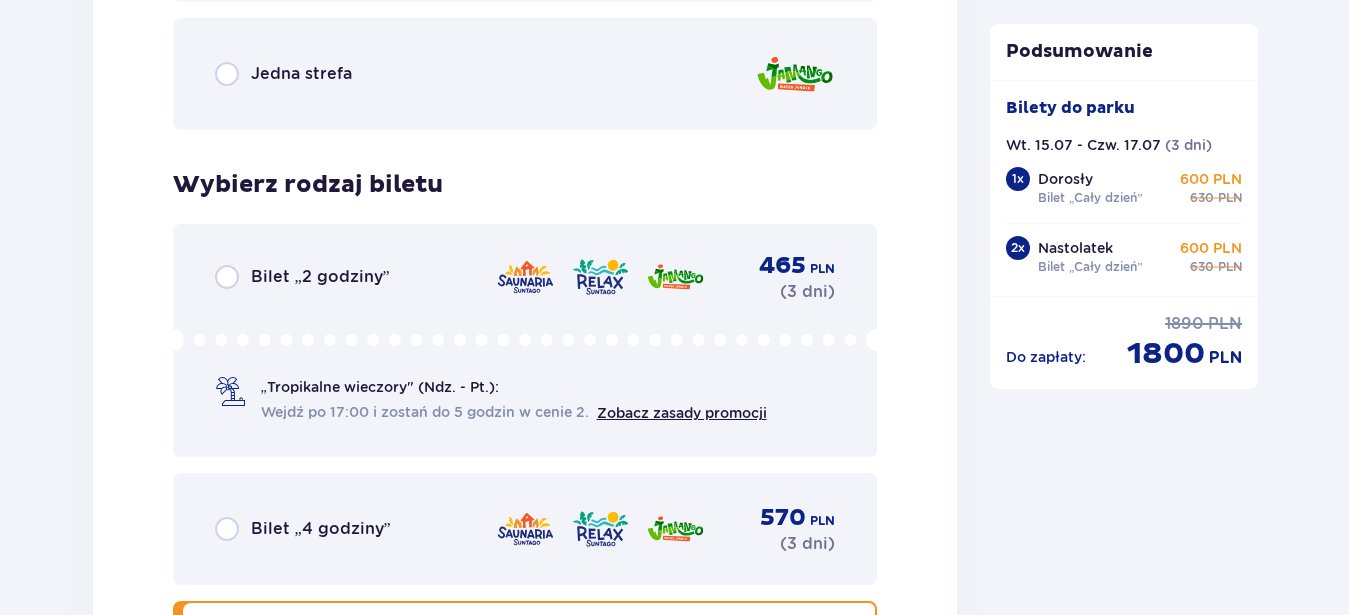 click on "Bilety Pomiń ten krok Znajdź bilety Kupuj bilety online, aby mieć gwarancję wejścia i korzystać z dedykowanych kas szybkiej obsługi. Długość pobytu 1 dzień Dłużej Data przyjazdu 15.07.25 - 17.07.25 Liczba osób 3 Oferta specjalna Pakiet Family 2+2    -  1920 PLN ( 3 dni ) Całodniowe bilety do strefy Jamango (2 dorosłych i 2 dzieci do 16 lat) Voucher 100 zł w cenie: do wykorzystania online lub na miejscu (np. w restauracji) Zasady oferty Kontynuuj bez pakietu Bilet   1 Usuń Wybierz typ gościa Dorosły 18 - 65 lat Dziecko do 90 cm Dziecko do 120 cm Dziecko do 16 lat Nastolatek 16 - 18 lat Senior 65+ lat Ciężarna Z niepełno­sprawnością Wybierz strefy Pierwszy raz?  Poznaj strefy Suntago Trzy strefy Dwie strefy Jedna strefa Wybierz rodzaj biletu Bilet „2 godziny” 465 PLN ( 3 dni ) „Tropikalne wieczory" (Ndz. - Pt.): Wejdź po 17:00 i zostań do 5 godzin w cenie 2. Zobacz zasady promocji Bilet „4 godziny” 570 PLN ( 3 dni ) Bilet „Cały dzień” 630 PLN ( 3 dni ) Bilet   2 (" at bounding box center (525, -1859) 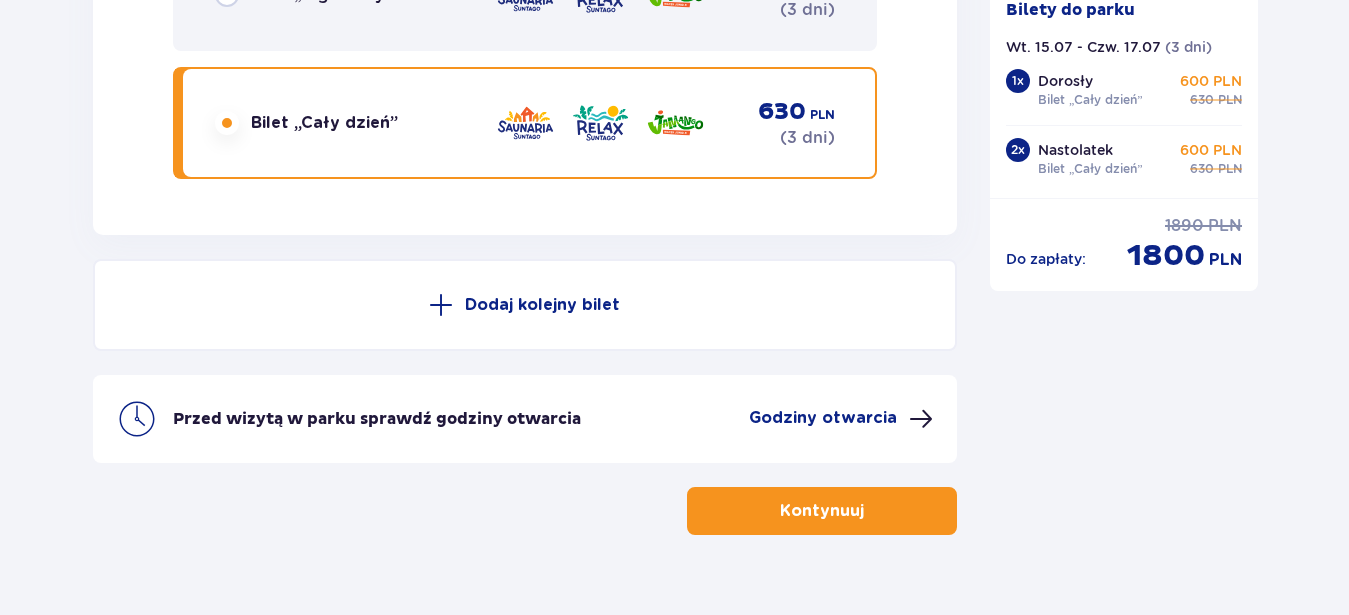 scroll, scrollTop: 5572, scrollLeft: 0, axis: vertical 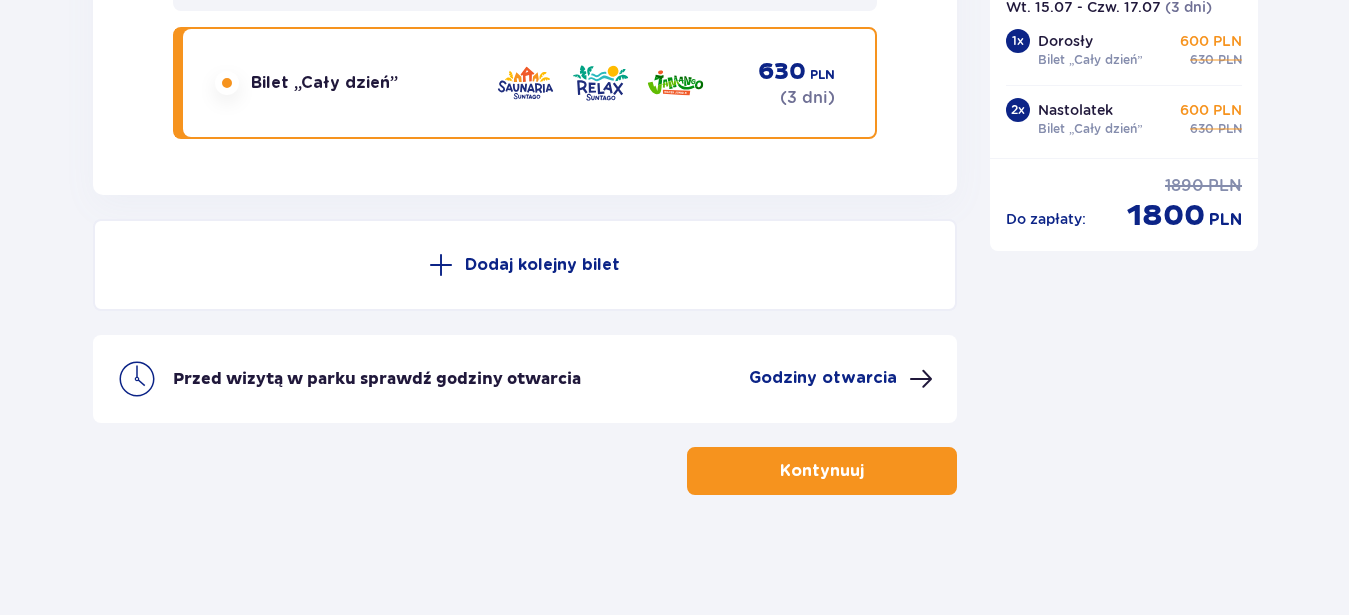 click on "Kontynuuj" at bounding box center (822, 471) 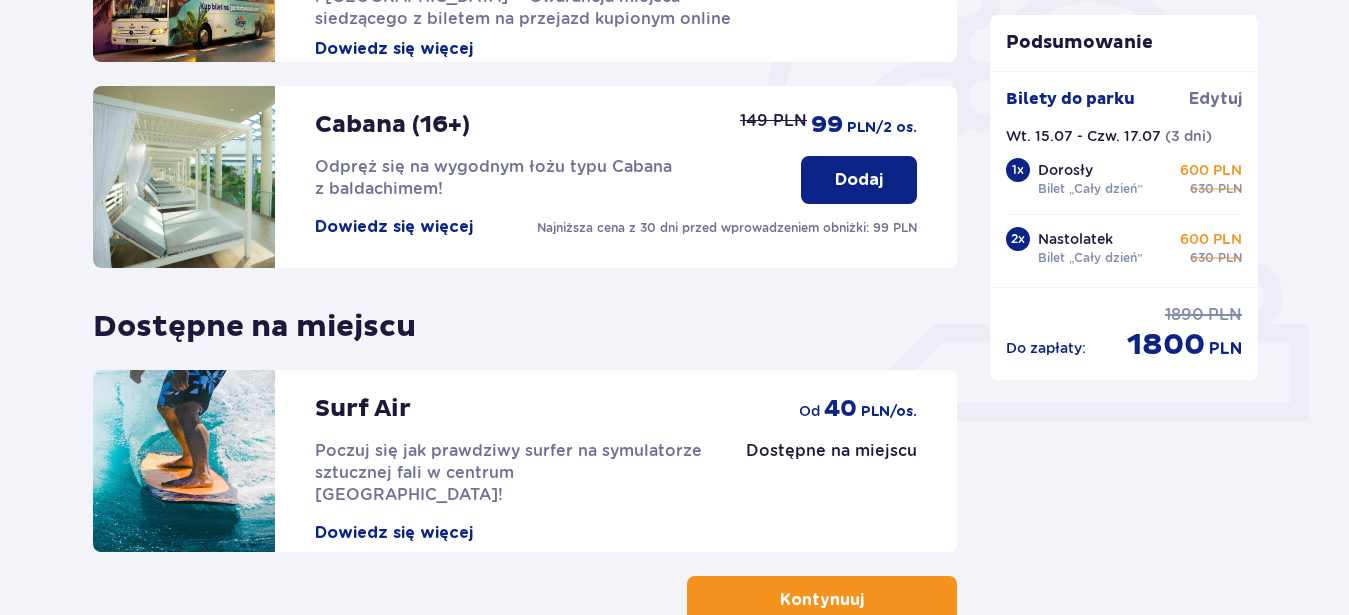 scroll, scrollTop: 741, scrollLeft: 0, axis: vertical 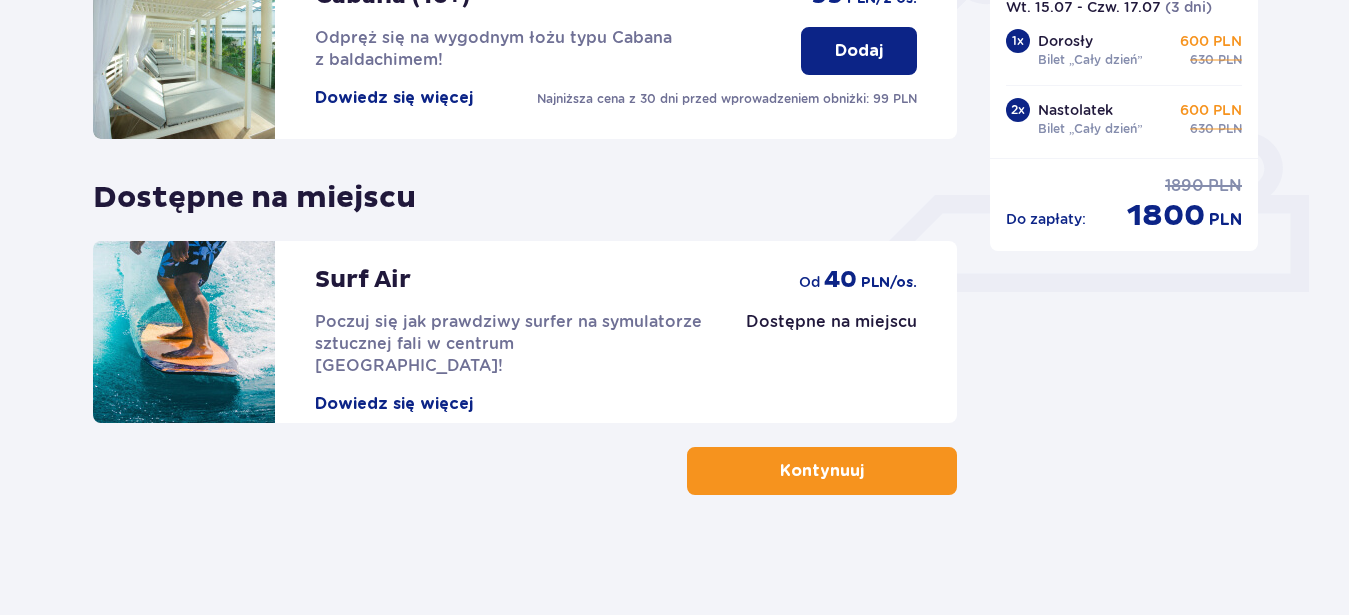 click on "Kontynuuj" at bounding box center [822, 471] 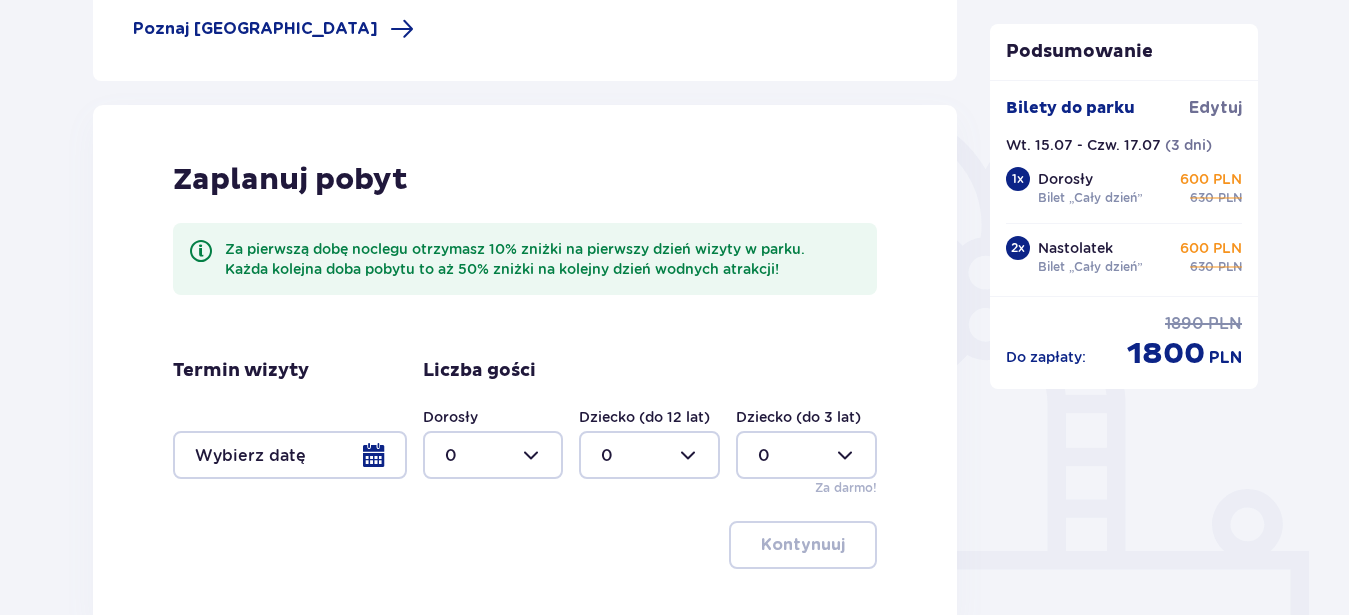 scroll, scrollTop: 510, scrollLeft: 0, axis: vertical 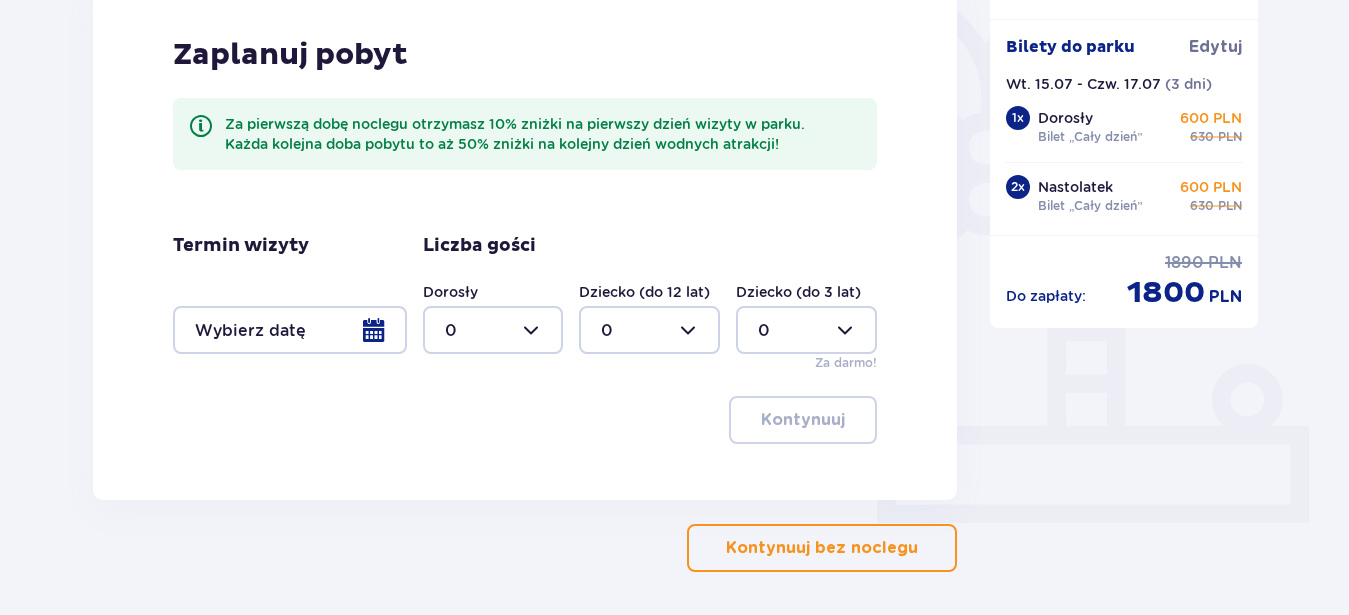click at bounding box center (290, 330) 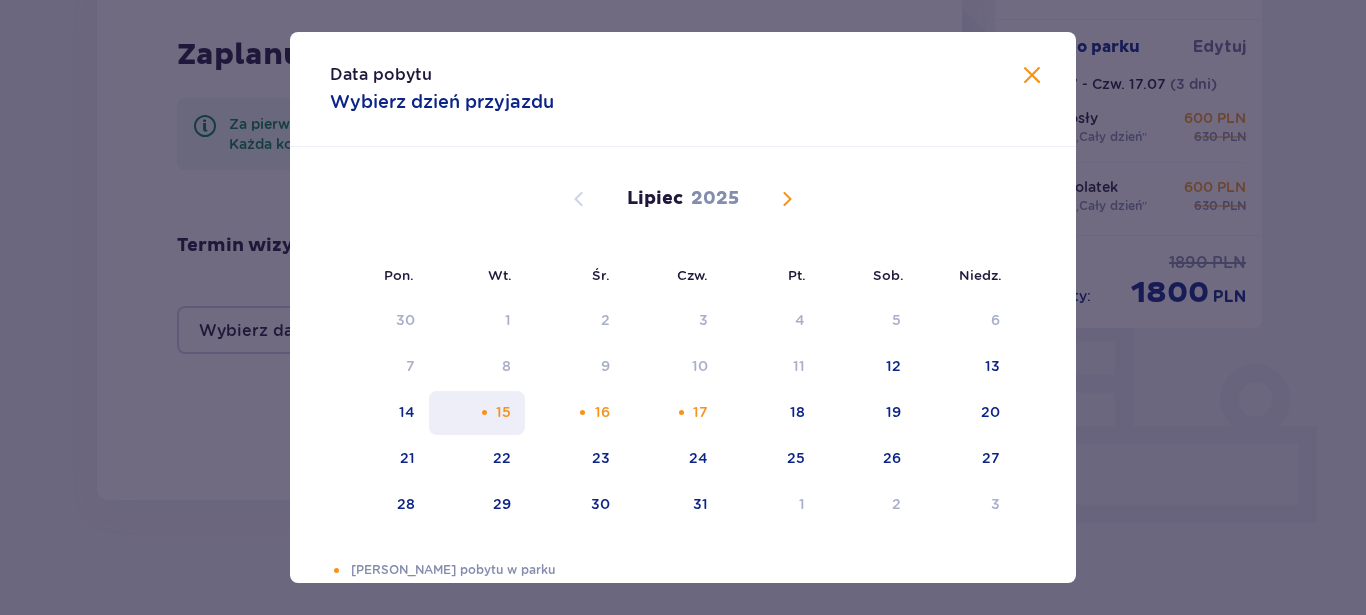 click at bounding box center (484, 412) 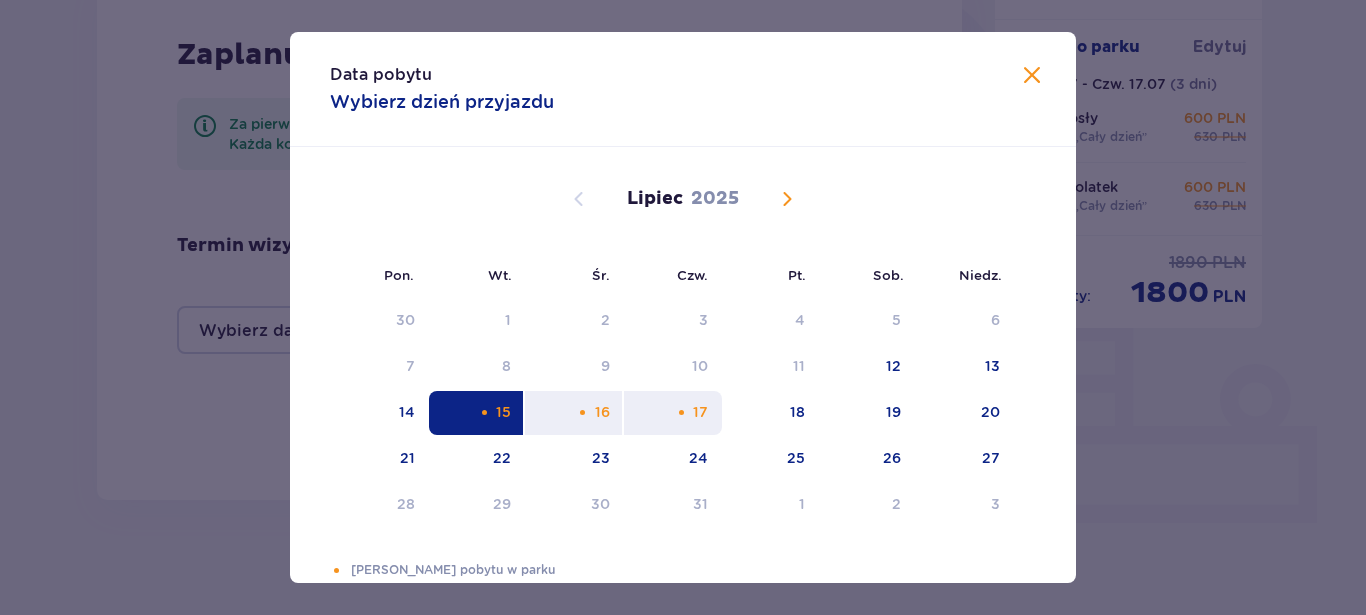 click on "17" at bounding box center (673, 413) 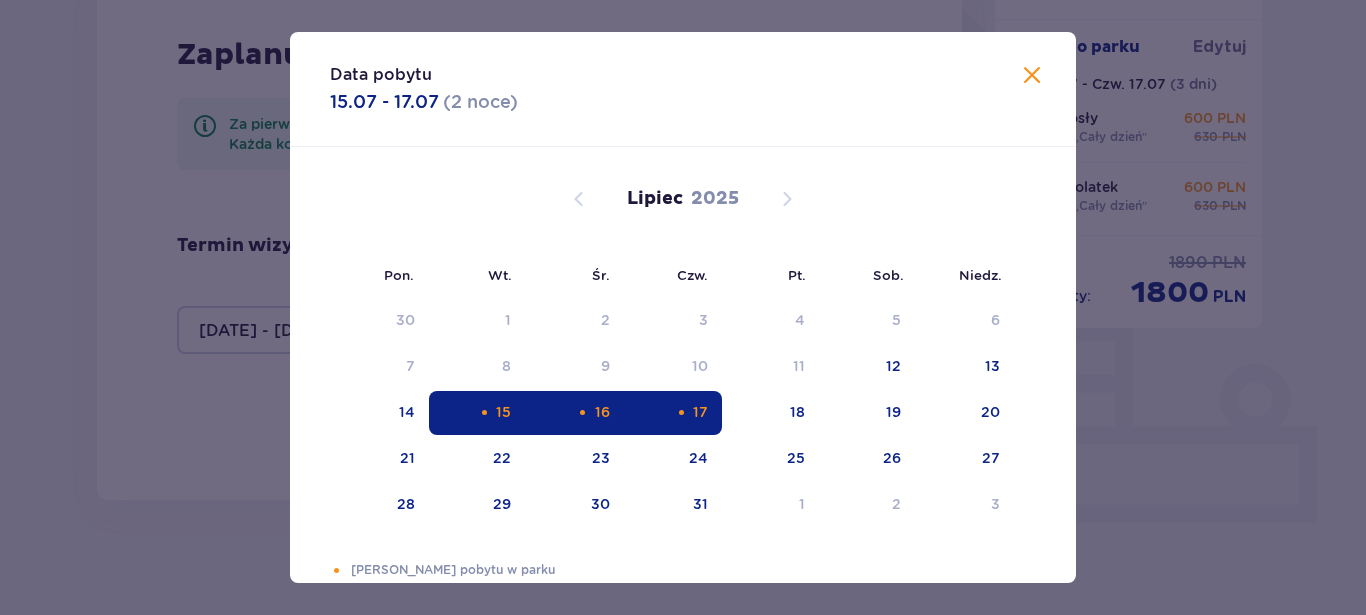type on "15.07.25 - 17.07.25" 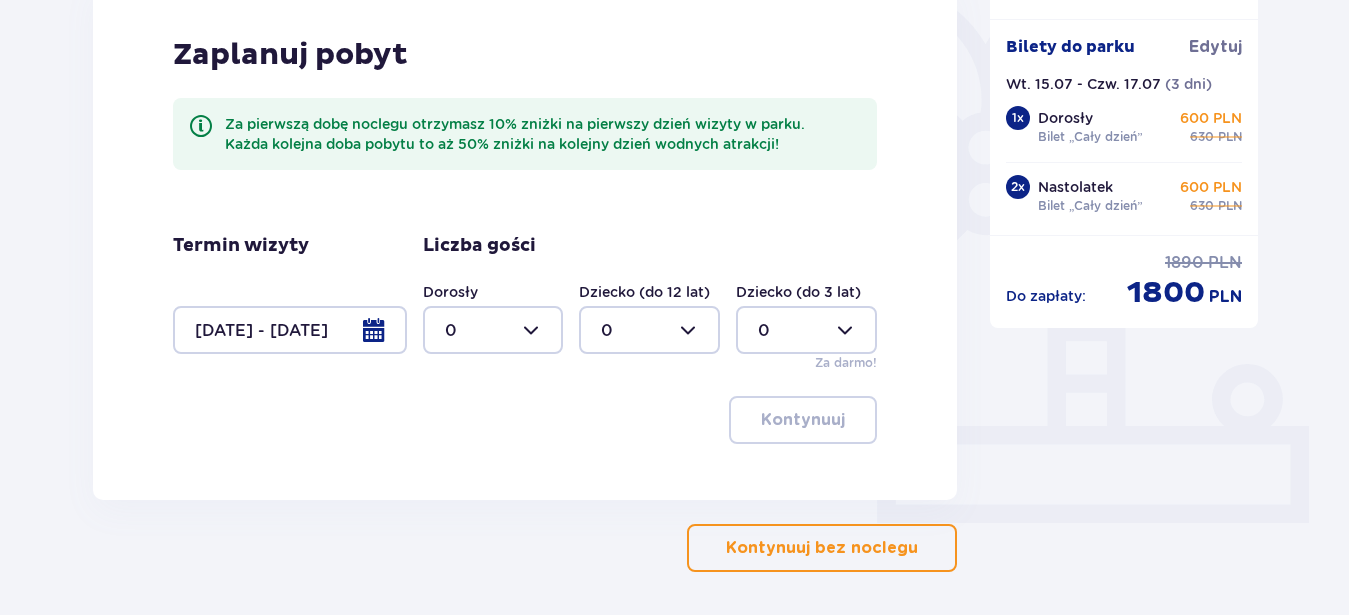 click at bounding box center (493, 330) 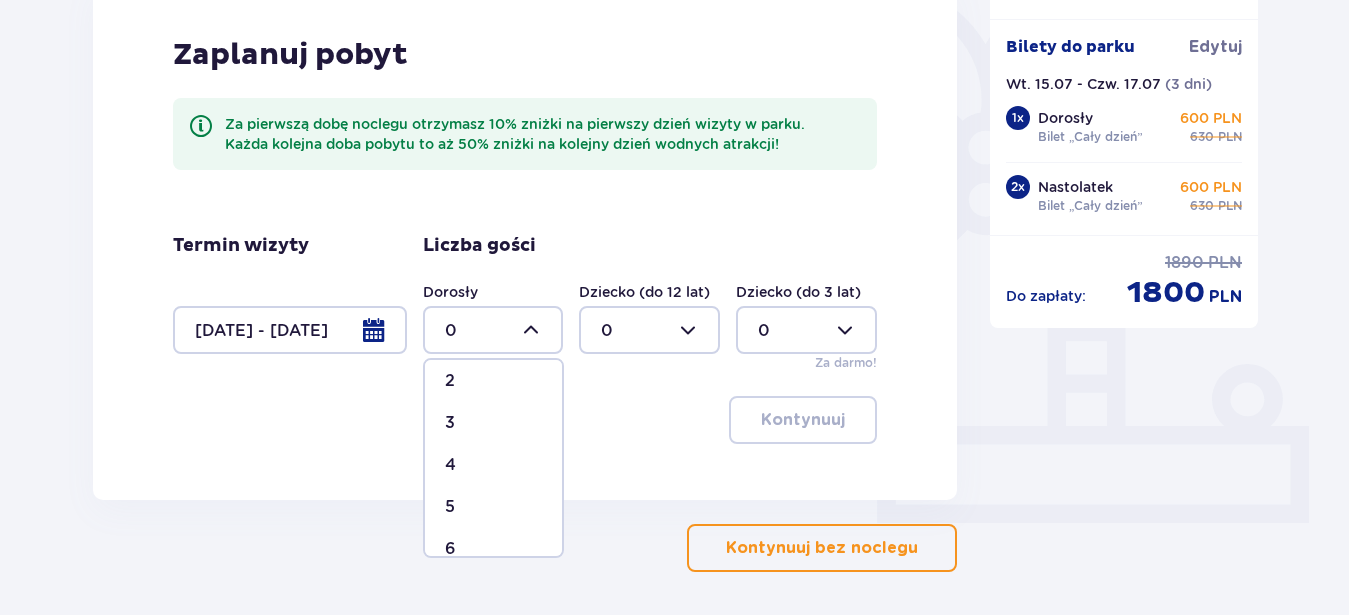 scroll, scrollTop: 114, scrollLeft: 0, axis: vertical 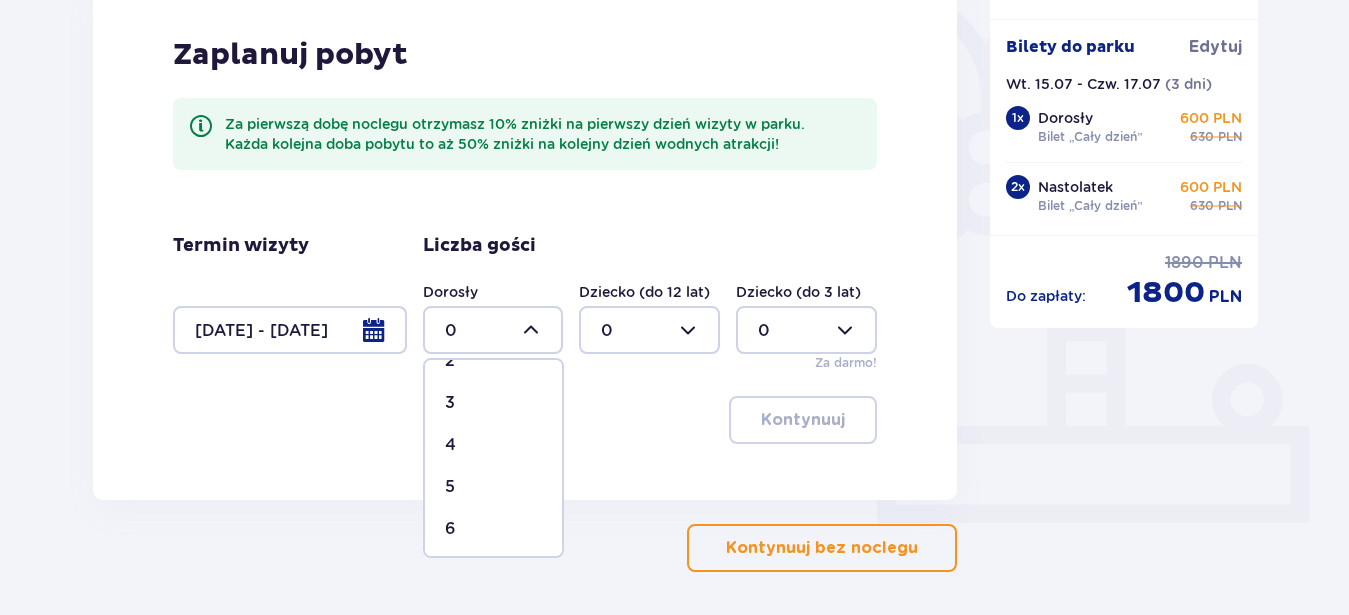 click on "4" at bounding box center [493, 445] 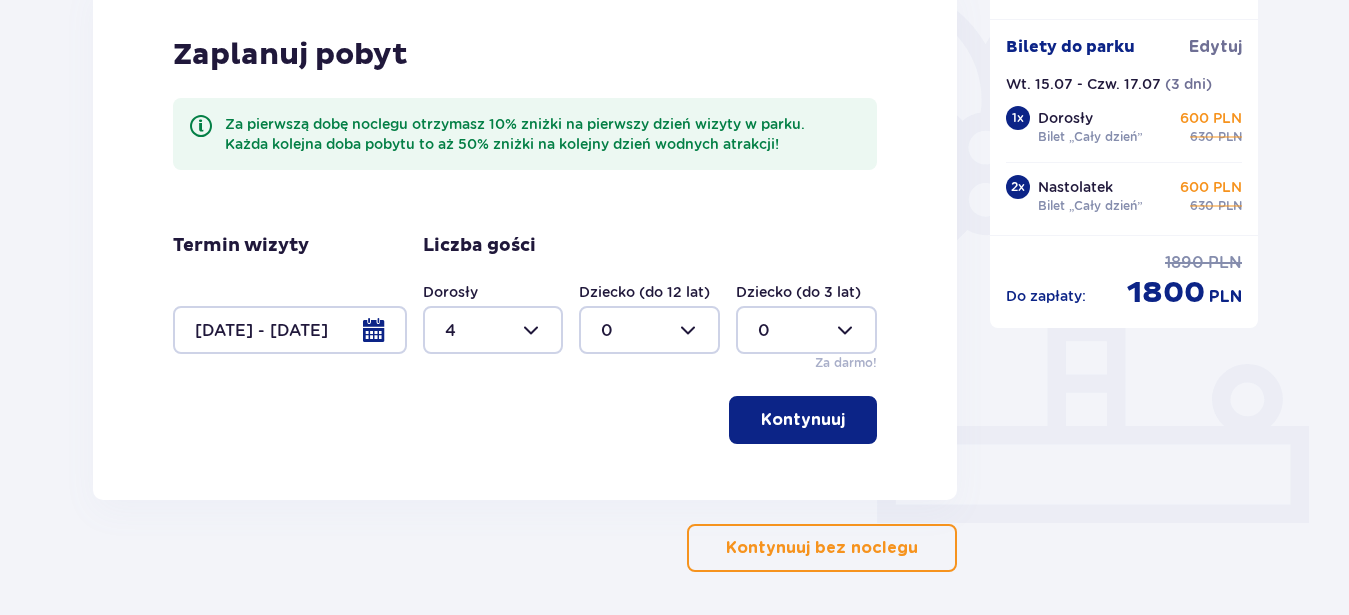 click on "Kontynuuj" at bounding box center [803, 420] 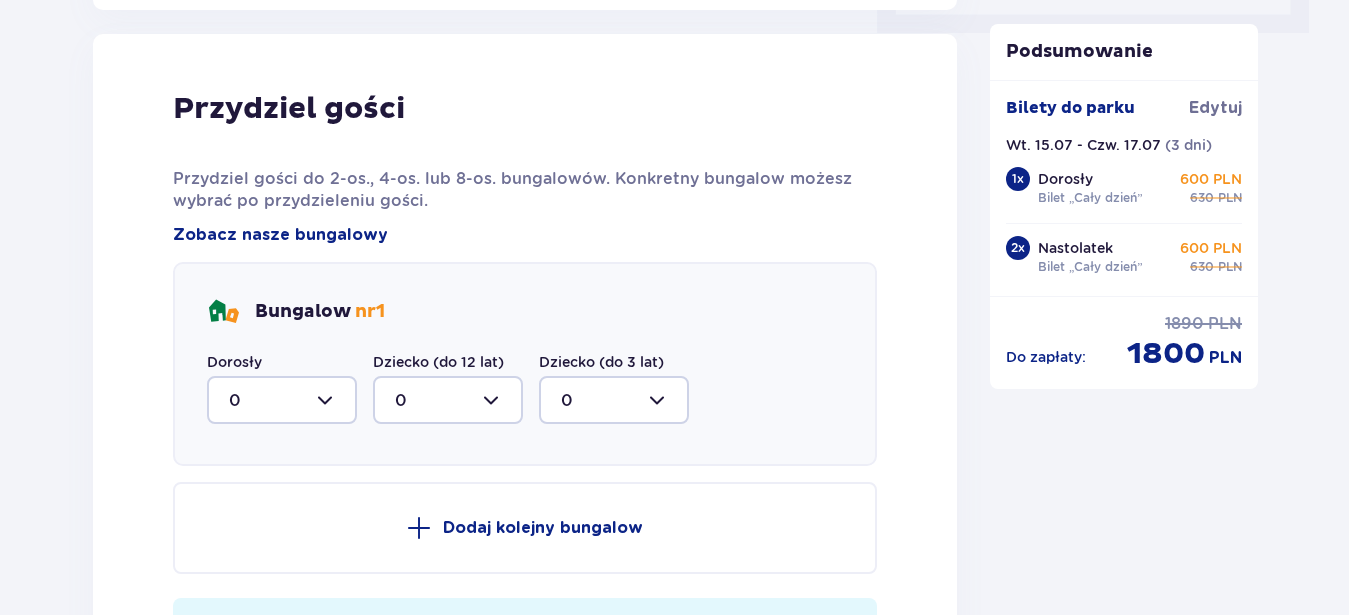 scroll, scrollTop: 1010, scrollLeft: 0, axis: vertical 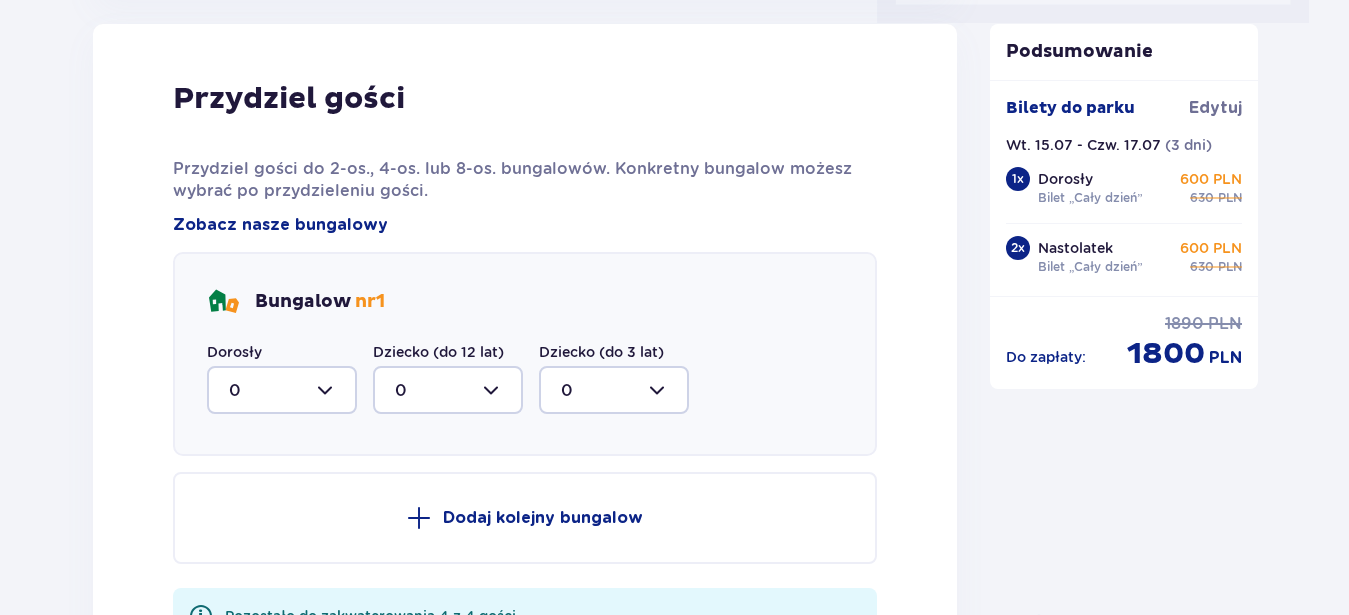 click at bounding box center [282, 390] 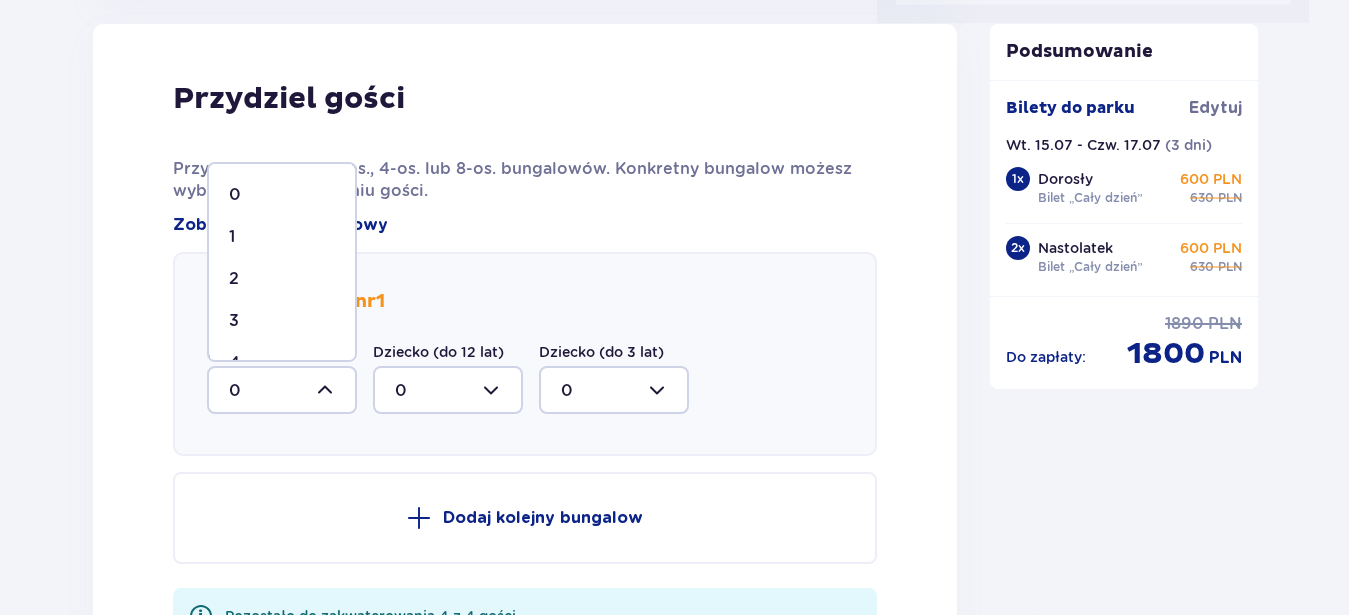 scroll, scrollTop: 34, scrollLeft: 0, axis: vertical 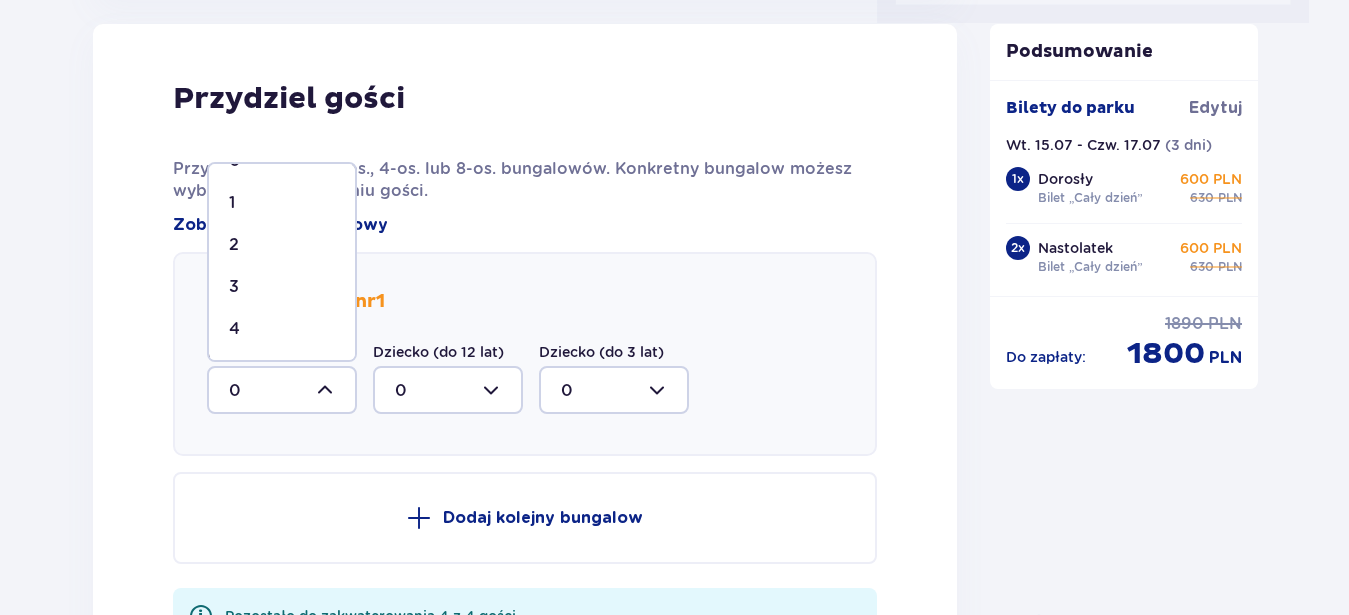 click on "4" at bounding box center (282, 329) 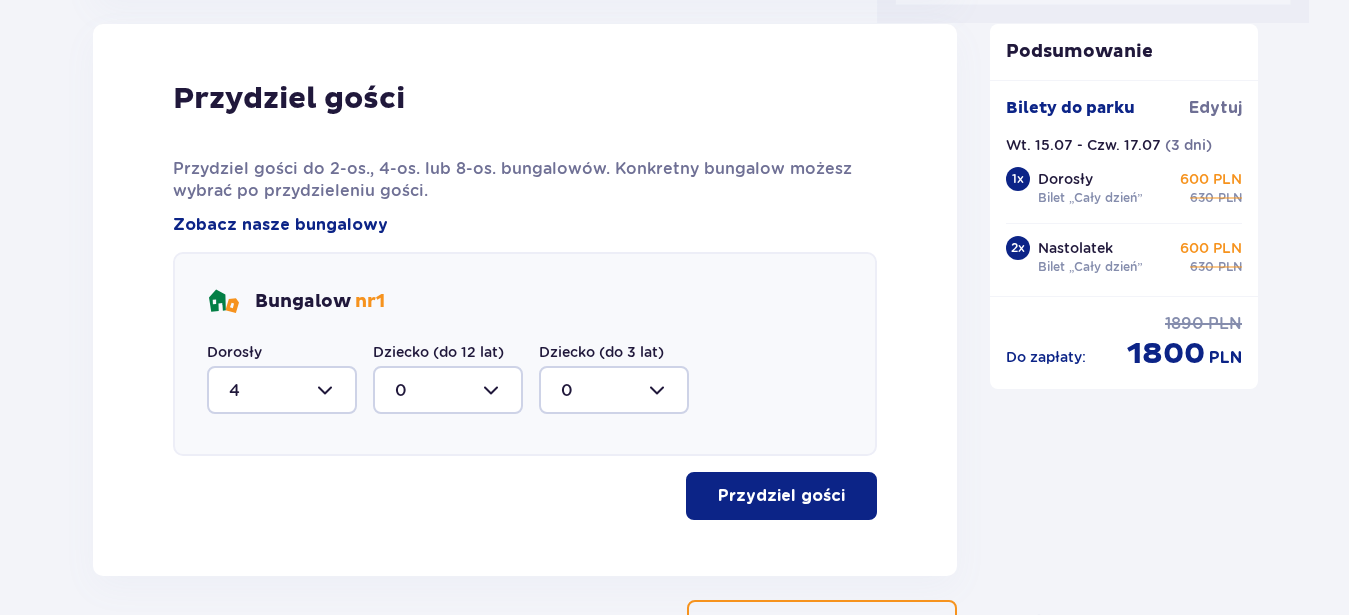 scroll, scrollTop: 1112, scrollLeft: 0, axis: vertical 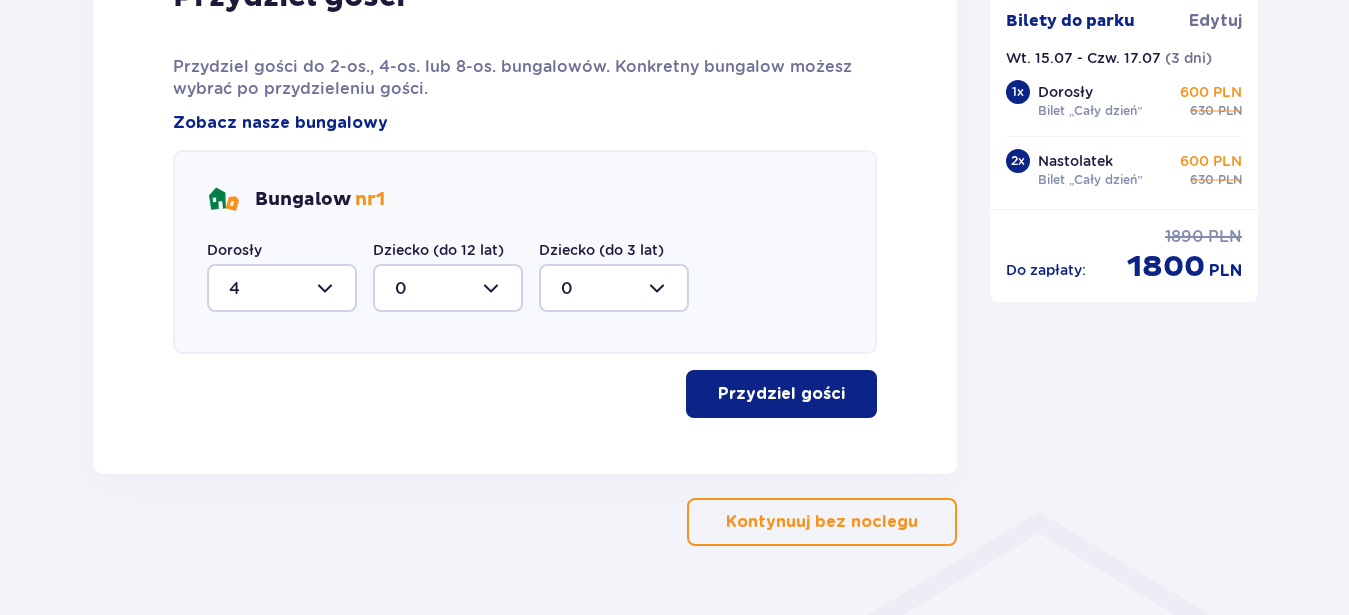 click on "Przydziel gości" at bounding box center [781, 394] 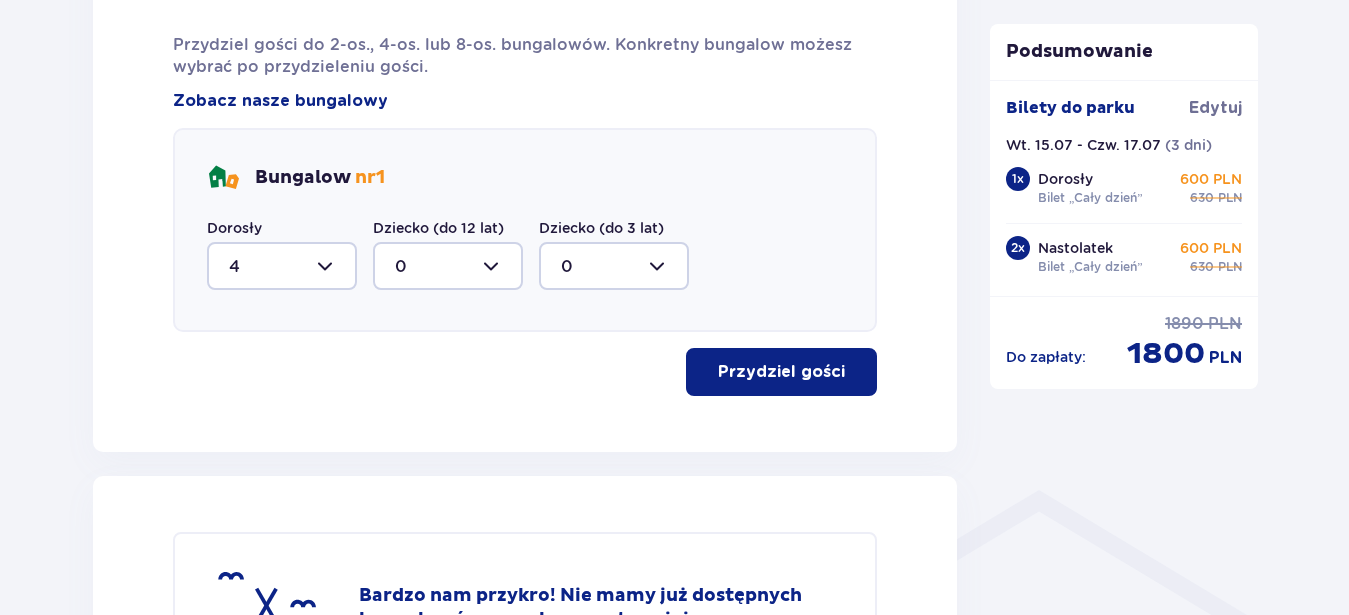 scroll, scrollTop: 977, scrollLeft: 0, axis: vertical 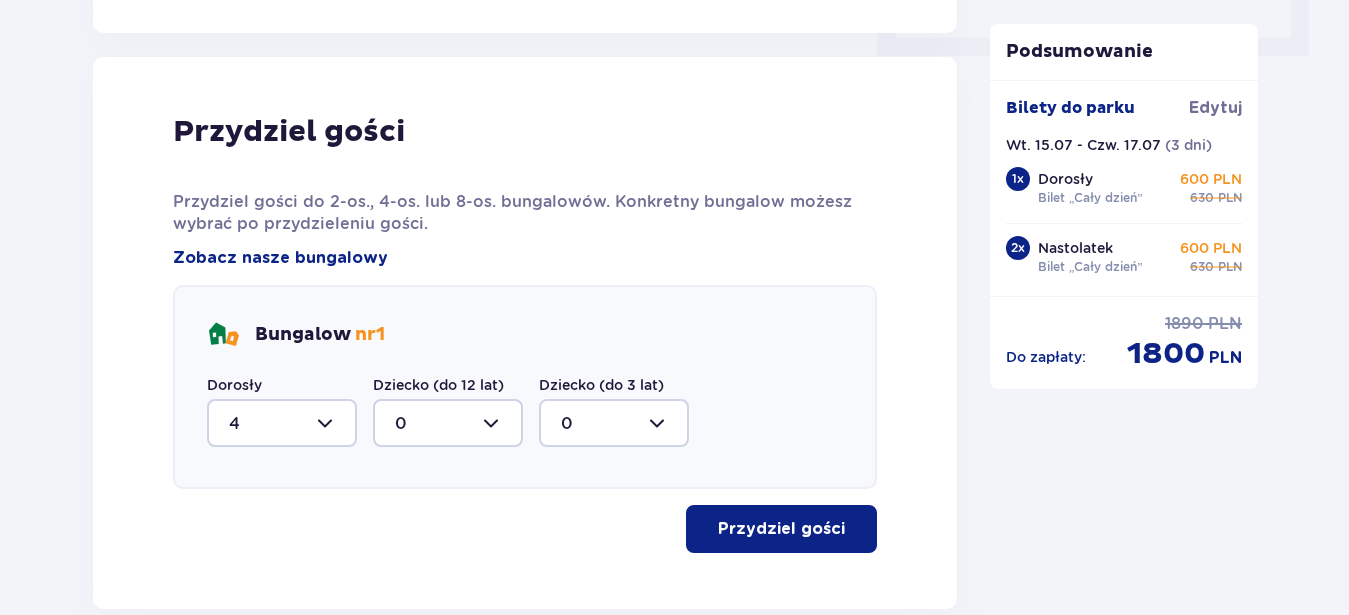 click at bounding box center [282, 423] 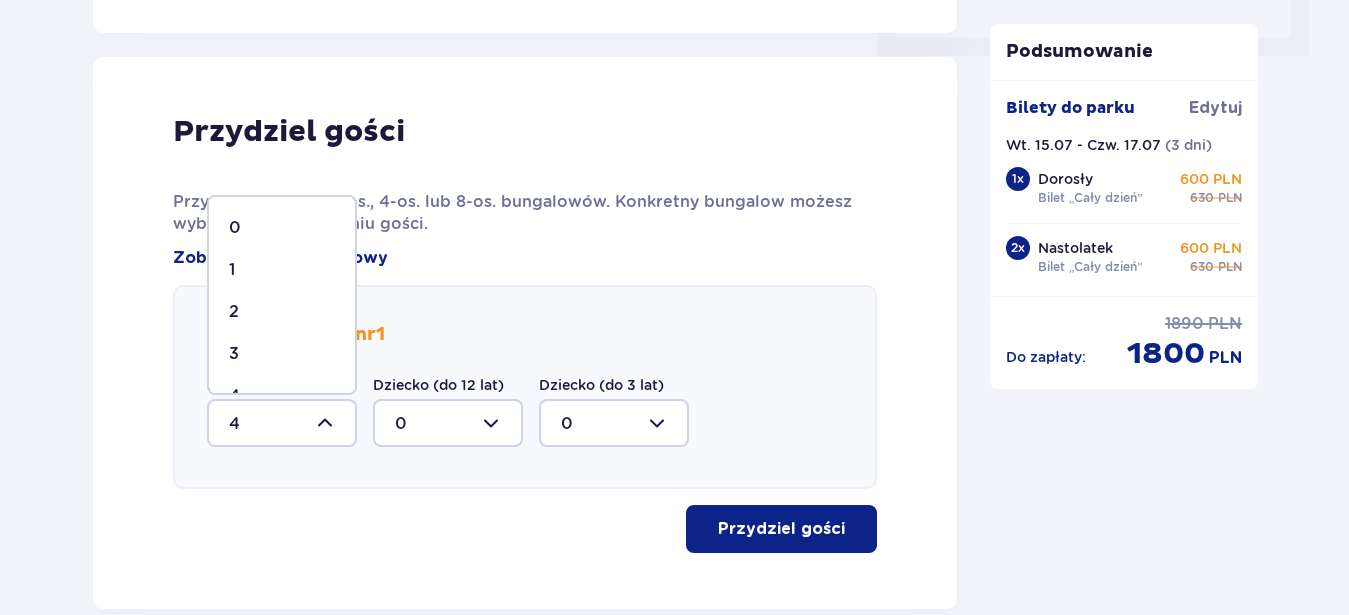 click on "3" at bounding box center (282, 354) 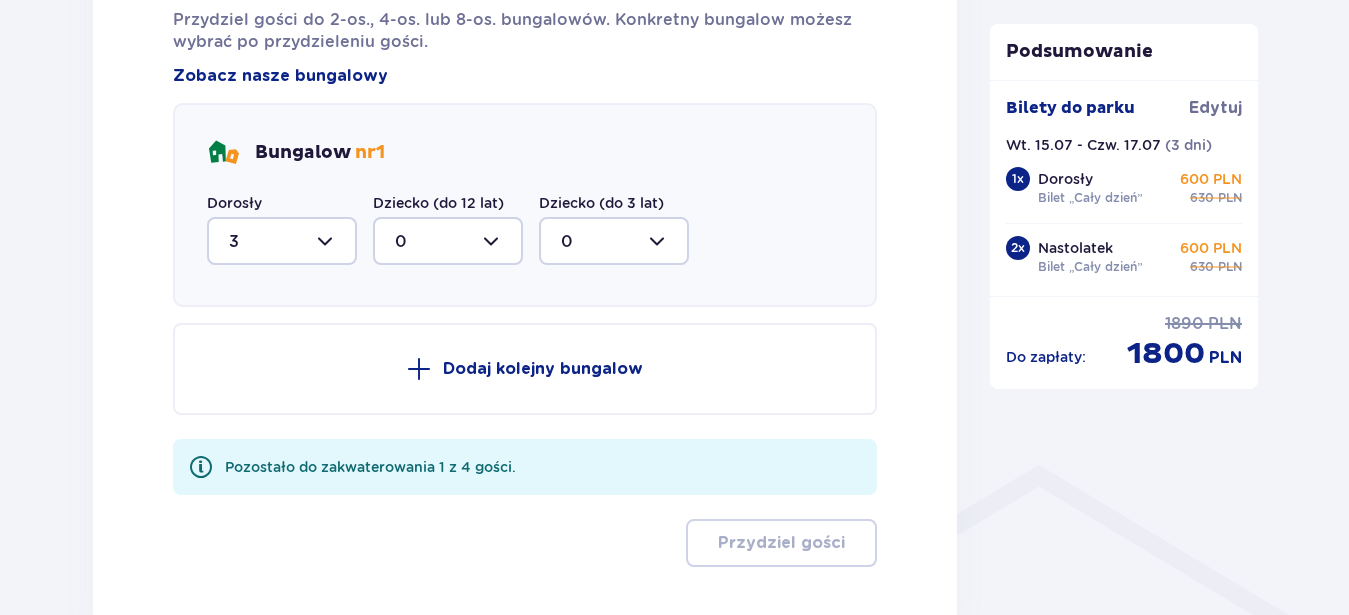 scroll, scrollTop: 1181, scrollLeft: 0, axis: vertical 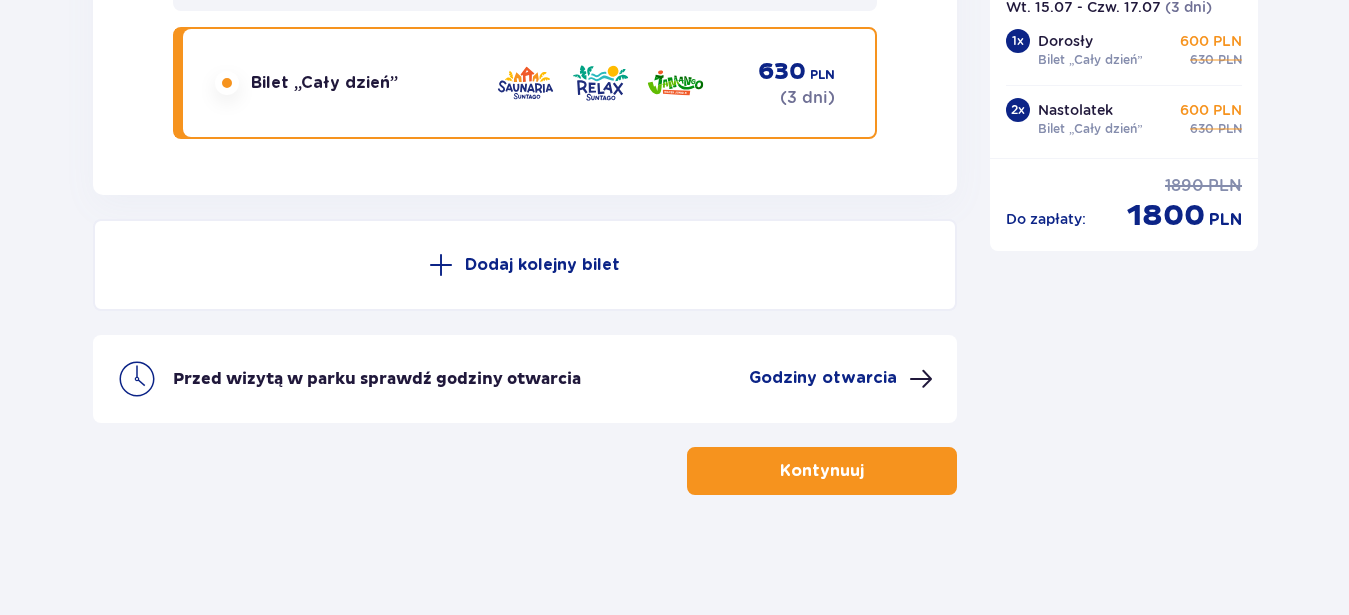 click on "Kontynuuj" at bounding box center (822, 471) 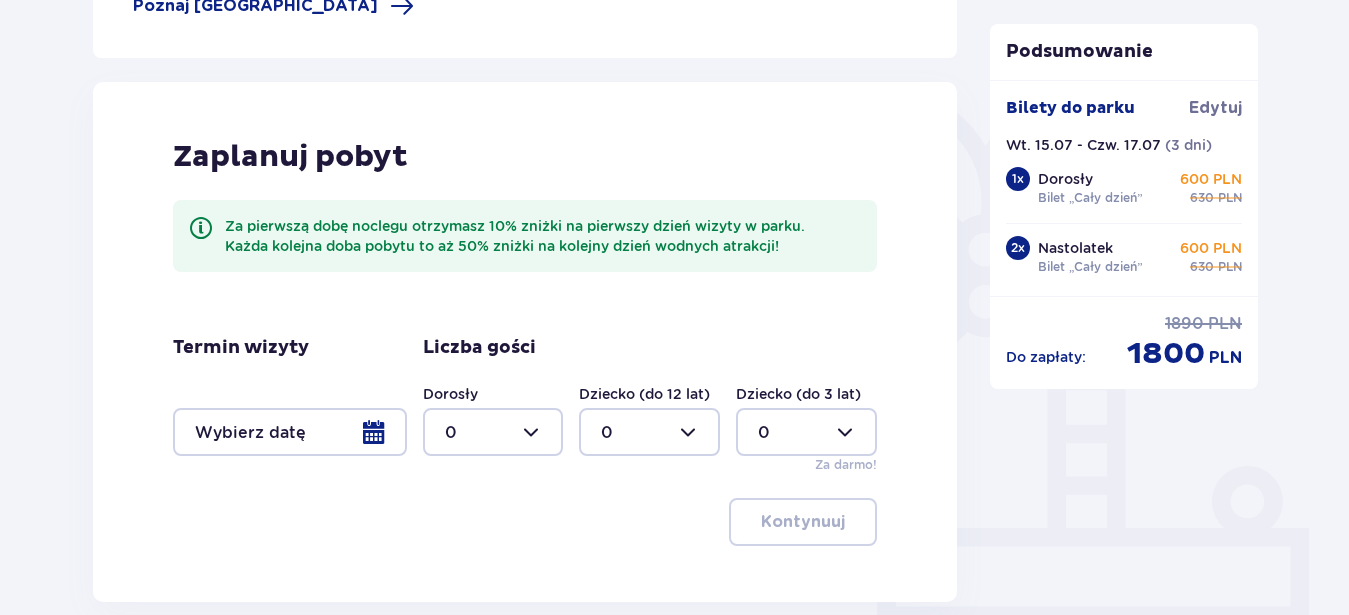 scroll, scrollTop: 510, scrollLeft: 0, axis: vertical 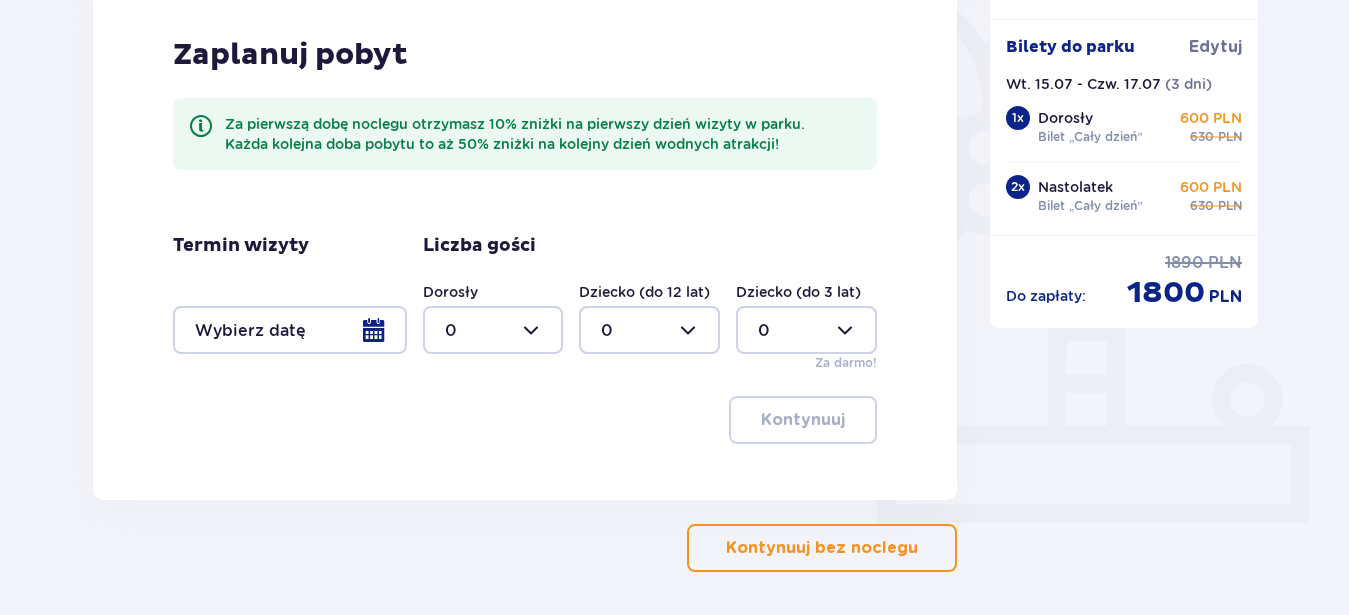 click at bounding box center [290, 330] 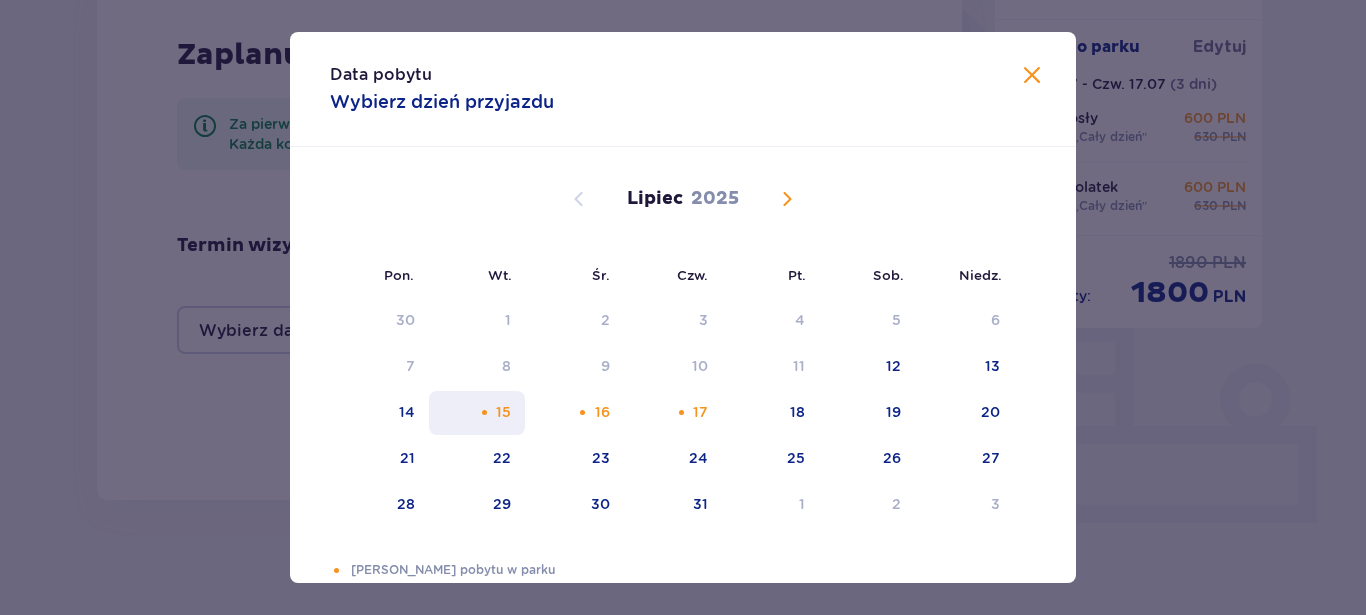 click on "15" at bounding box center [503, 412] 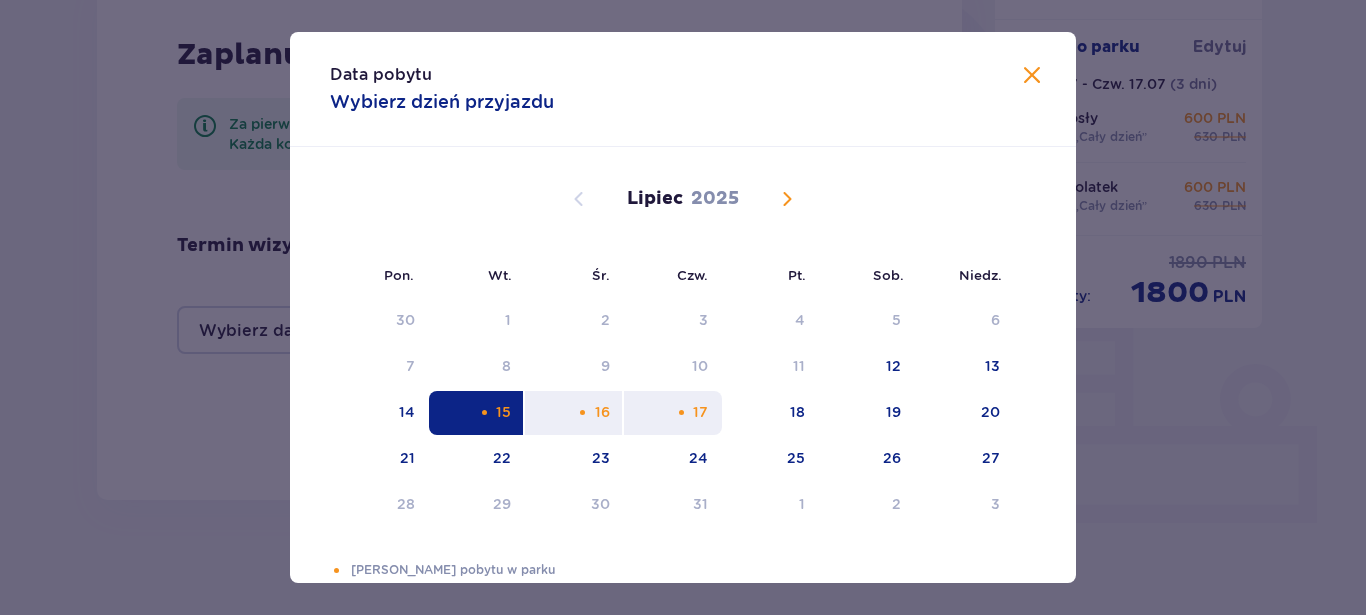 click on "17" at bounding box center (700, 412) 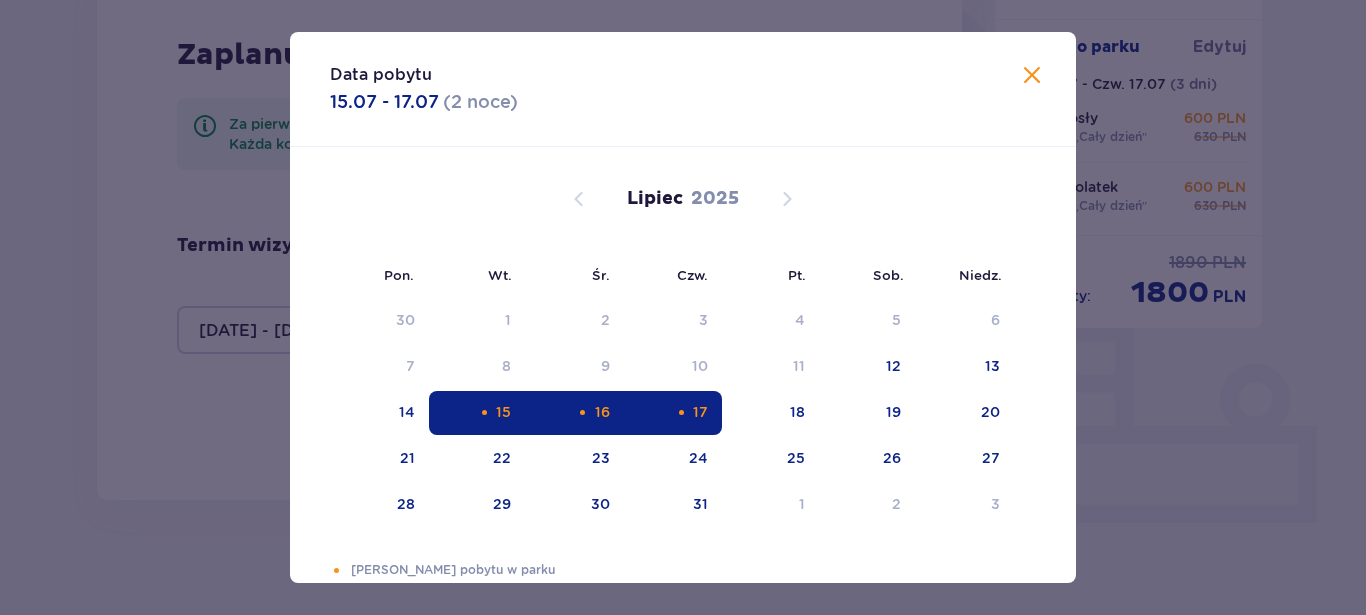 type on "[DATE] - [DATE]" 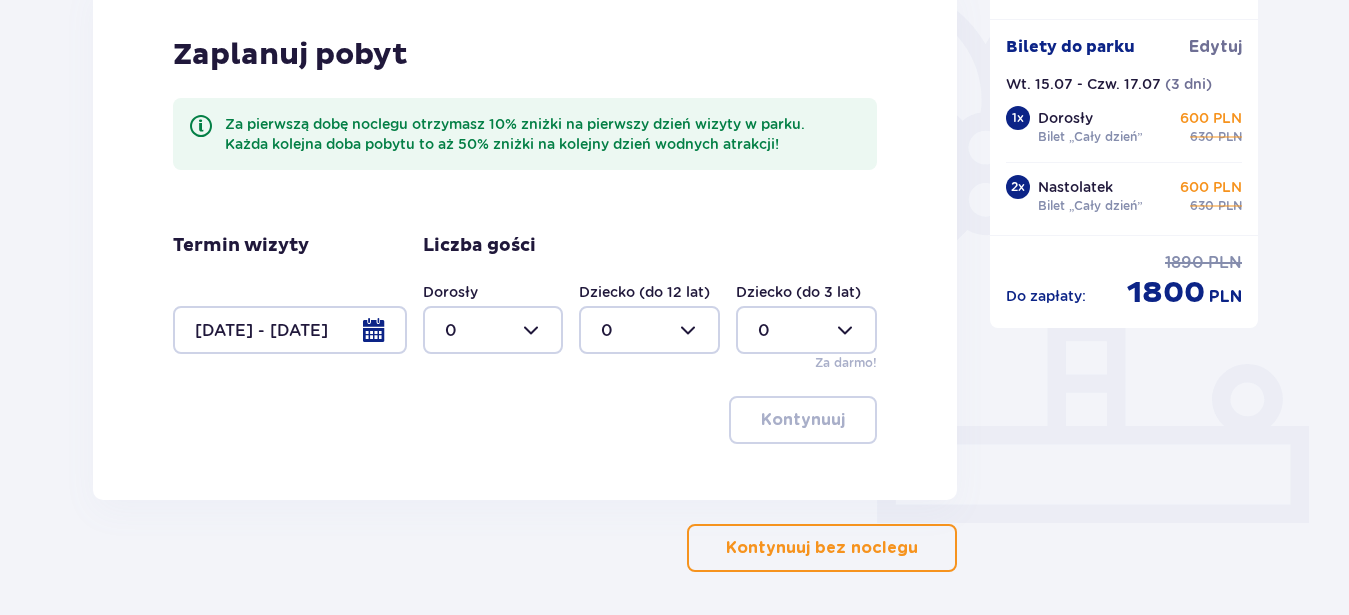click at bounding box center [493, 330] 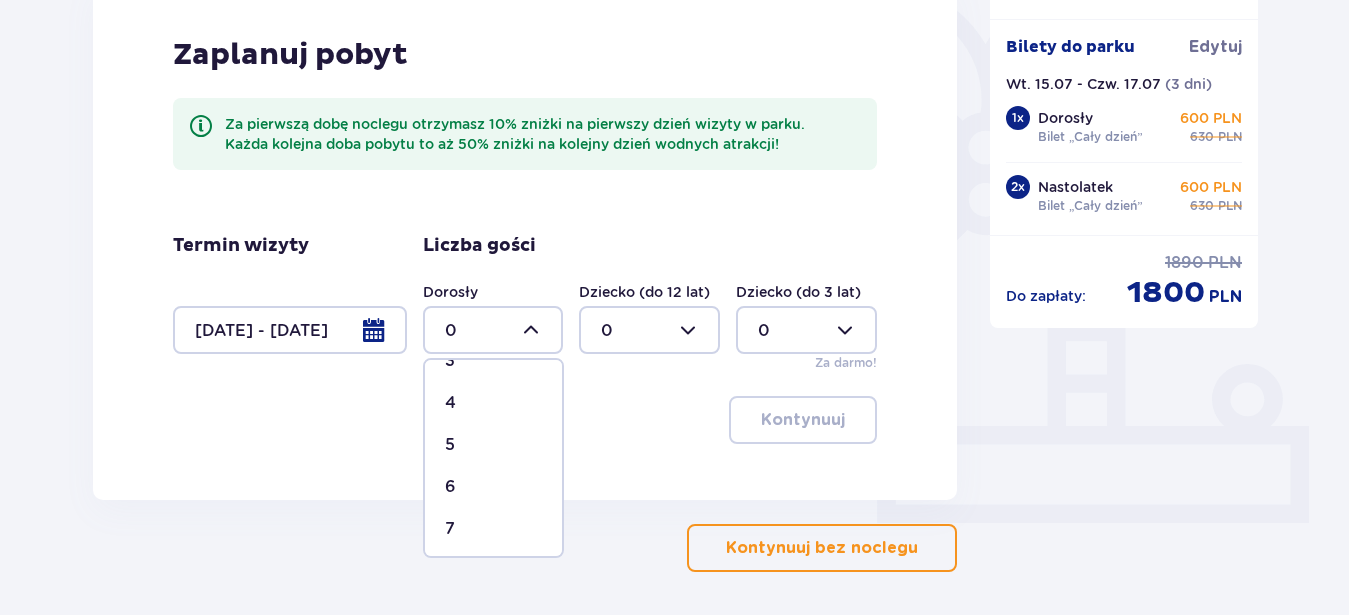 scroll, scrollTop: 114, scrollLeft: 0, axis: vertical 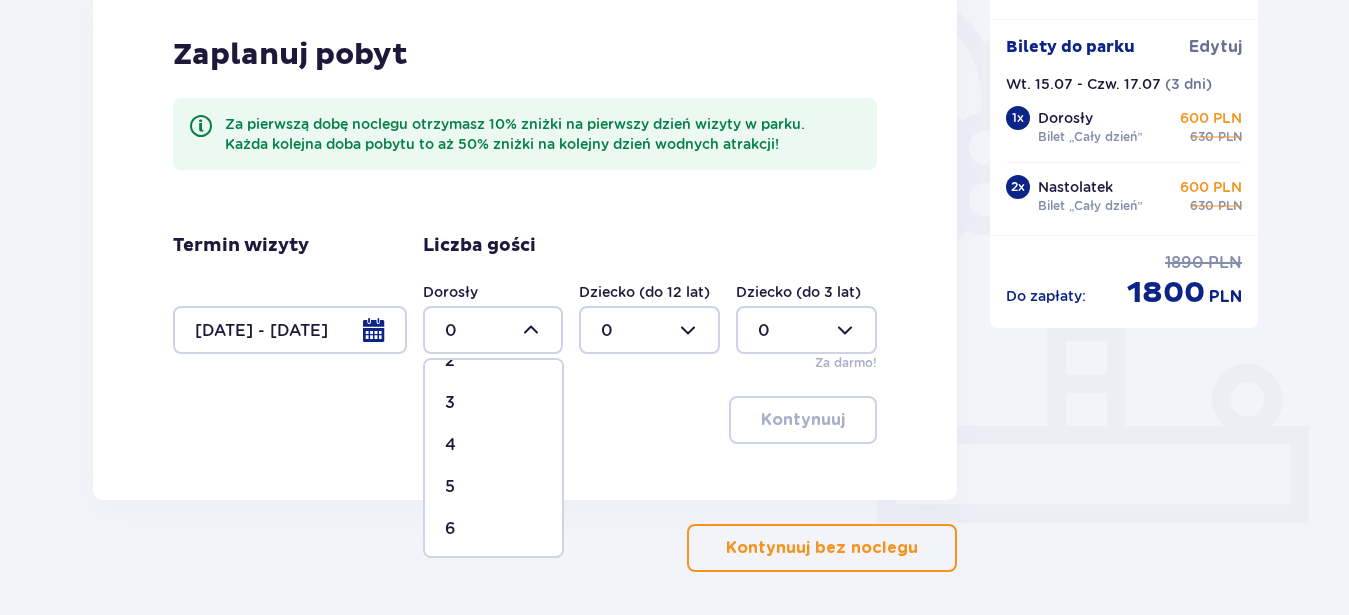 click on "3" at bounding box center [493, 403] 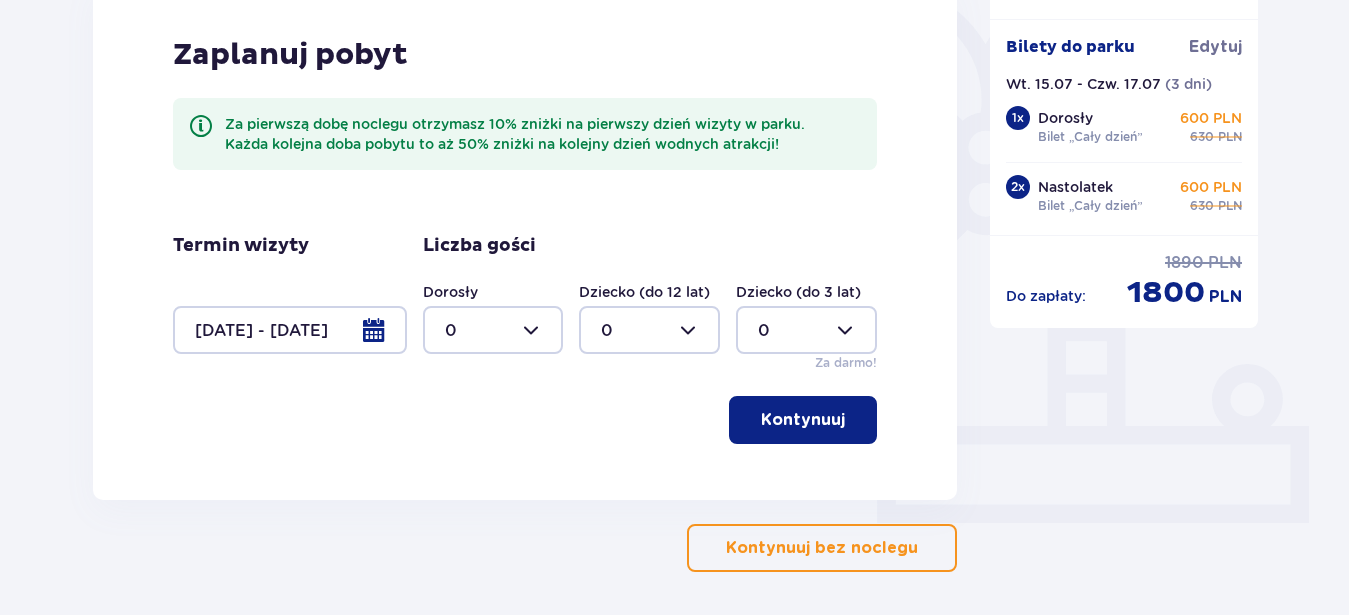 type on "3" 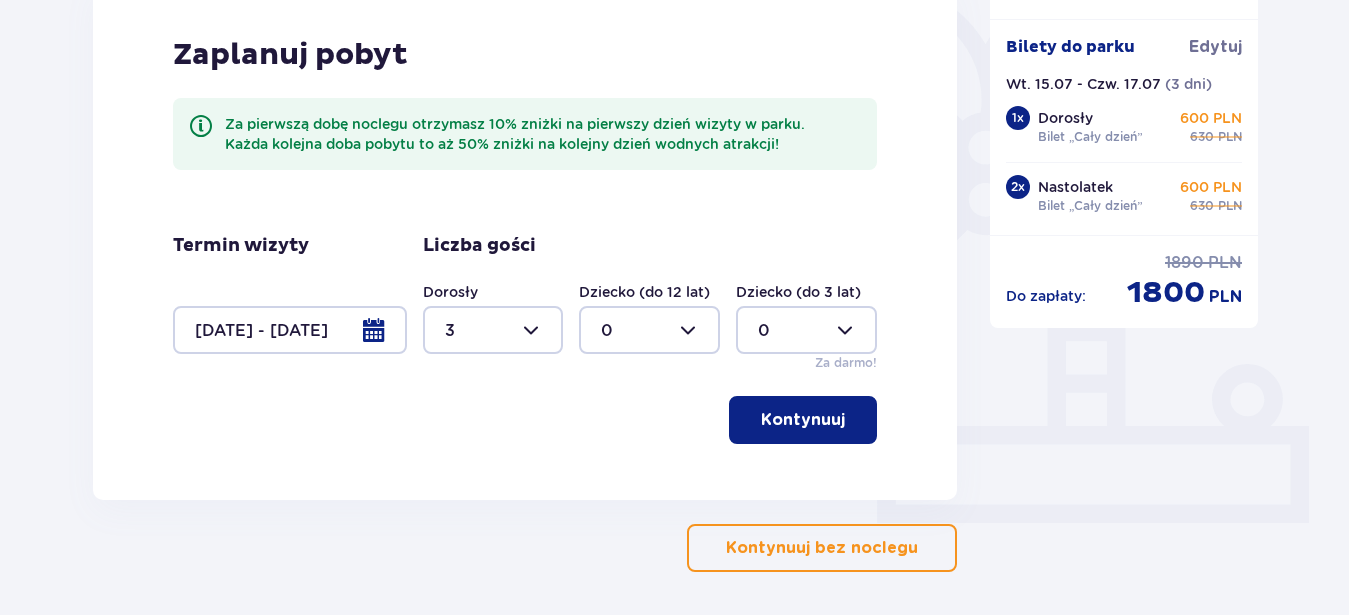 click on "Kontynuuj" at bounding box center [803, 420] 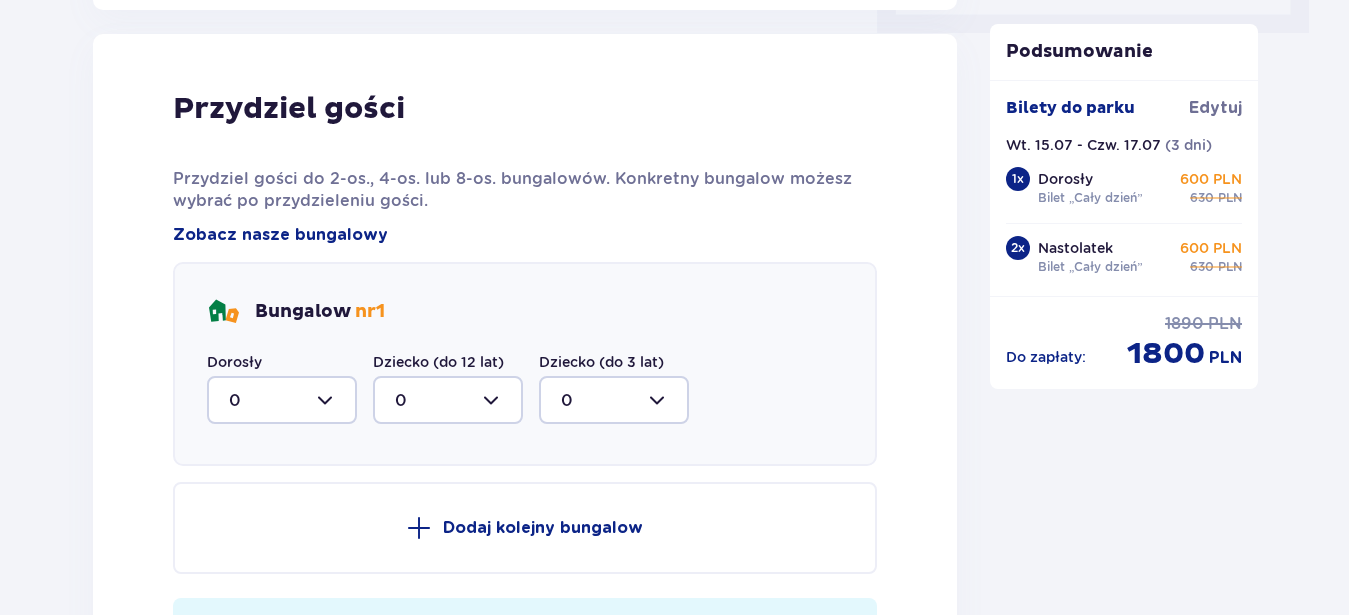scroll, scrollTop: 1010, scrollLeft: 0, axis: vertical 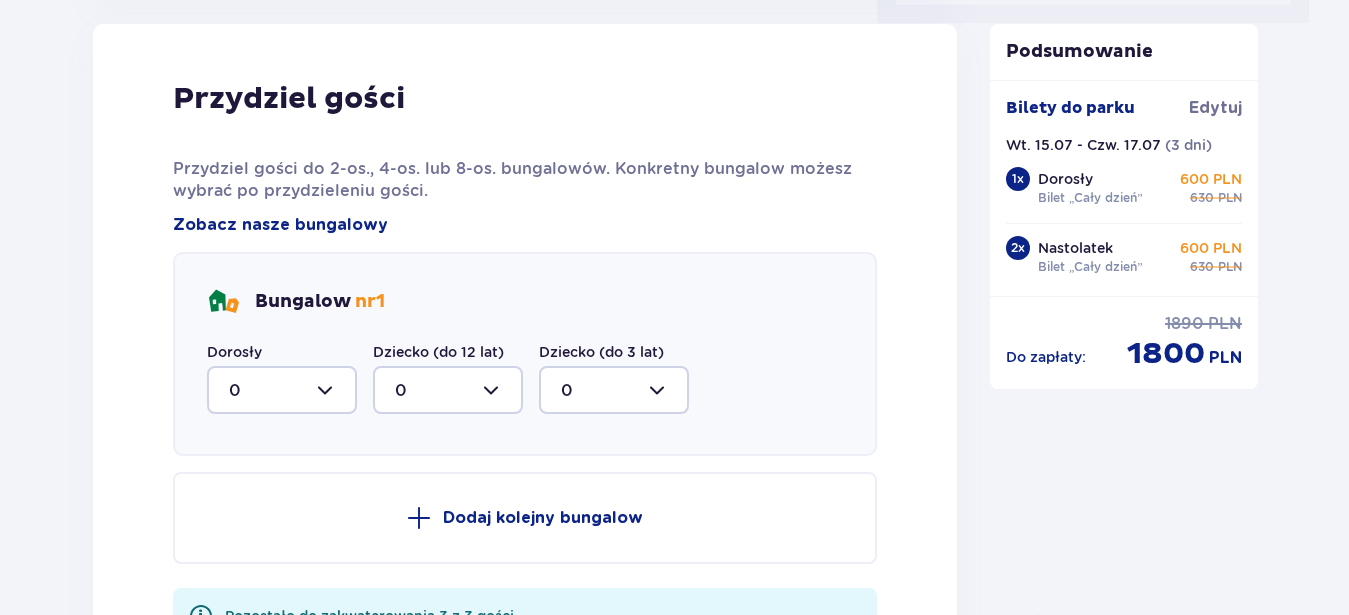 click at bounding box center [282, 390] 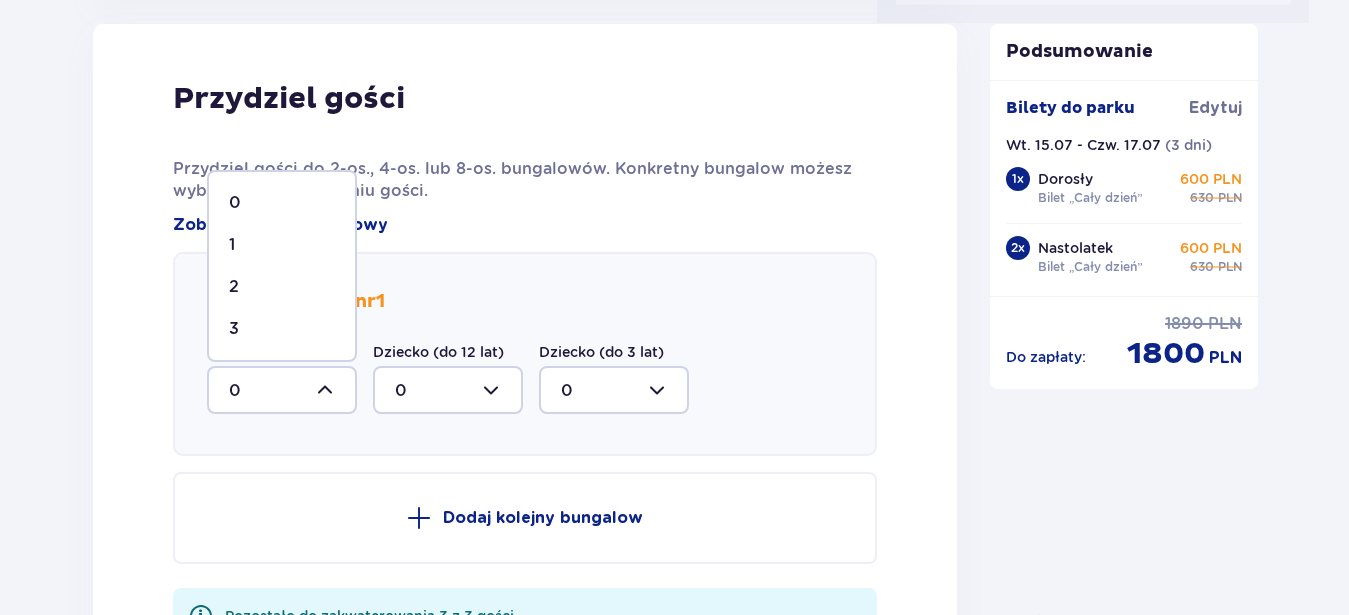 click on "3" at bounding box center [282, 329] 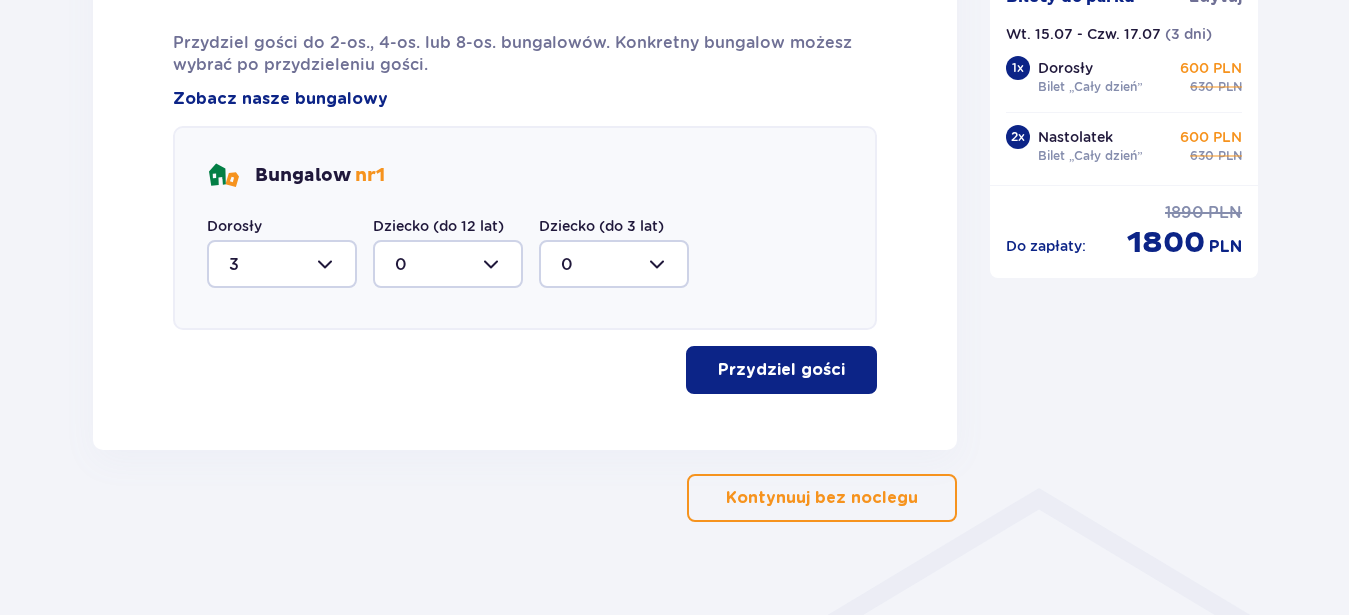 scroll, scrollTop: 1163, scrollLeft: 0, axis: vertical 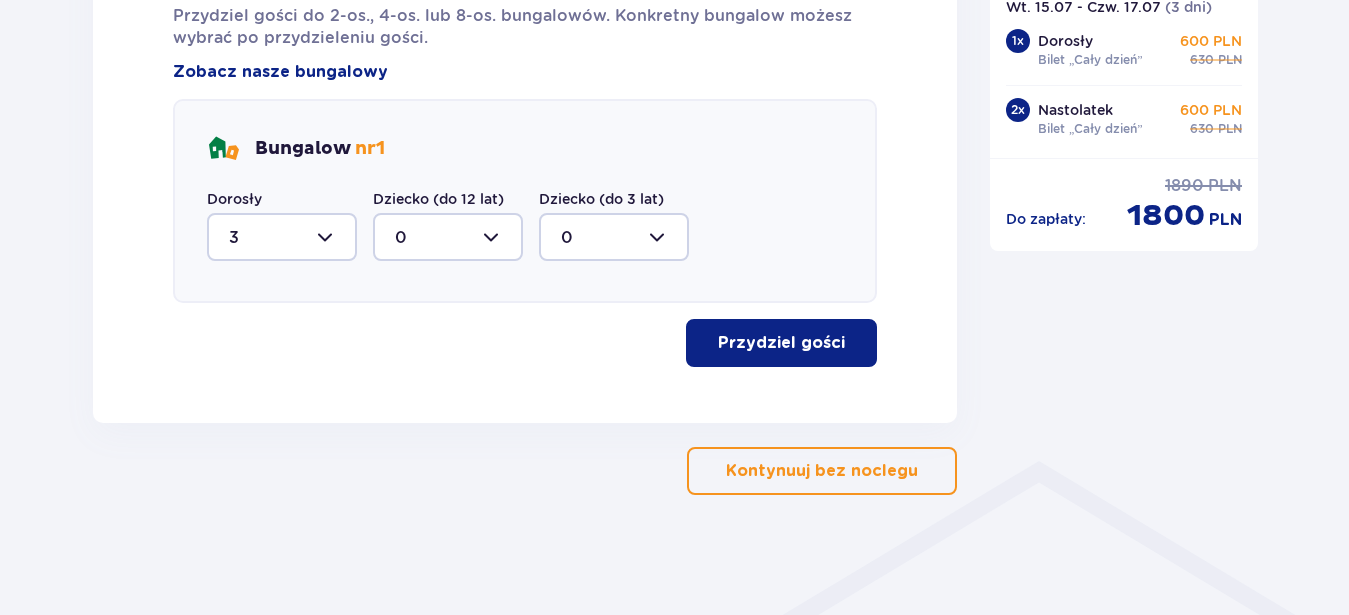 click on "Przydziel gości" at bounding box center (781, 343) 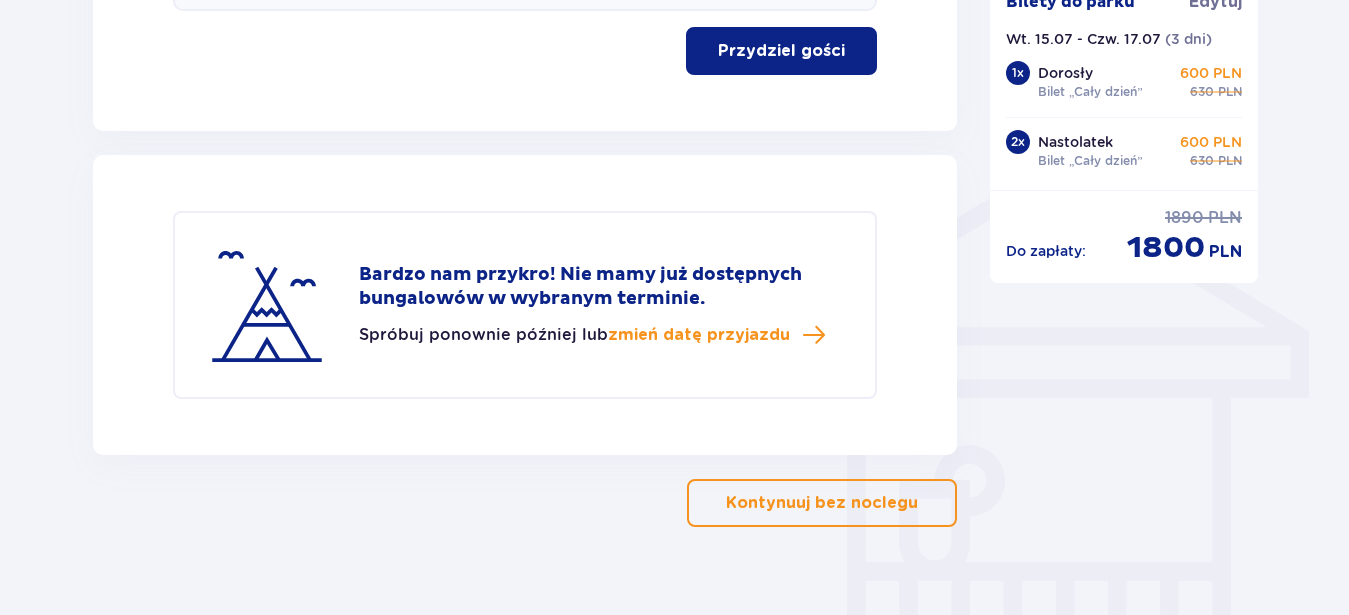 scroll, scrollTop: 1079, scrollLeft: 0, axis: vertical 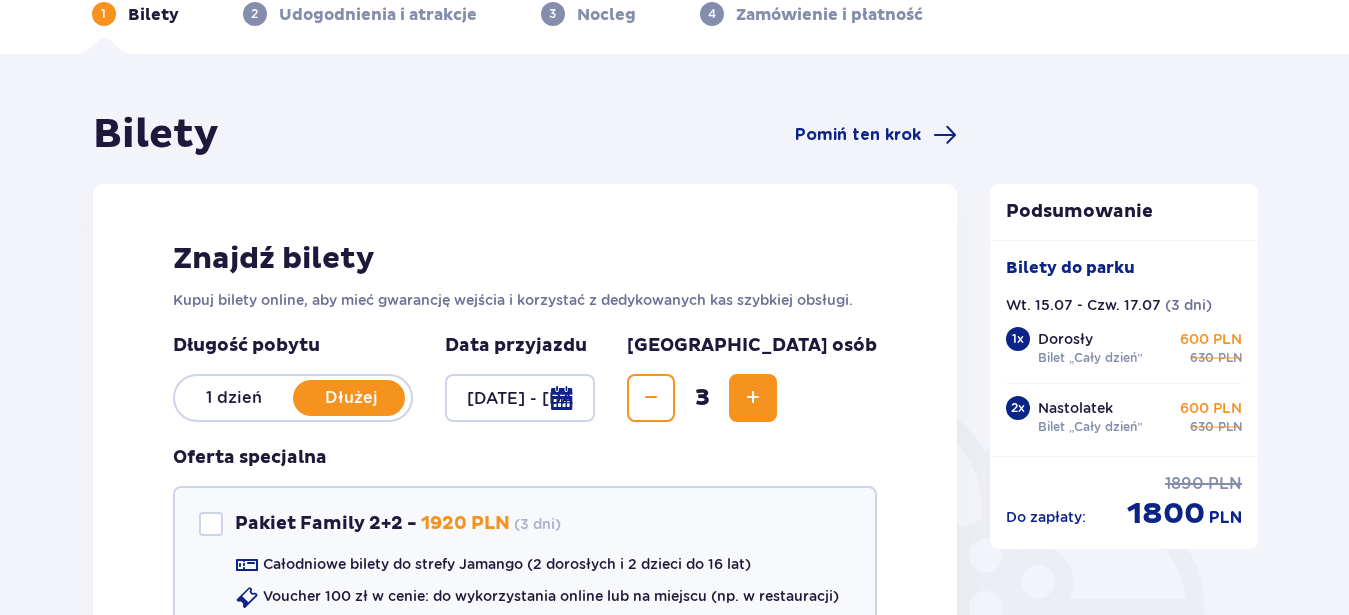 click at bounding box center (520, 398) 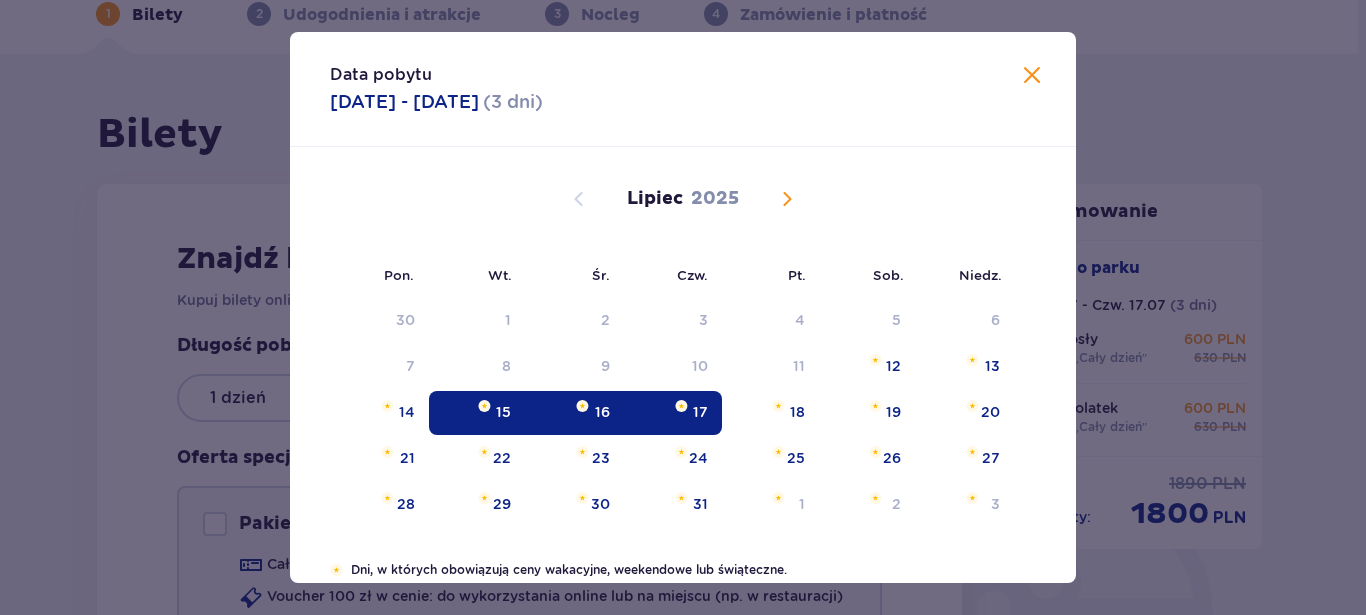 click on "16" at bounding box center [574, 413] 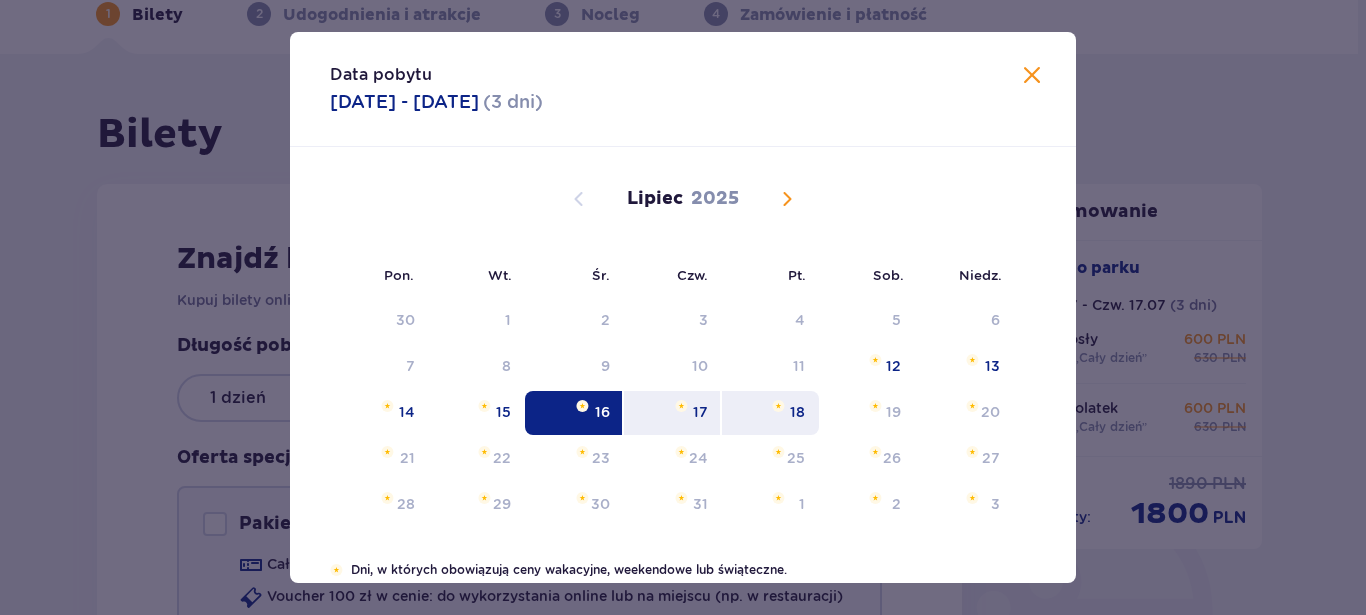 click on "18" at bounding box center [770, 413] 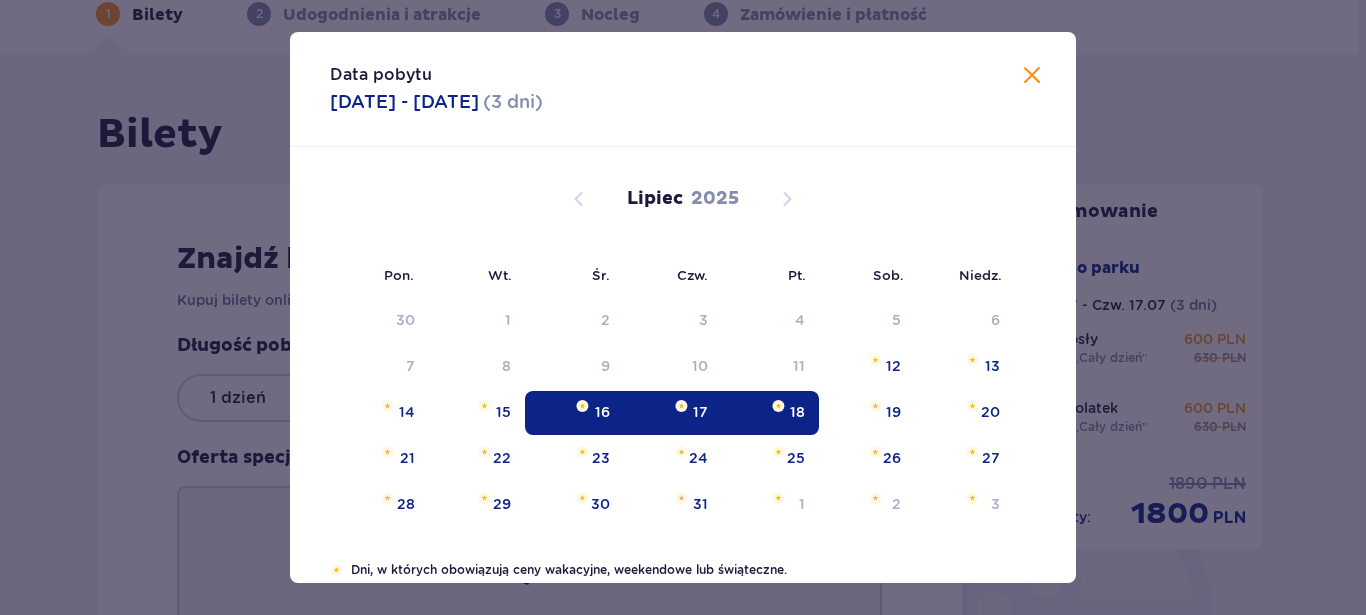 type on "[DATE] - [DATE]" 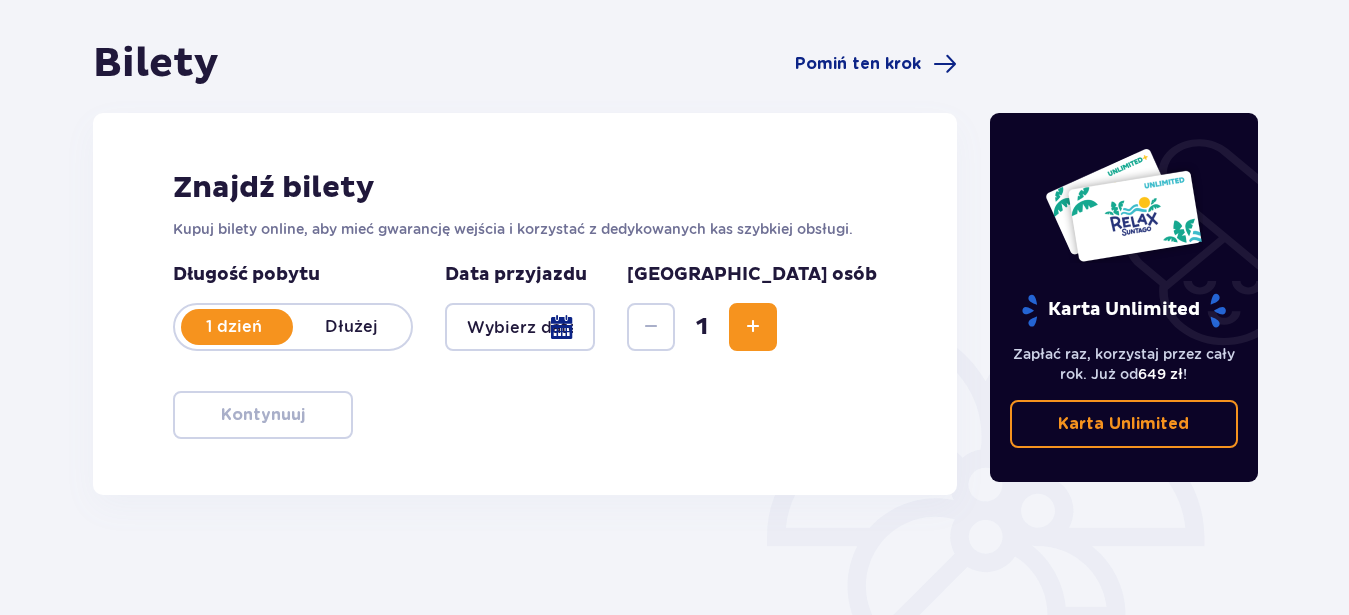 scroll, scrollTop: 102, scrollLeft: 0, axis: vertical 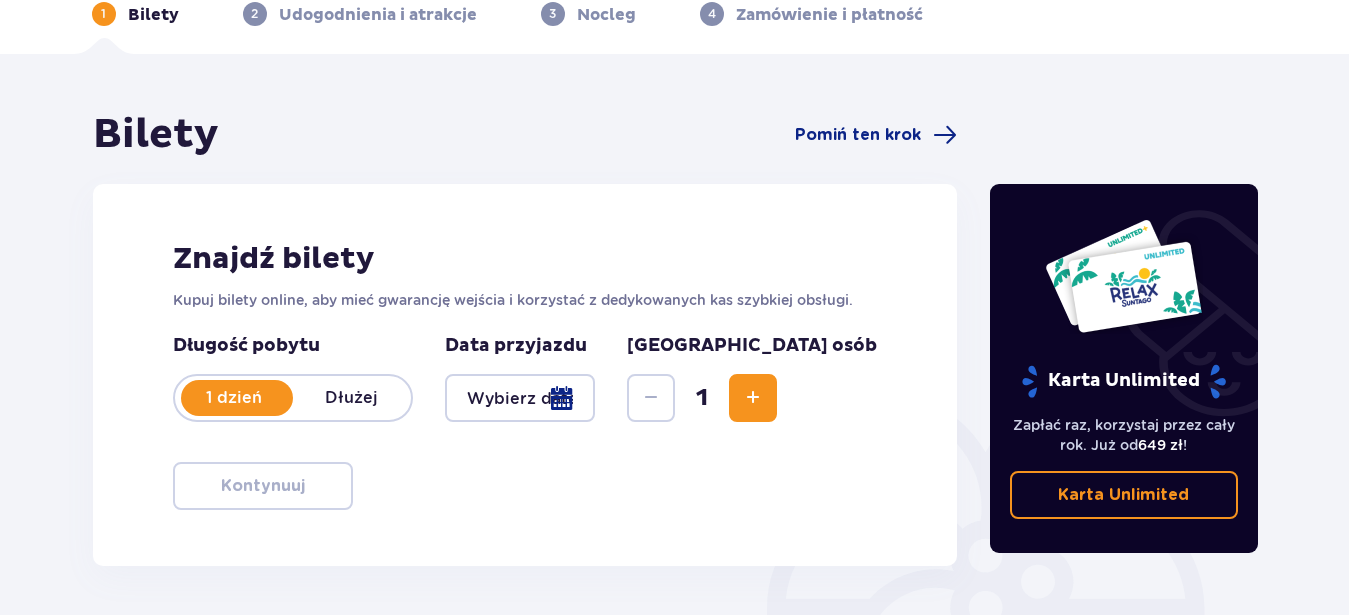 click at bounding box center (753, 398) 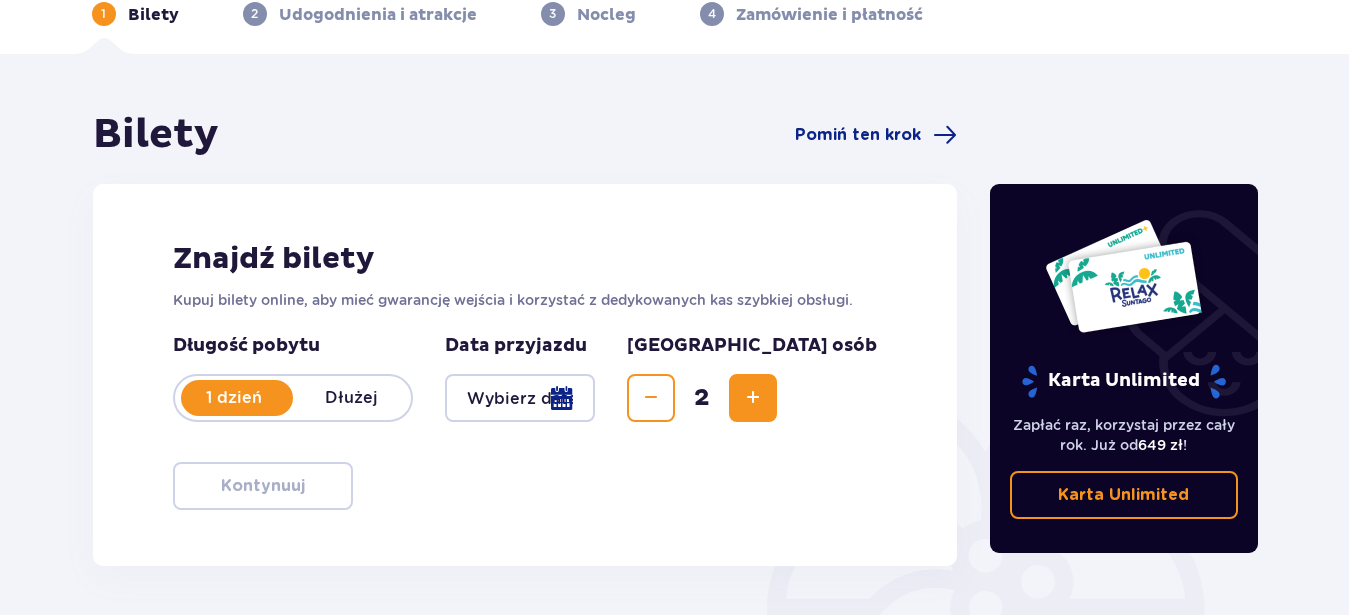 click at bounding box center [753, 398] 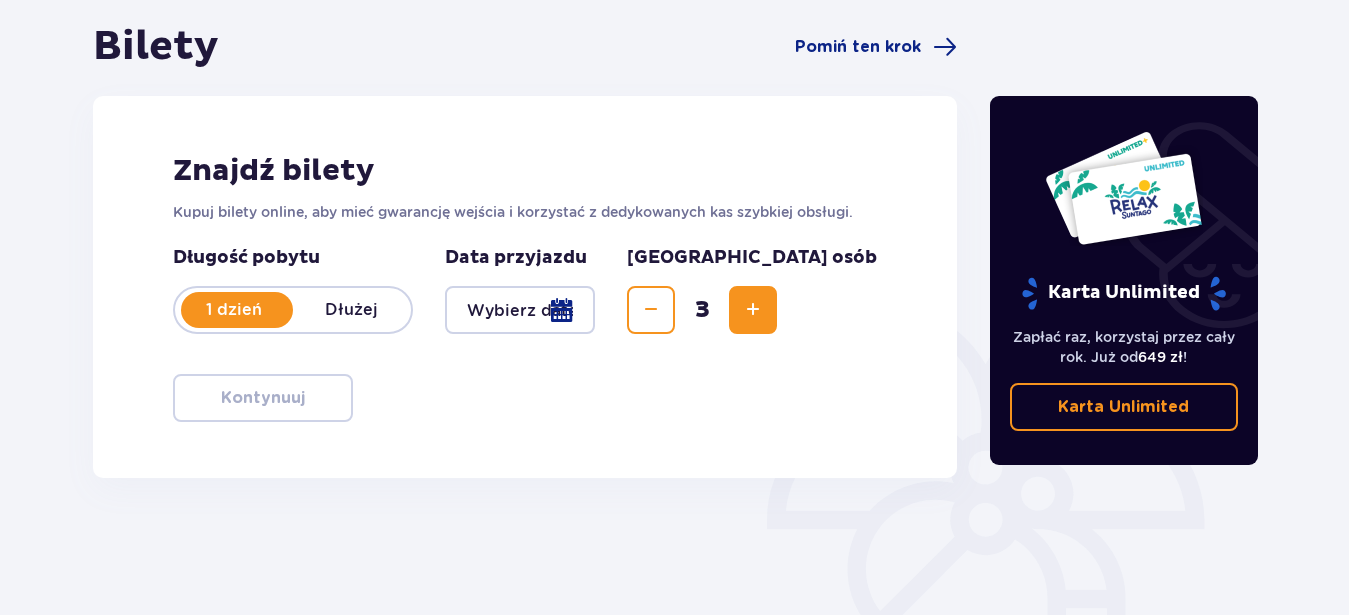 scroll, scrollTop: 306, scrollLeft: 0, axis: vertical 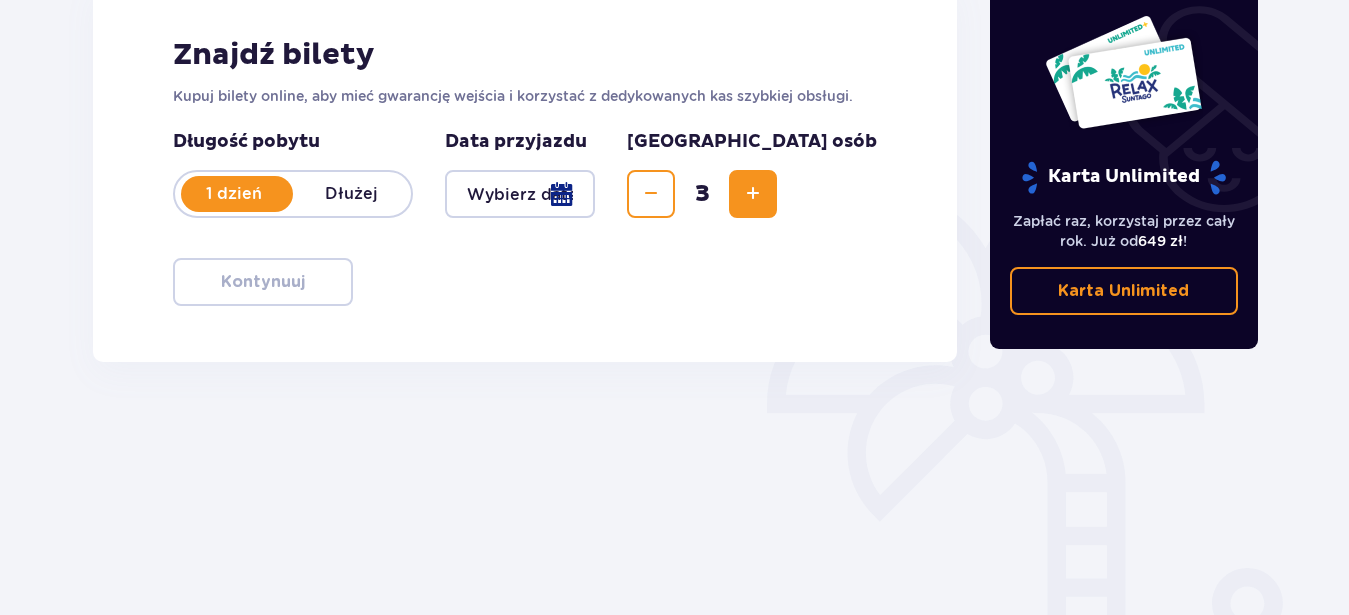click on "Dłużej" at bounding box center [352, 194] 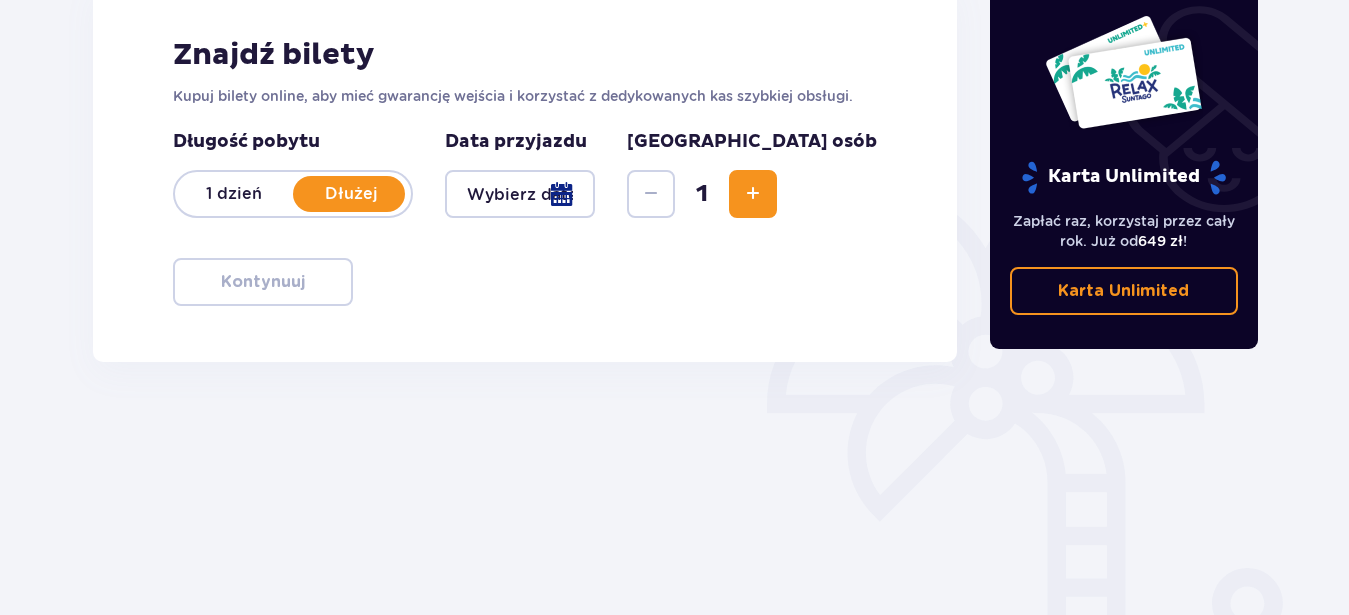 click at bounding box center [520, 194] 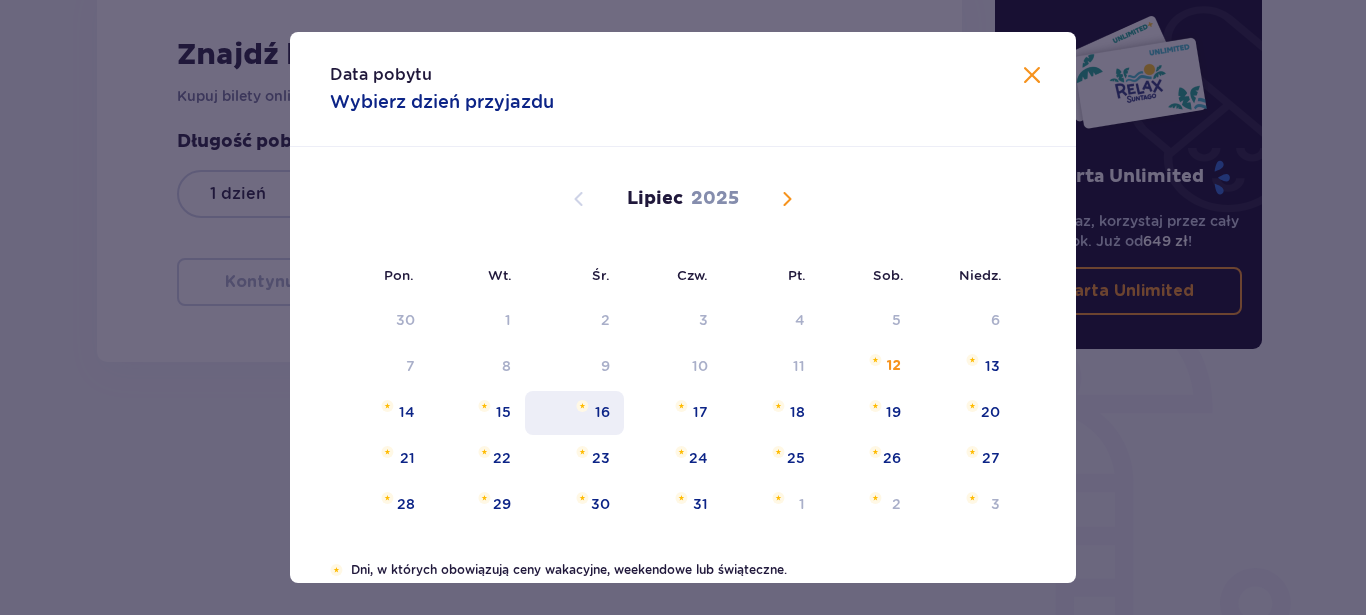 click on "16" at bounding box center [602, 412] 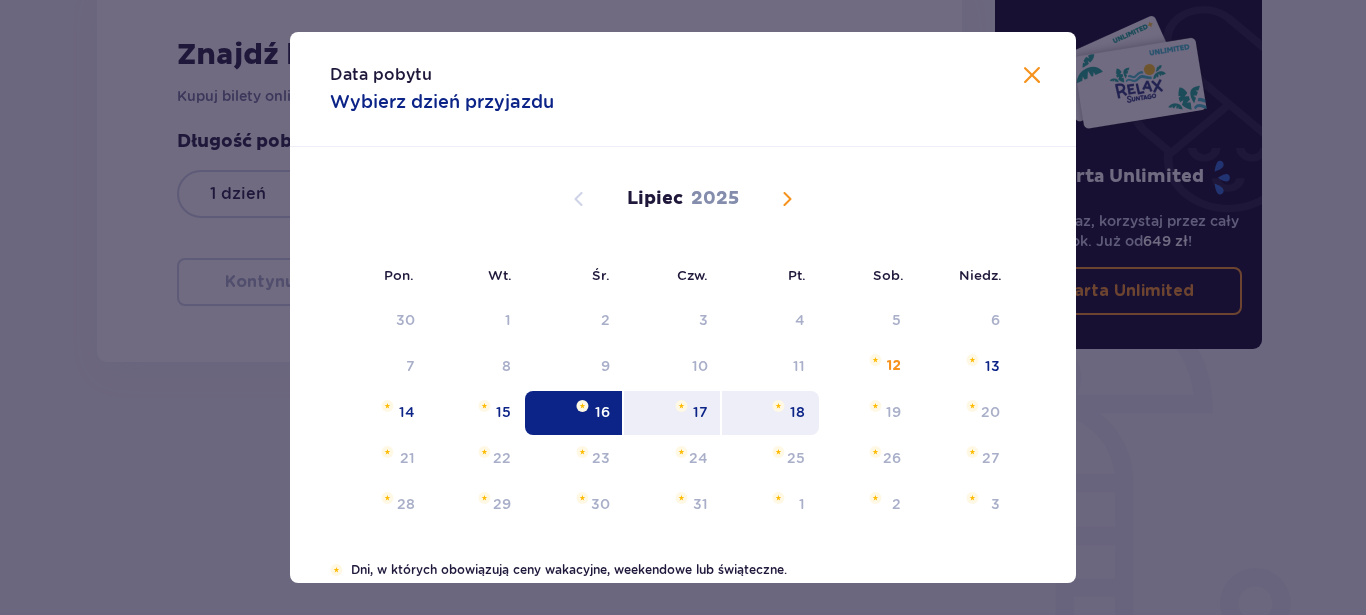 click on "18" at bounding box center (797, 412) 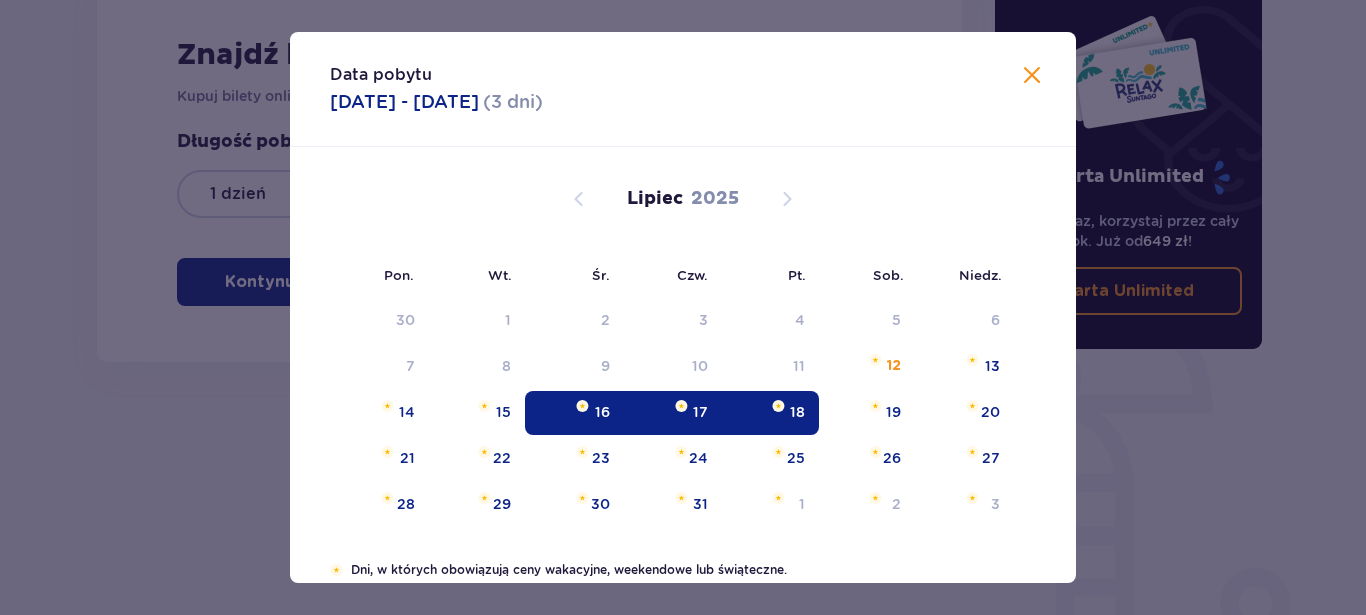type on "[DATE] - [DATE]" 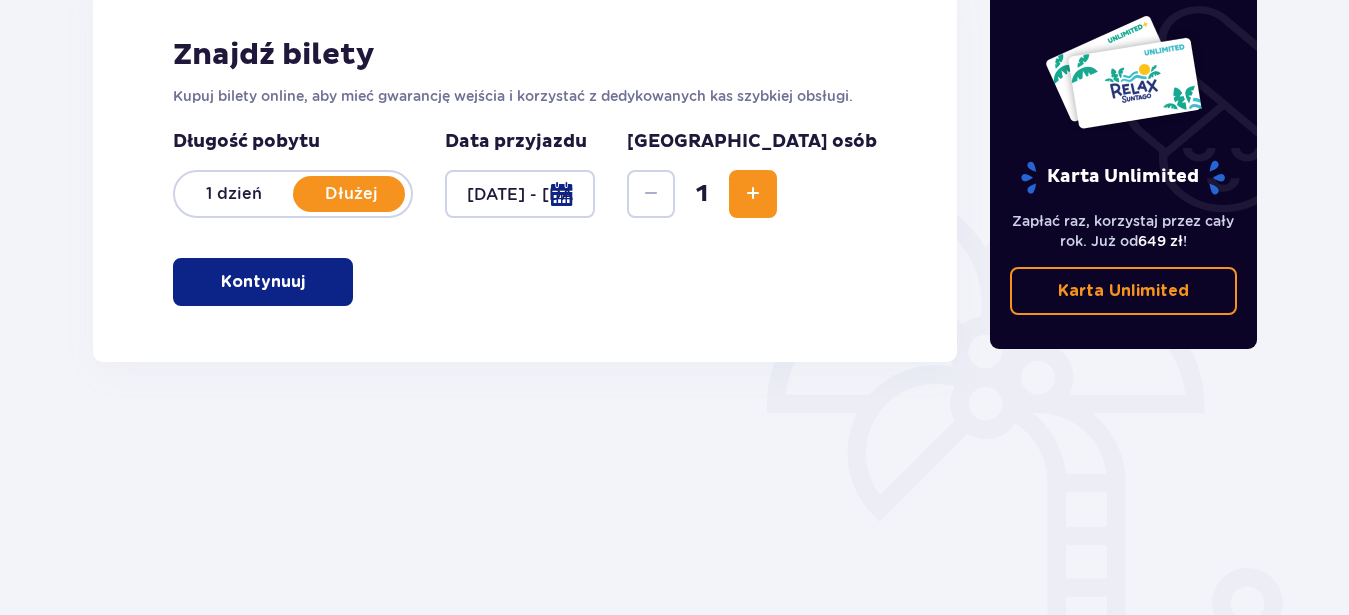 click at bounding box center (753, 194) 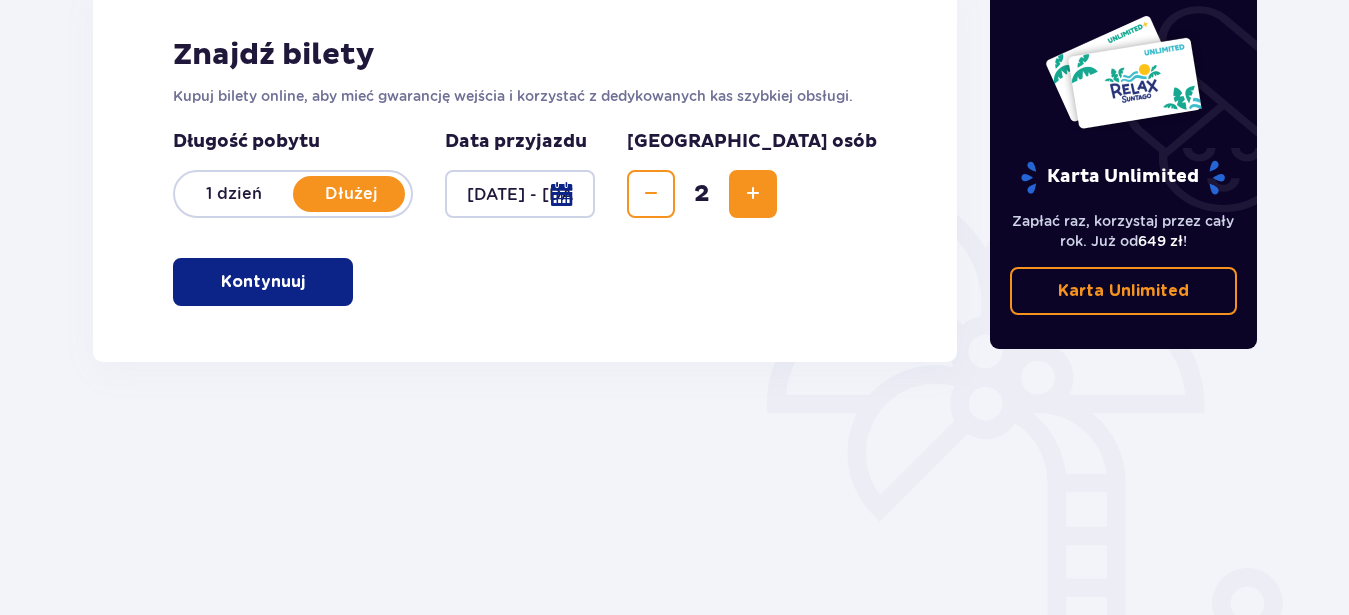 click at bounding box center [753, 194] 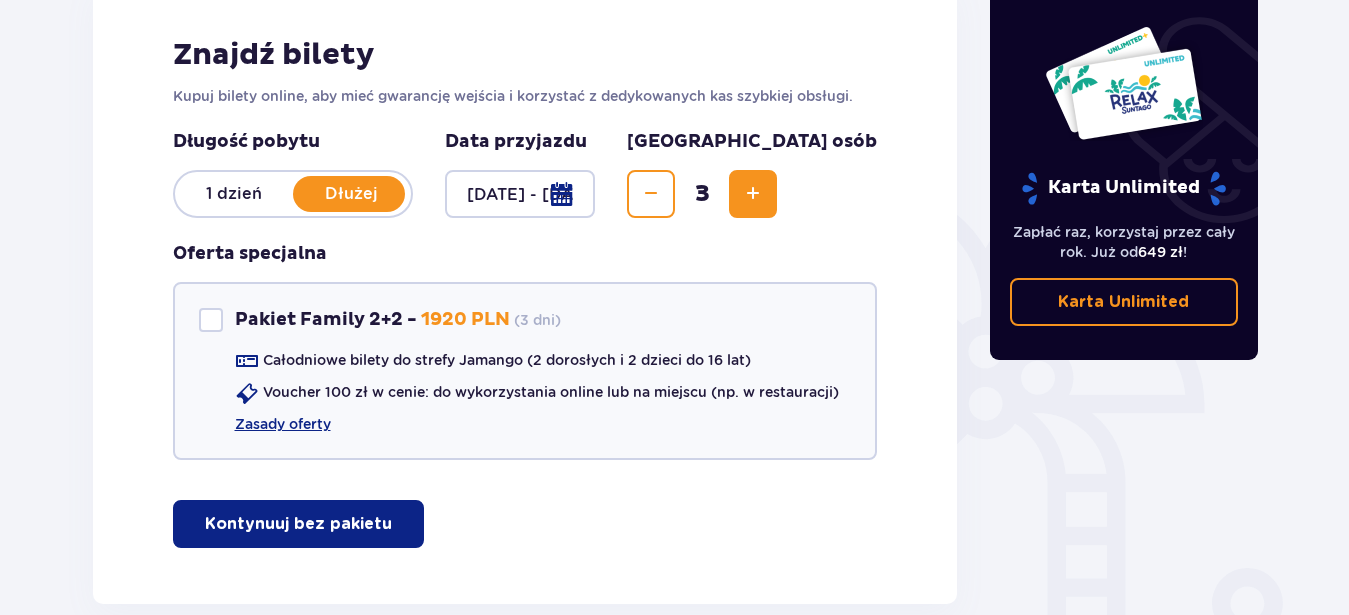click on "Kontynuuj bez pakietu" at bounding box center (298, 524) 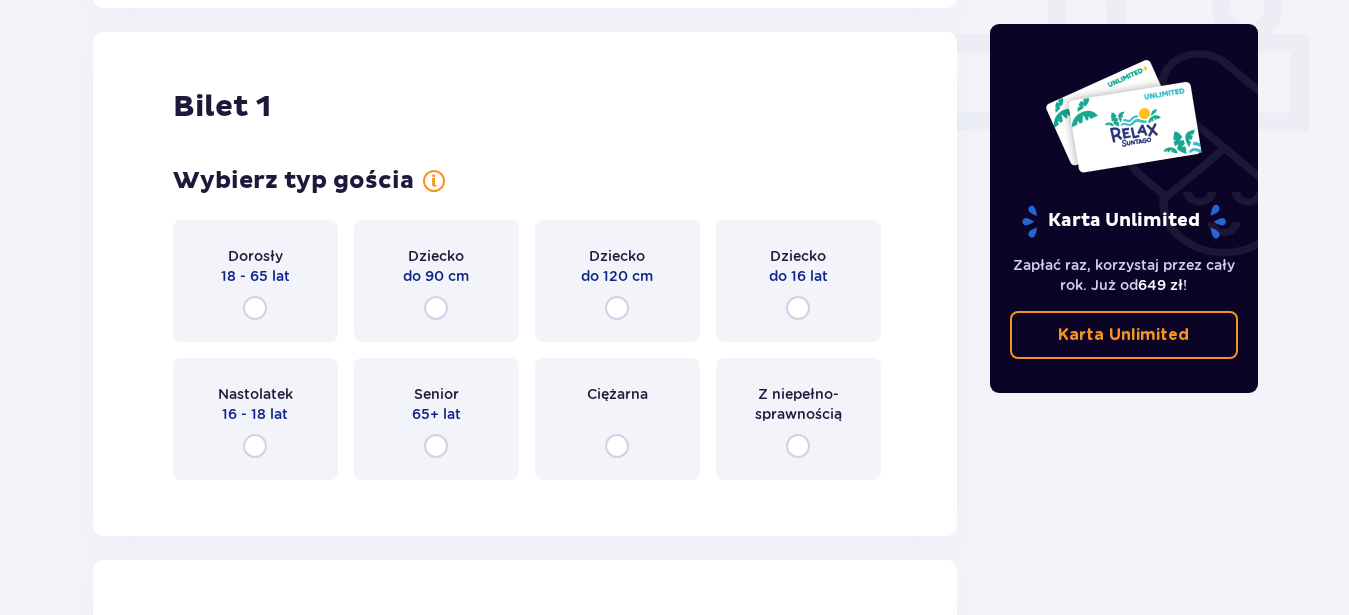 scroll, scrollTop: 910, scrollLeft: 0, axis: vertical 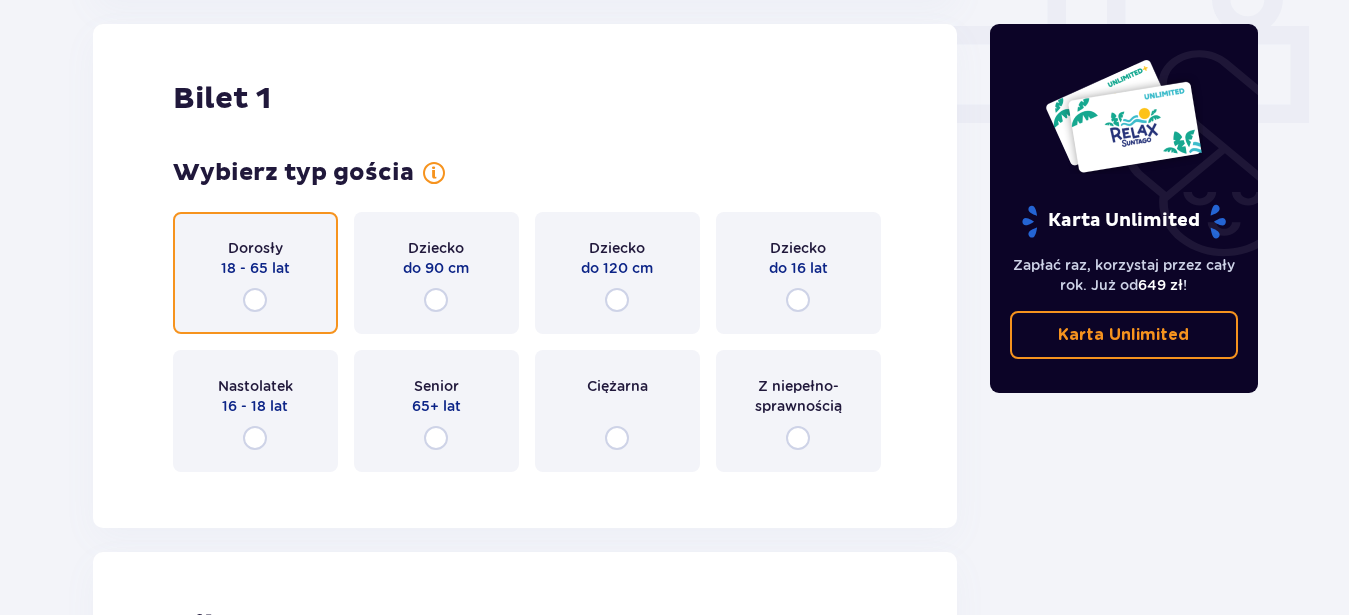 click at bounding box center [255, 300] 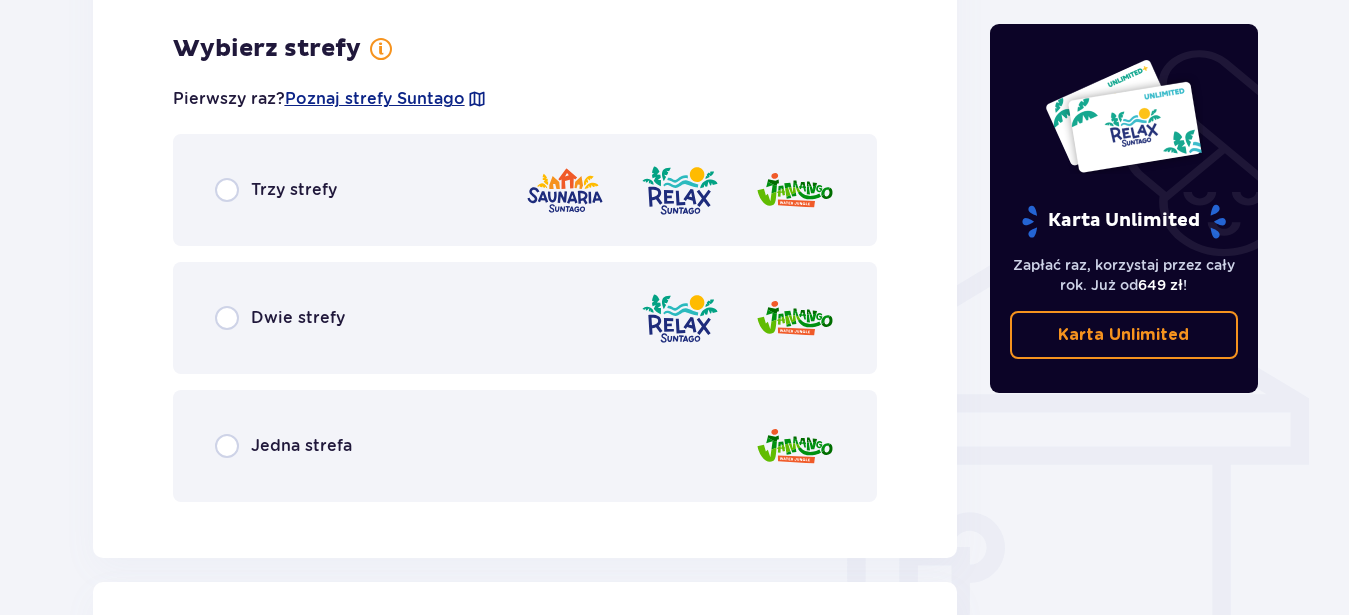 scroll, scrollTop: 1398, scrollLeft: 0, axis: vertical 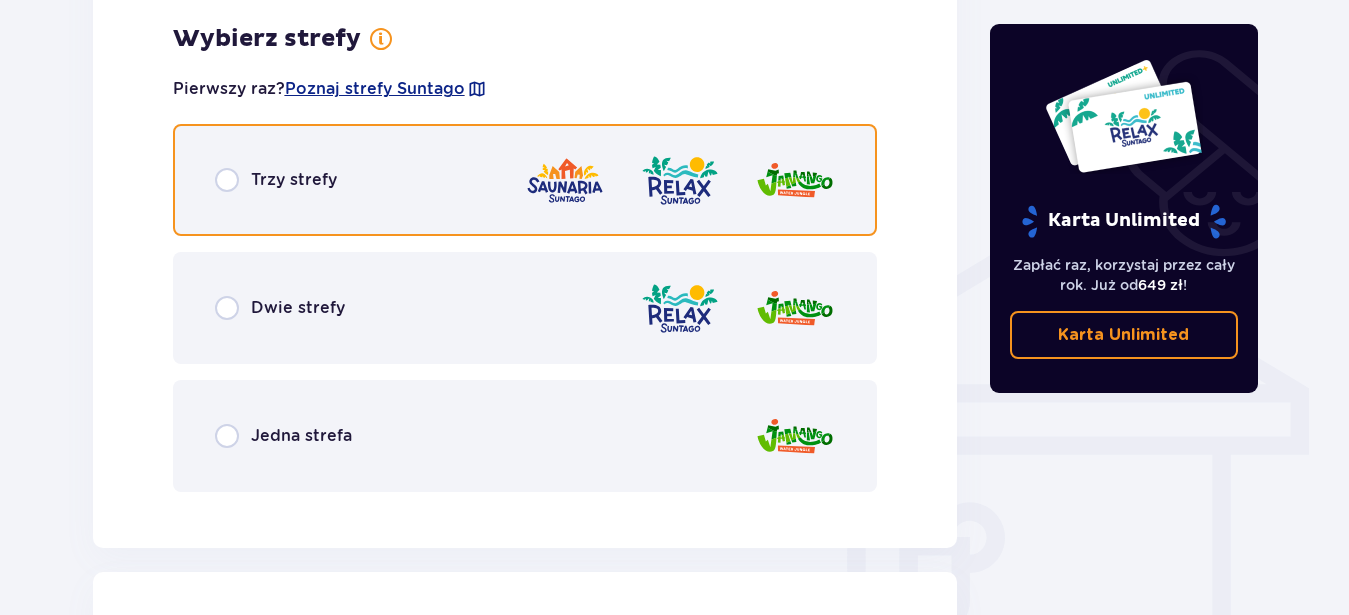 click at bounding box center [227, 180] 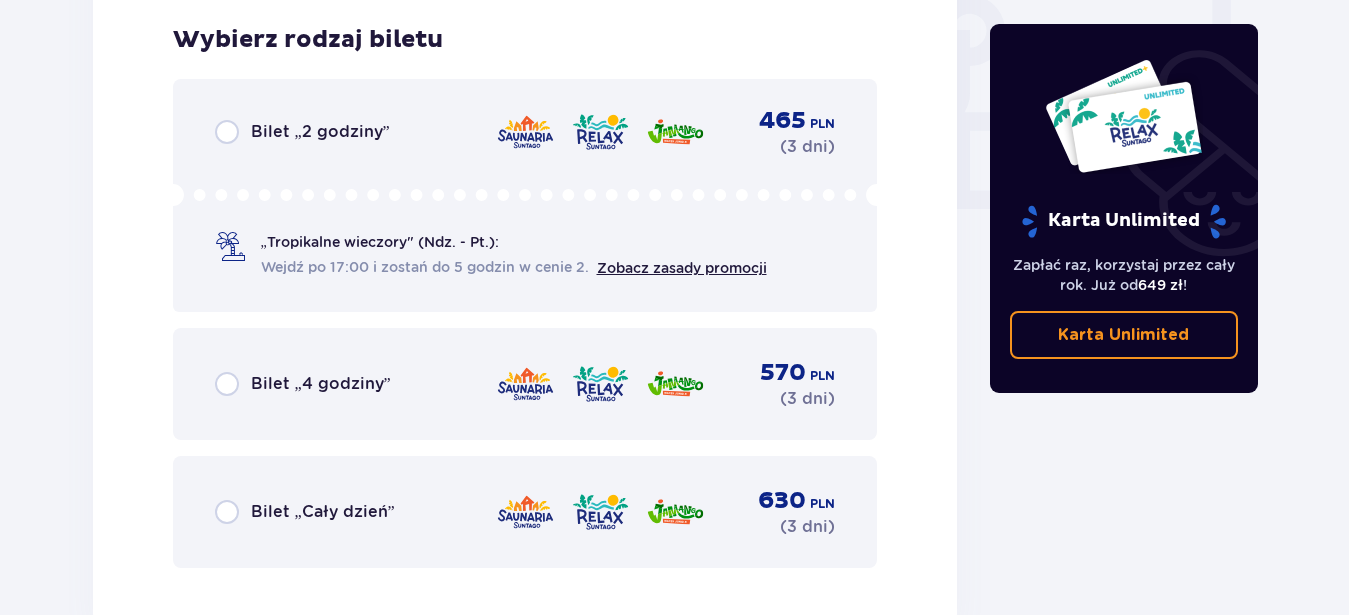 scroll, scrollTop: 1906, scrollLeft: 0, axis: vertical 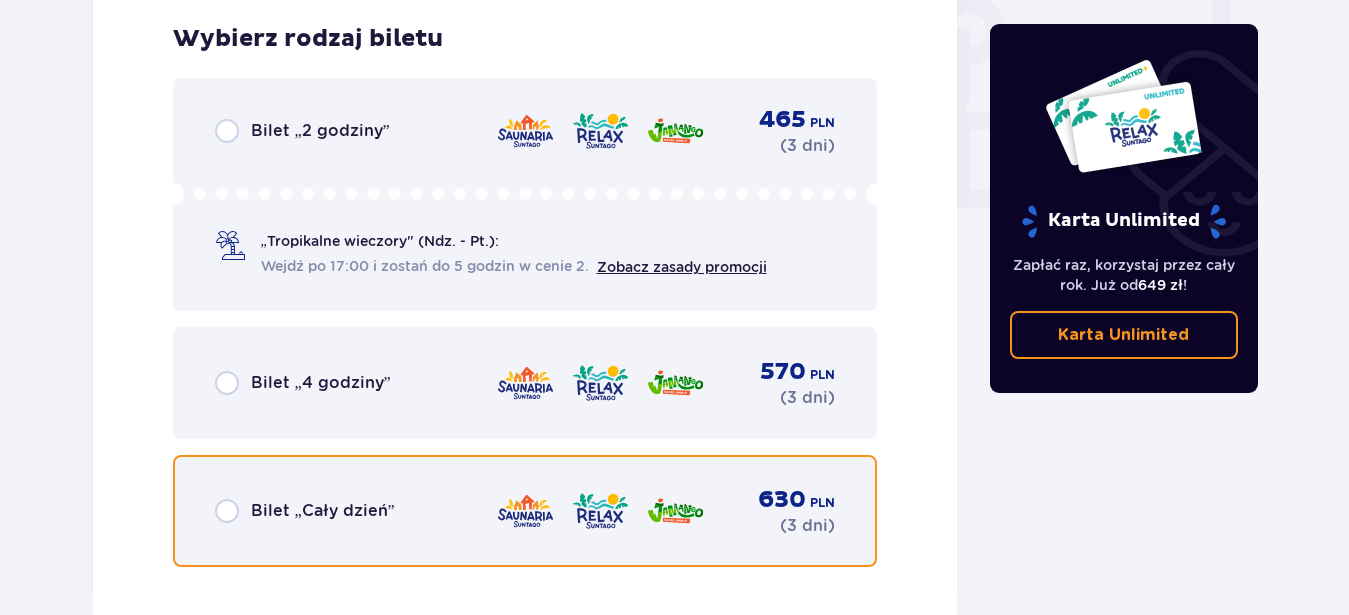 click at bounding box center (227, 511) 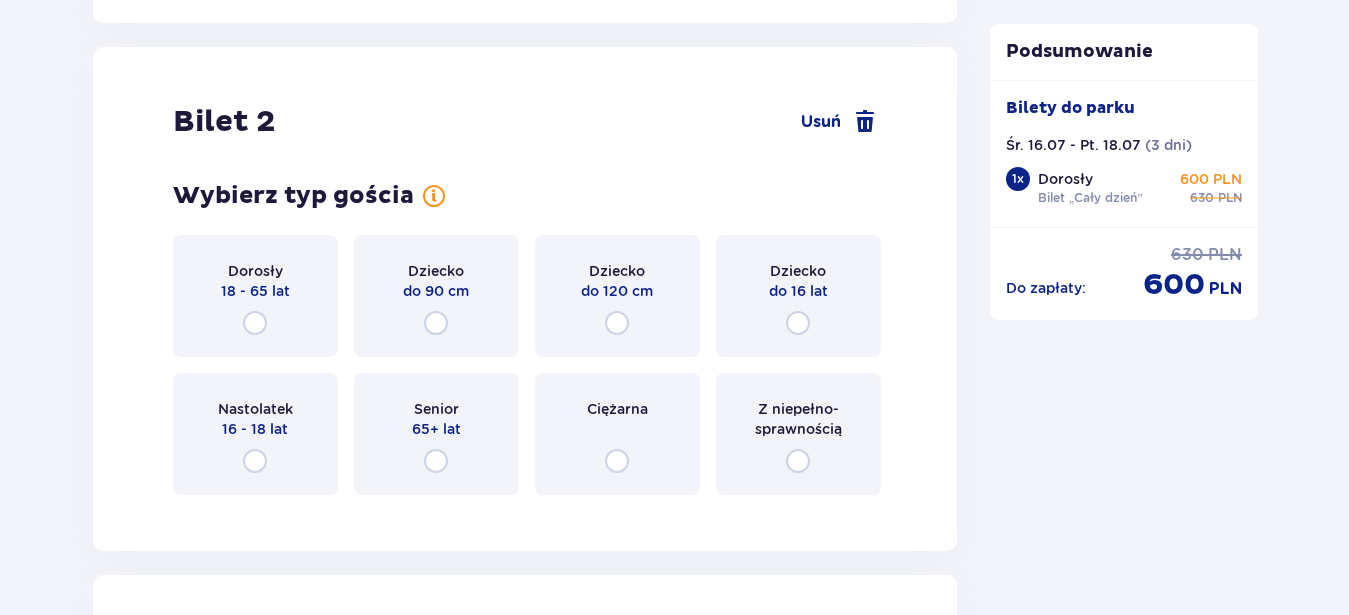 scroll, scrollTop: 2529, scrollLeft: 0, axis: vertical 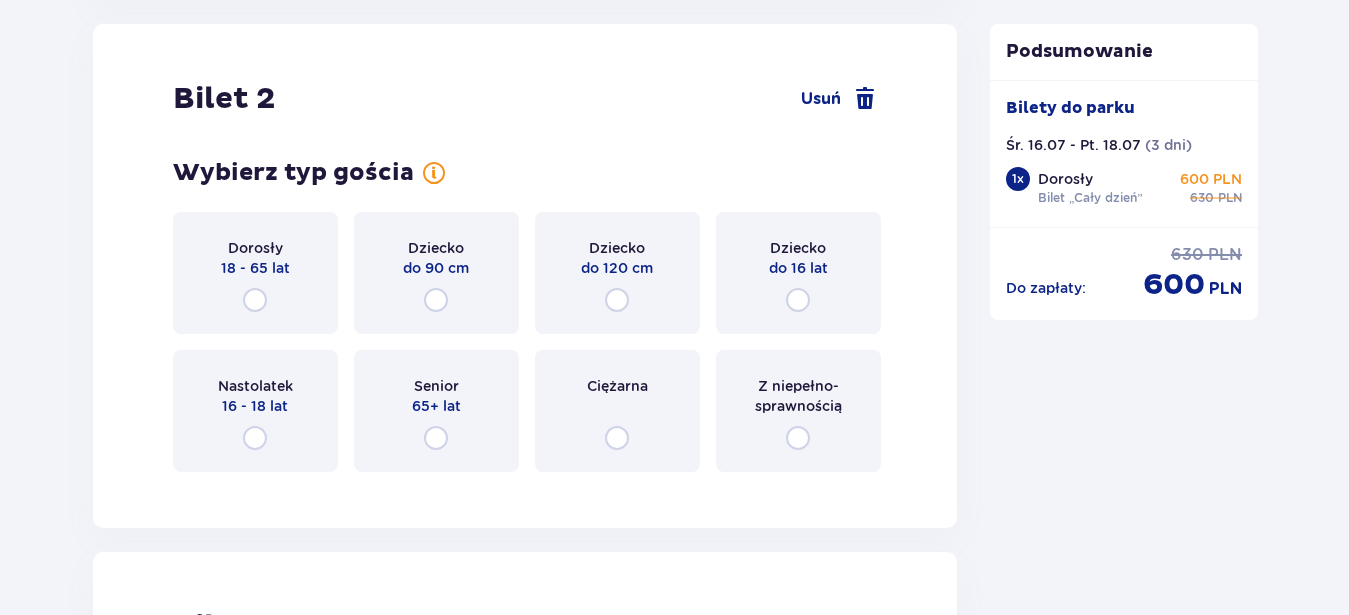 click on "Nastolatek 16 - 18 lat" at bounding box center [255, 411] 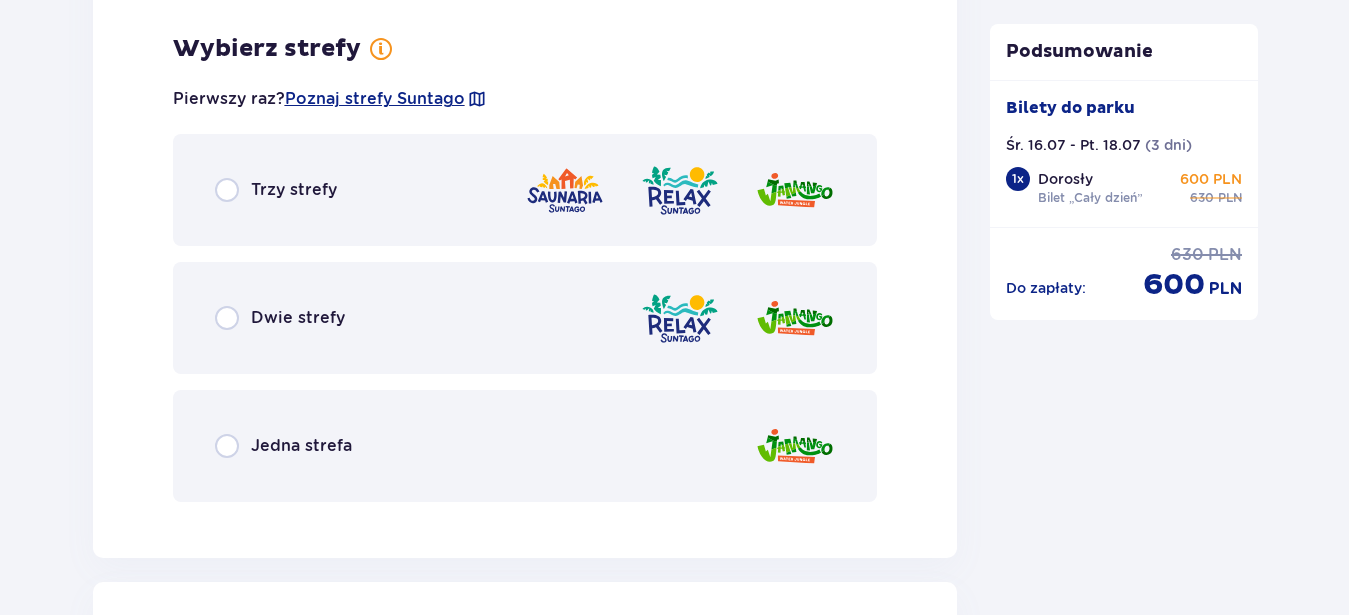 scroll, scrollTop: 3017, scrollLeft: 0, axis: vertical 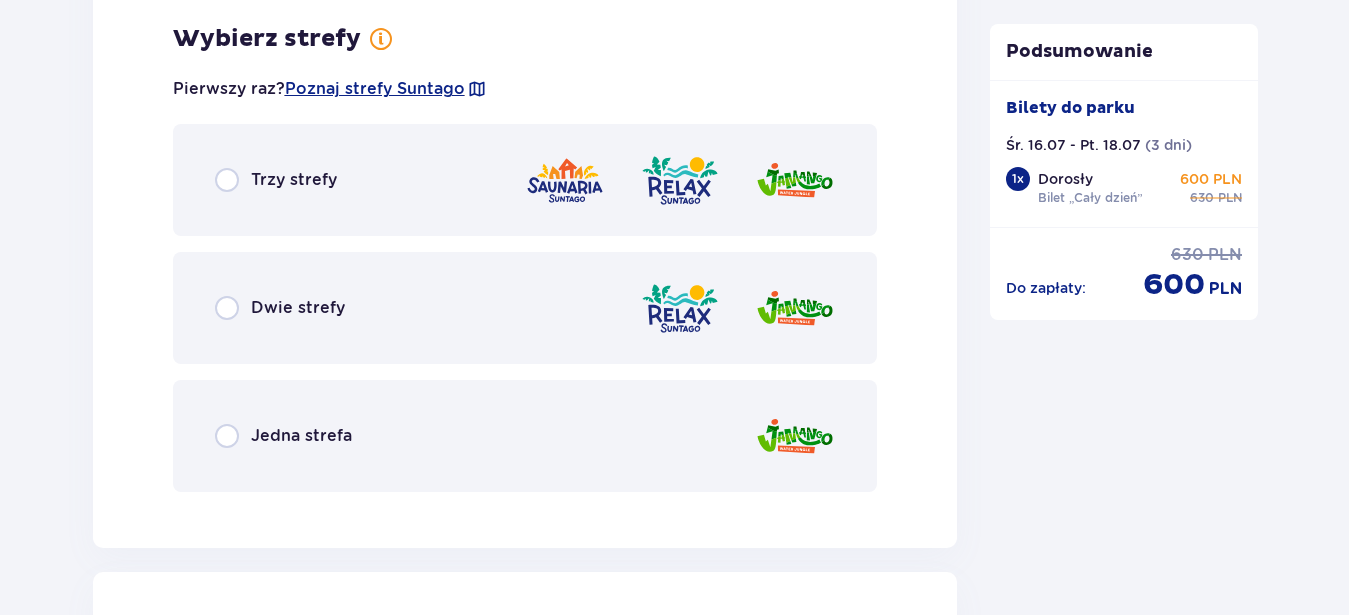 click on "Trzy strefy" at bounding box center (294, 180) 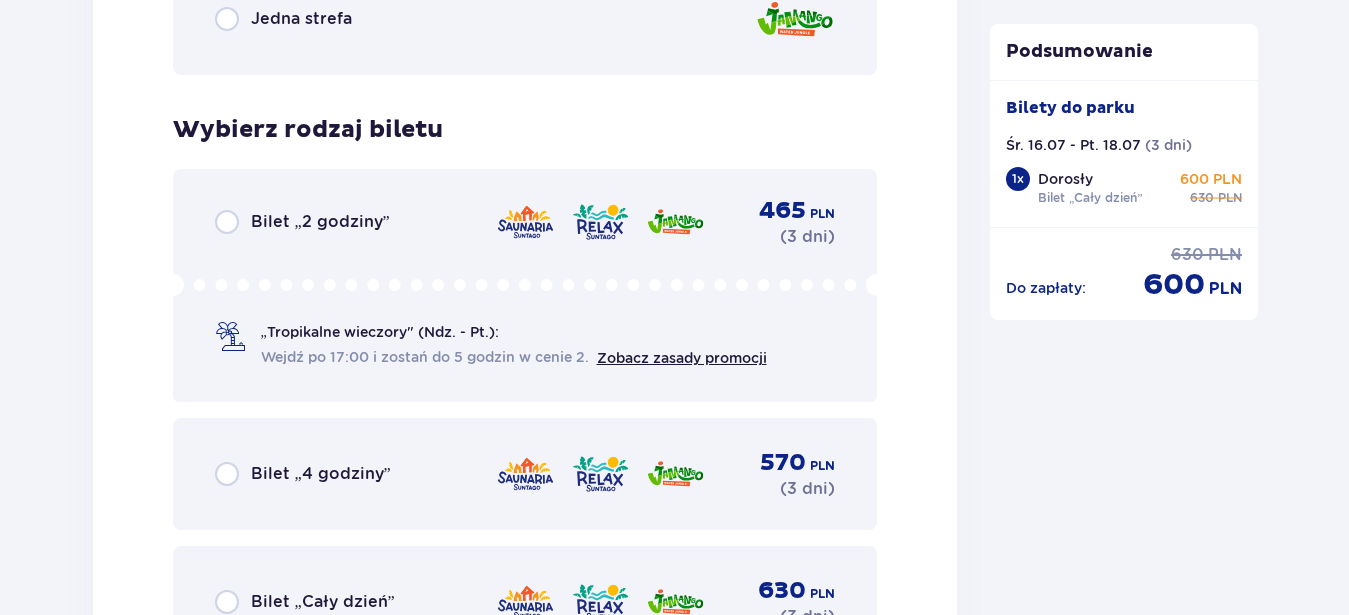 scroll, scrollTop: 3525, scrollLeft: 0, axis: vertical 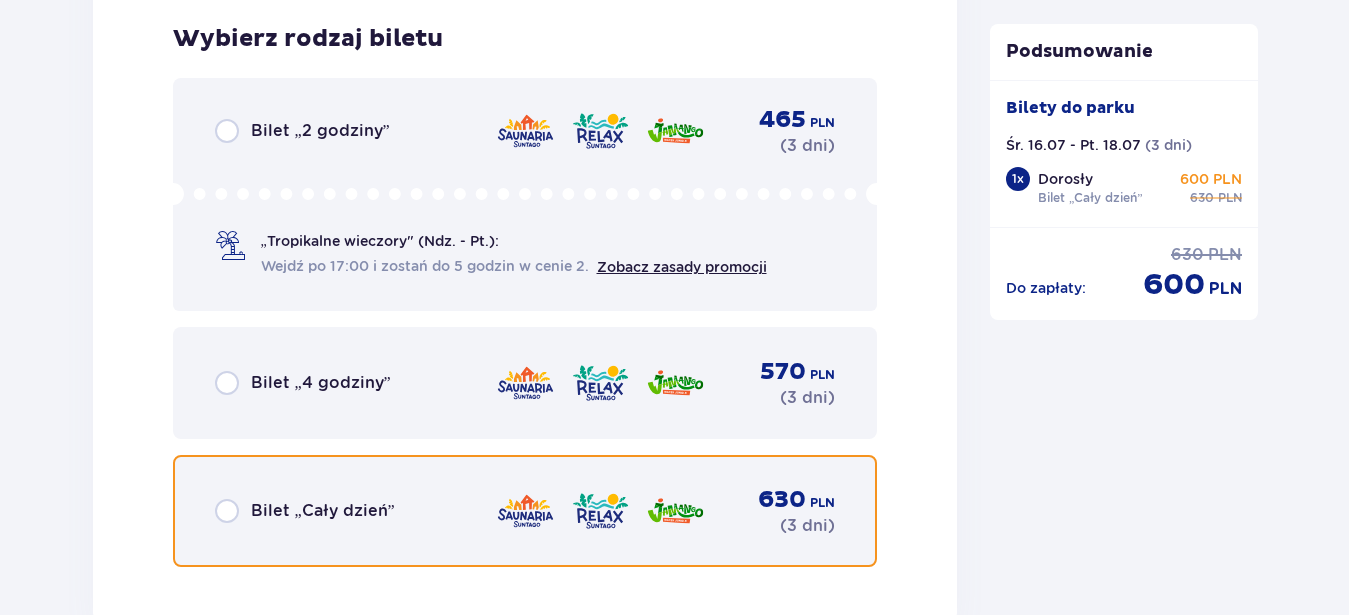 click at bounding box center (227, 511) 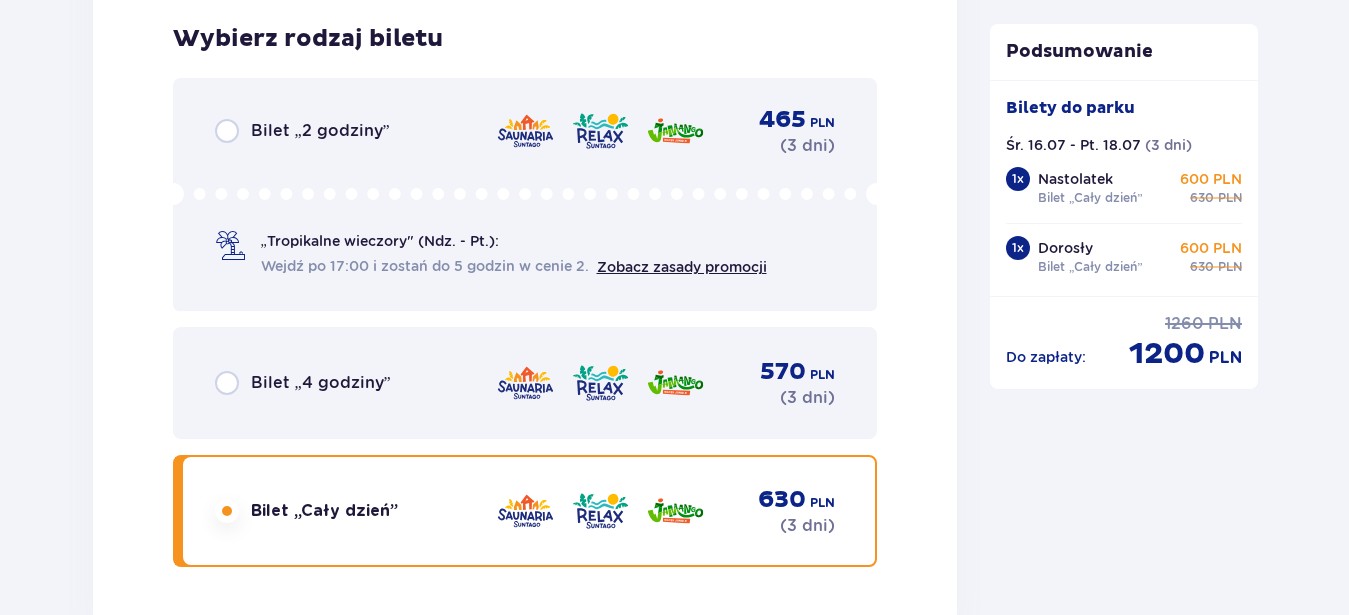 scroll, scrollTop: 4148, scrollLeft: 0, axis: vertical 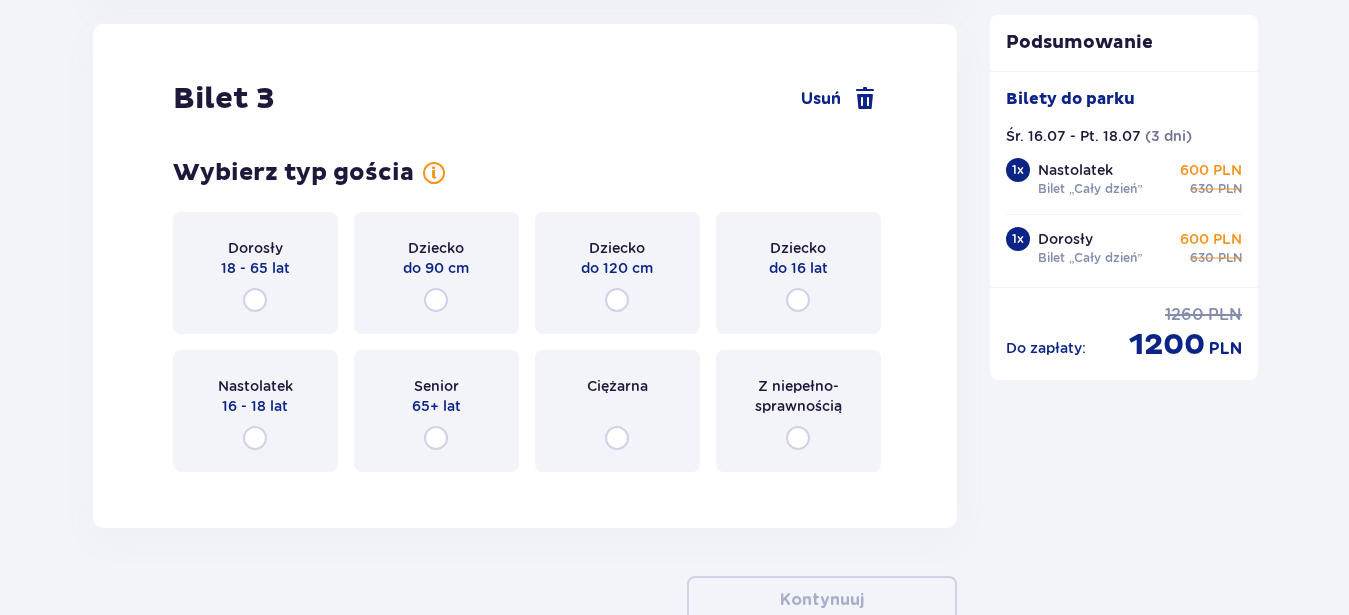 click on "16 - 18 lat" at bounding box center (255, 406) 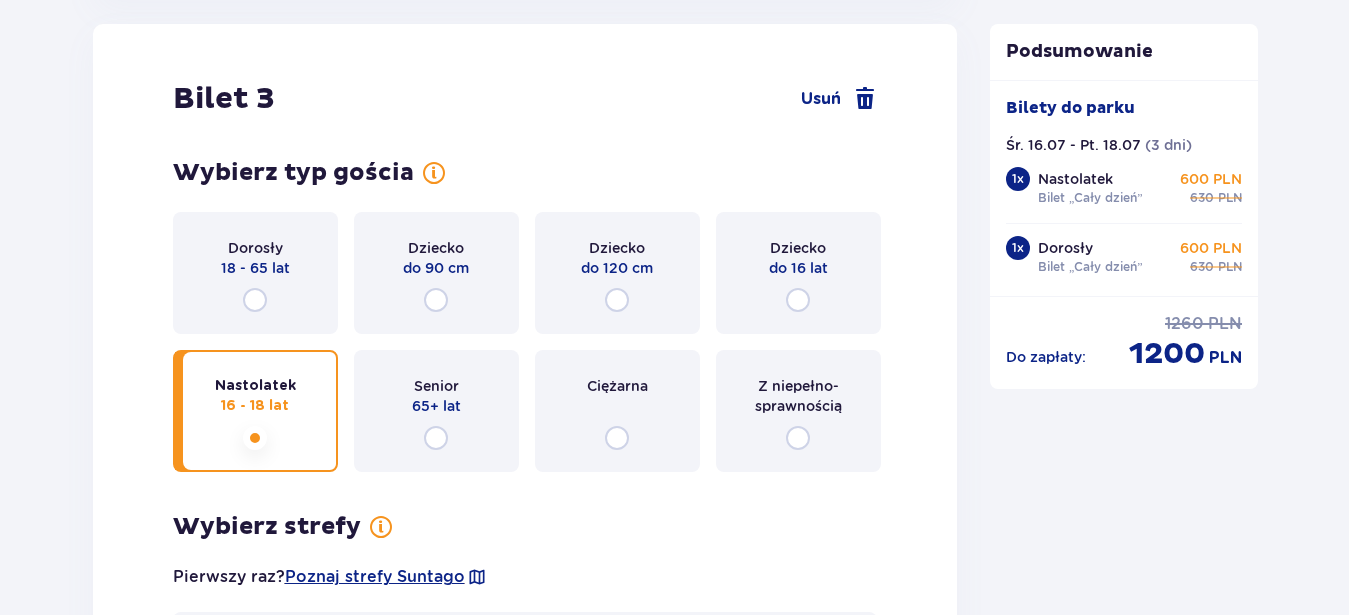 click at bounding box center [255, 438] 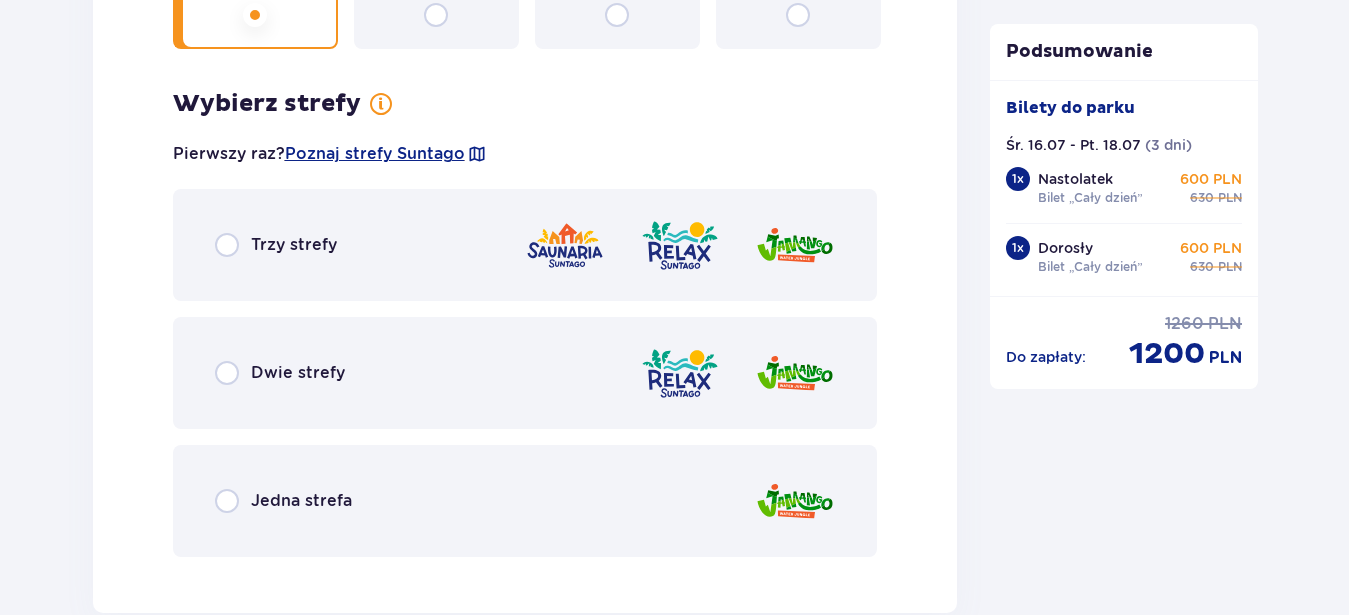 scroll, scrollTop: 4534, scrollLeft: 0, axis: vertical 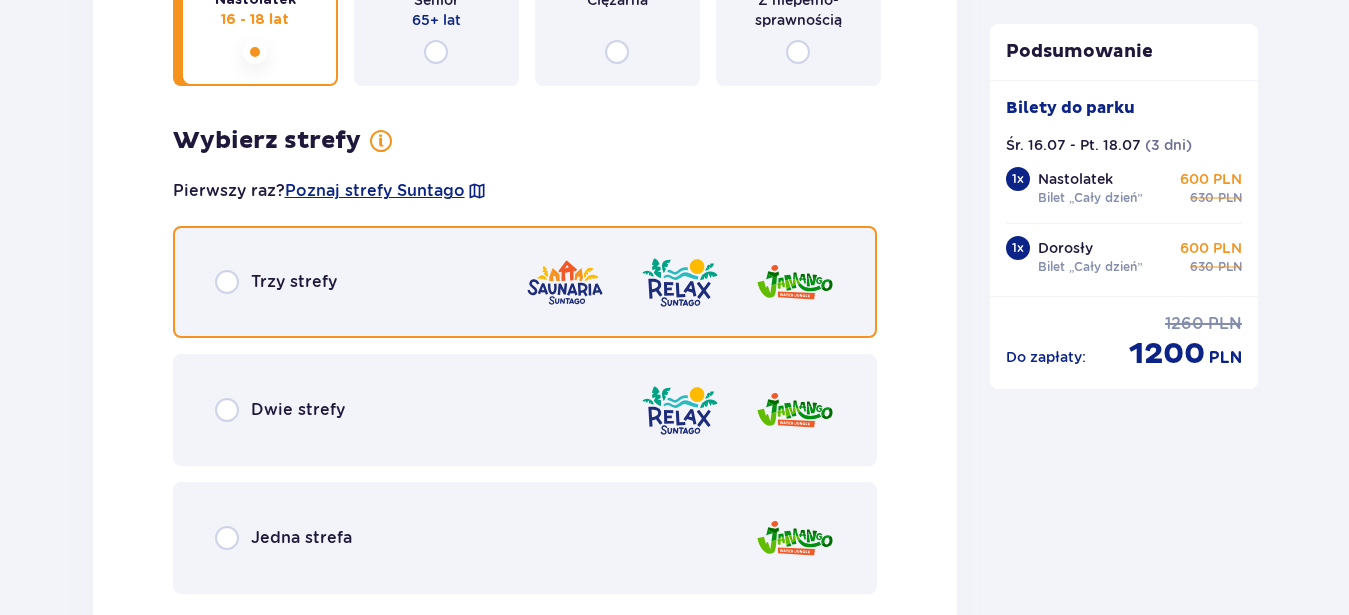 click at bounding box center [227, 282] 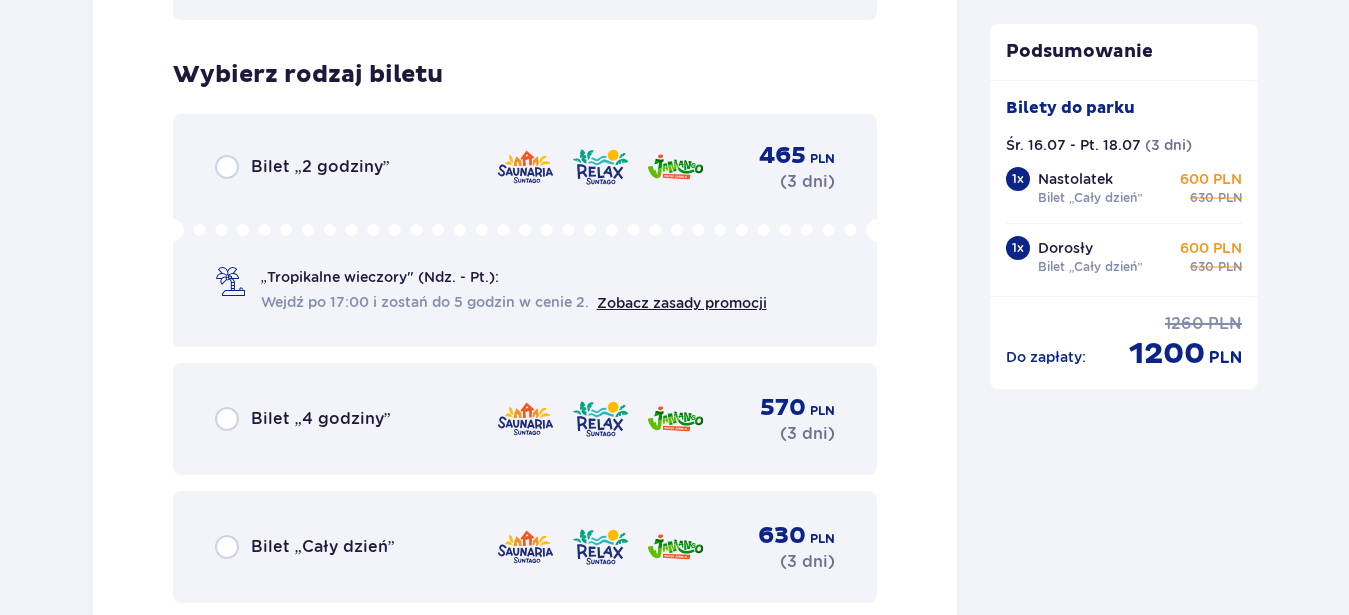 scroll, scrollTop: 5144, scrollLeft: 0, axis: vertical 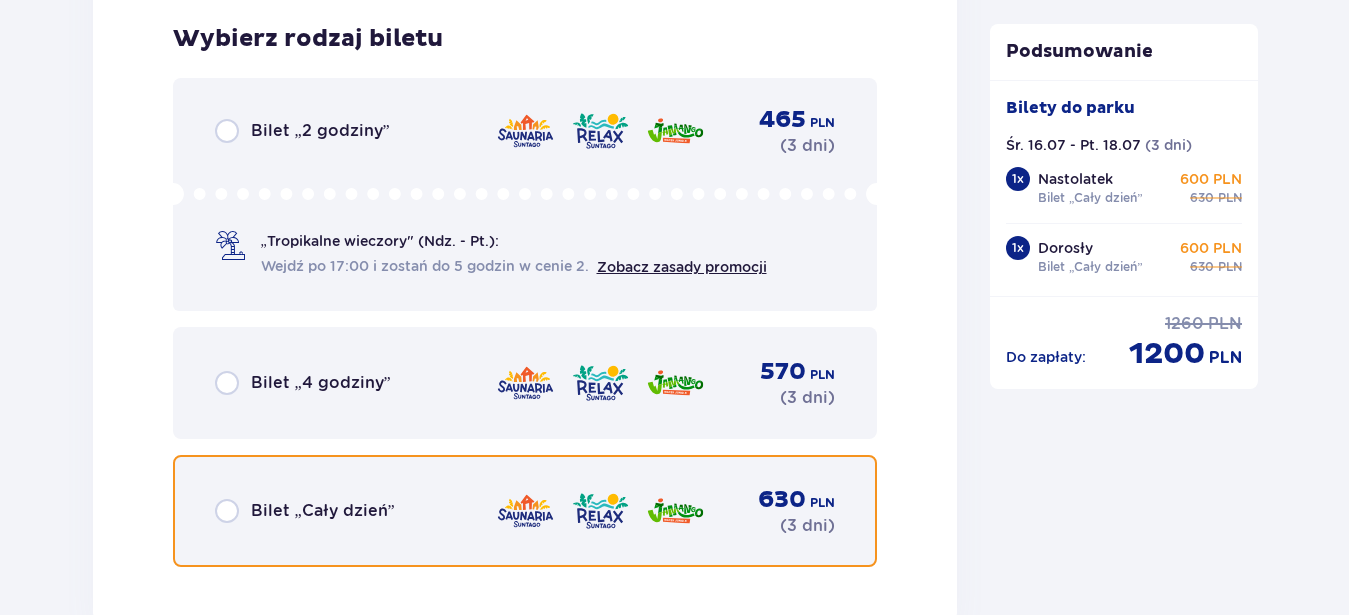 click at bounding box center (227, 511) 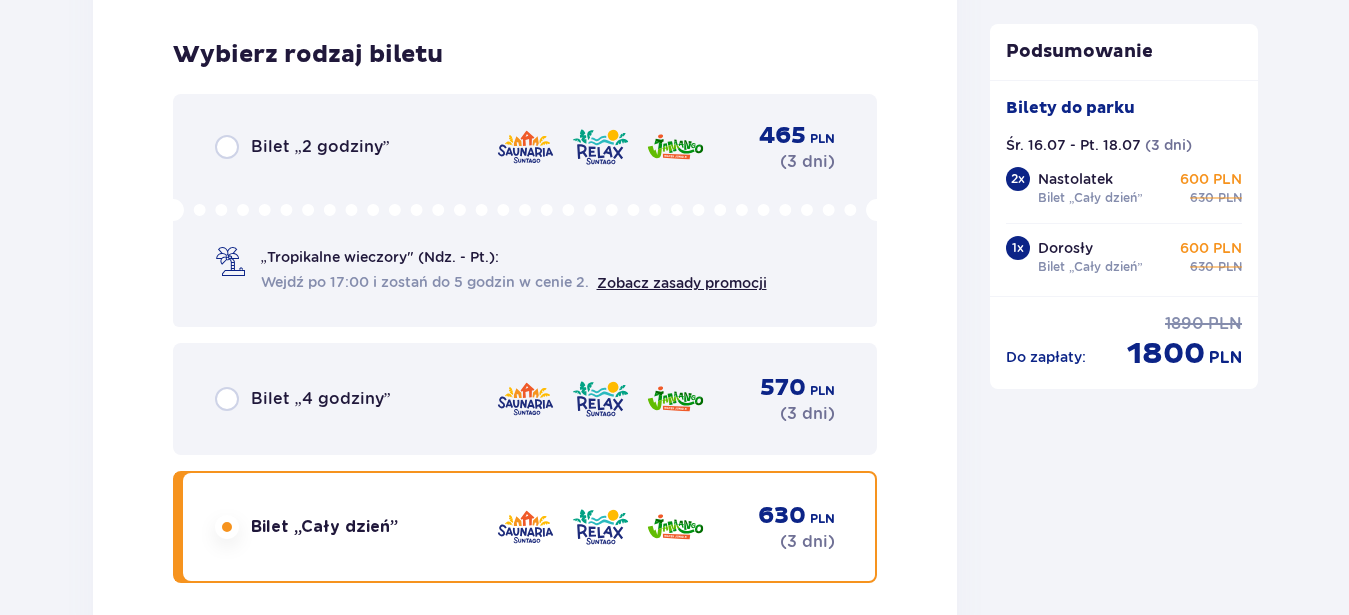 scroll, scrollTop: 5202, scrollLeft: 0, axis: vertical 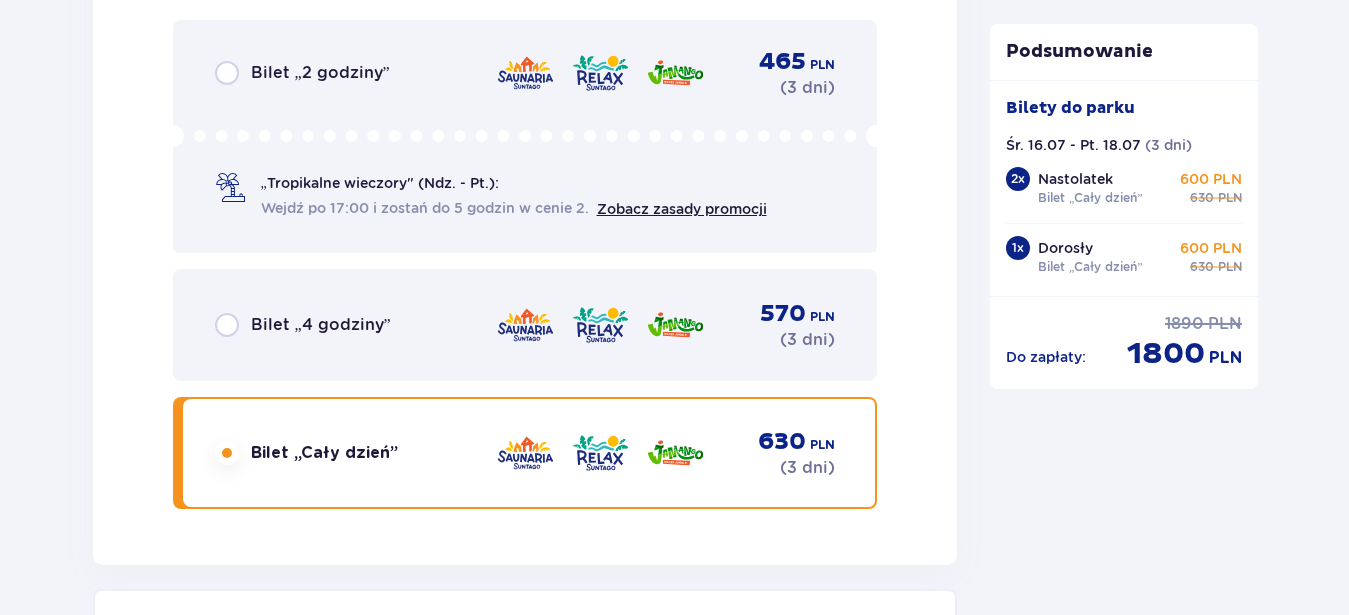 click at bounding box center (227, 453) 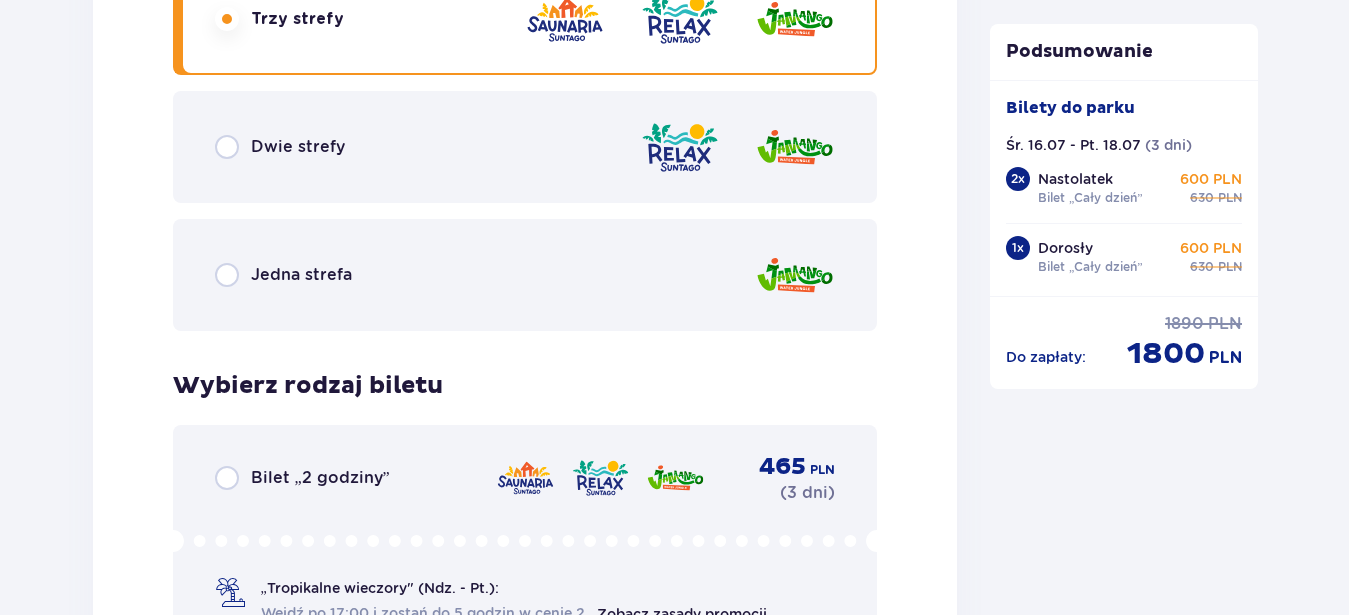 scroll, scrollTop: 5100, scrollLeft: 0, axis: vertical 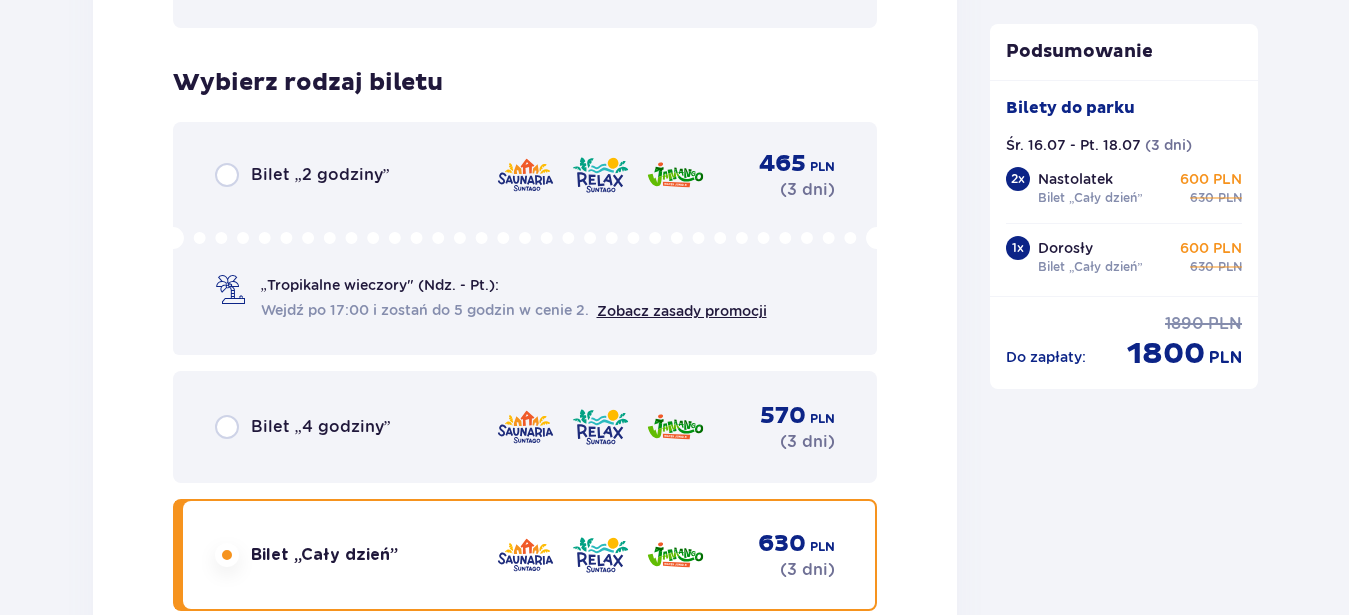 click on "Wejdź po 17:00 i zostań do 5 godzin w cenie 2." at bounding box center (425, 310) 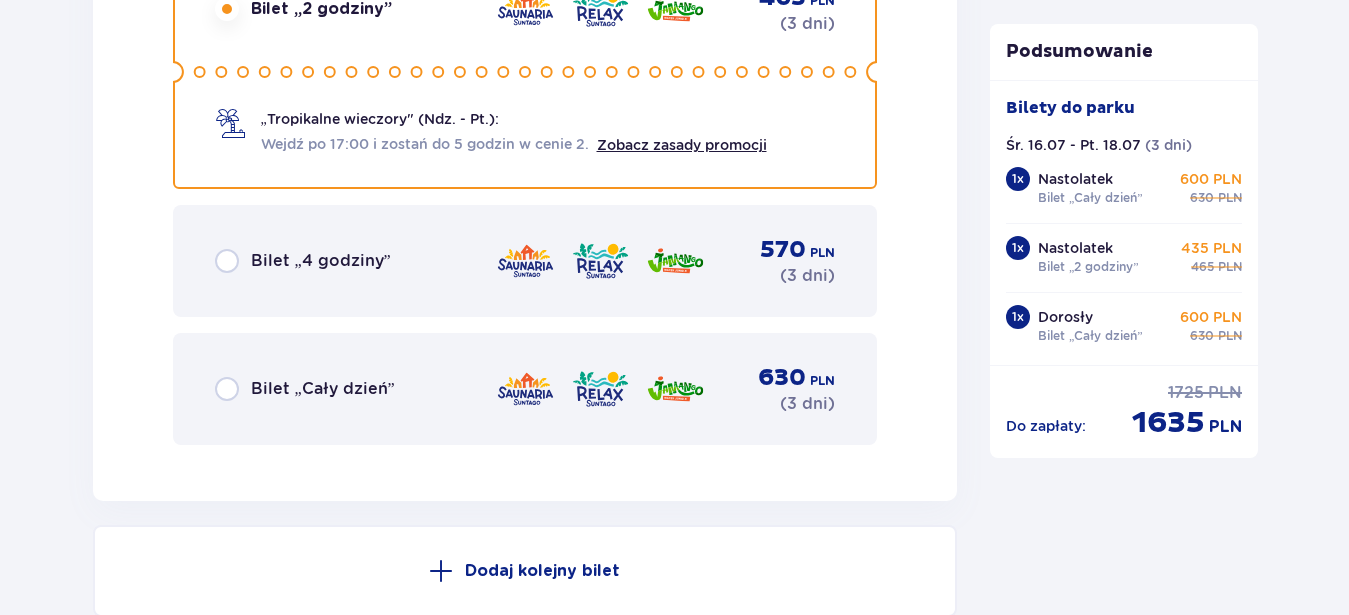 scroll, scrollTop: 4858, scrollLeft: 0, axis: vertical 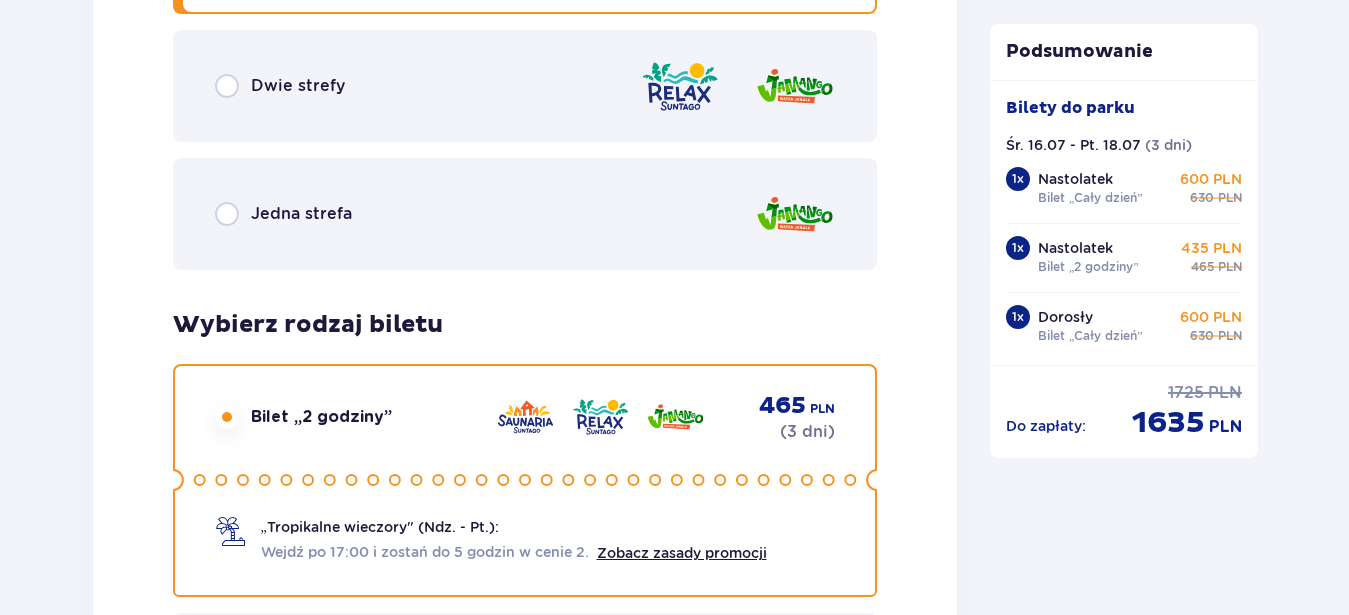 click 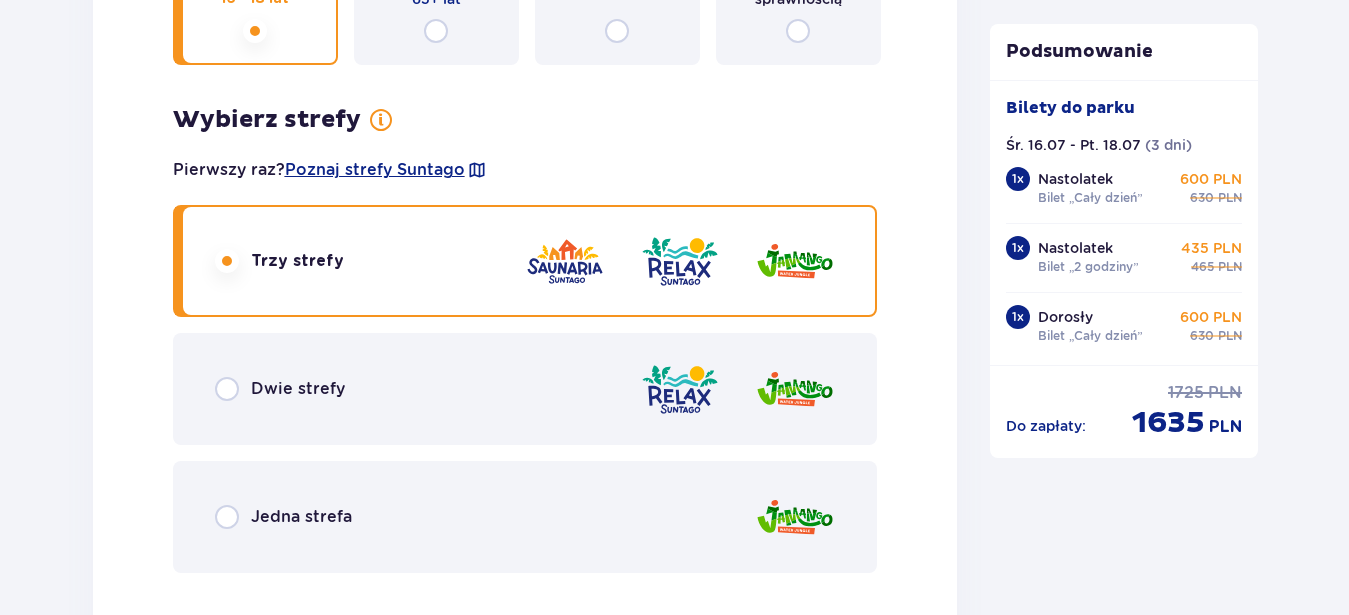 scroll, scrollTop: 4552, scrollLeft: 0, axis: vertical 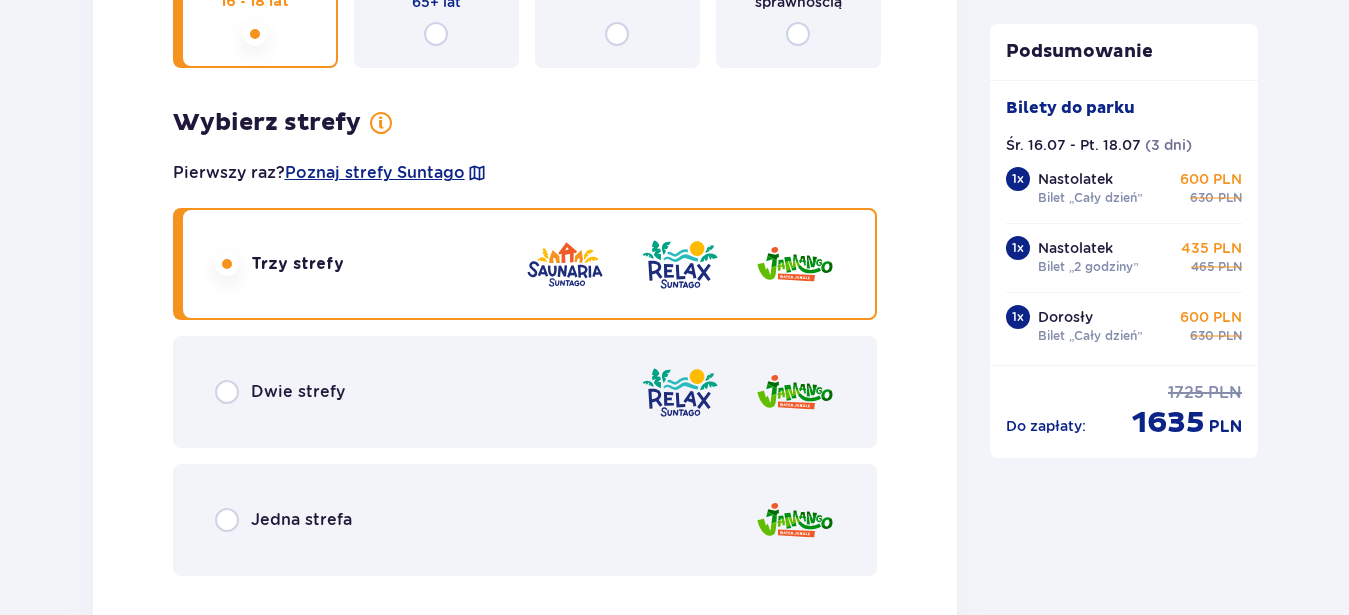 click at bounding box center (227, 264) 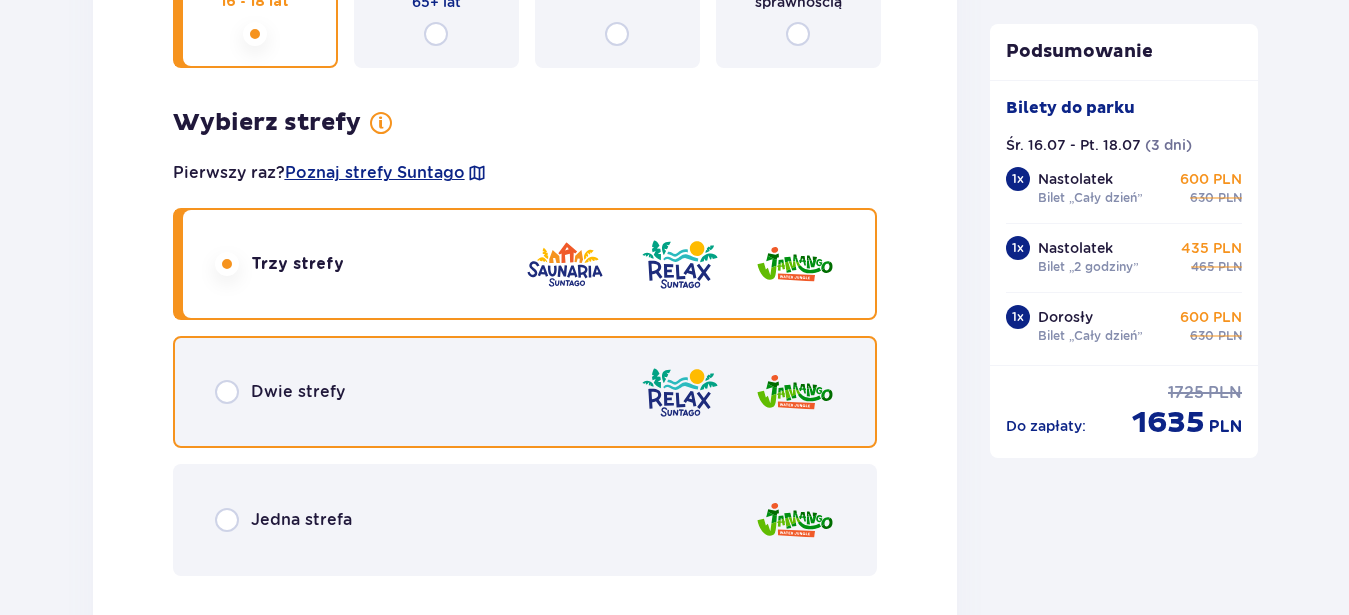 click at bounding box center [227, 392] 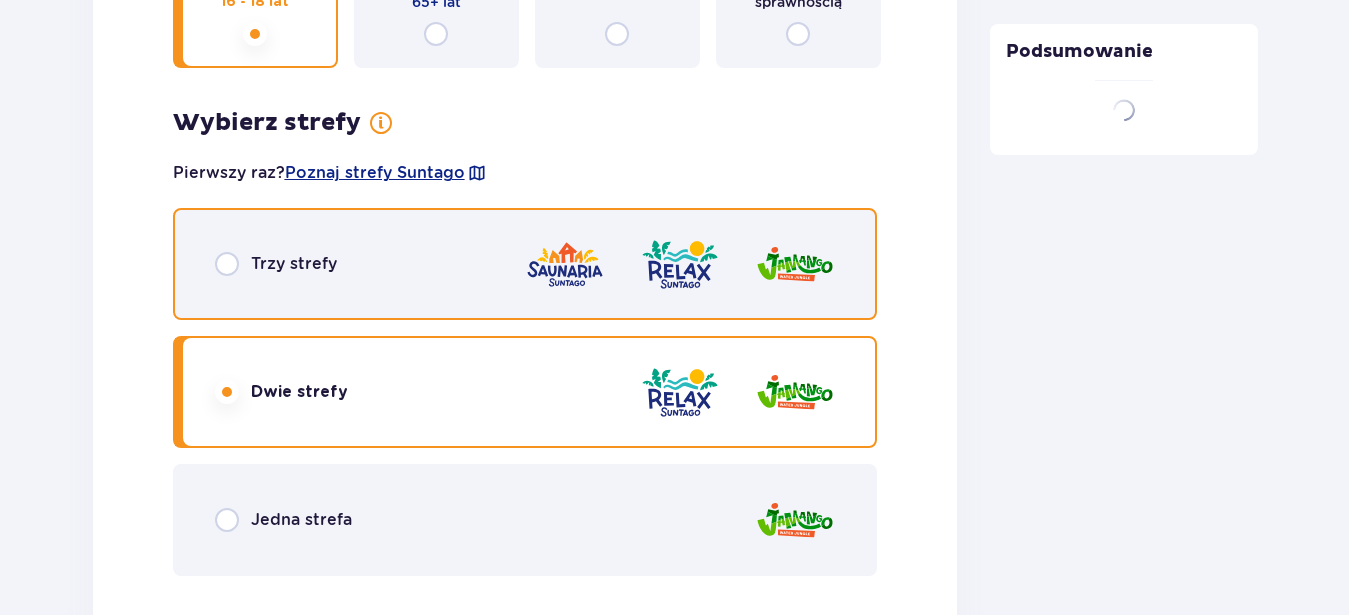 click at bounding box center [227, 264] 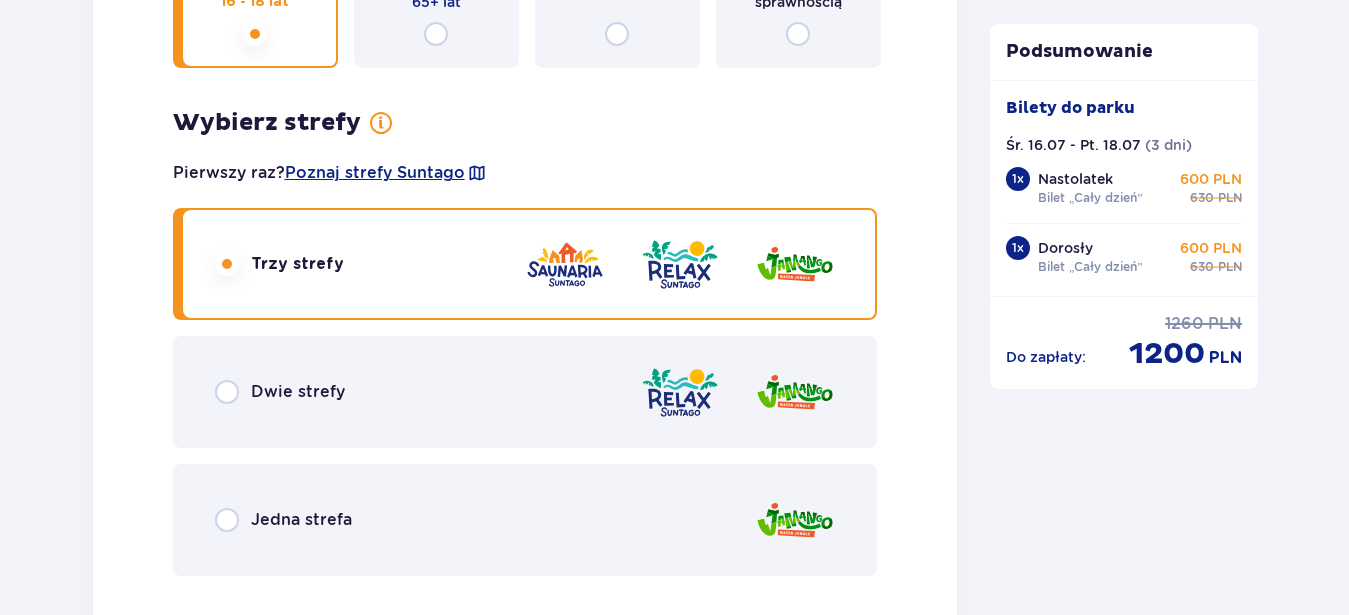 click on "„Tropikalne wieczory" (Ndz. - Pt.): Wejdź po 17:00 i zostań do 5 godzin w cenie 2. Zobacz zasady promocji" at bounding box center [491, 846] 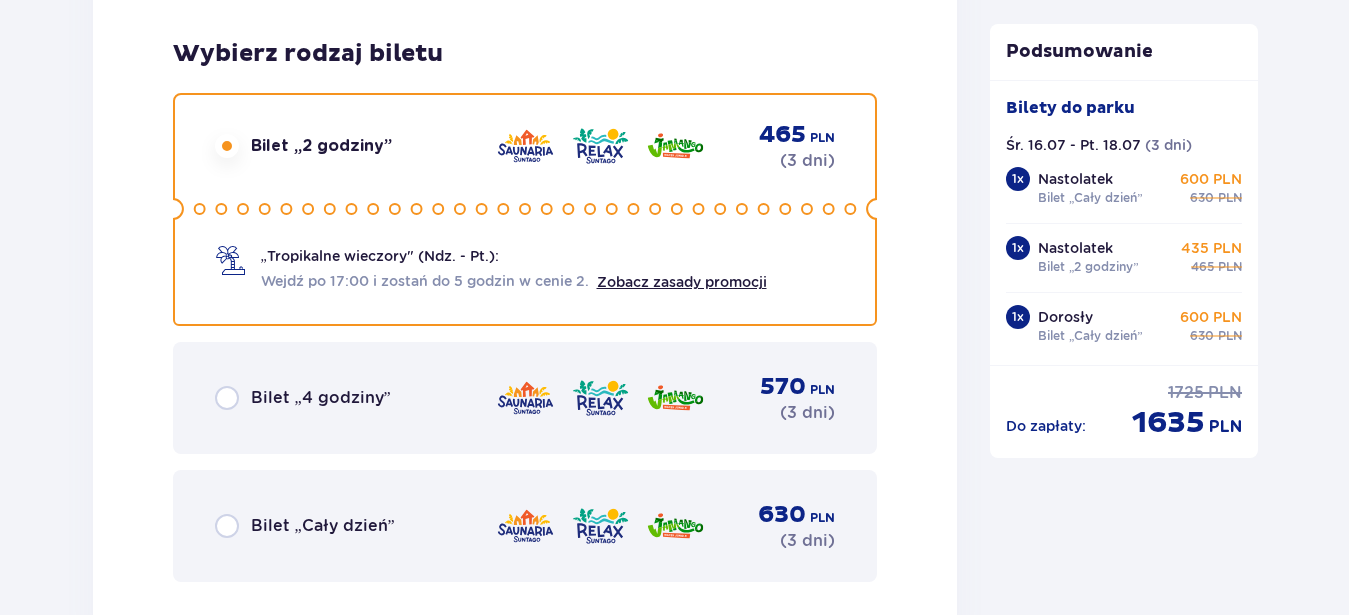 scroll, scrollTop: 5164, scrollLeft: 0, axis: vertical 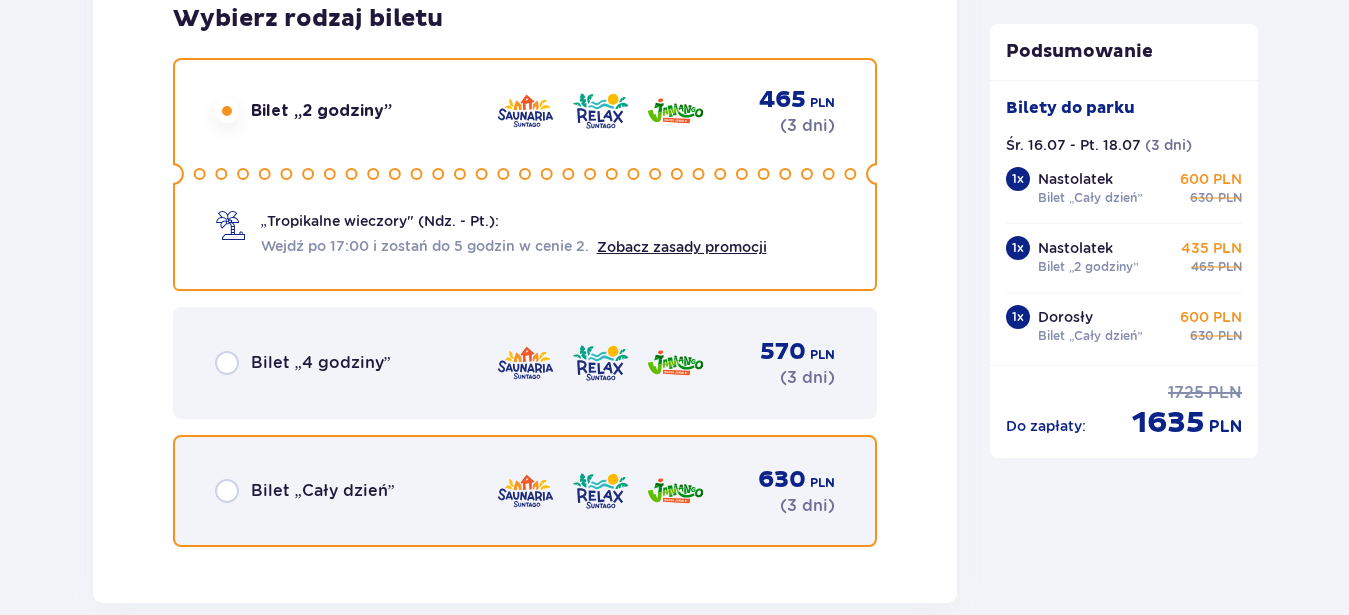 click at bounding box center [227, 491] 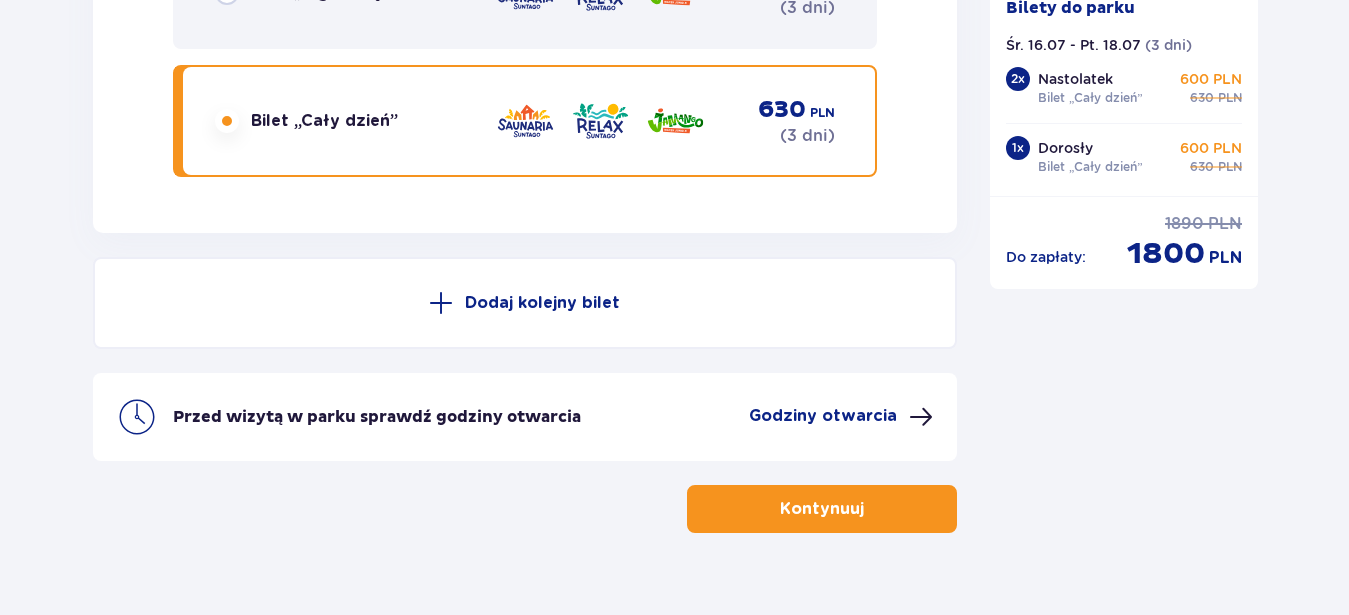 scroll, scrollTop: 5572, scrollLeft: 0, axis: vertical 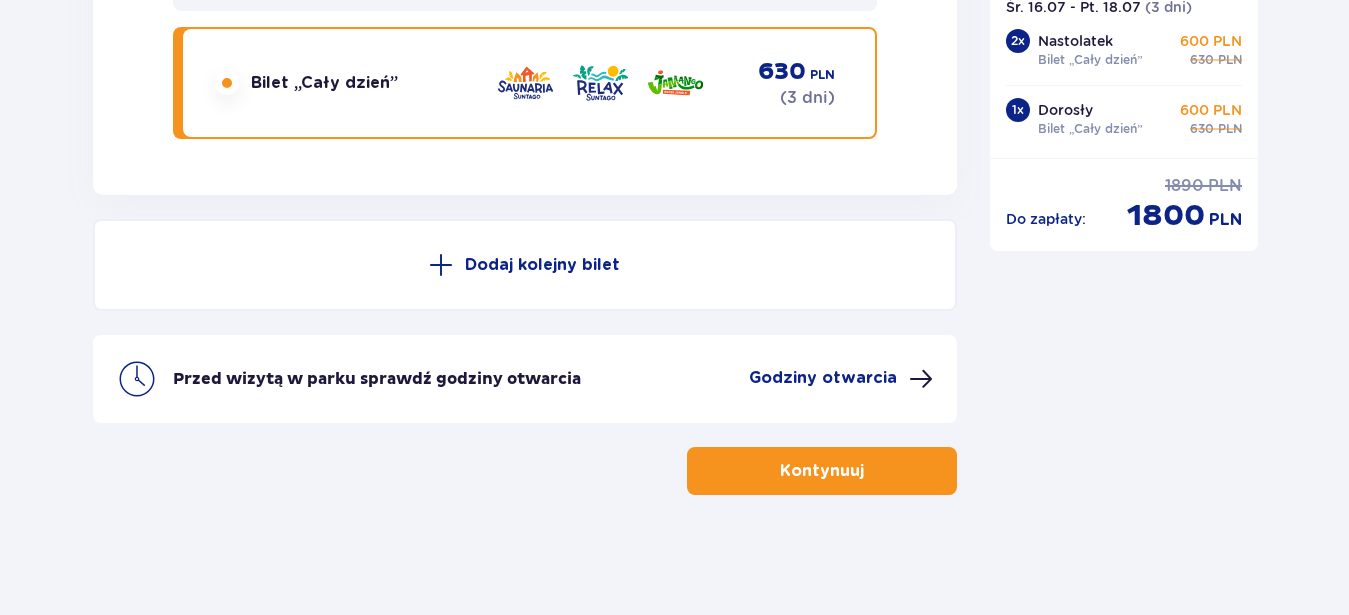 click on "Kontynuuj" at bounding box center [822, 471] 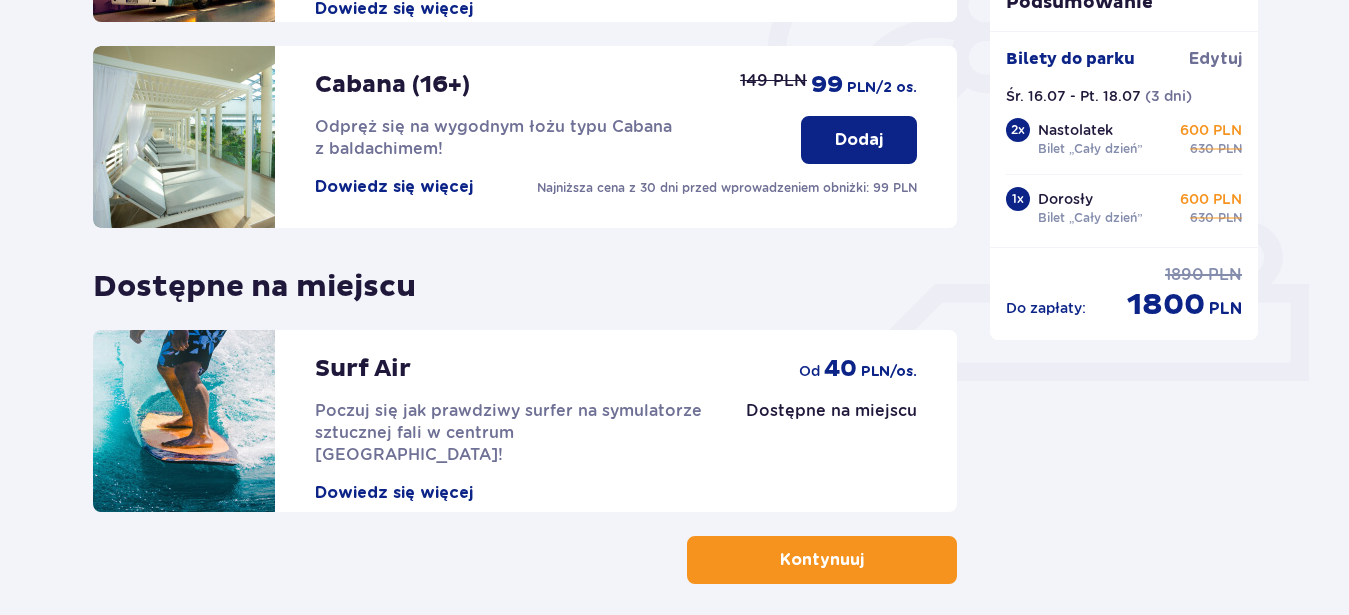 scroll, scrollTop: 714, scrollLeft: 0, axis: vertical 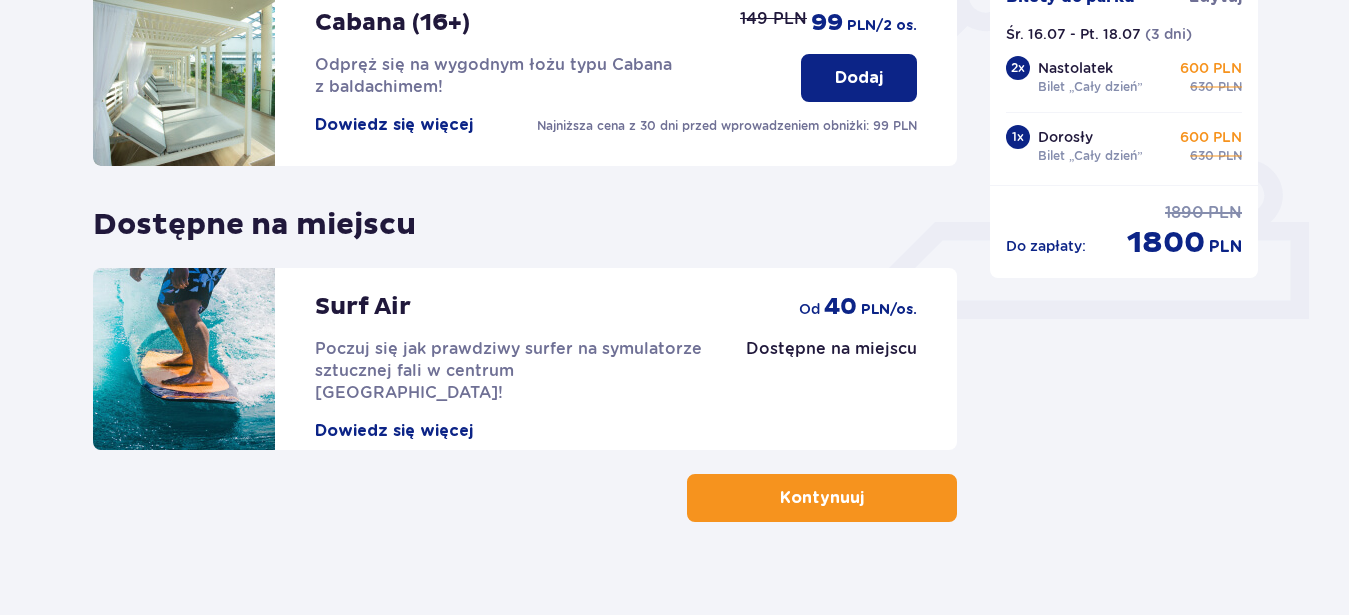 click on "Kontynuuj" at bounding box center (822, 498) 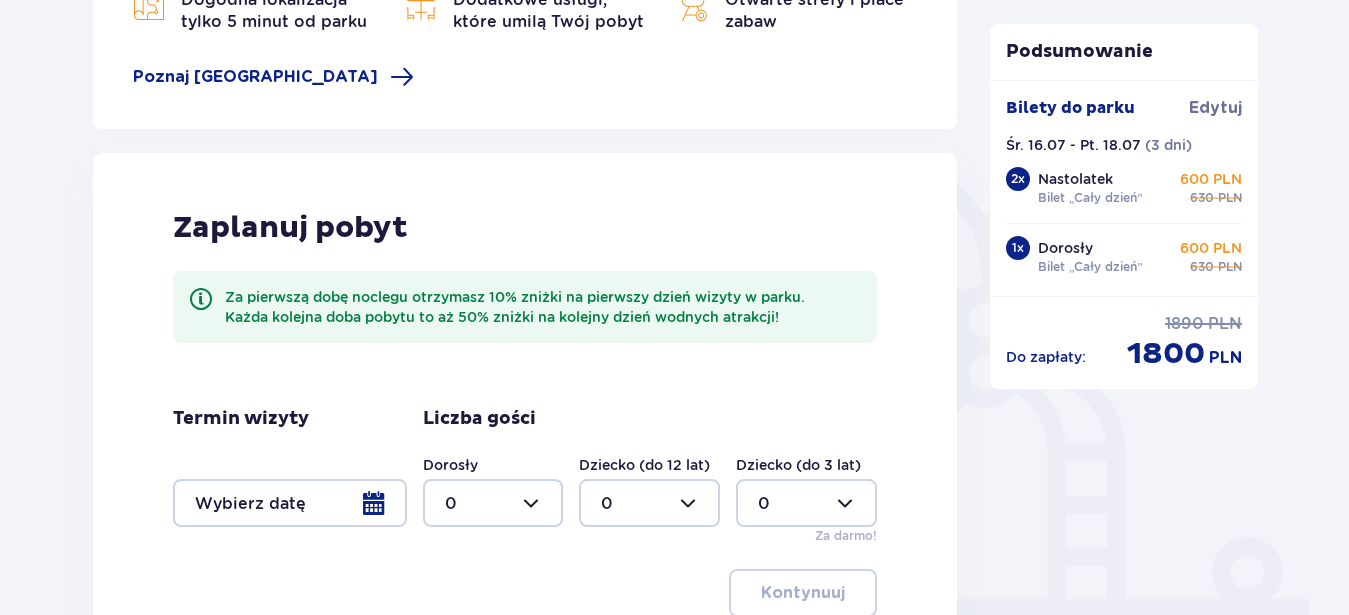 scroll, scrollTop: 439, scrollLeft: 0, axis: vertical 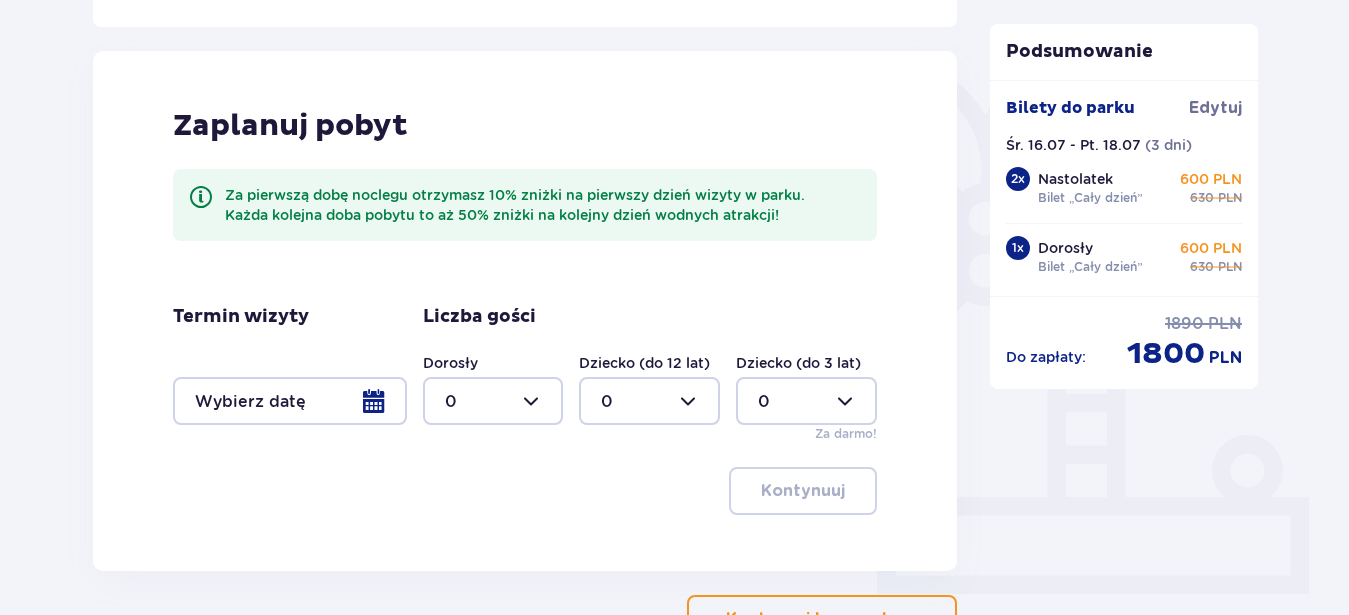 click at bounding box center (290, 401) 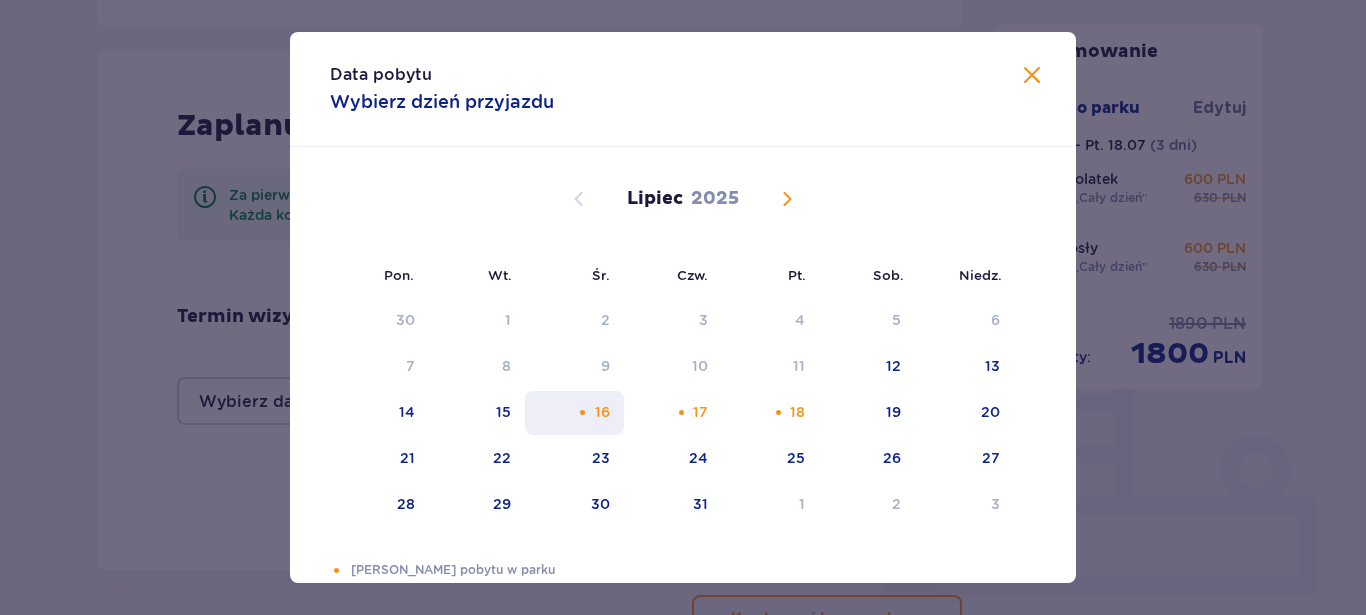 click on "16" at bounding box center [574, 413] 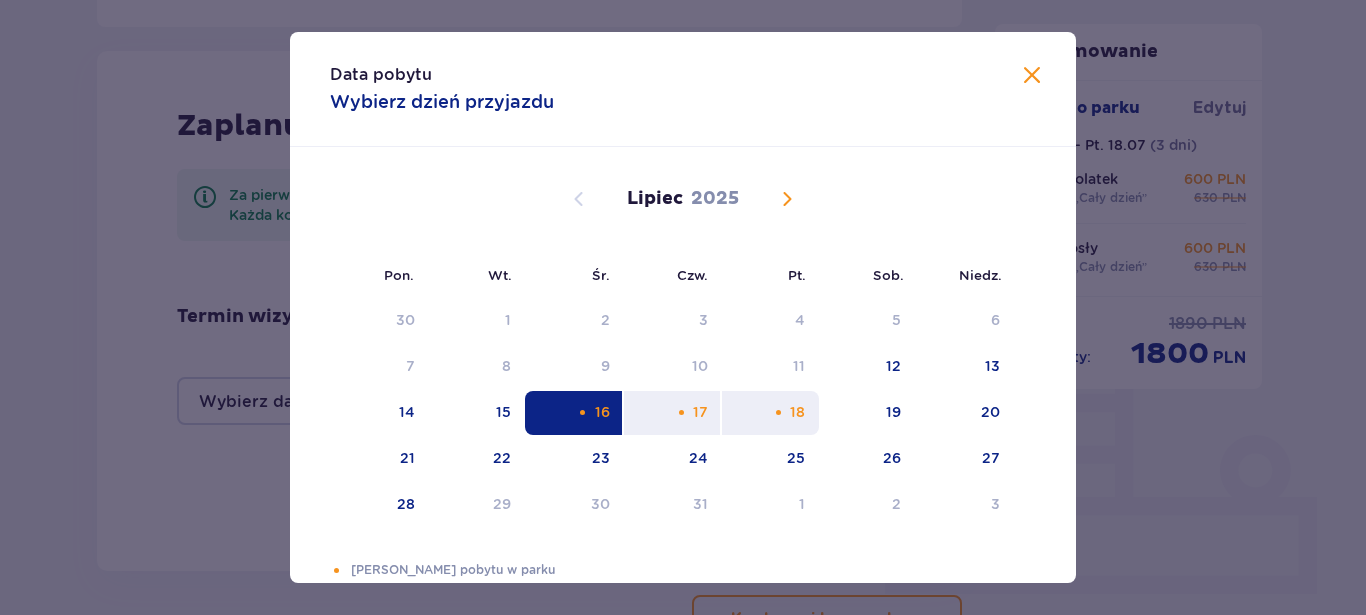 click on "18" at bounding box center [797, 412] 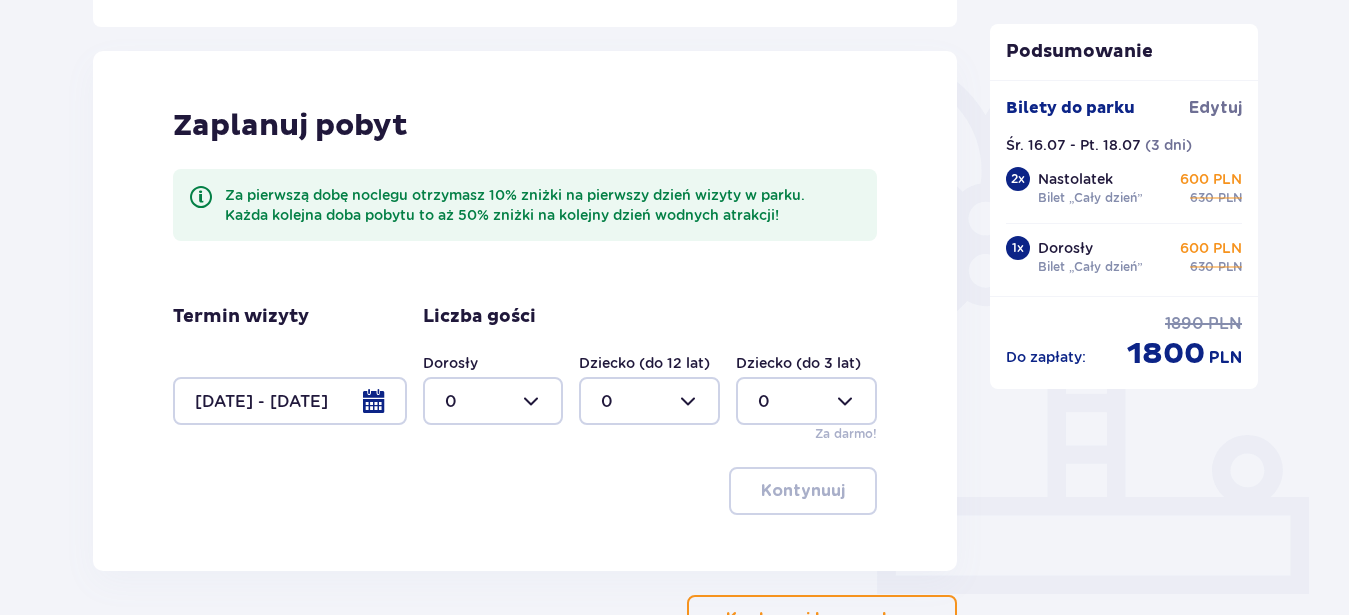 click at bounding box center [493, 401] 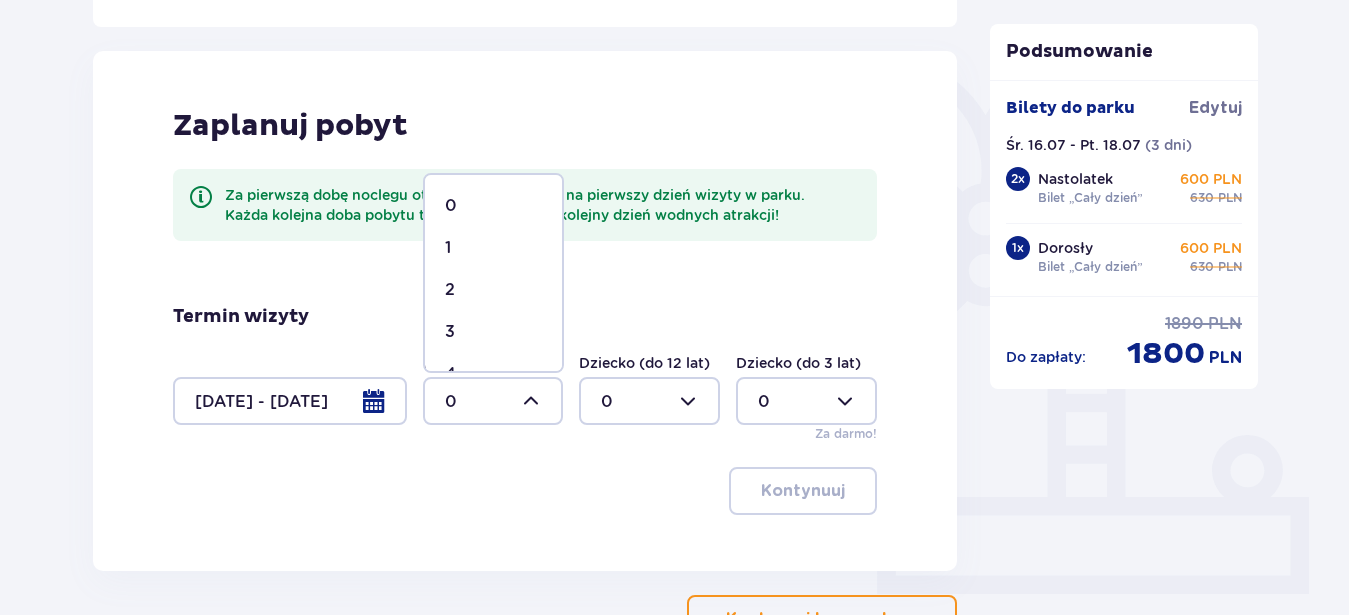 scroll, scrollTop: 114, scrollLeft: 0, axis: vertical 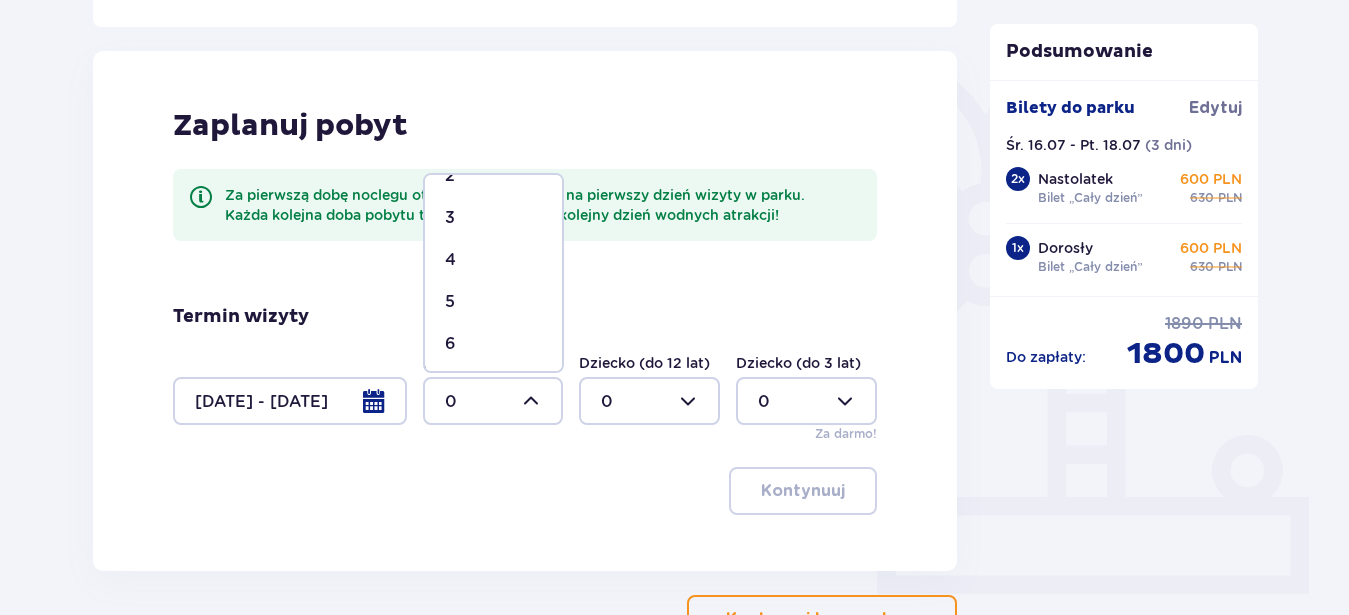 click on "4" at bounding box center [493, 260] 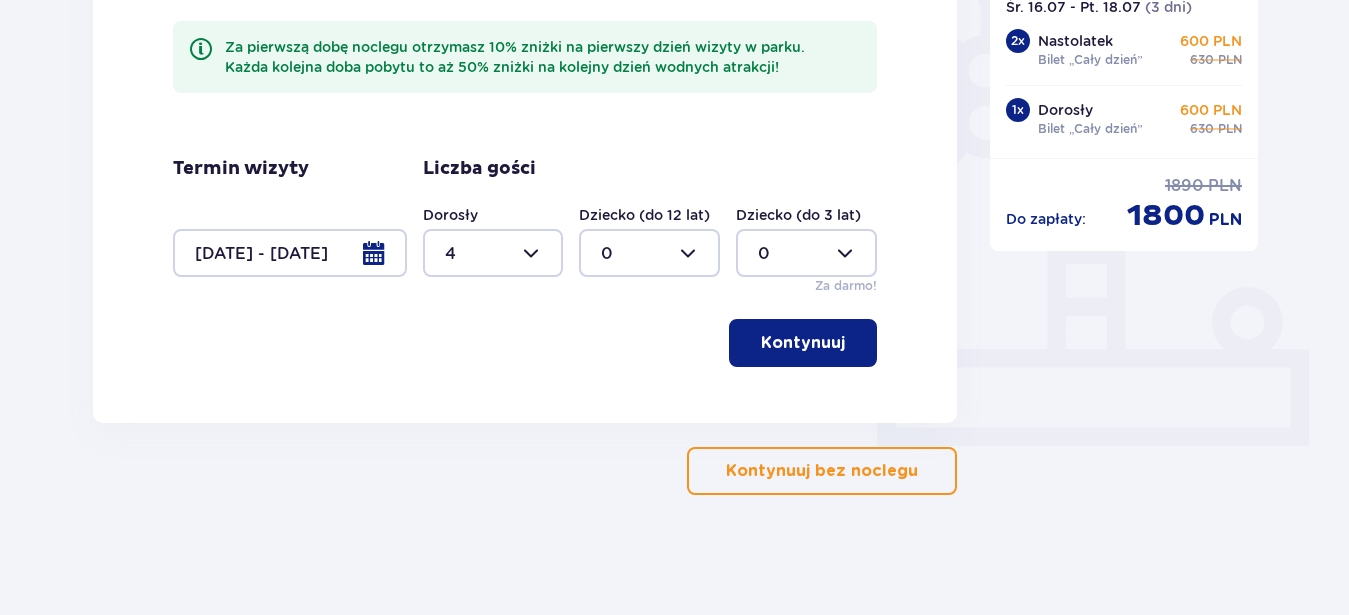 click on "Kontynuuj" at bounding box center [803, 343] 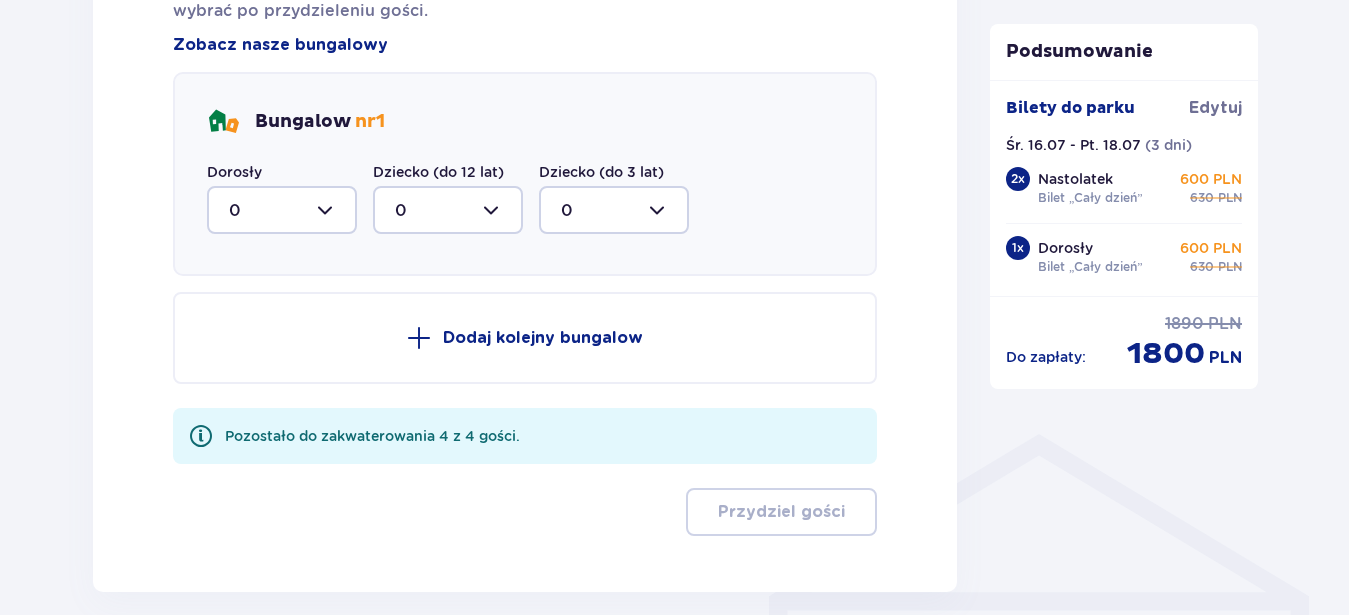 scroll, scrollTop: 1214, scrollLeft: 0, axis: vertical 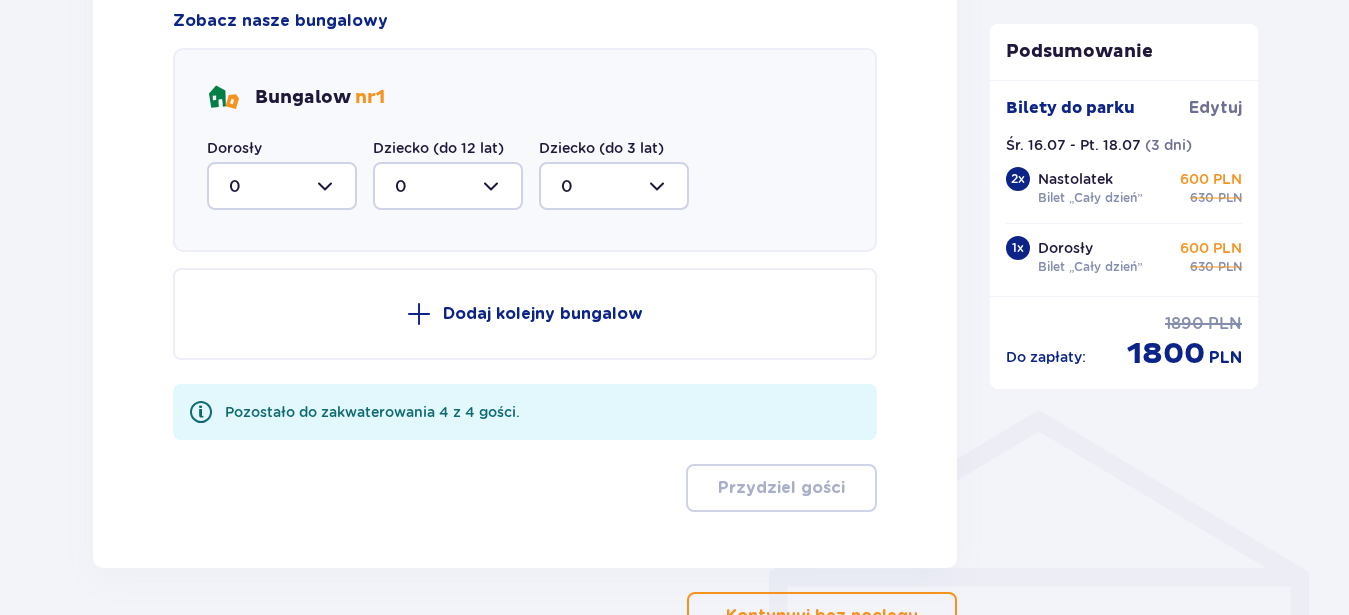 click at bounding box center [282, 186] 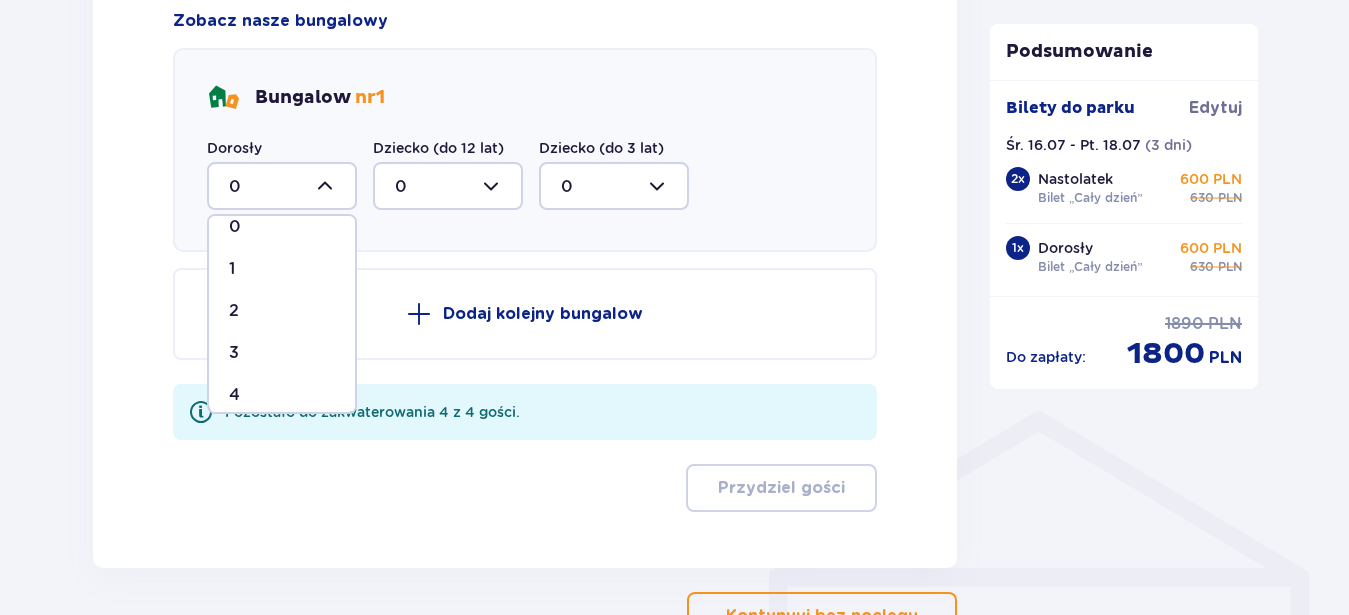 scroll, scrollTop: 34, scrollLeft: 0, axis: vertical 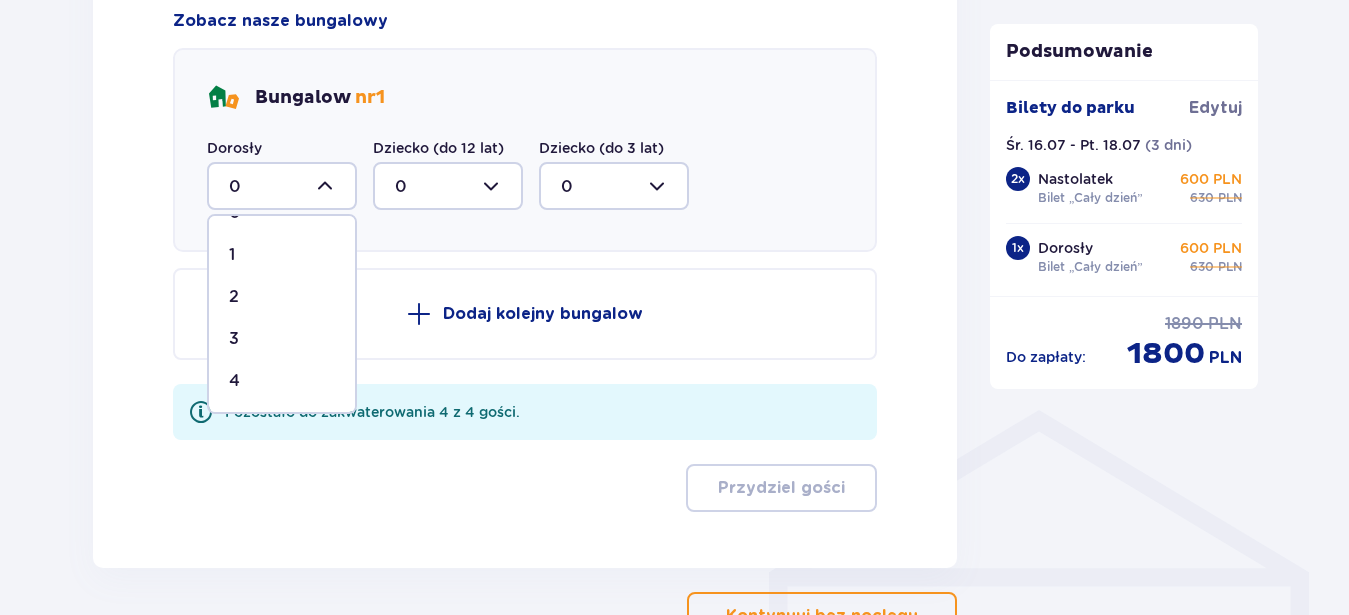 click on "4" at bounding box center [282, 381] 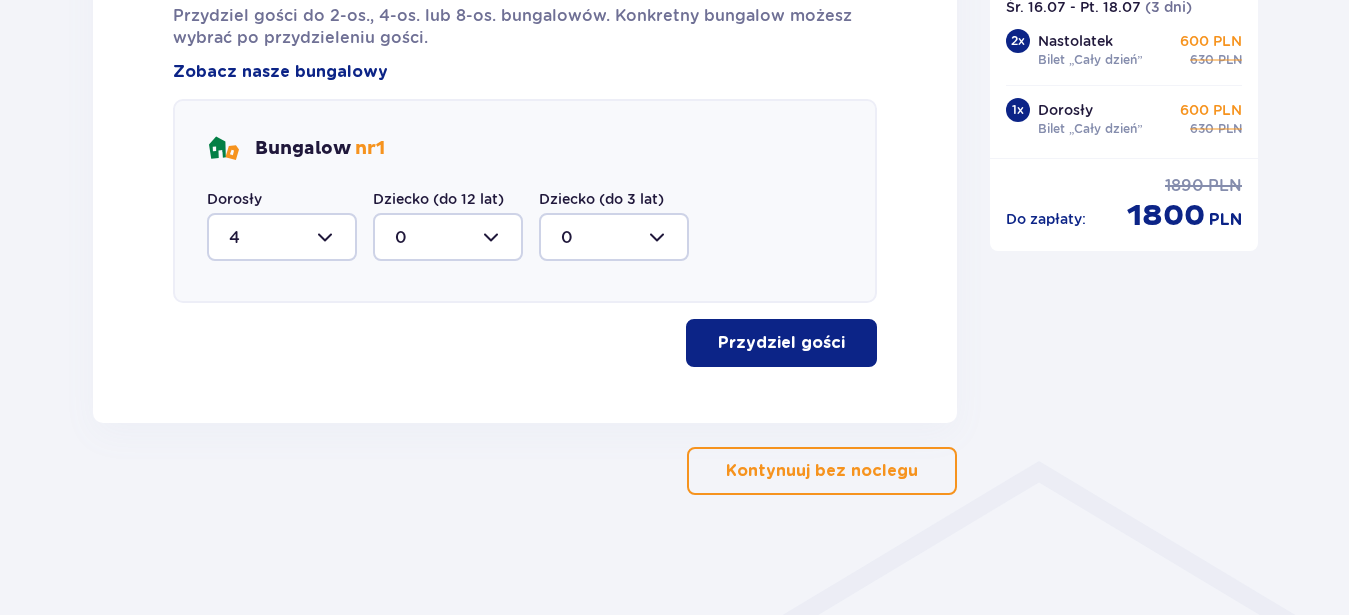 scroll, scrollTop: 1163, scrollLeft: 0, axis: vertical 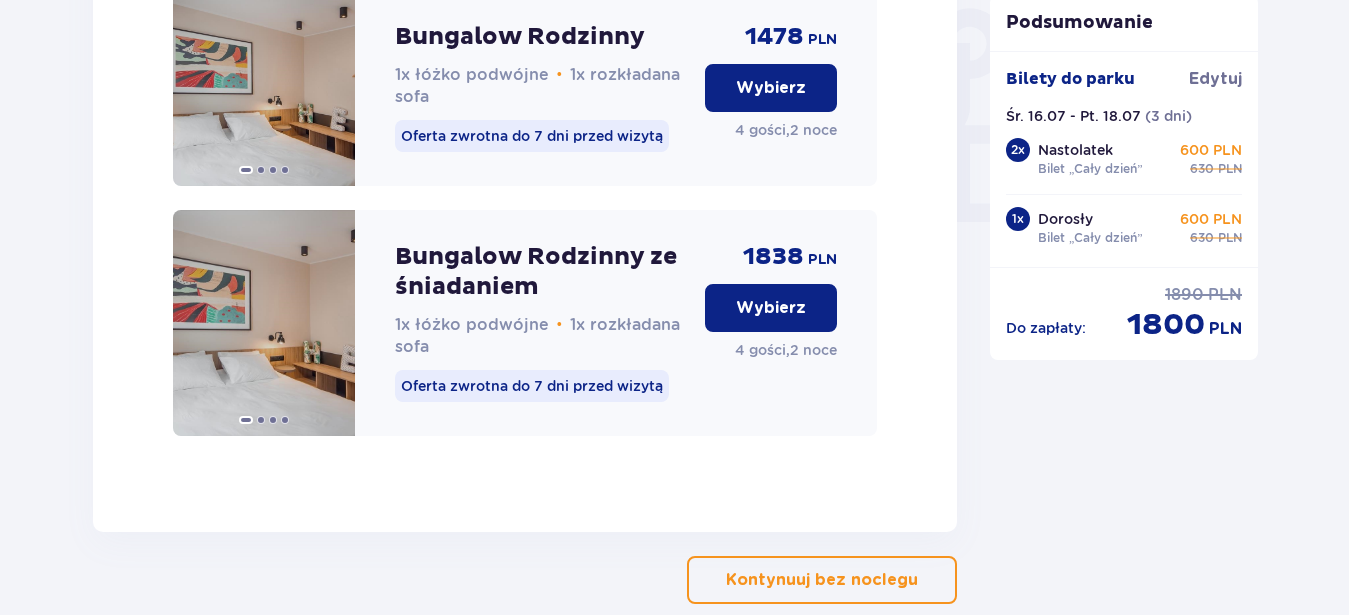 click on "Wybierz" at bounding box center (771, 88) 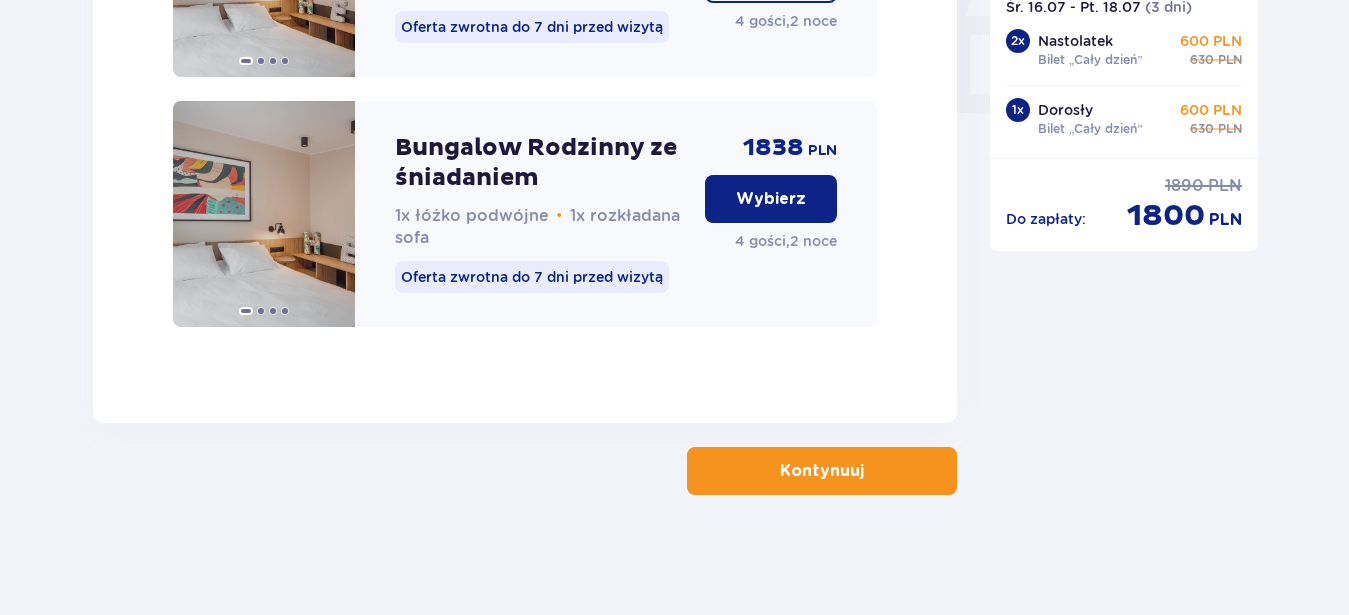 scroll, scrollTop: 2022, scrollLeft: 0, axis: vertical 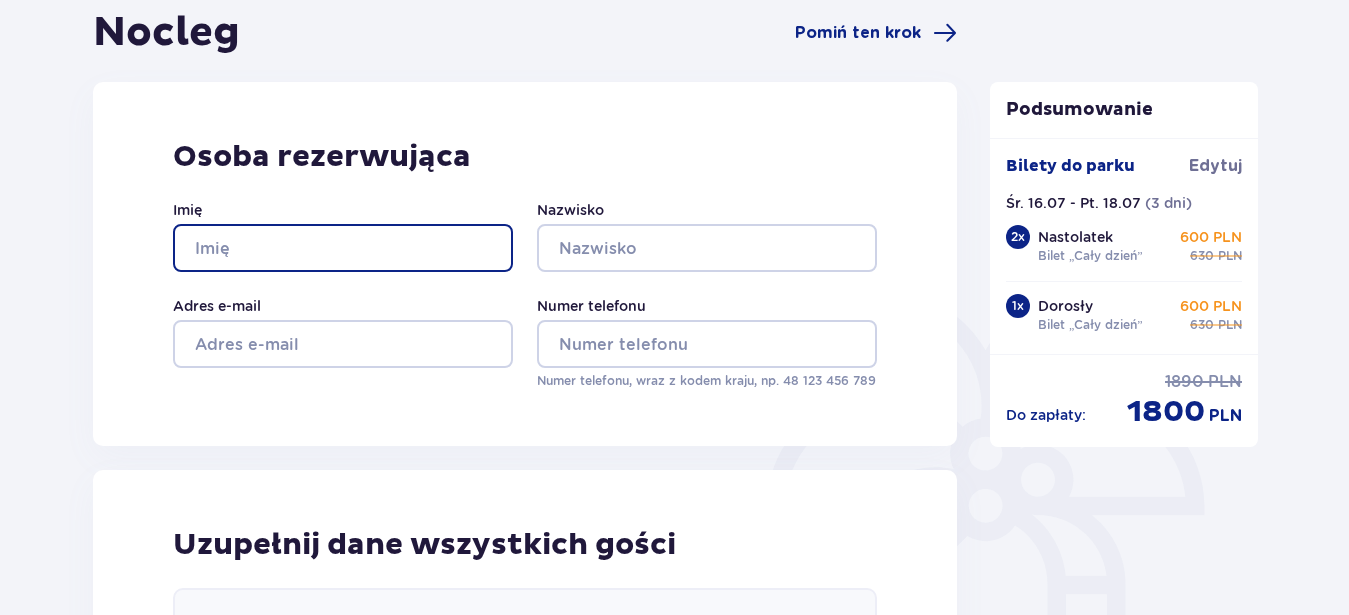 click on "Imię" at bounding box center (343, 248) 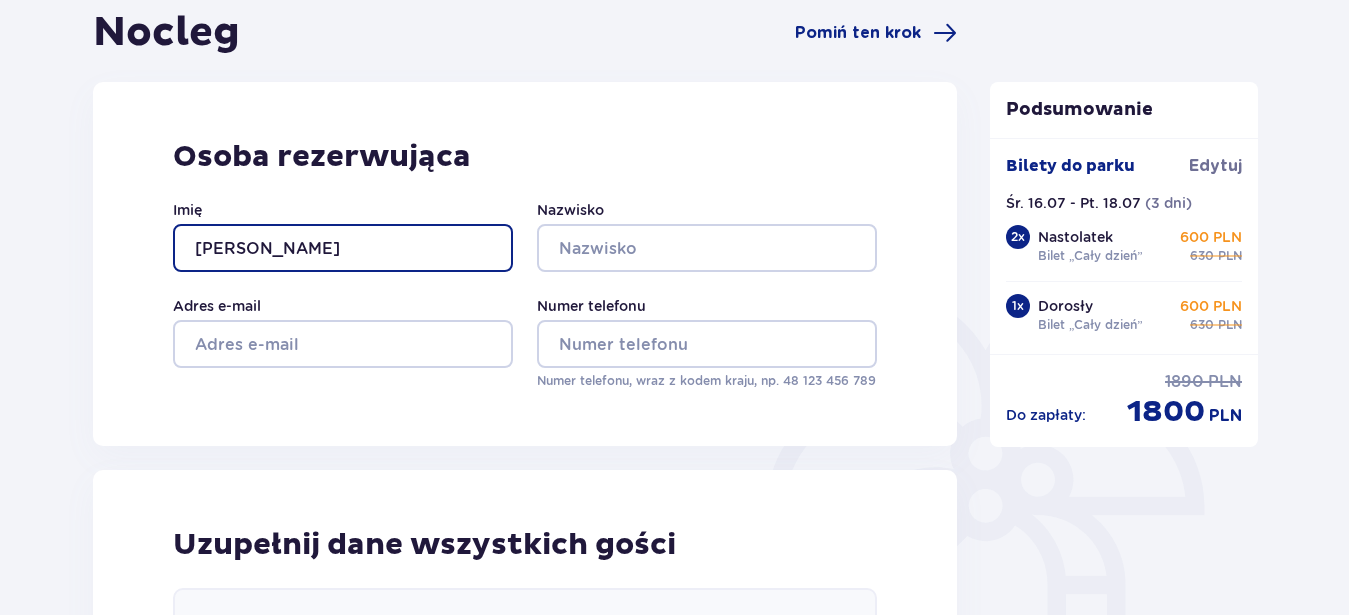 type on "Adam" 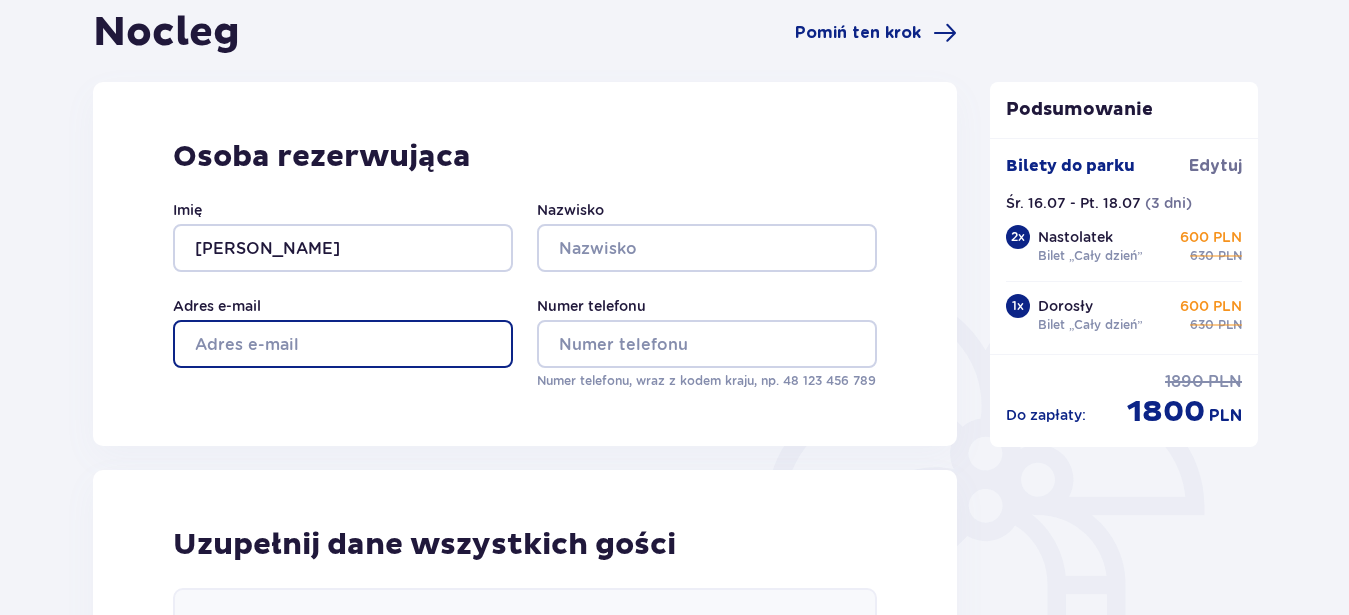 click on "Adres e-mail" at bounding box center (343, 344) 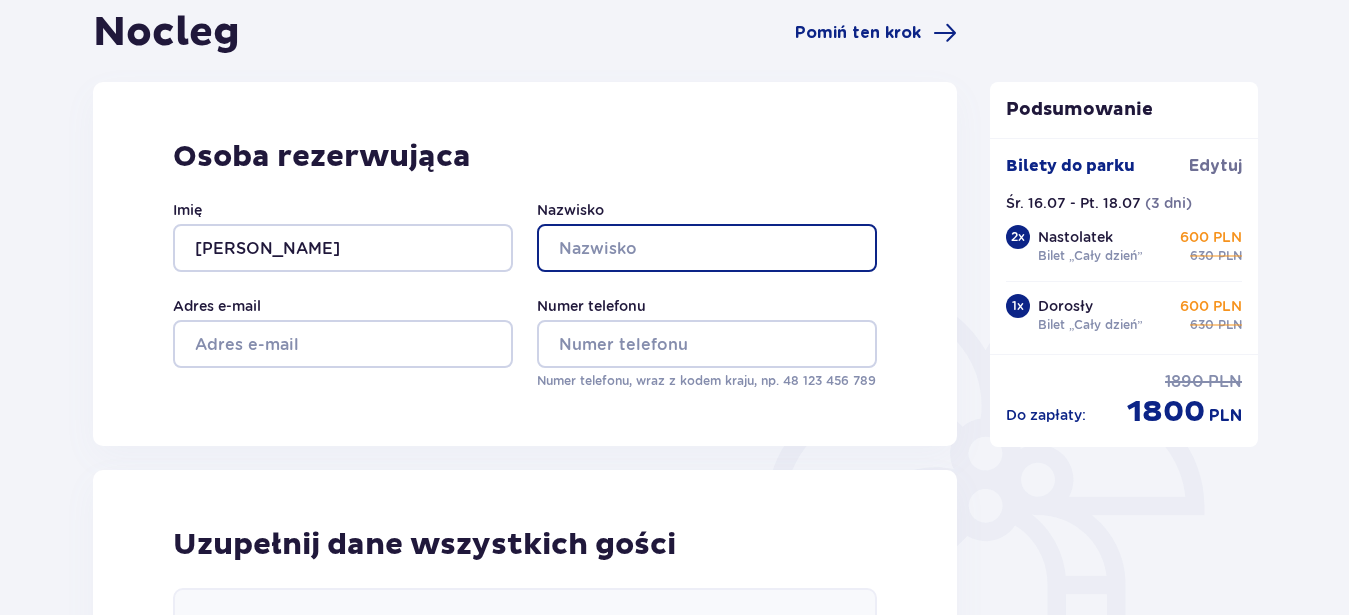 click on "Nazwisko" at bounding box center [707, 248] 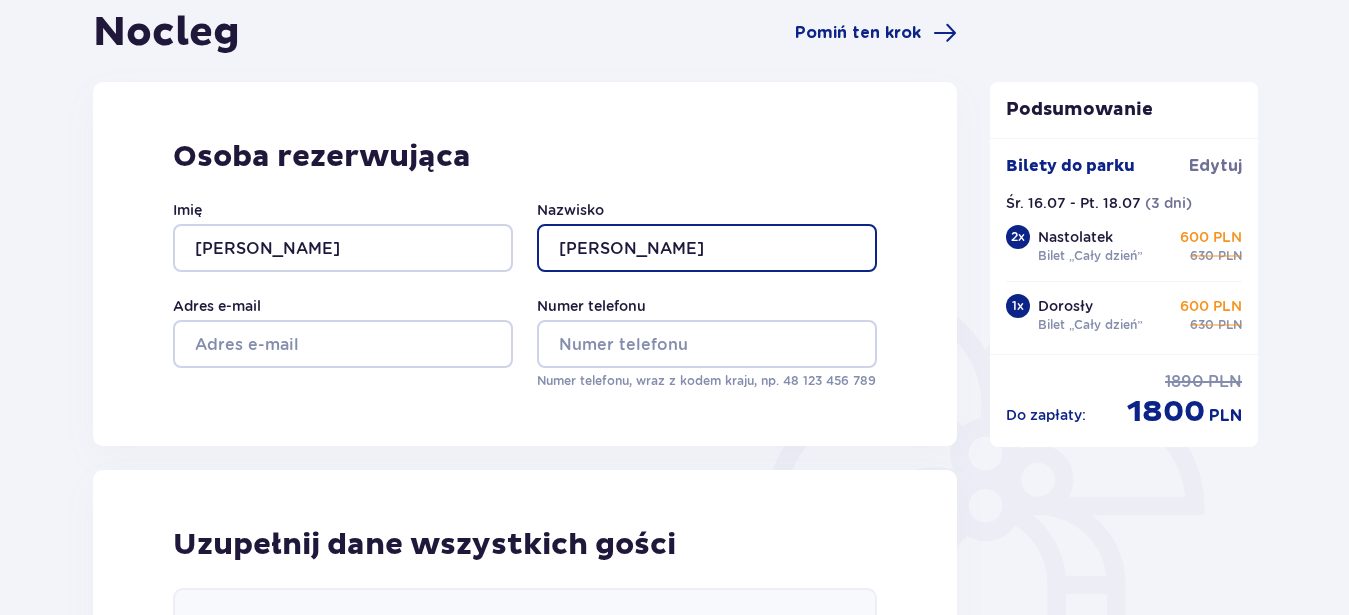 type on "Kubiaczyk" 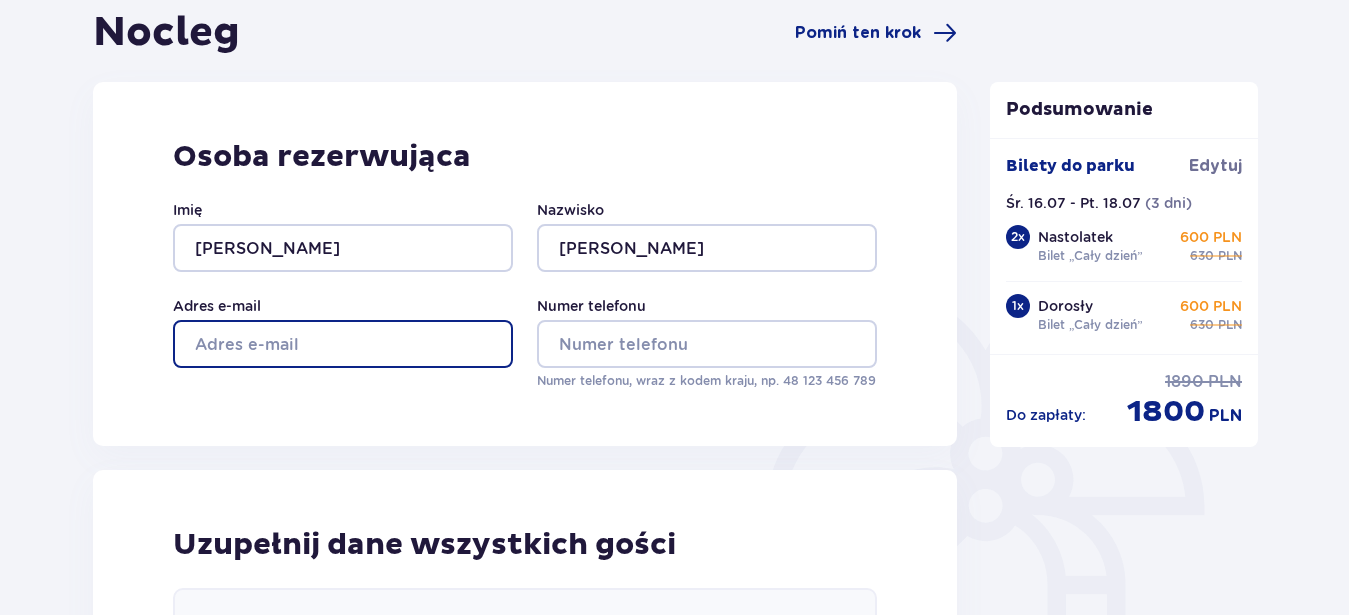 click on "Adres e-mail" at bounding box center [343, 344] 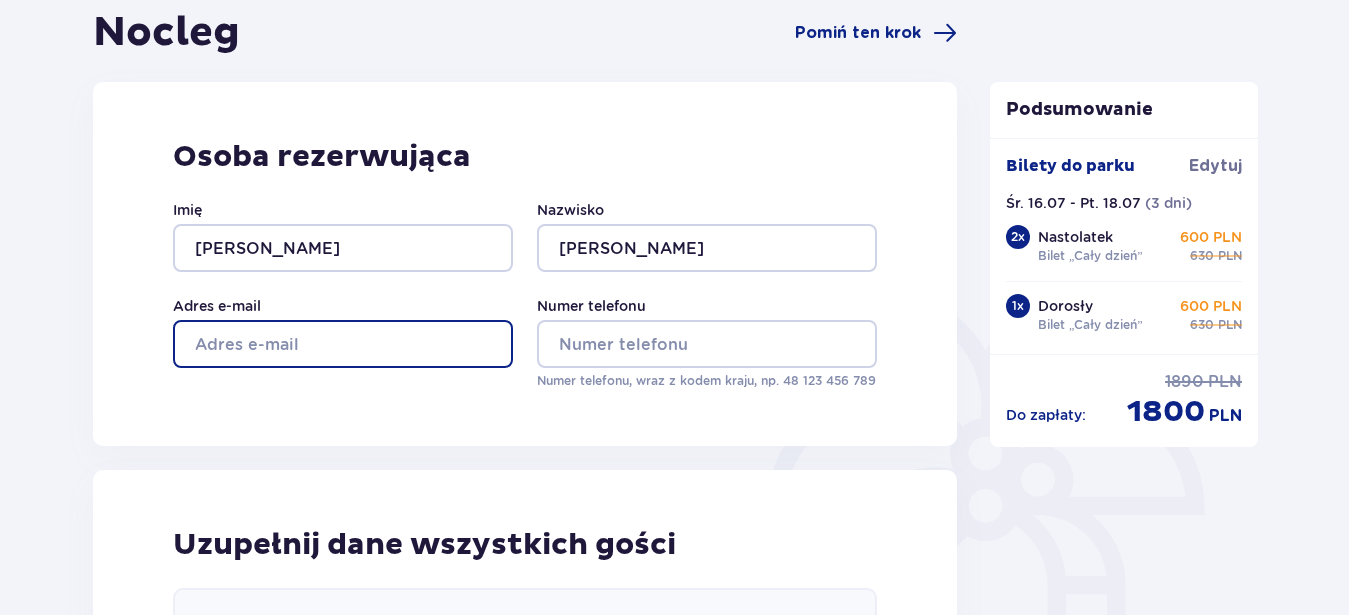 type on "A" 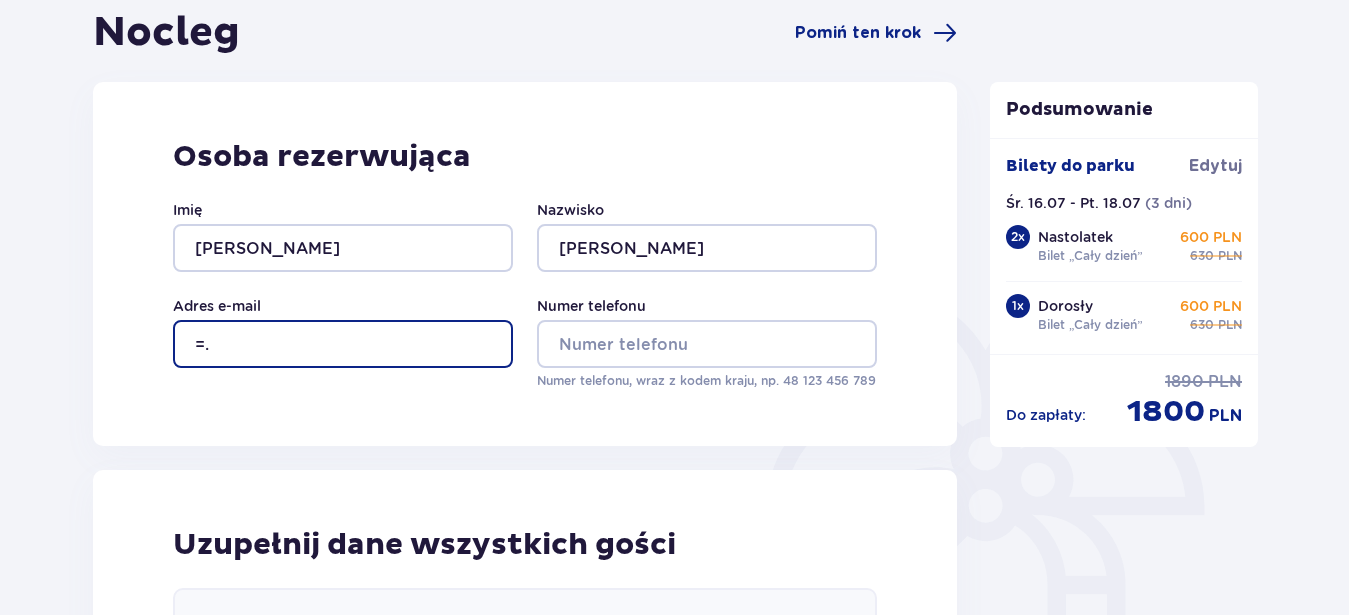 type on "=" 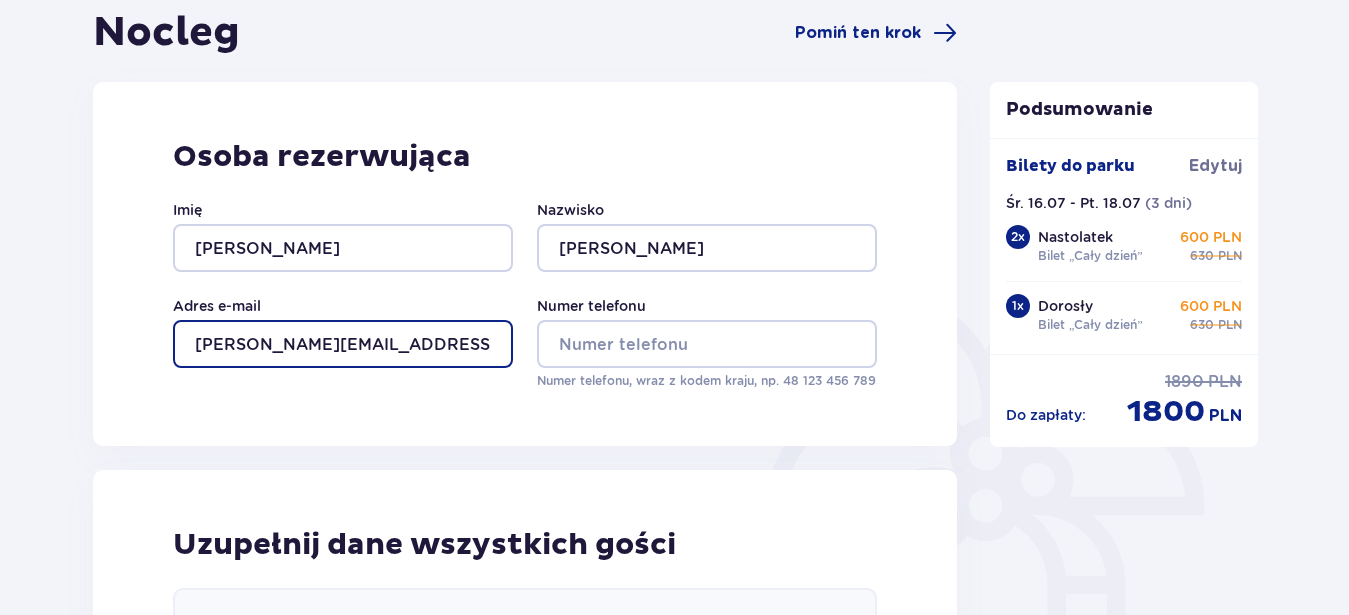 type on "[PERSON_NAME][EMAIL_ADDRESS][DOMAIN_NAME]" 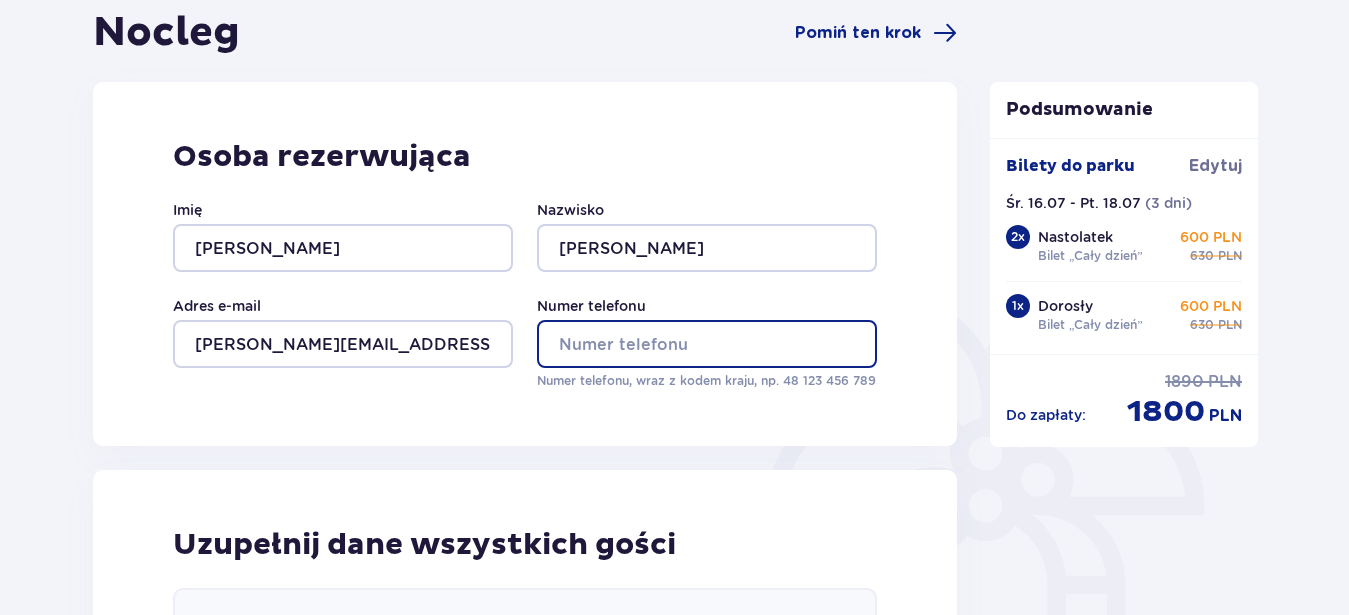 click on "Numer telefonu" at bounding box center (707, 344) 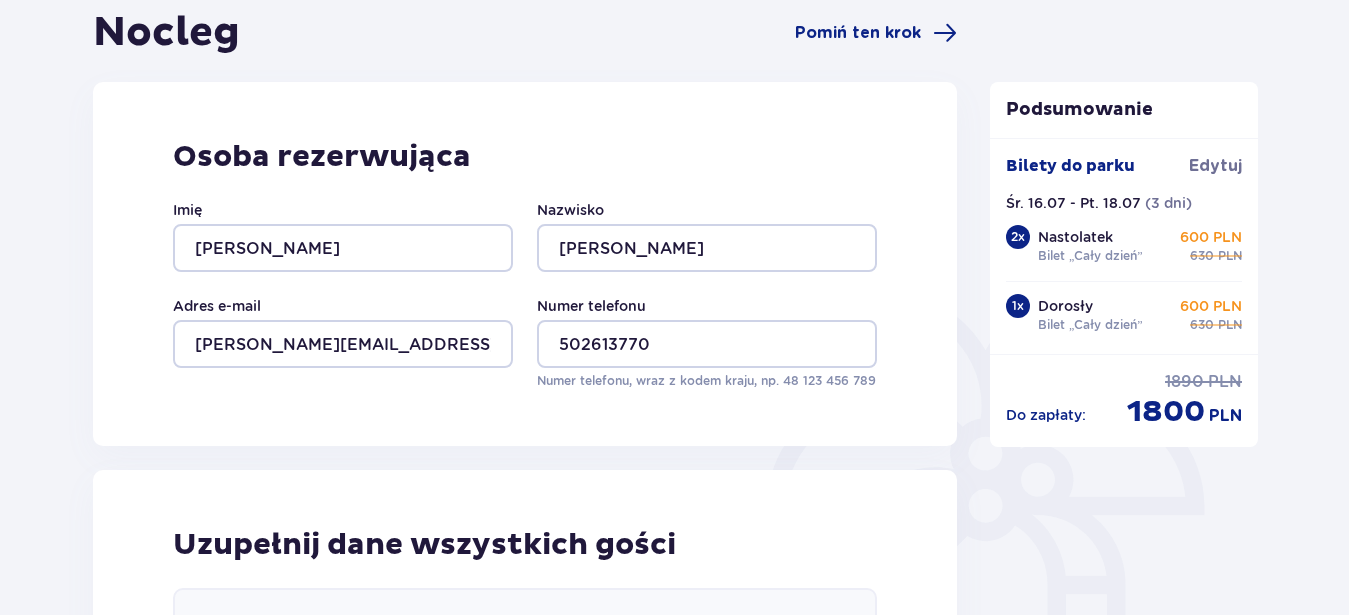click on "Osoba rezerwująca Imię Adam Nazwisko Kubiaczyk Adres e-mail kubiaczyk.helix@wp.pl Numer telefonu 502613770 Numer telefonu, wraz z kodem kraju, np. 48 ​123 ​456 ​789" at bounding box center [525, 264] 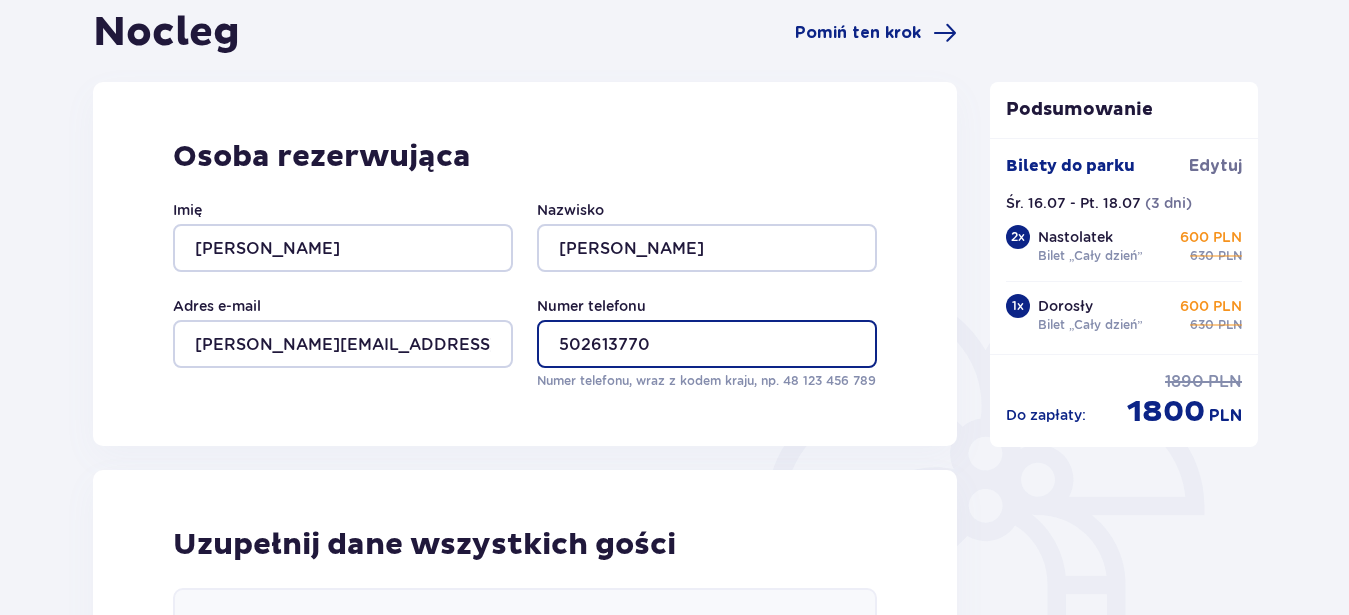 click on "502613770" at bounding box center (707, 344) 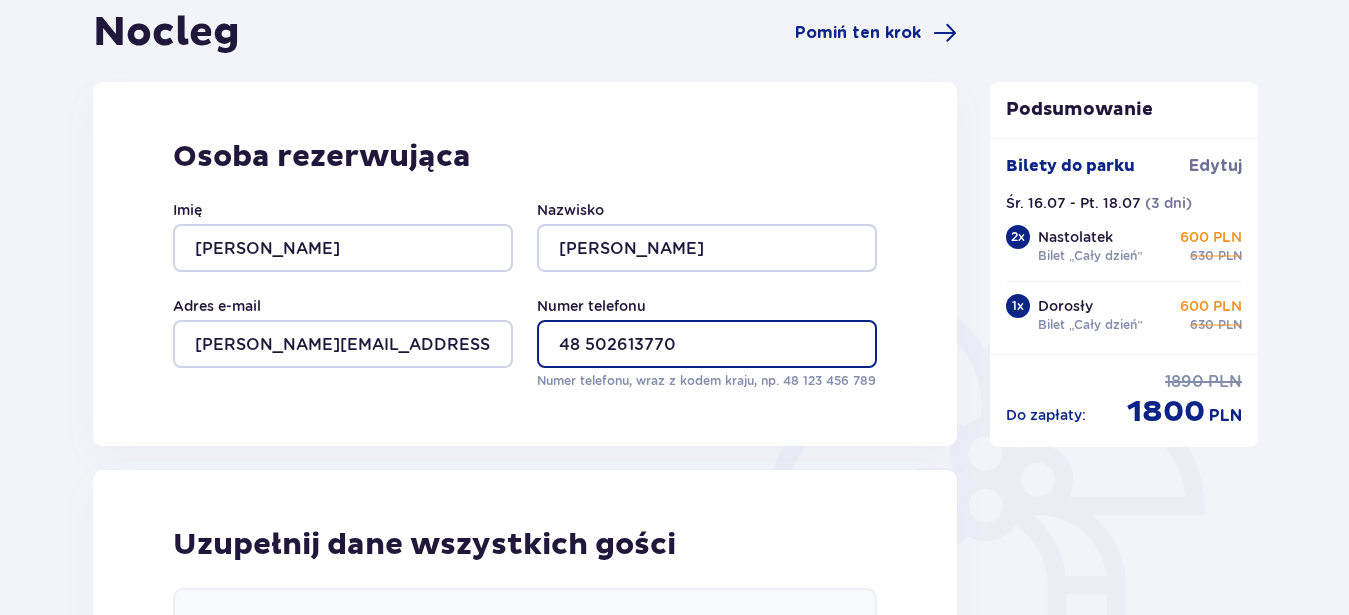 click on "48 502613770" at bounding box center (707, 344) 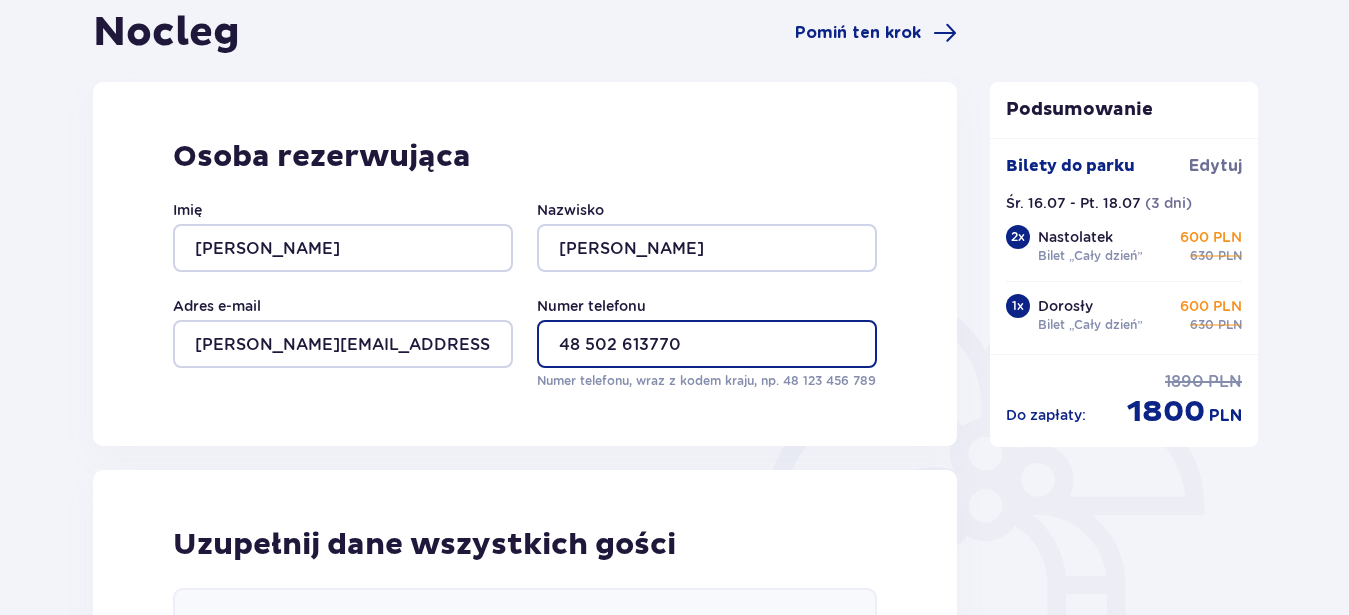 click on "48 502 613770" at bounding box center [707, 344] 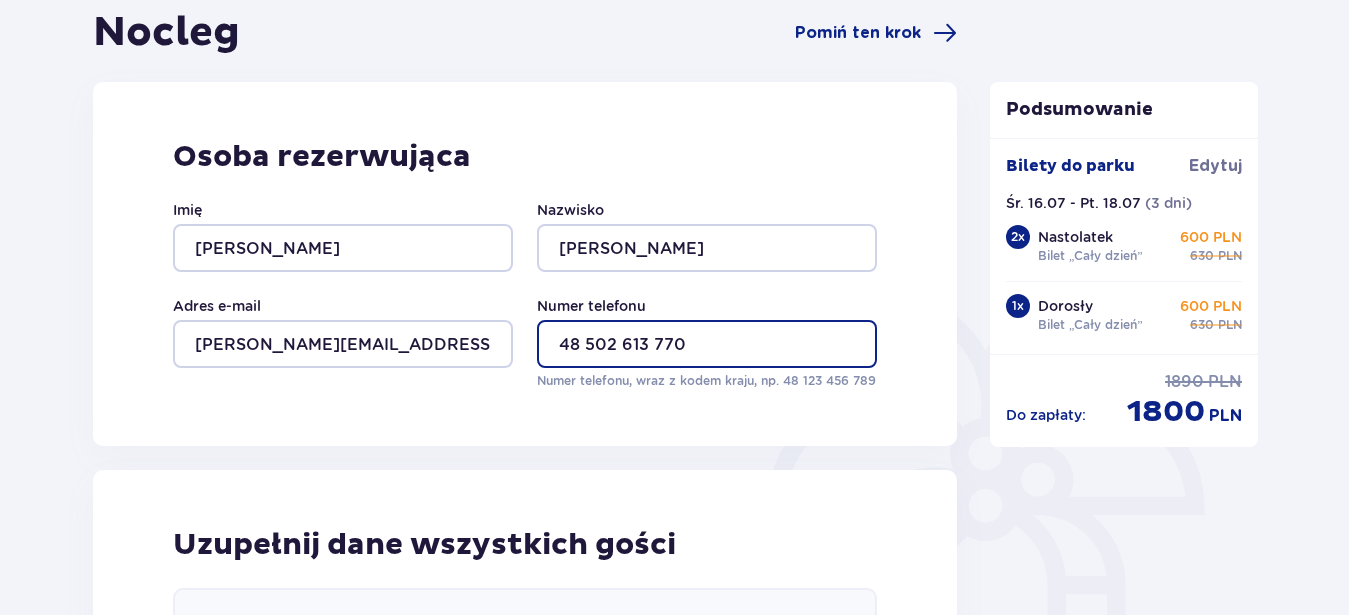 type on "48 502 613 770" 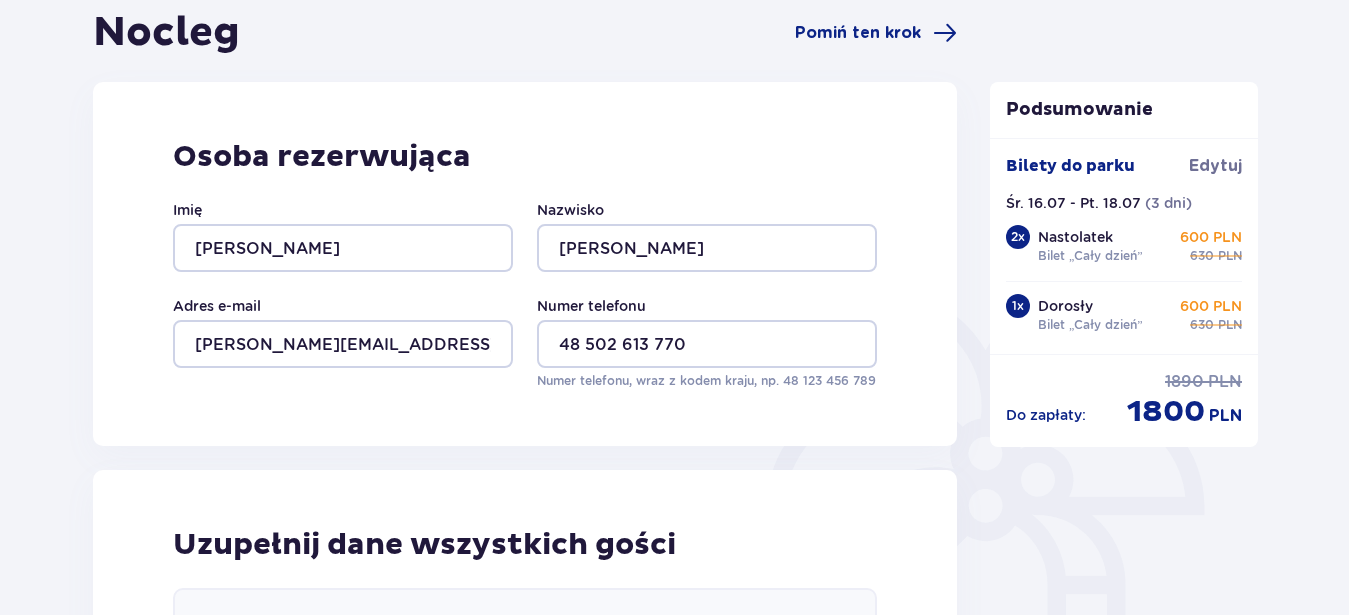 click on "Osoba rezerwująca Imię Adam Nazwisko Kubiaczyk Adres e-mail kubiaczyk.helix@wp.pl Numer telefonu 48 502 613 770 Numer telefonu, wraz z kodem kraju, np. 48 ​123 ​456 ​789" at bounding box center [525, 264] 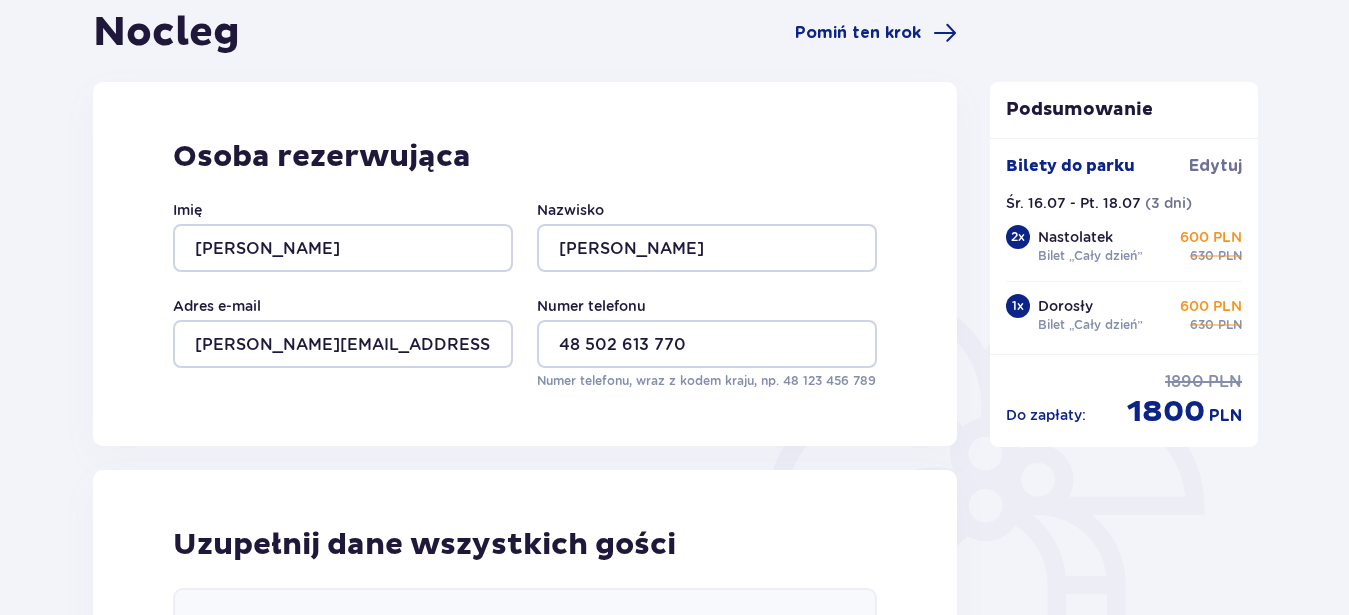 click on "Uzupełnij dane wszystkich gości Bungalow   nr  1 Dorosły Imię Nazwisko Dorosły Imię Nazwisko Dorosły Imię Nazwisko Dorosły Imię Nazwisko" at bounding box center (525, 879) 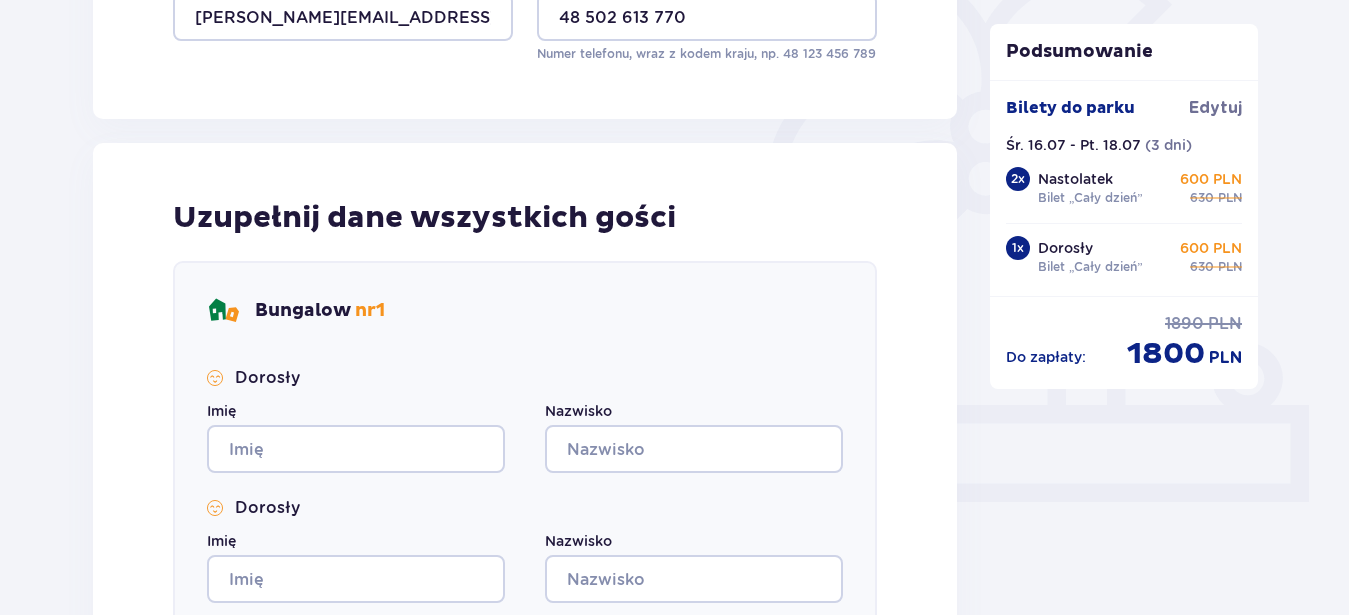 scroll, scrollTop: 612, scrollLeft: 0, axis: vertical 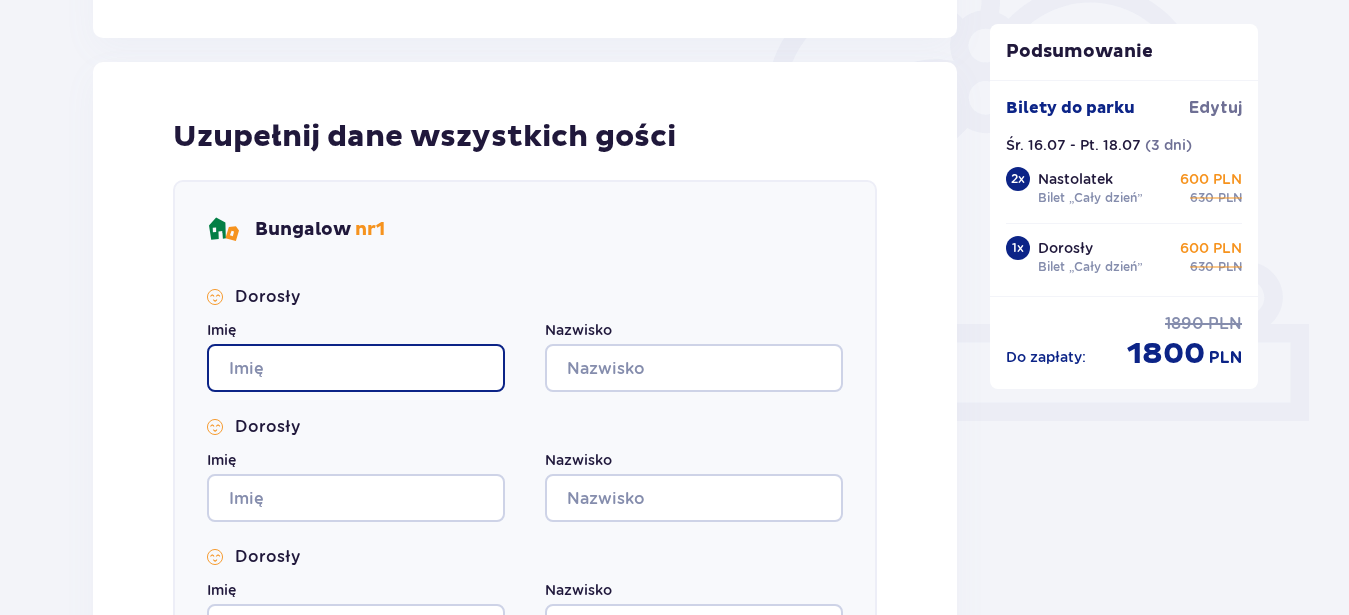 click on "Imię" at bounding box center (356, 368) 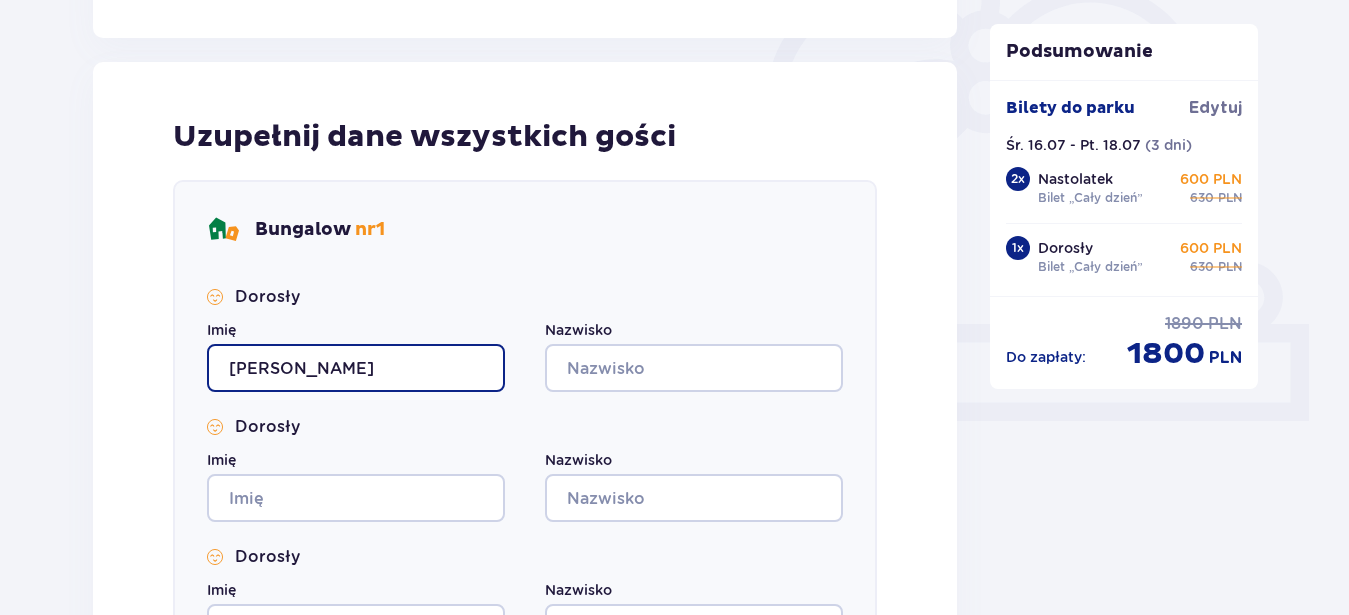 type on "Adam" 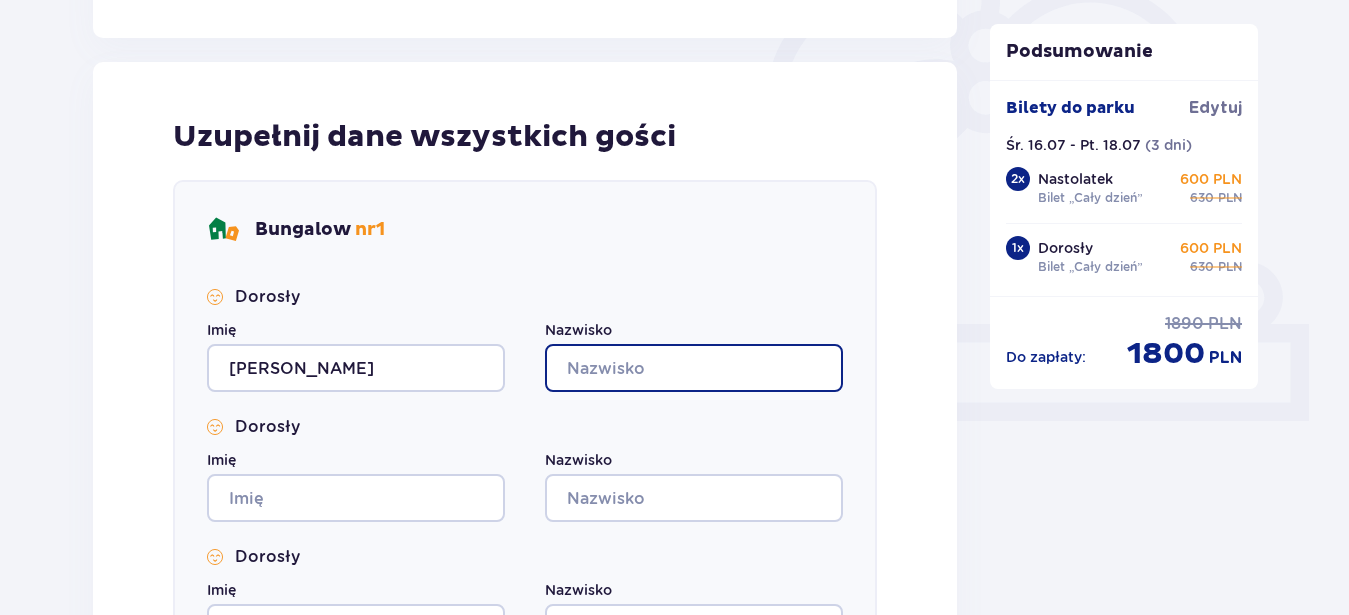 click on "Nazwisko" at bounding box center [694, 368] 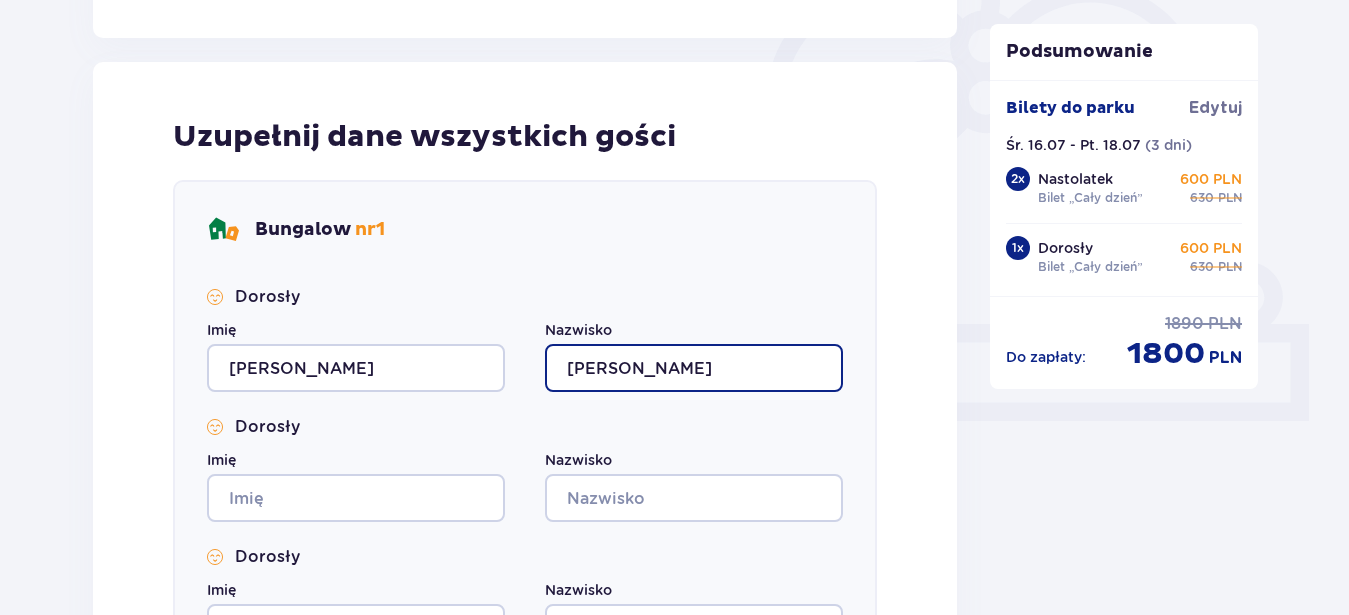 drag, startPoint x: 693, startPoint y: 378, endPoint x: 360, endPoint y: 401, distance: 333.79333 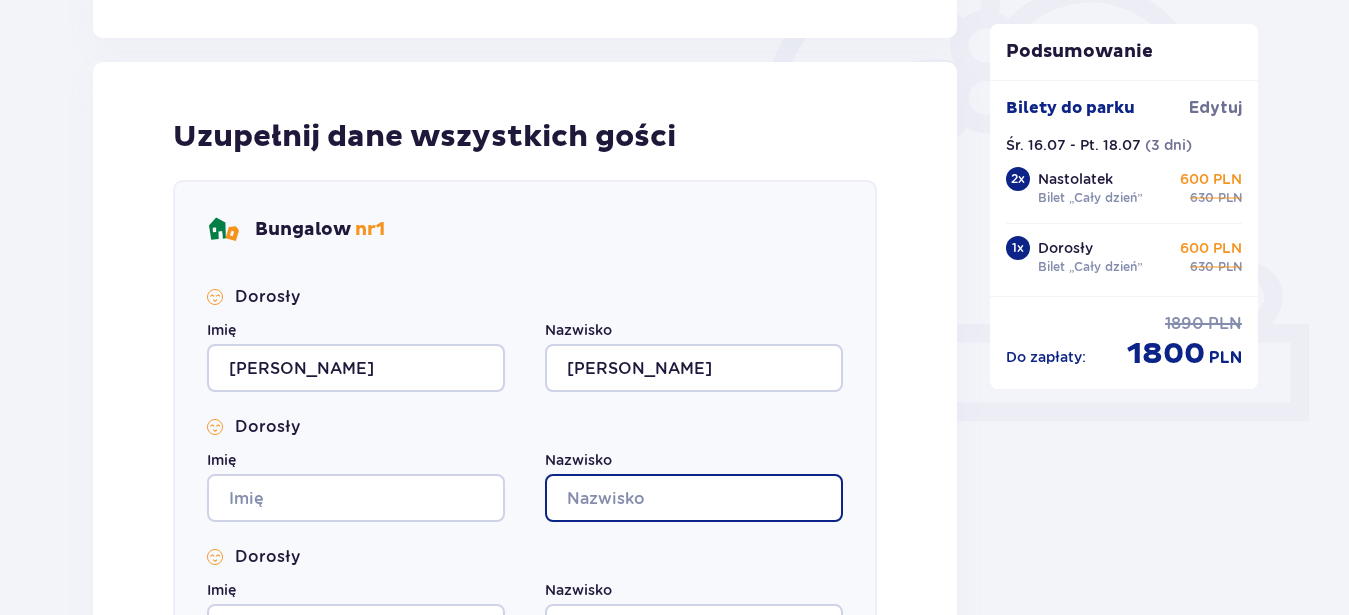 click on "Nazwisko" at bounding box center (694, 498) 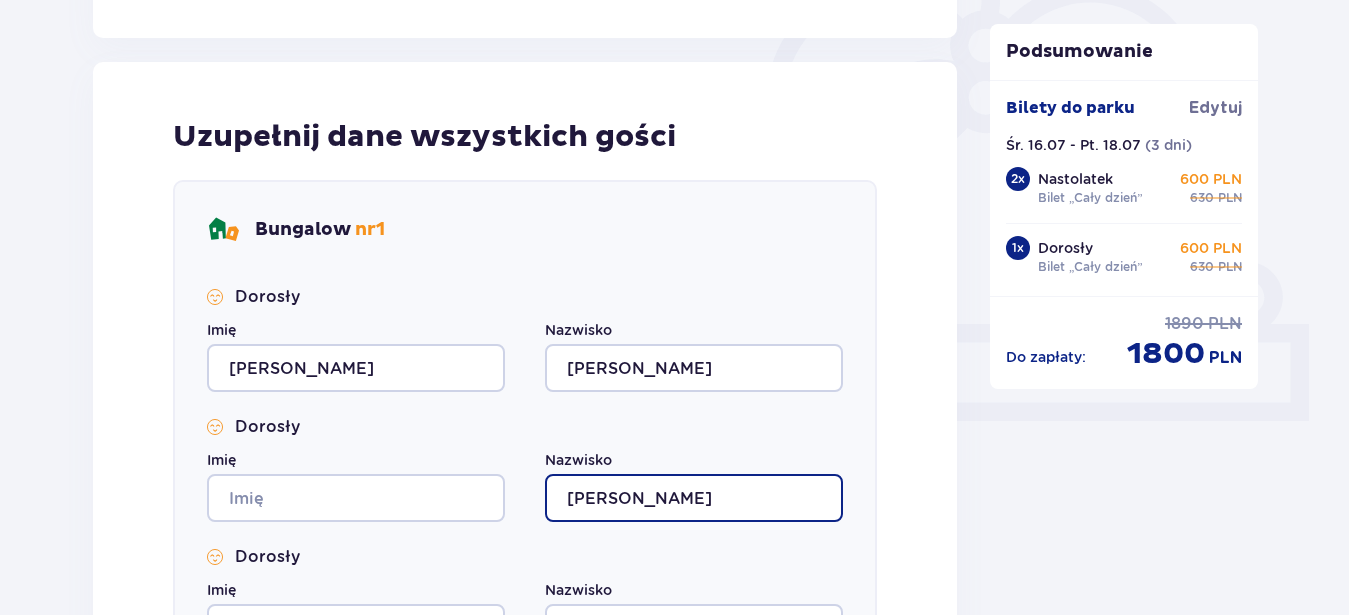 type on "Kubiaczyk" 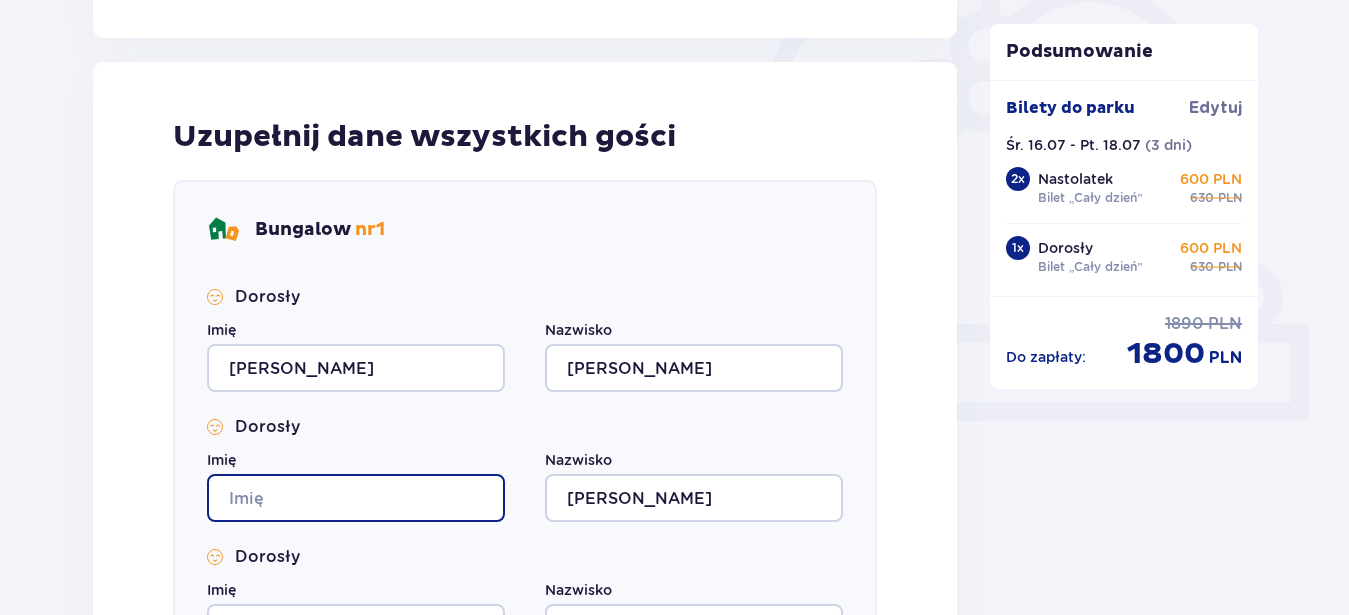 click on "Imię" at bounding box center [356, 498] 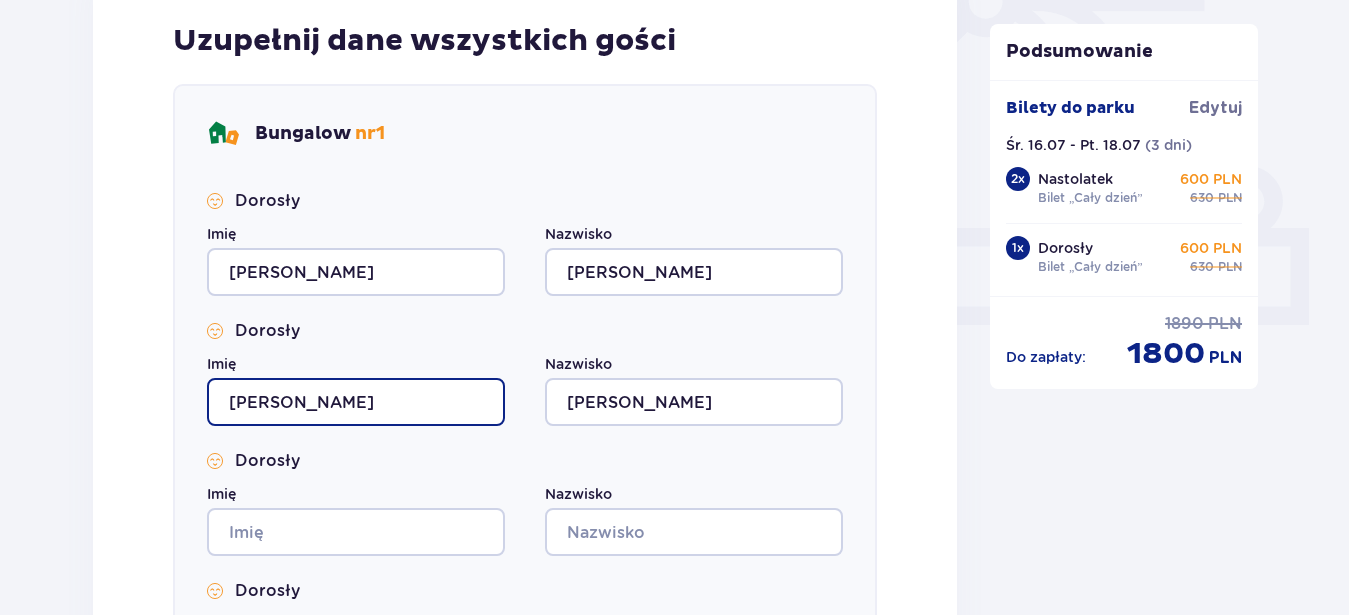 scroll, scrollTop: 816, scrollLeft: 0, axis: vertical 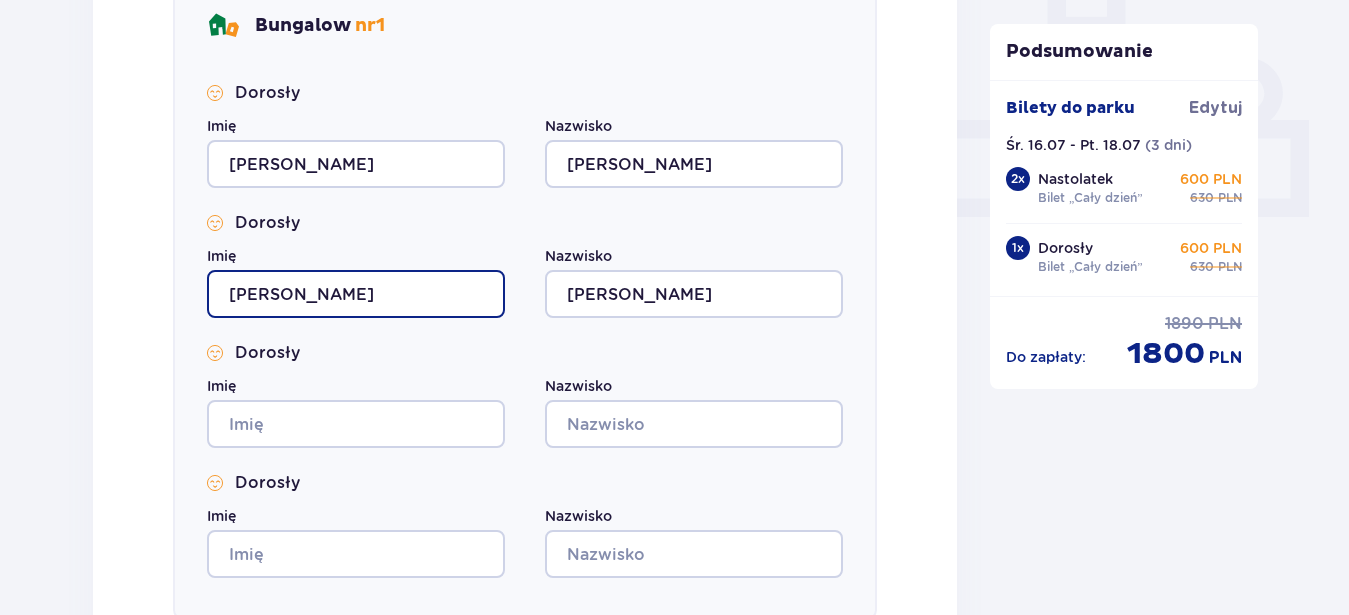 type on "Lidia" 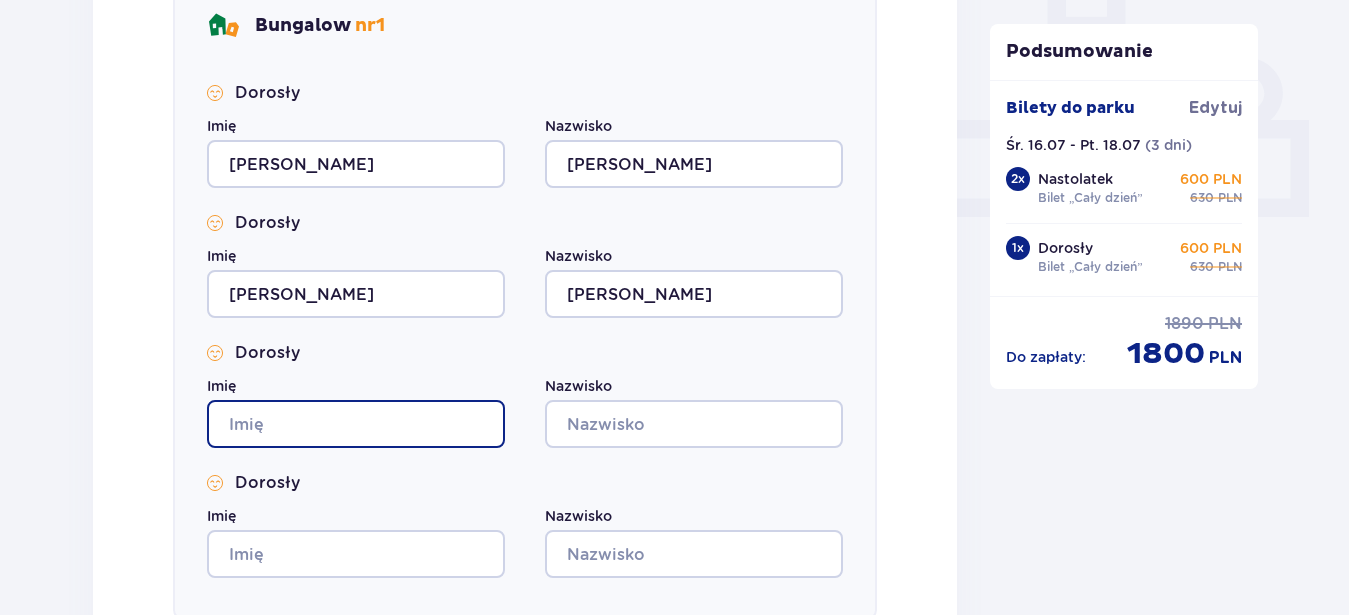 click on "Imię" at bounding box center [356, 424] 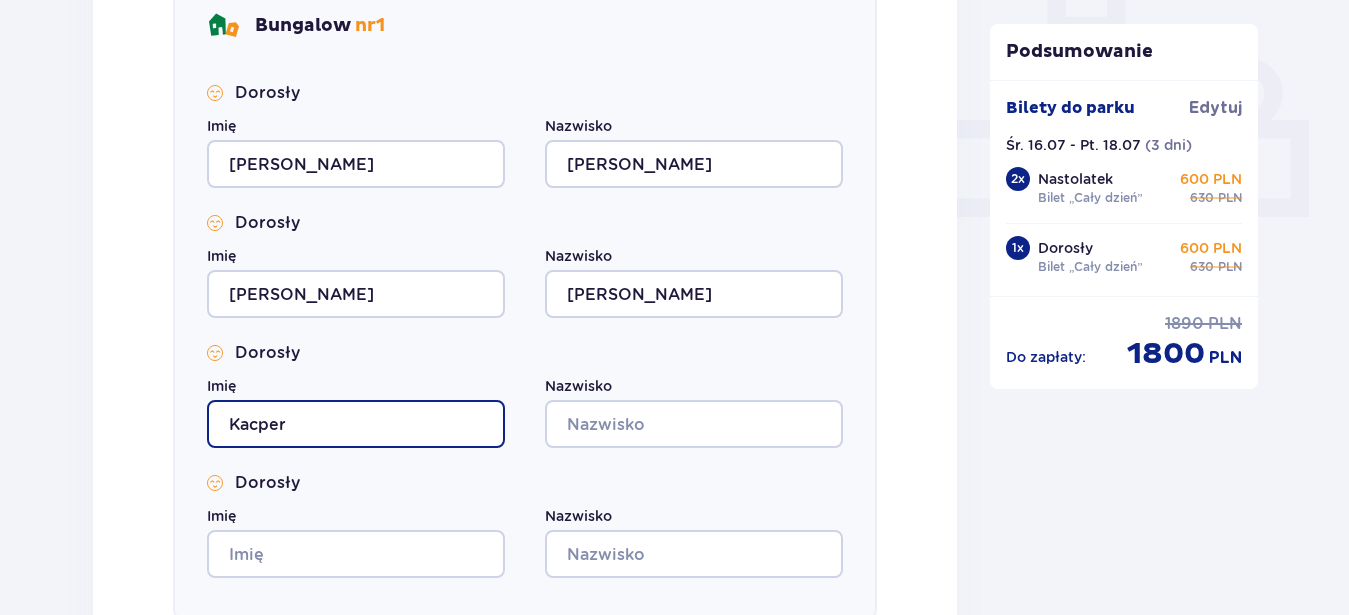 type on "Kacper" 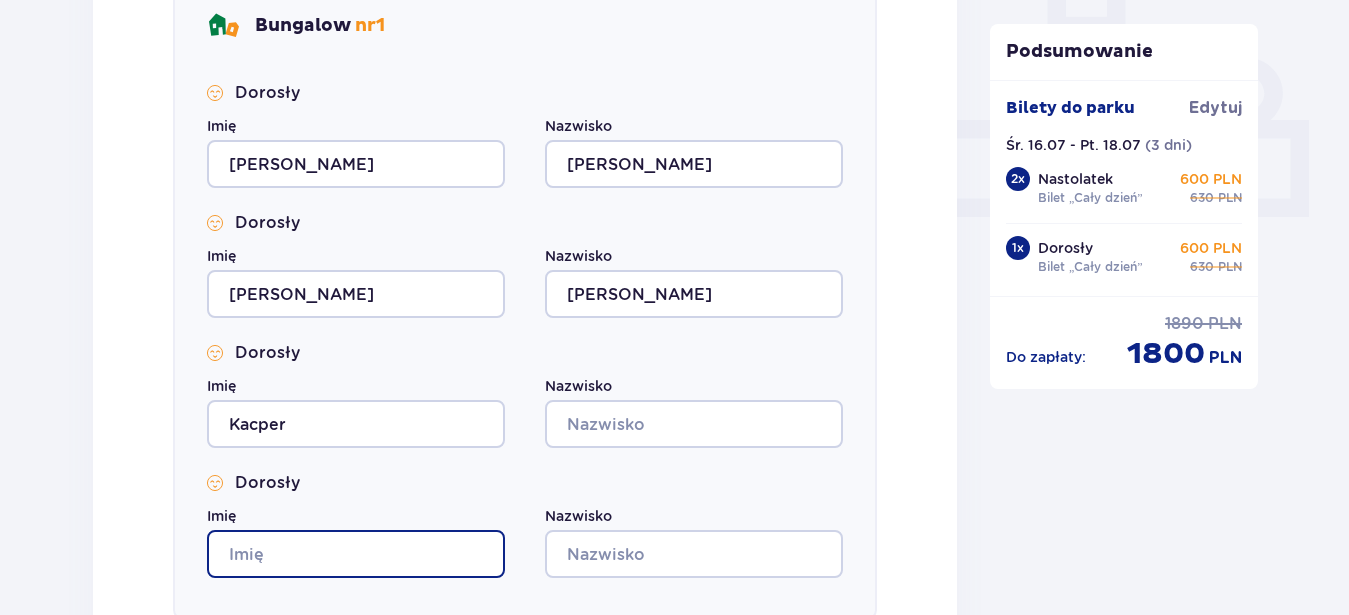 click on "Imię" at bounding box center [356, 554] 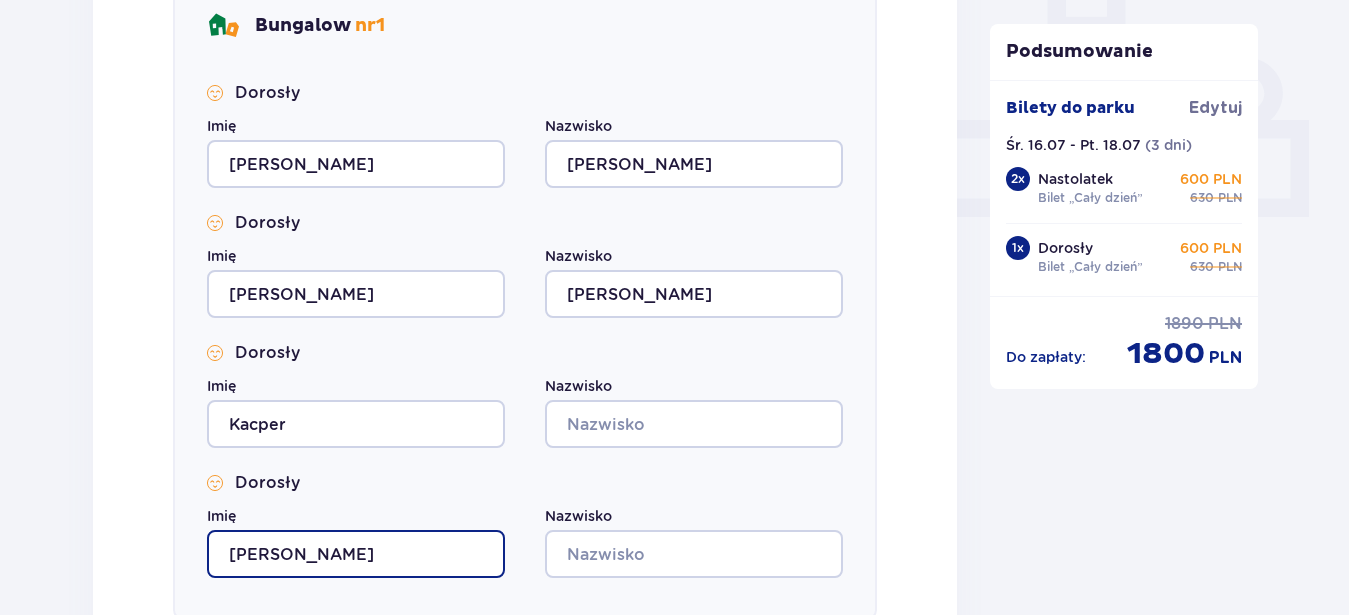 type on "Oskar" 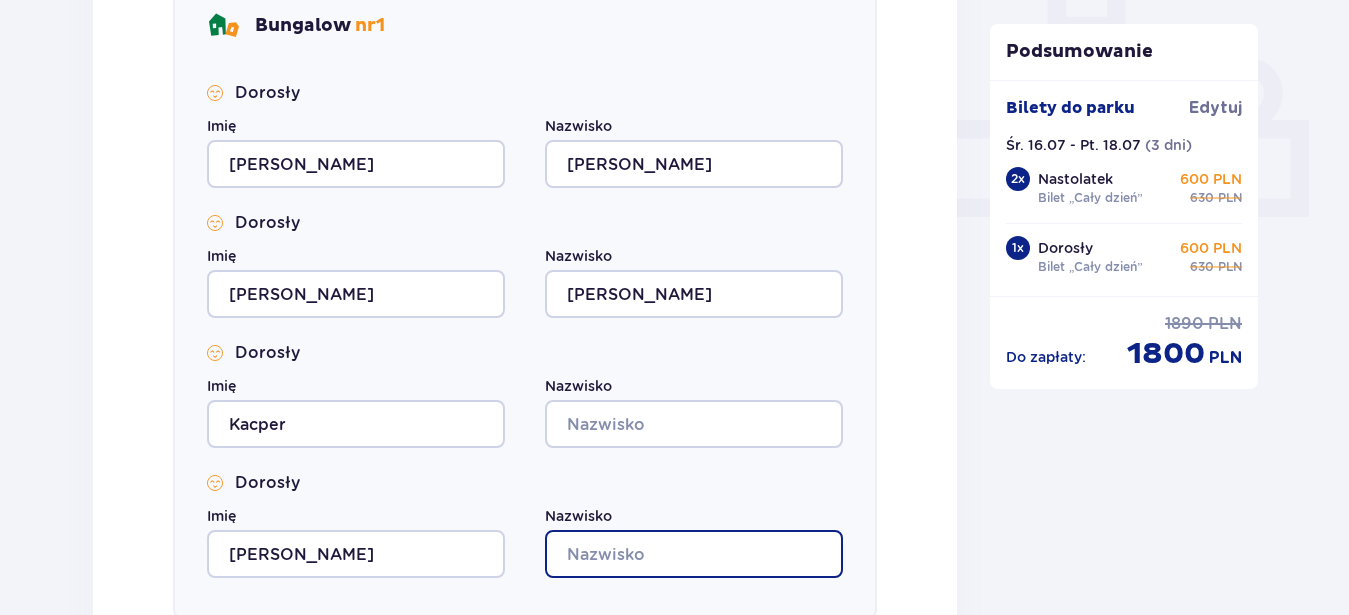click on "Nazwisko" at bounding box center [694, 554] 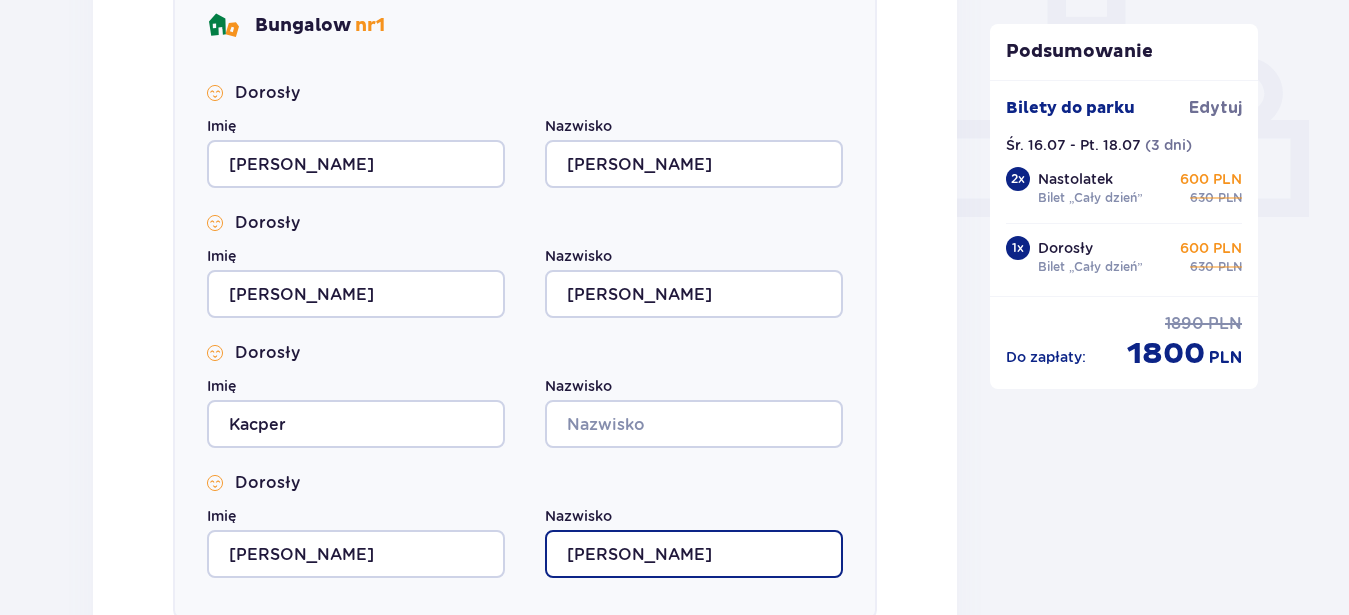 type on "Orczakowski" 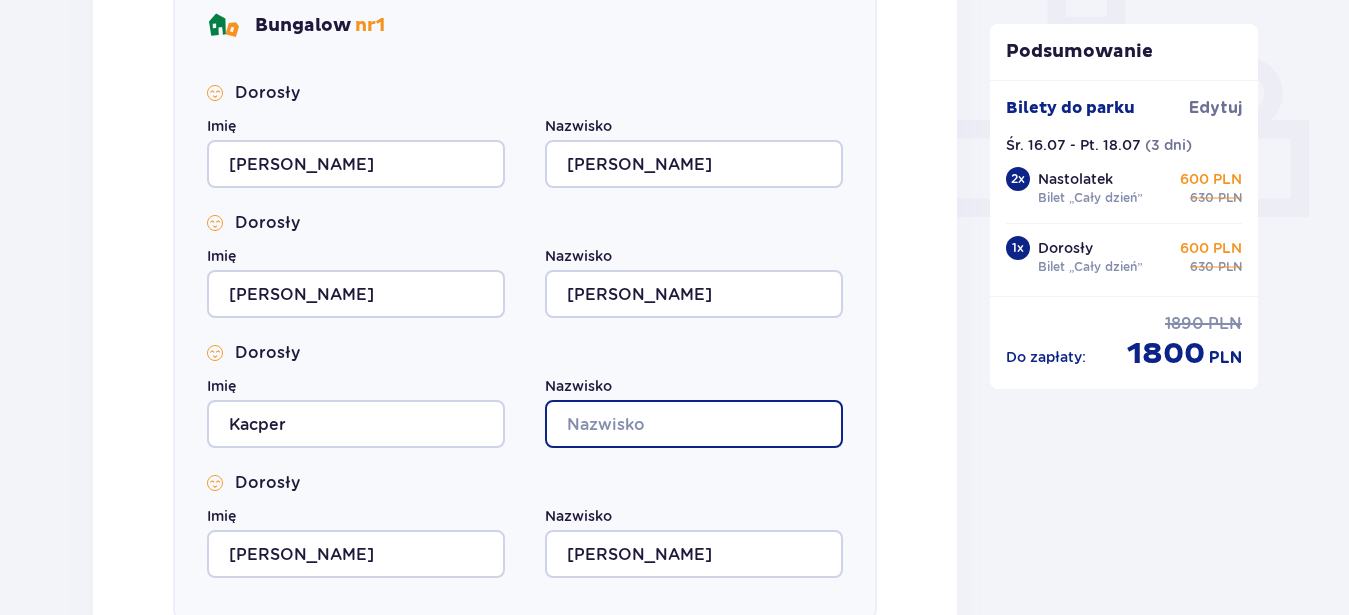 click on "Nazwisko" at bounding box center (694, 424) 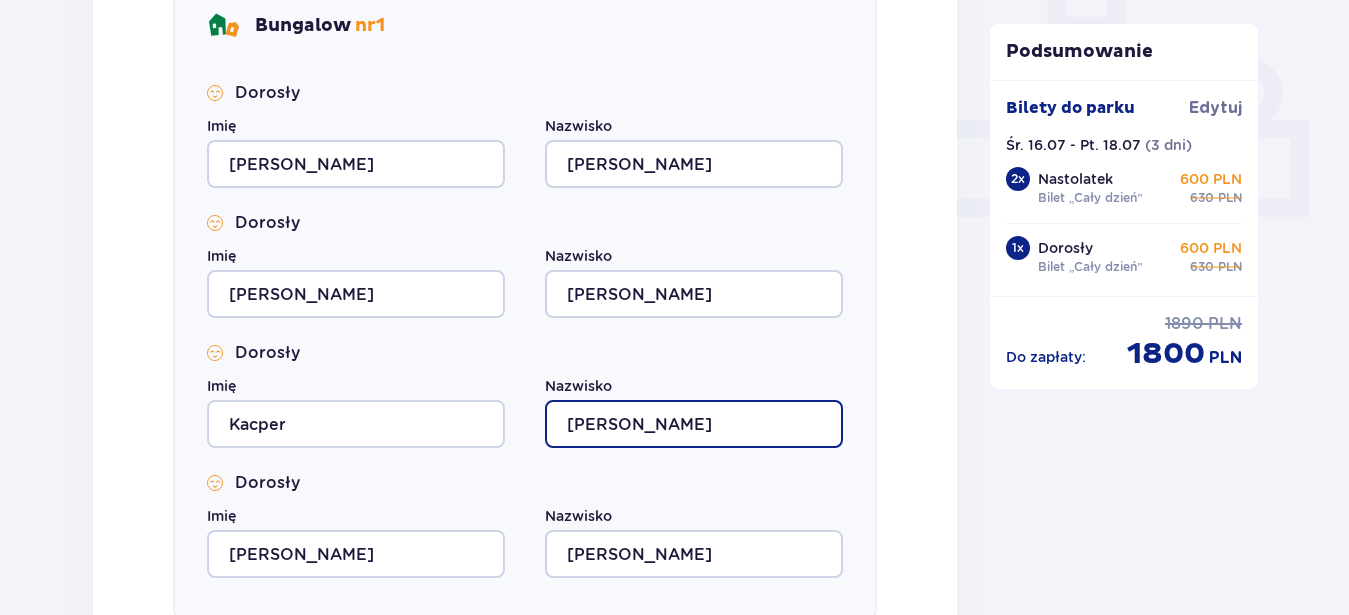 type on "Kubiaczyk" 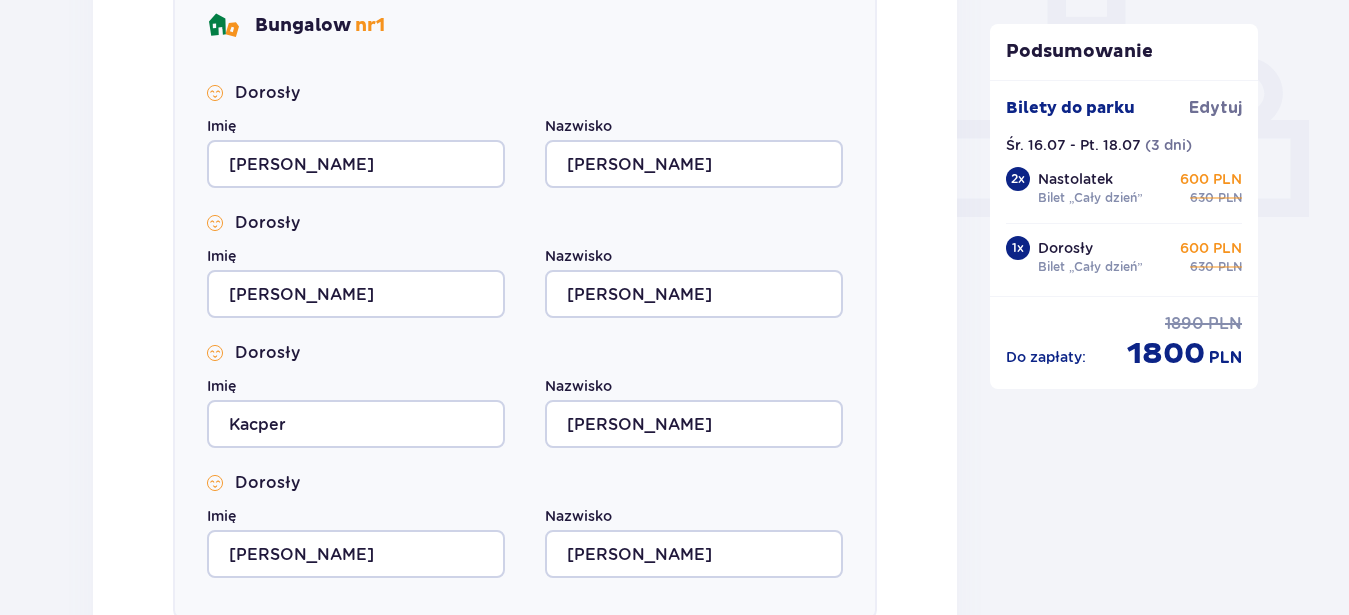 click on "Uzupełnij dane wszystkich gości Bungalow   nr  1 Dorosły Imię Adam Nazwisko Kubiaczyk Dorosły Imię Lidia Nazwisko Kubiaczyk Dorosły Imię Kacper Nazwisko Kubiaczyk Dorosły Imię Oskar Nazwisko Orczakowski" at bounding box center (525, 267) 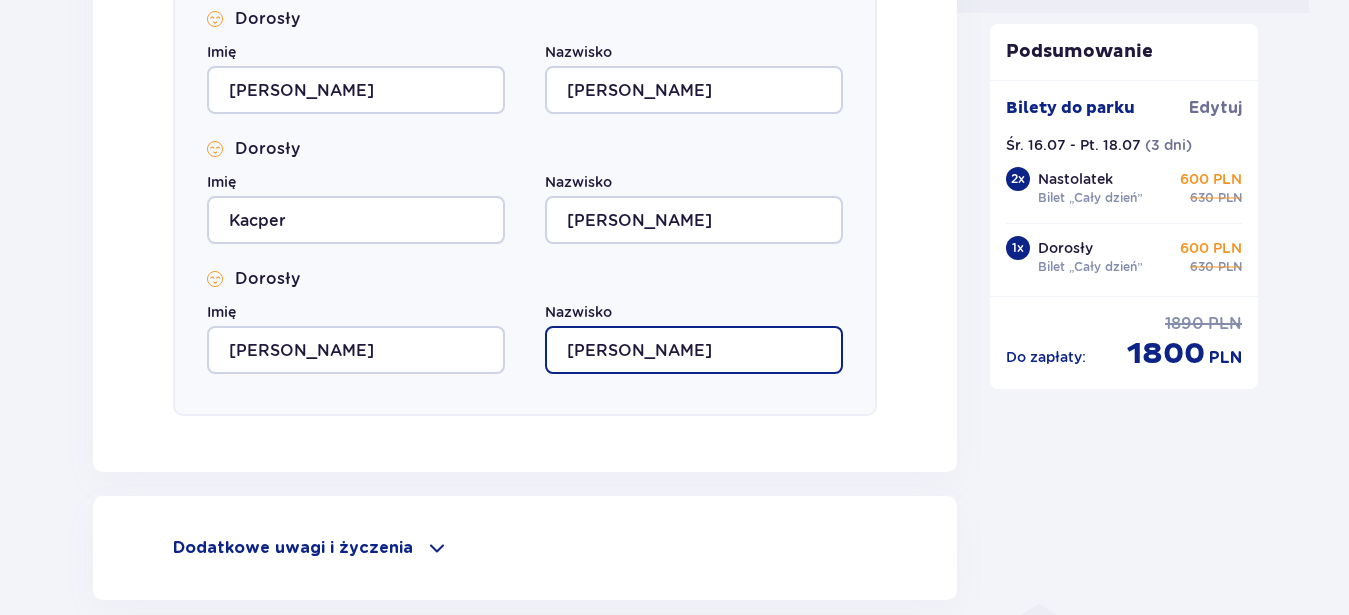 click on "Orczakowski" at bounding box center [694, 350] 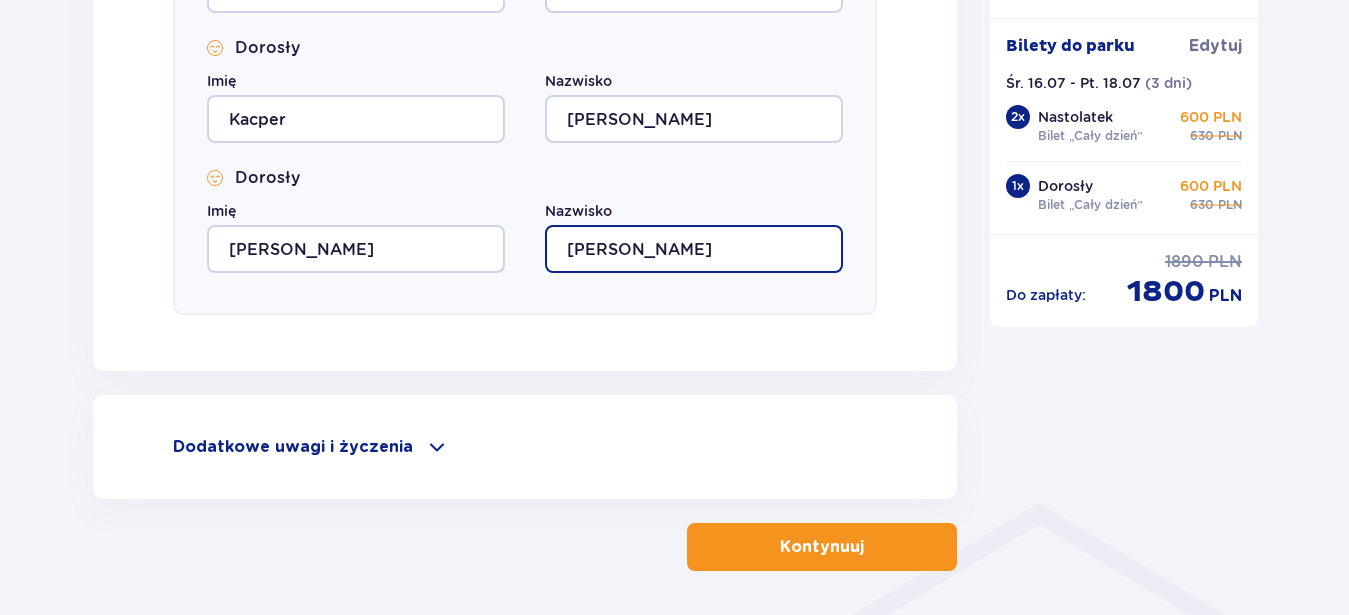 scroll, scrollTop: 1122, scrollLeft: 0, axis: vertical 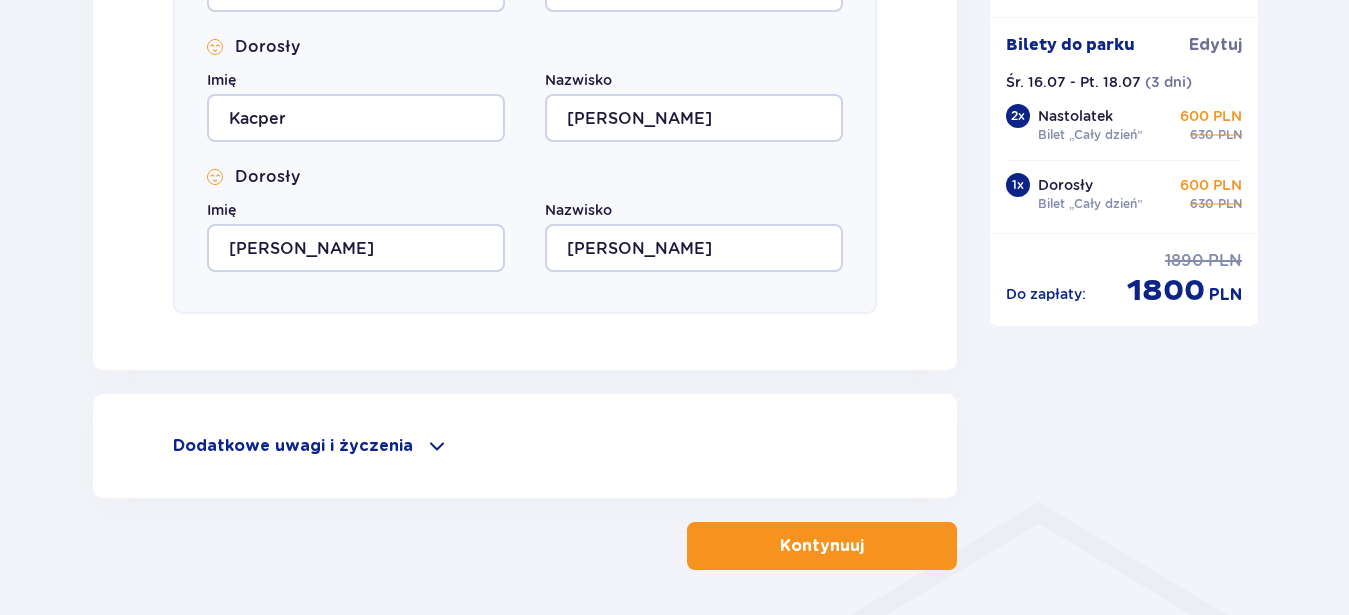 click on "Dodatkowe uwagi i życzenia" at bounding box center (525, 446) 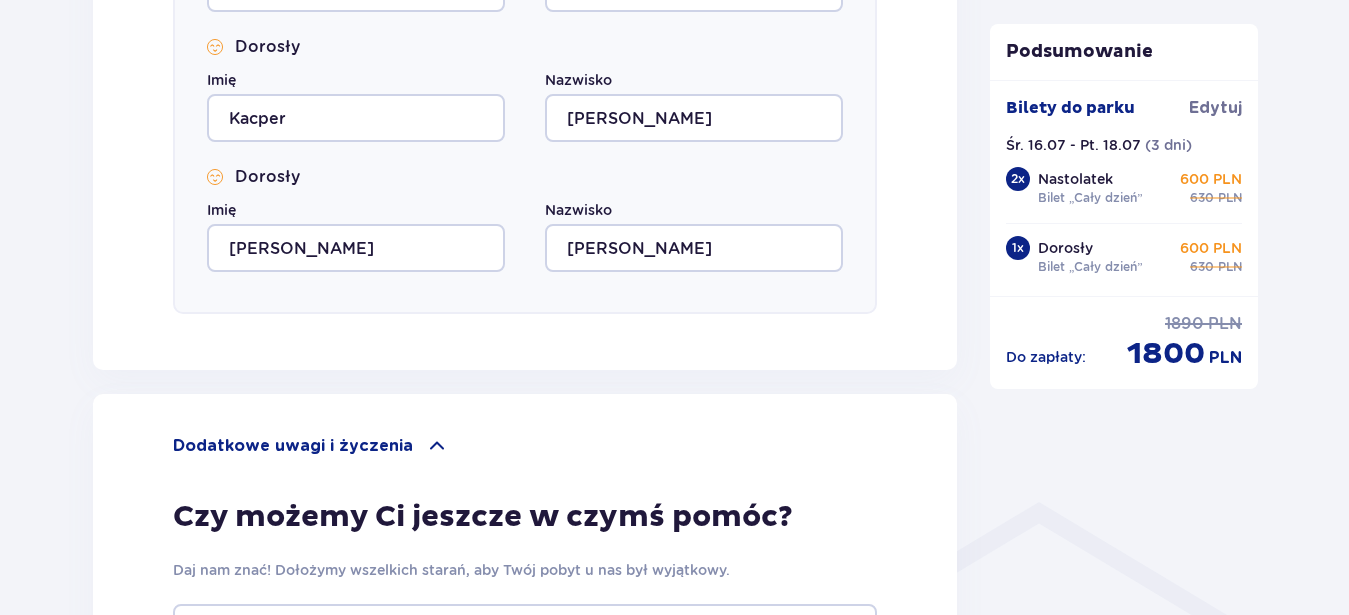 click on "Uzupełnij dane wszystkich gości Bungalow   nr  1 Dorosły Imię Adam Nazwisko Kubiaczyk Dorosły Imię Lidia Nazwisko Kubiaczyk Dorosły Imię Kacper Nazwisko Kubiaczyk Dorosły Imię Oskar Nazwisko Orczakowski" at bounding box center (525, -39) 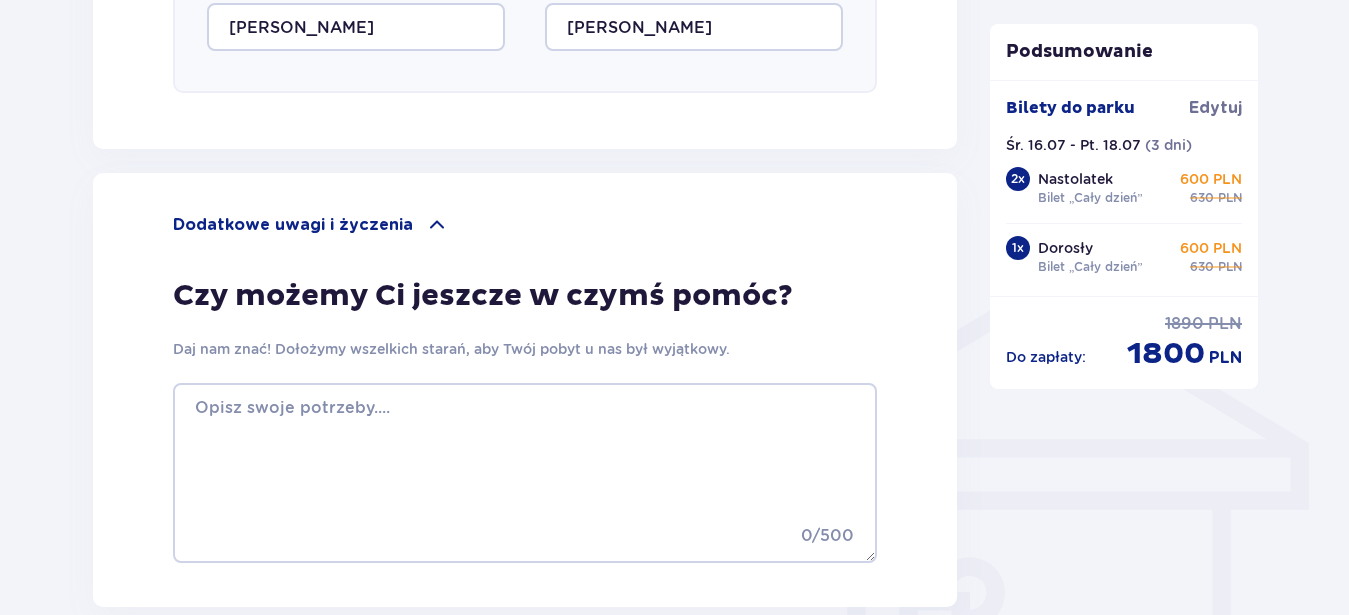 scroll, scrollTop: 1523, scrollLeft: 0, axis: vertical 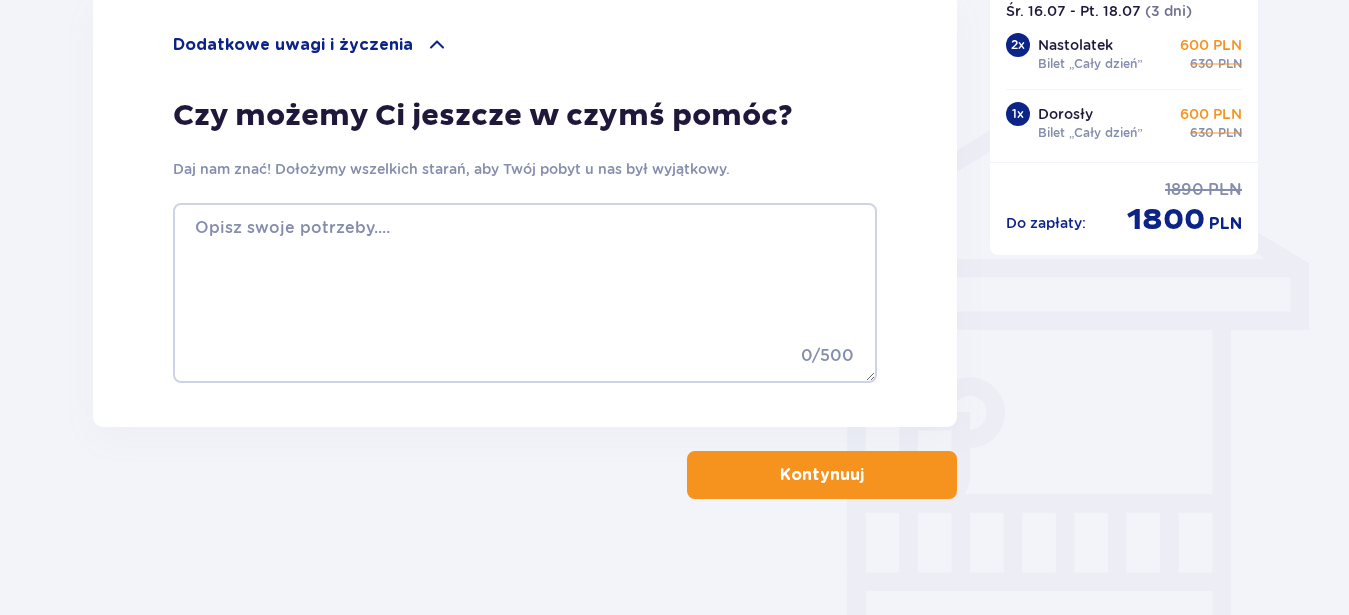 click on "Kontynuuj" at bounding box center (822, 475) 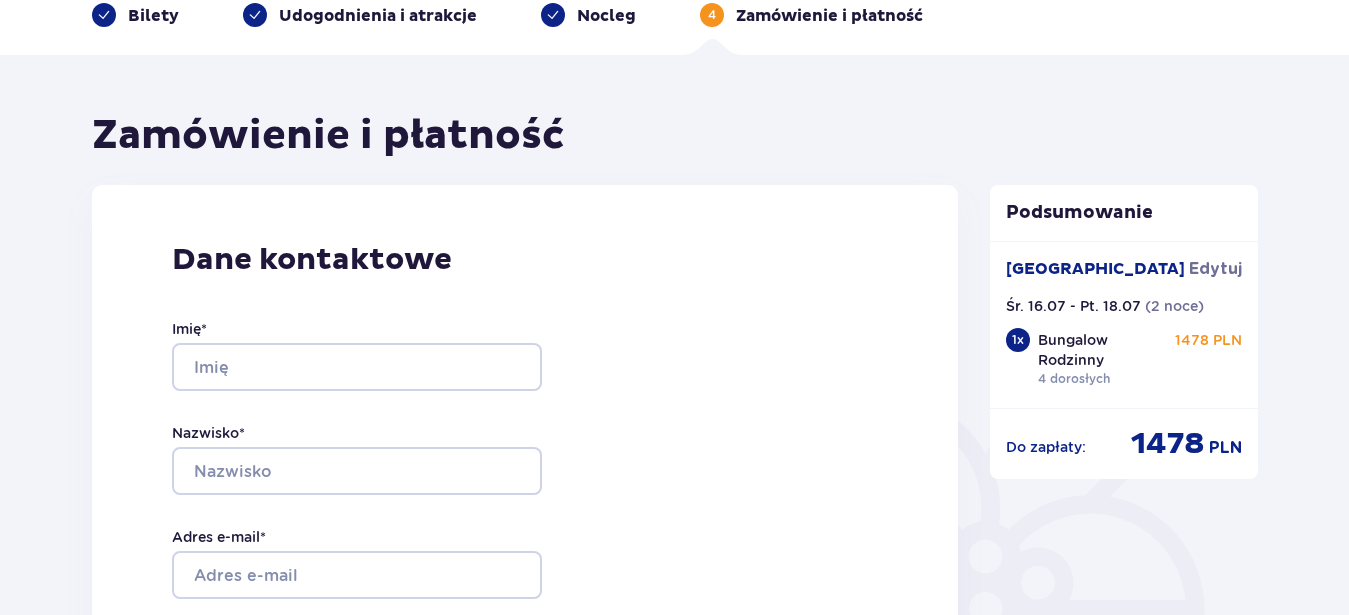 scroll, scrollTop: 102, scrollLeft: 0, axis: vertical 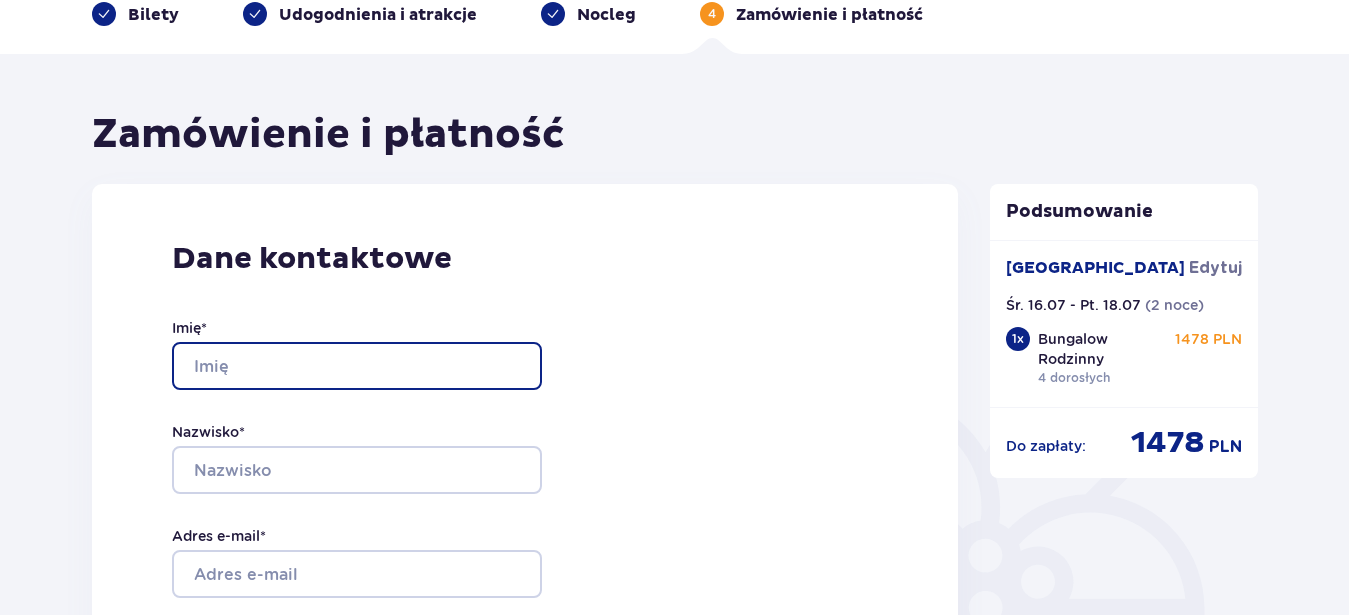 click on "Imię *" at bounding box center [357, 366] 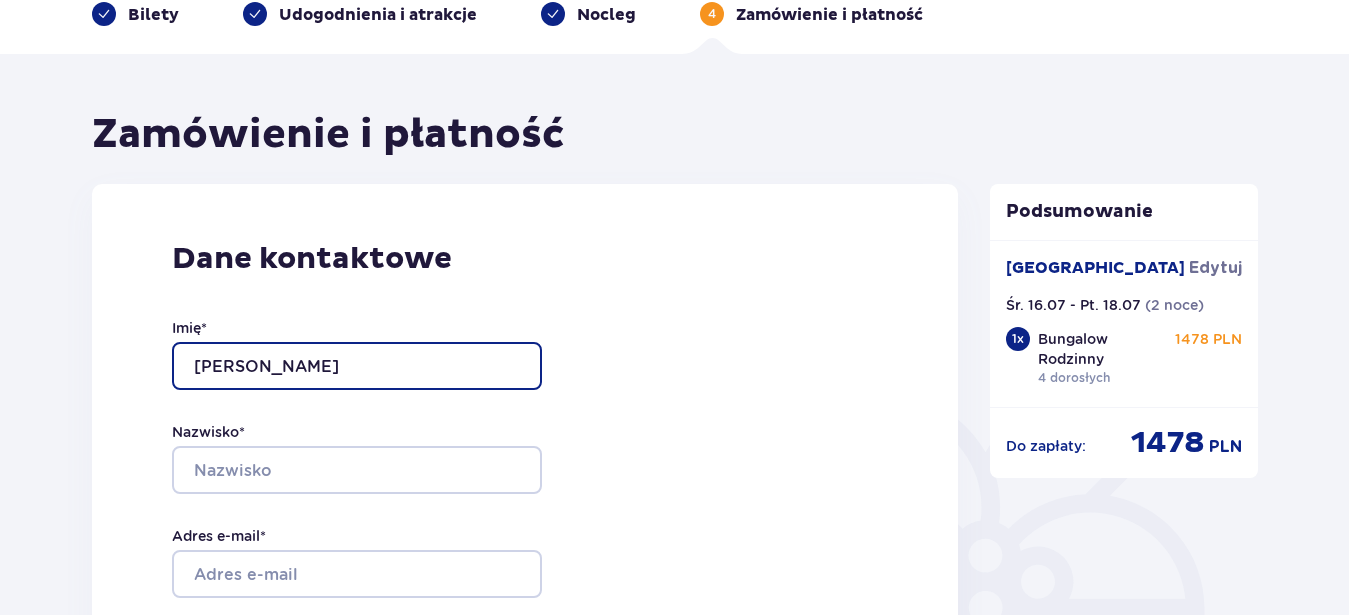 type on "Adam" 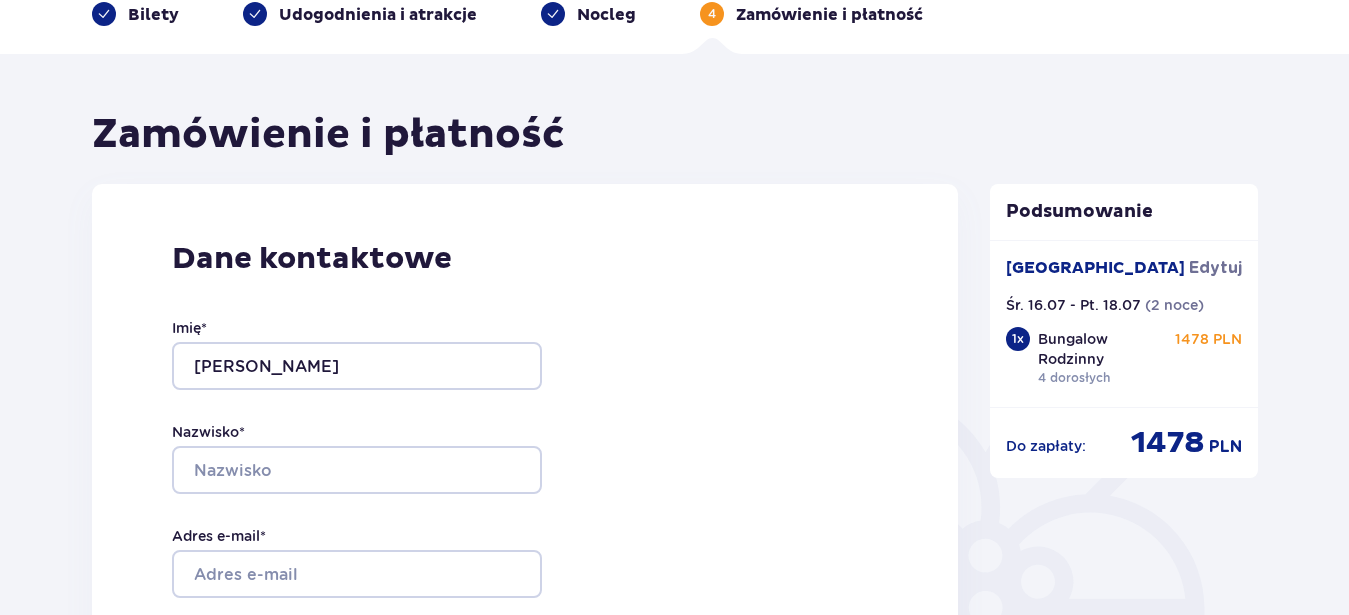 click on "Nazwisko *" at bounding box center (357, 458) 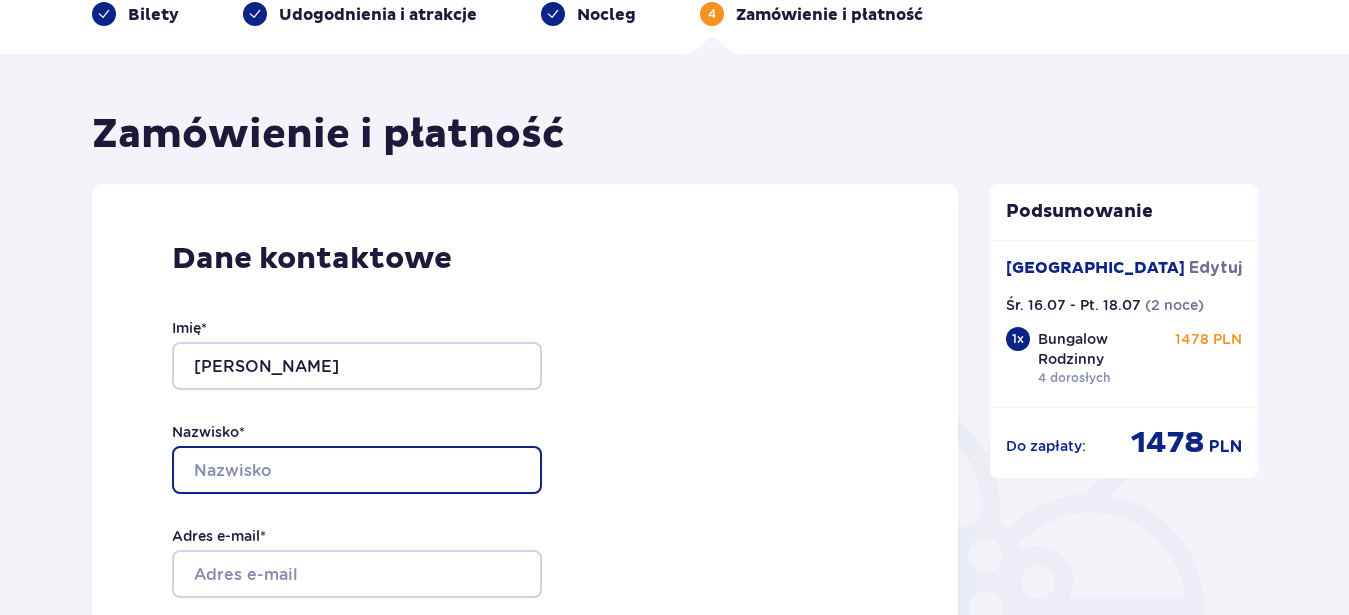 click on "Nazwisko *" at bounding box center [357, 470] 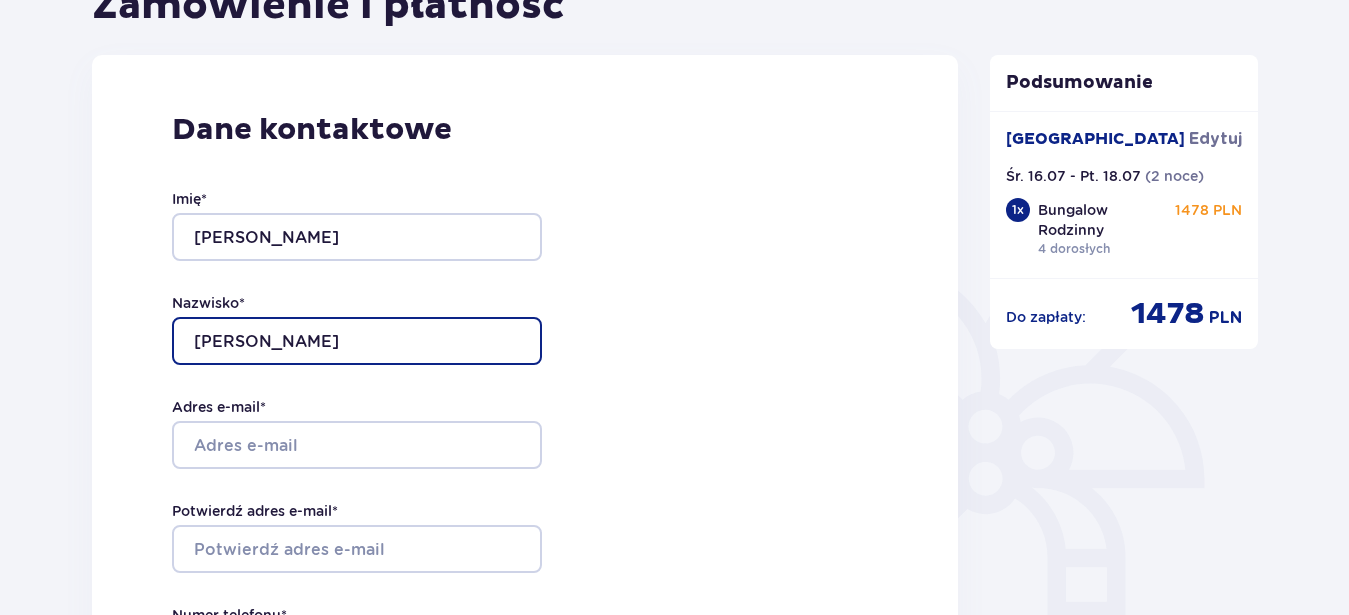scroll, scrollTop: 306, scrollLeft: 0, axis: vertical 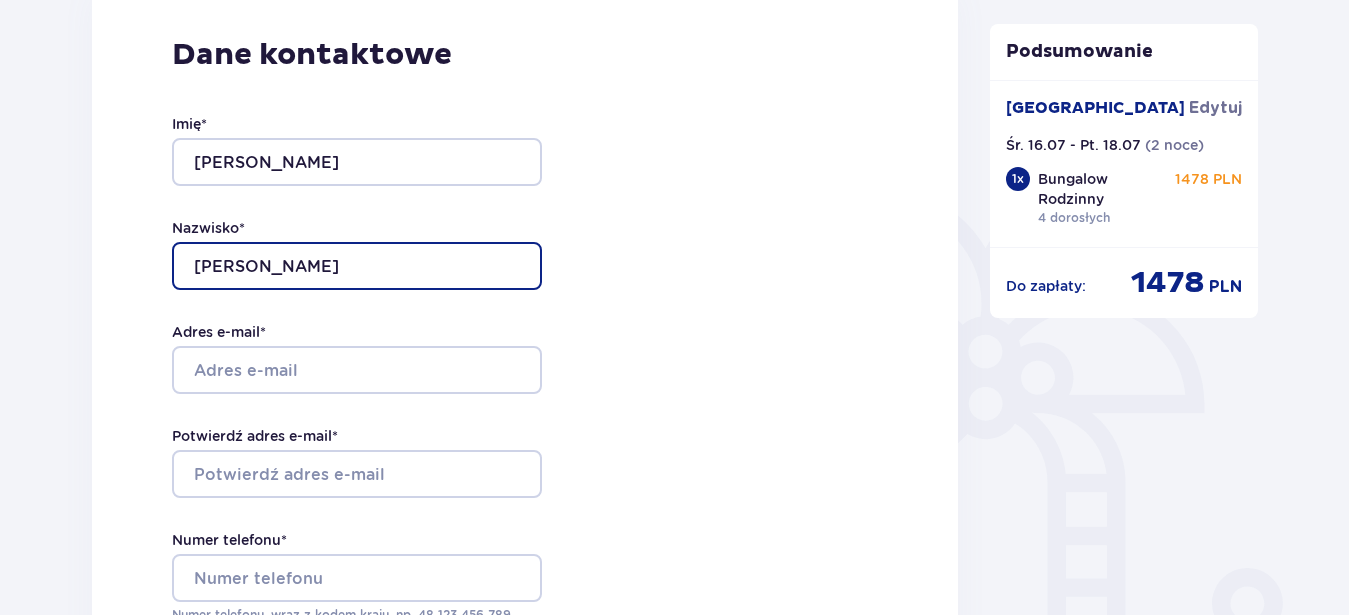 type on "Kubiaczyk" 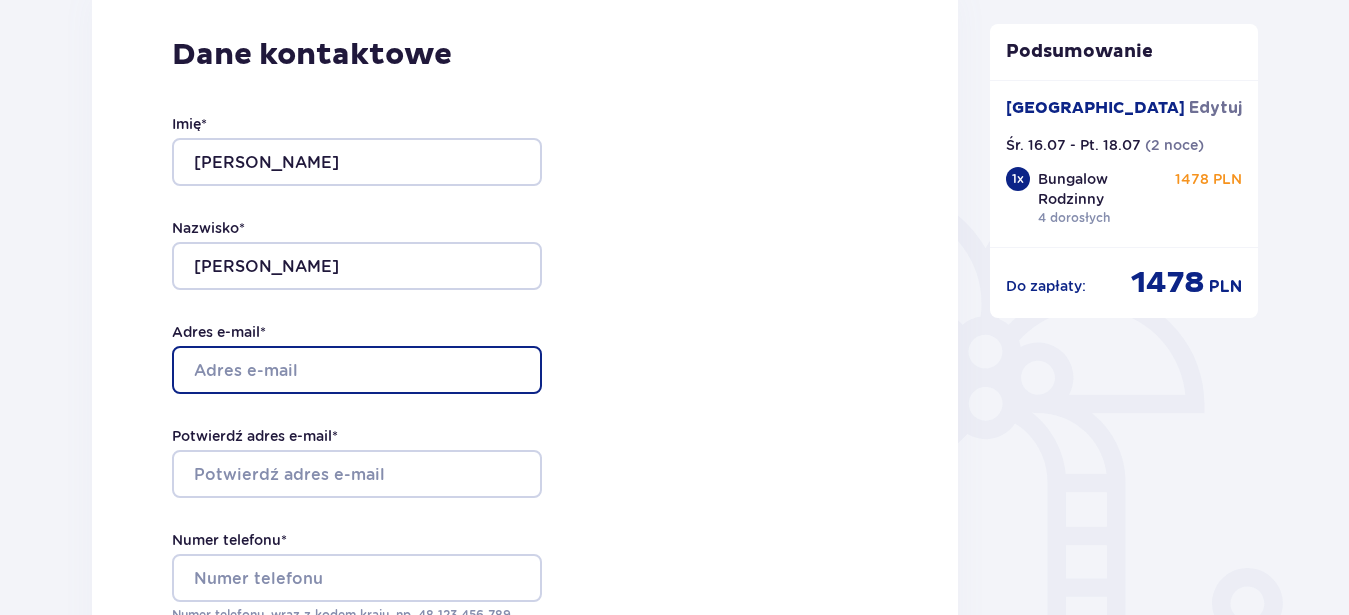 click on "Adres e-mail *" at bounding box center [357, 370] 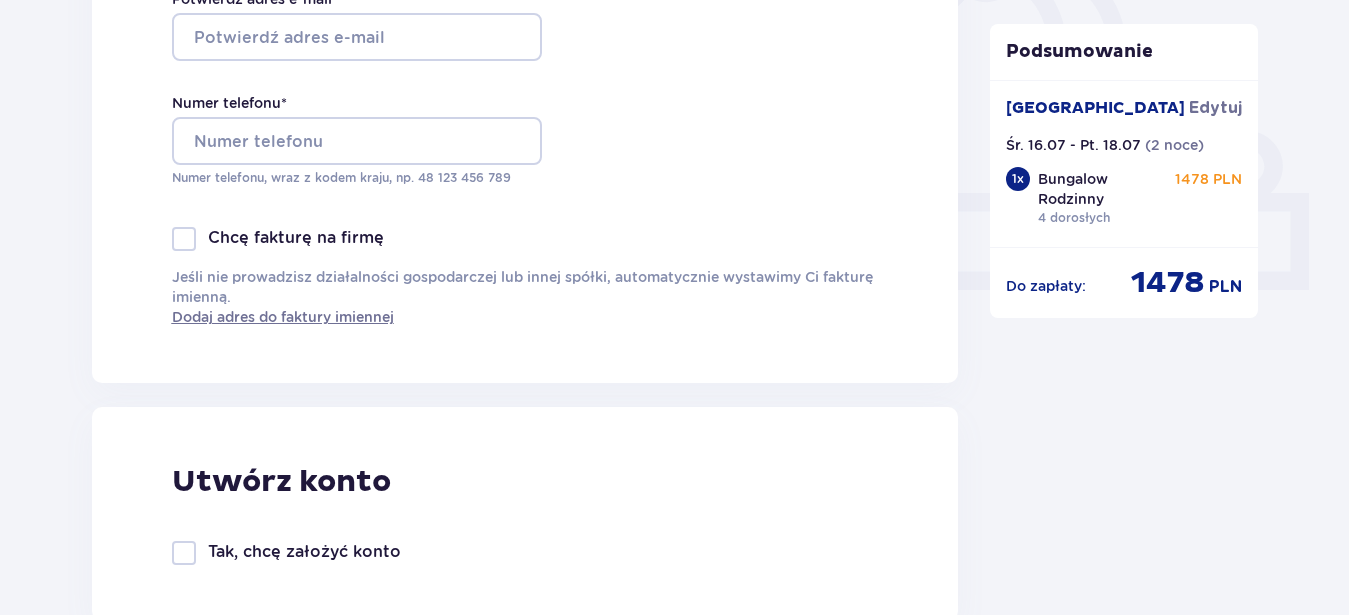scroll, scrollTop: 918, scrollLeft: 0, axis: vertical 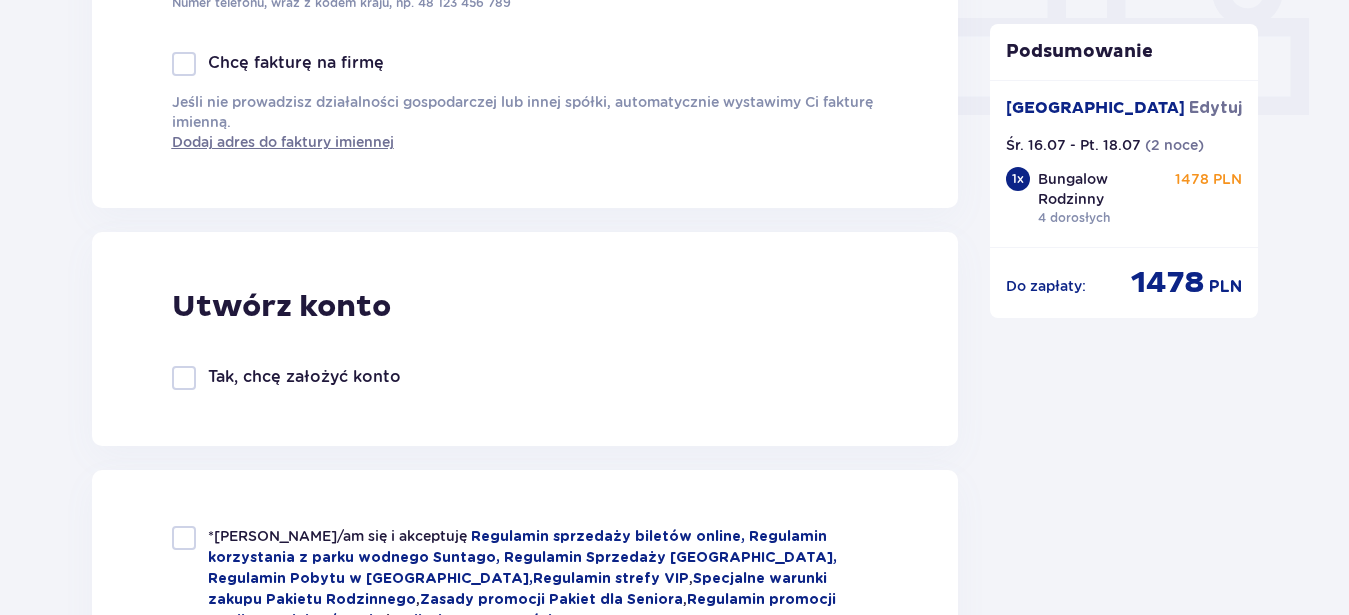 click on "Tak, chcę założyć konto" at bounding box center [304, 377] 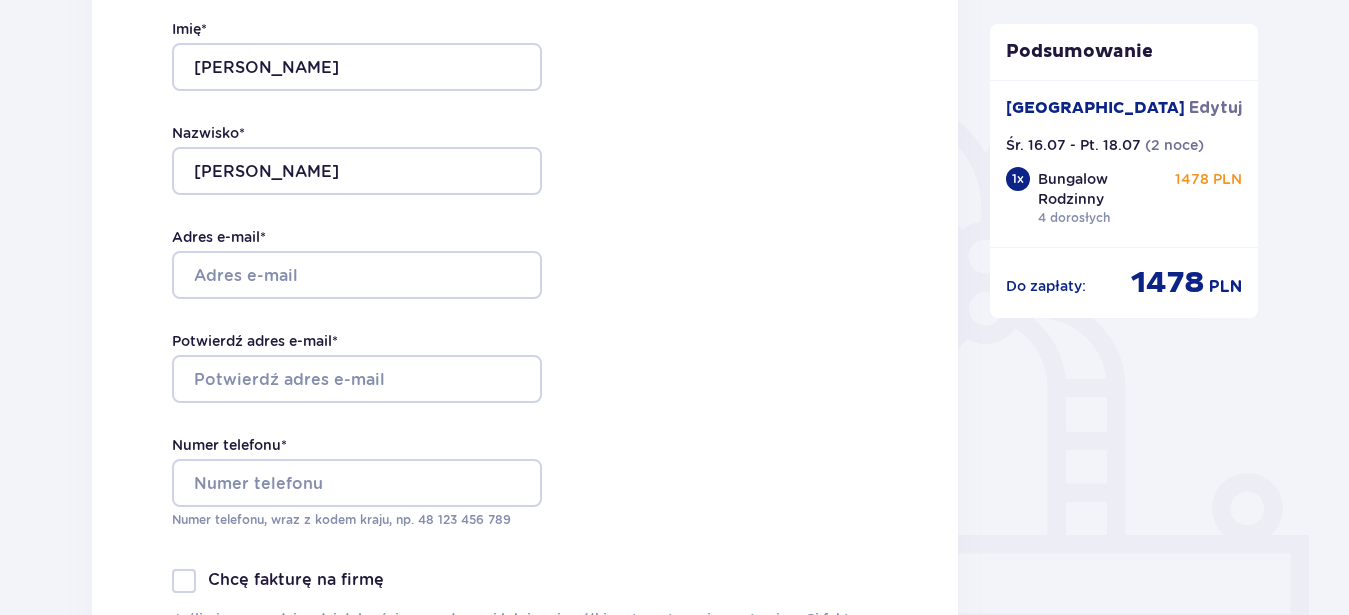 scroll, scrollTop: 408, scrollLeft: 0, axis: vertical 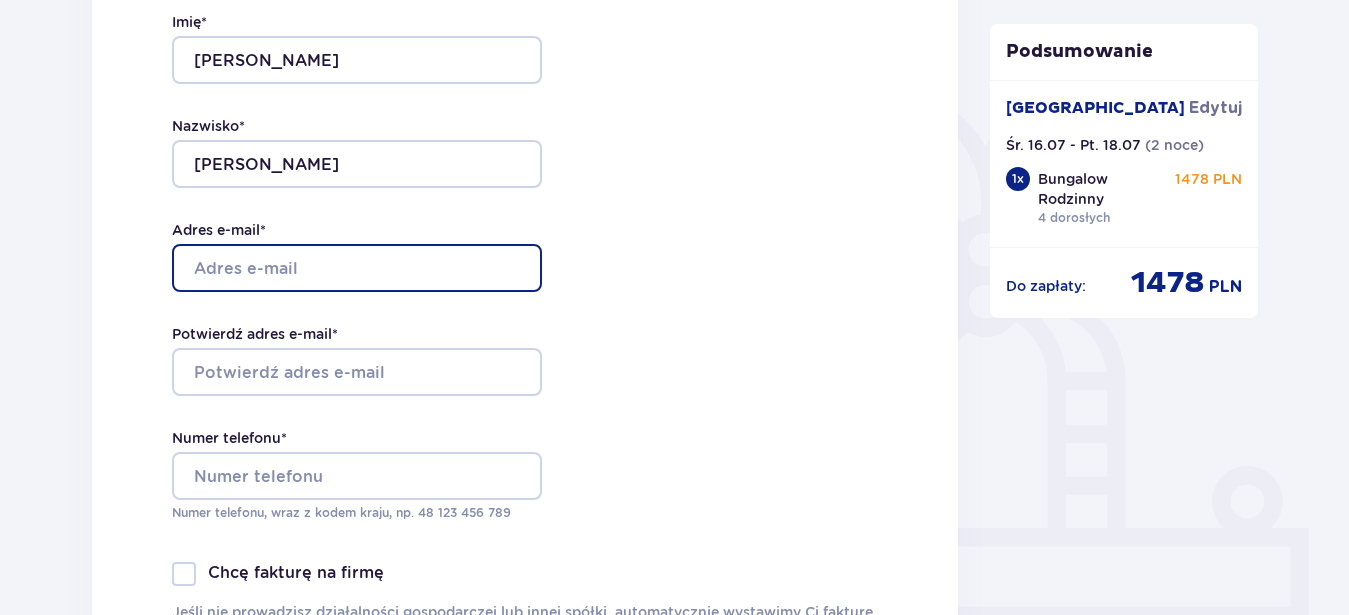 click on "Adres e-mail *" at bounding box center (357, 268) 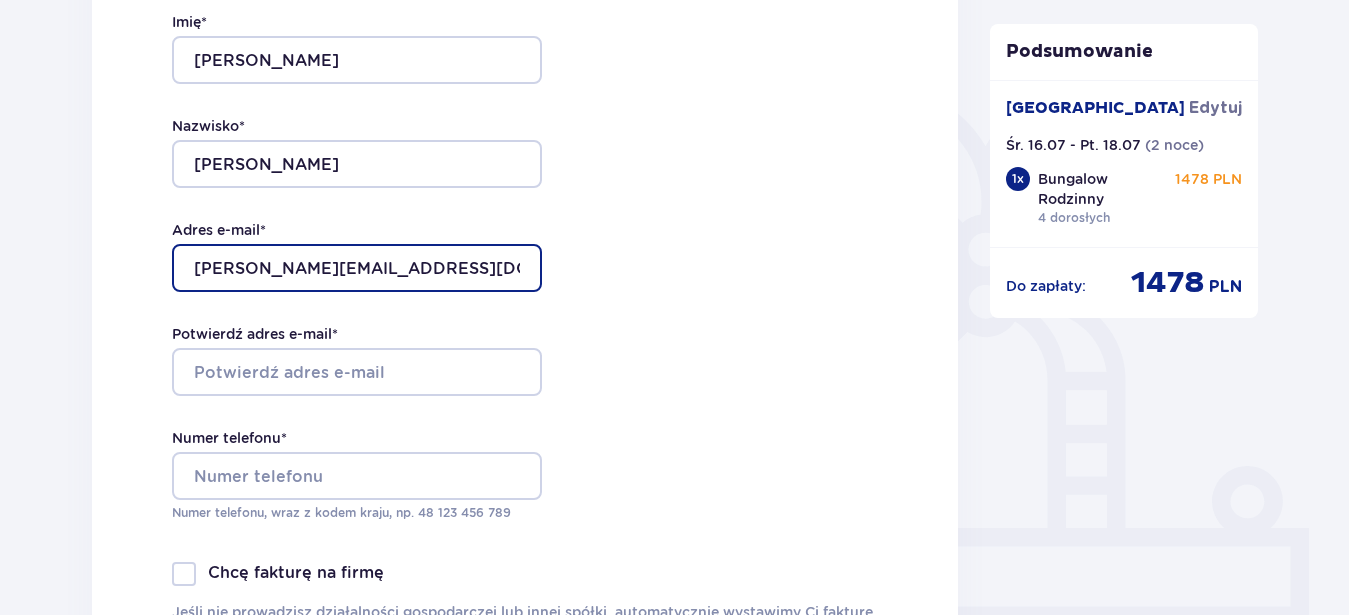 type on "[PERSON_NAME][EMAIL_ADDRESS][DOMAIN_NAME]" 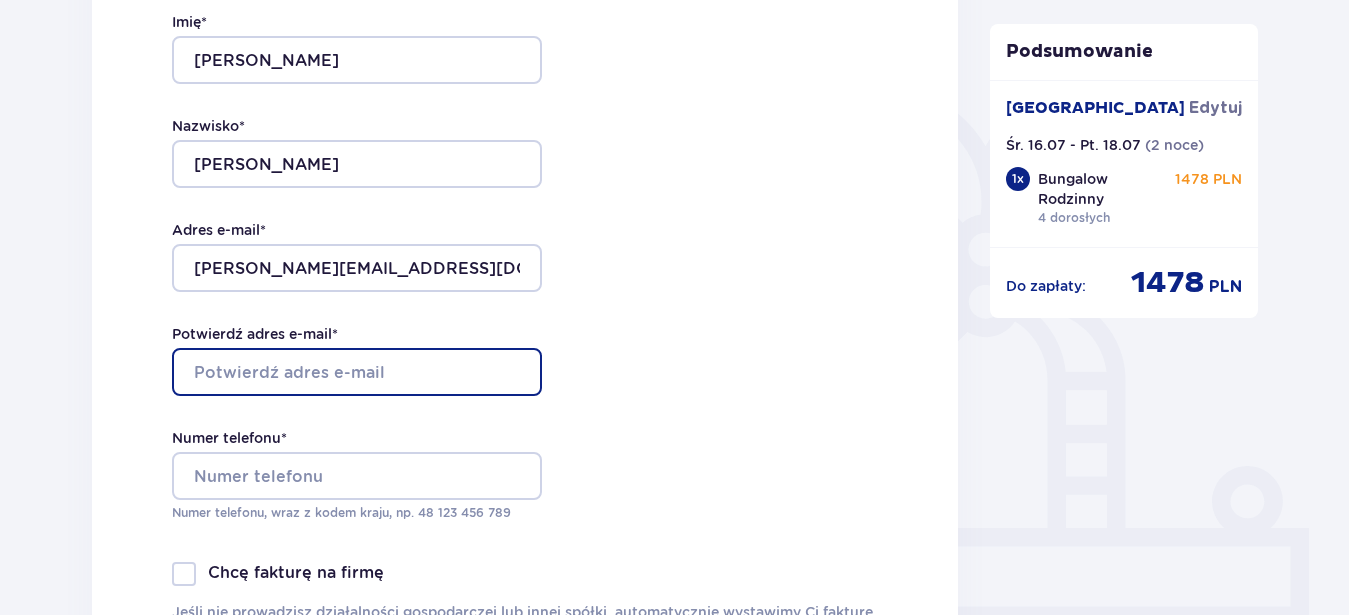 click on "Potwierdź adres e-mail *" at bounding box center [357, 372] 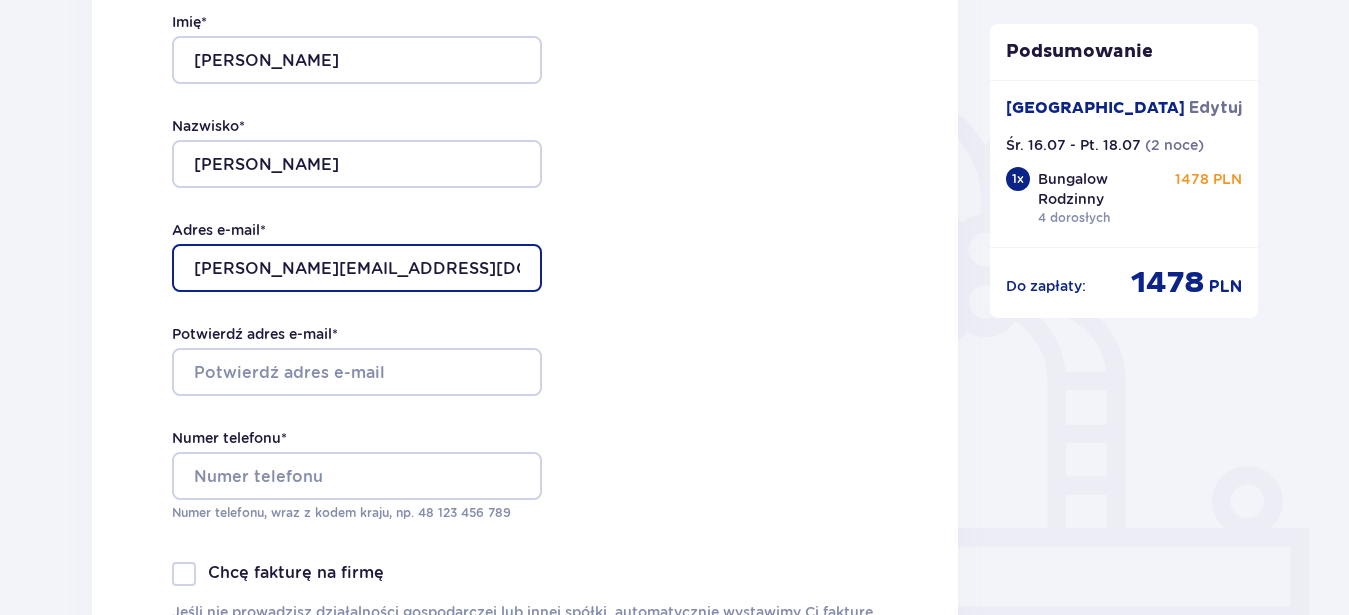 drag, startPoint x: 398, startPoint y: 263, endPoint x: 118, endPoint y: 263, distance: 280 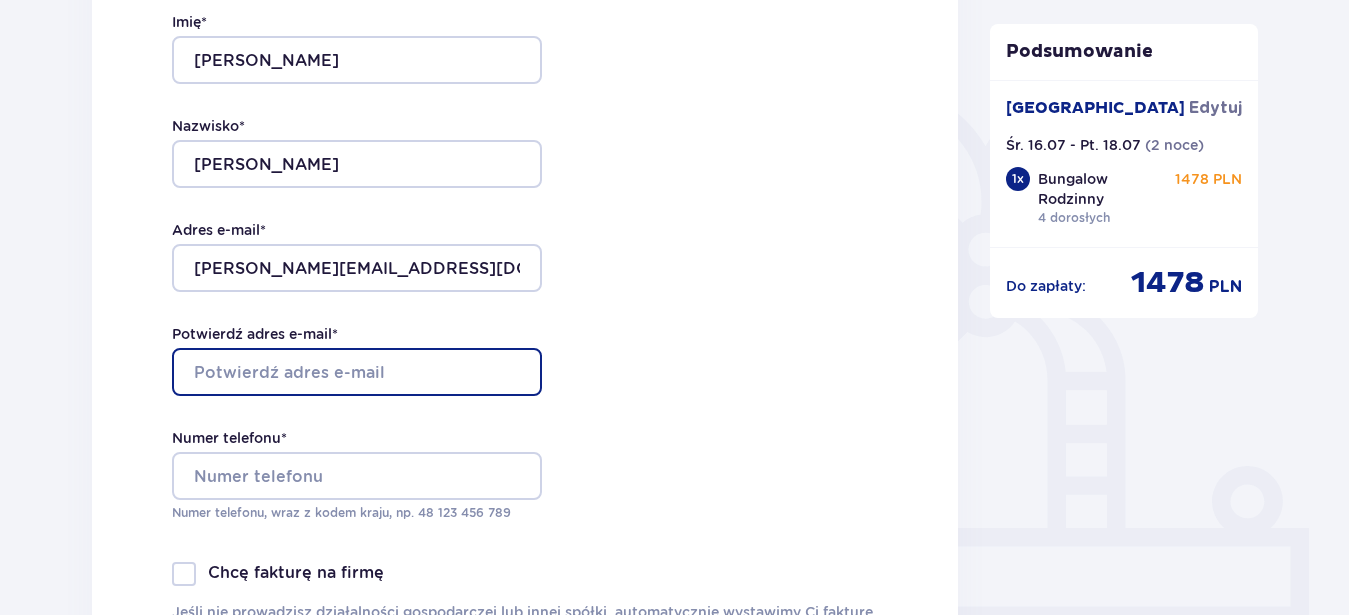 click on "Potwierdź adres e-mail *" at bounding box center (357, 372) 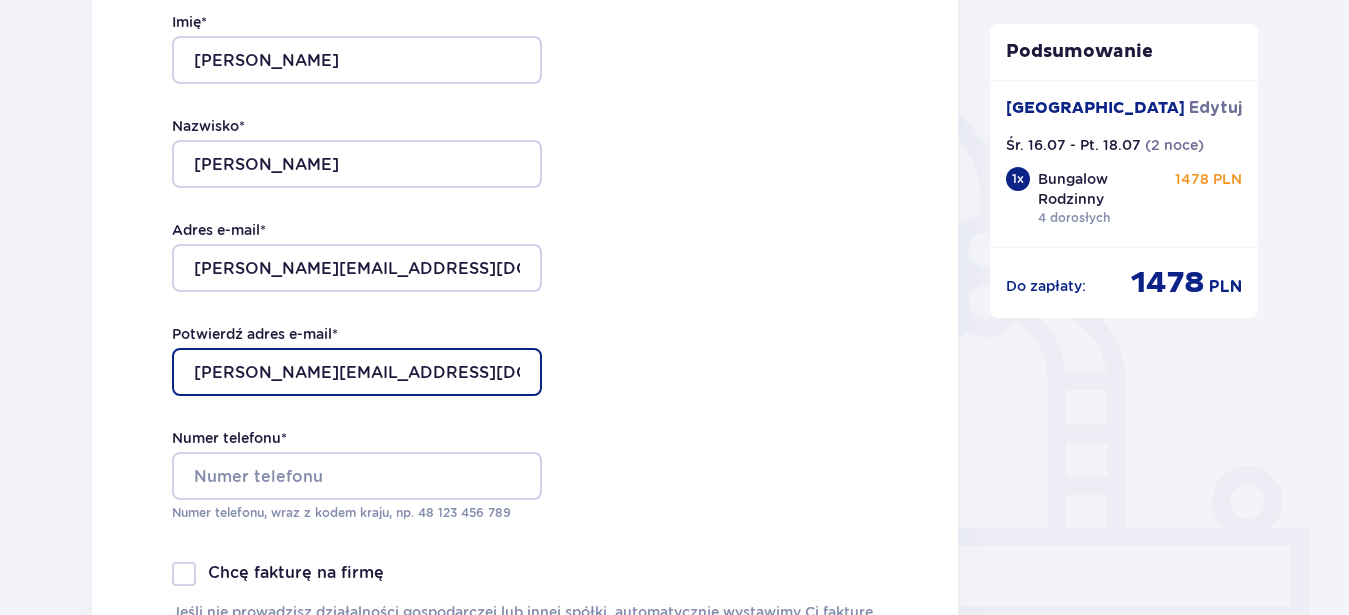 type on "[PERSON_NAME][EMAIL_ADDRESS][DOMAIN_NAME]" 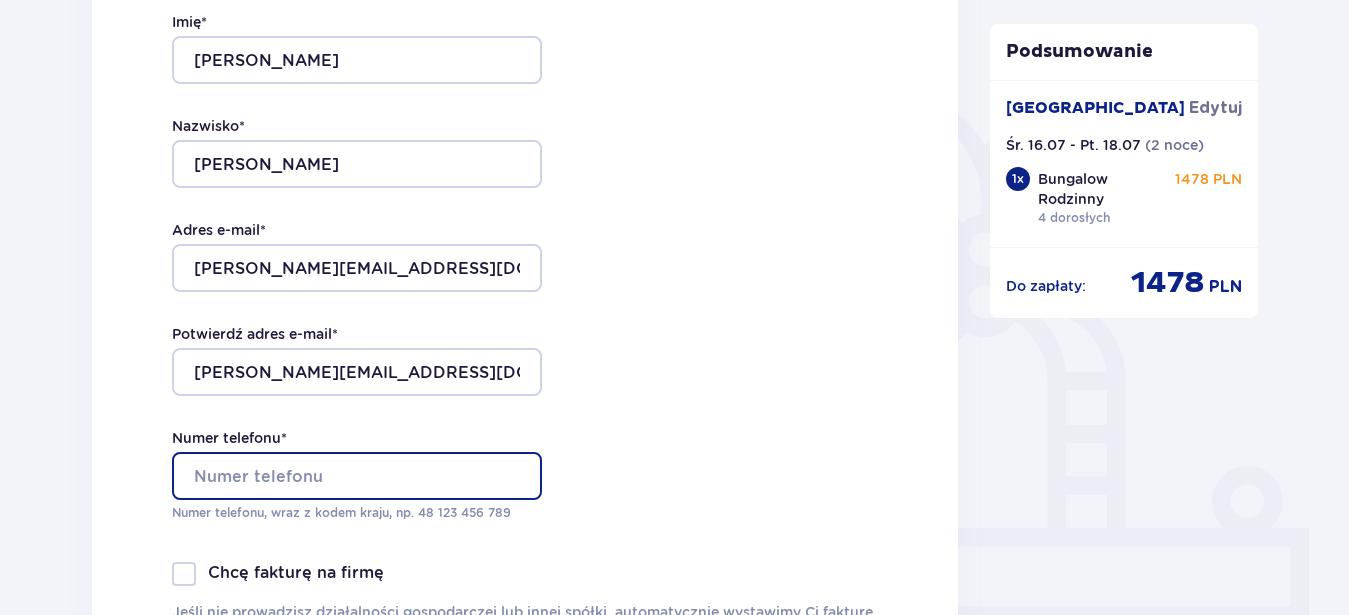 click on "Numer telefonu *" at bounding box center [357, 476] 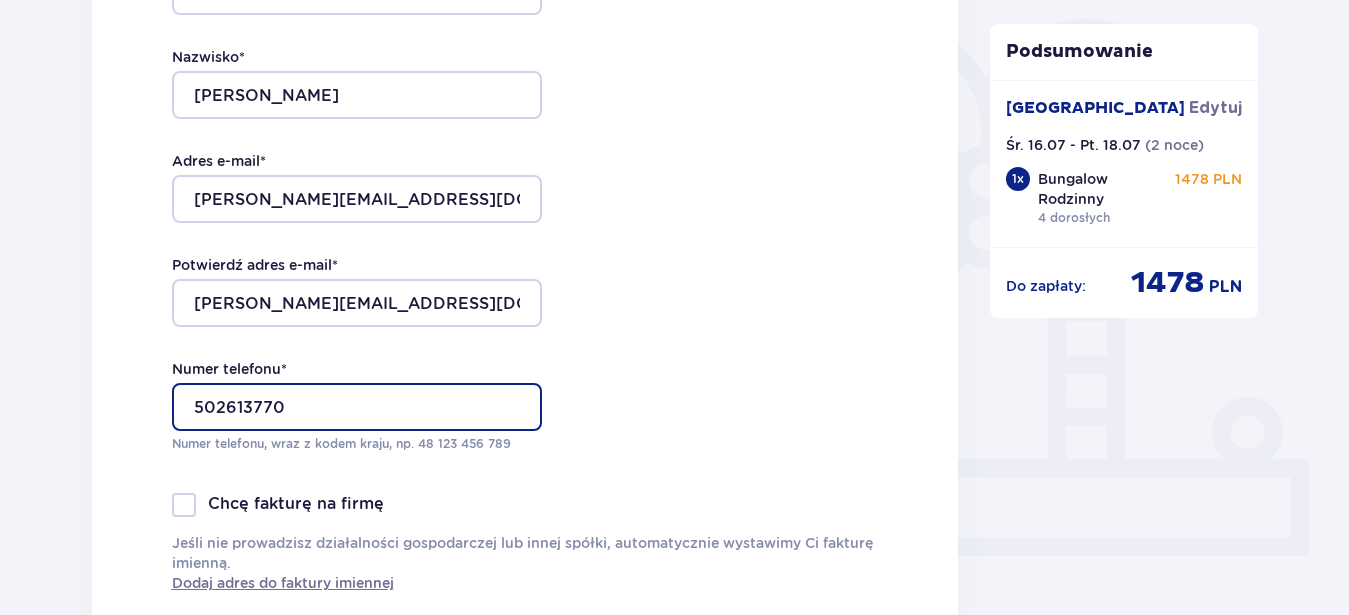 scroll, scrollTop: 510, scrollLeft: 0, axis: vertical 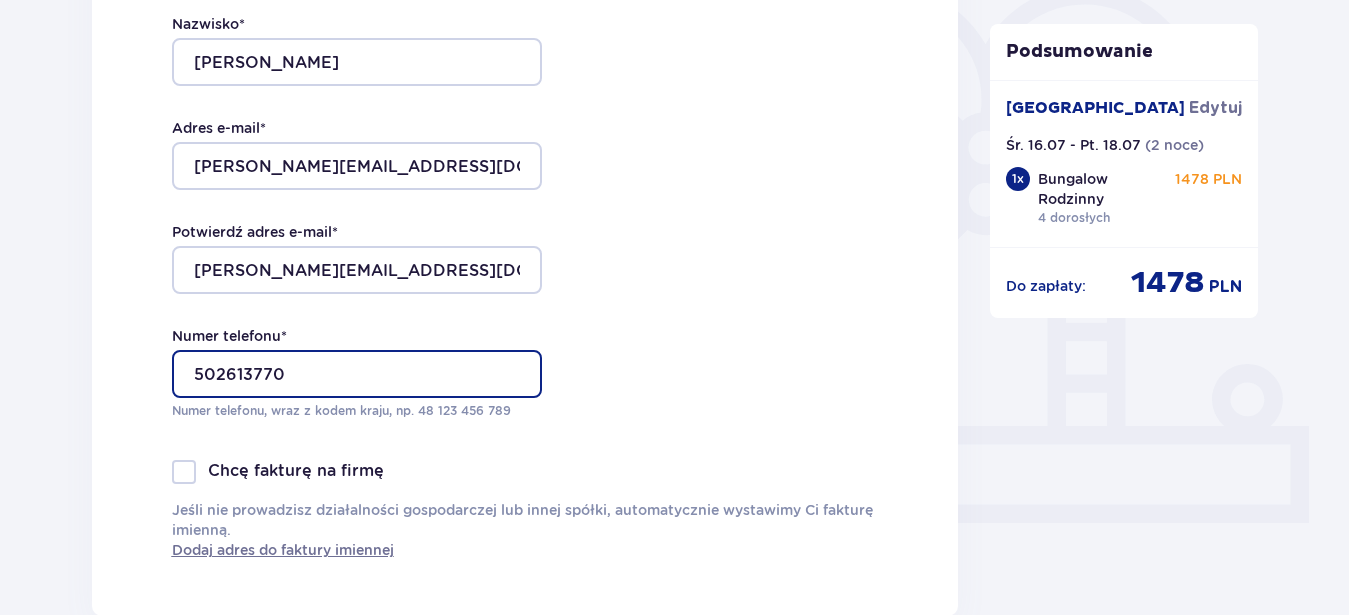 click on "502613770" at bounding box center [357, 374] 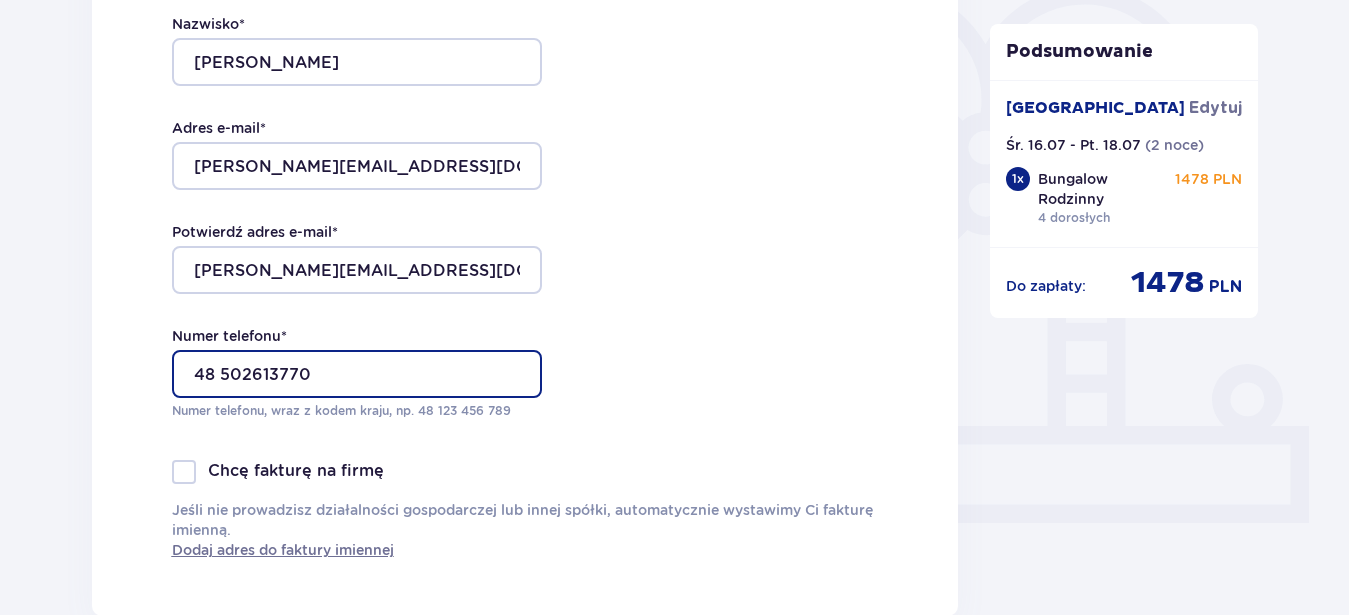 click on "48 502613770" at bounding box center (357, 374) 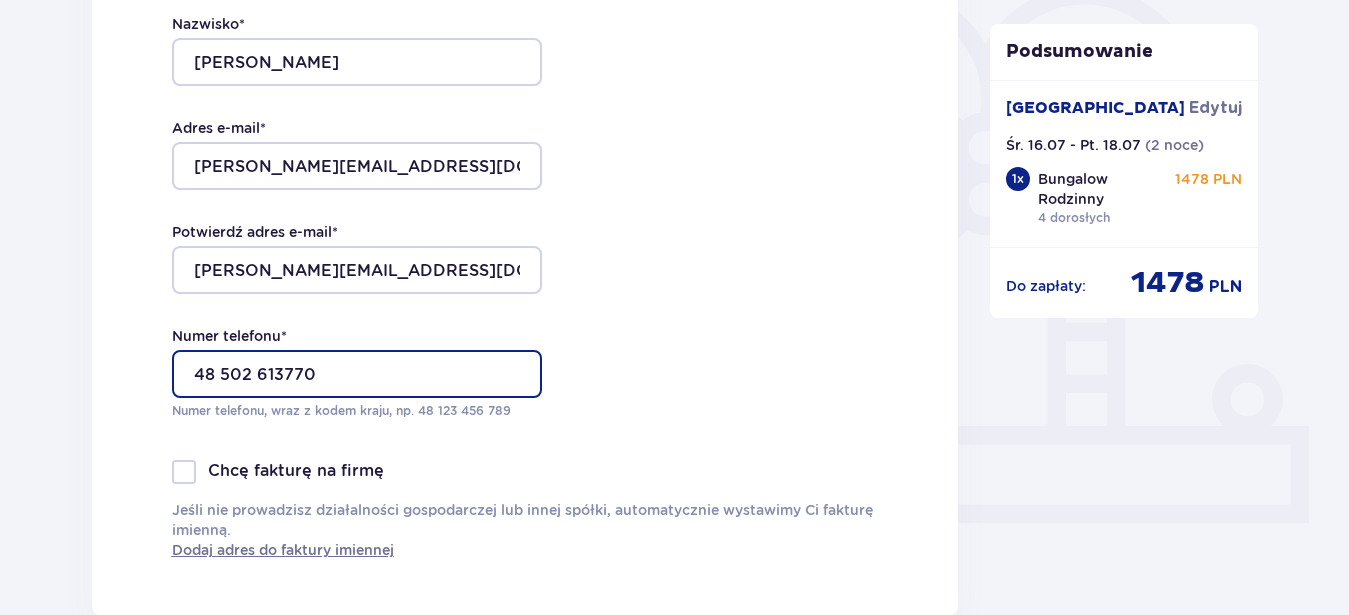click on "48 502 613770" at bounding box center (357, 374) 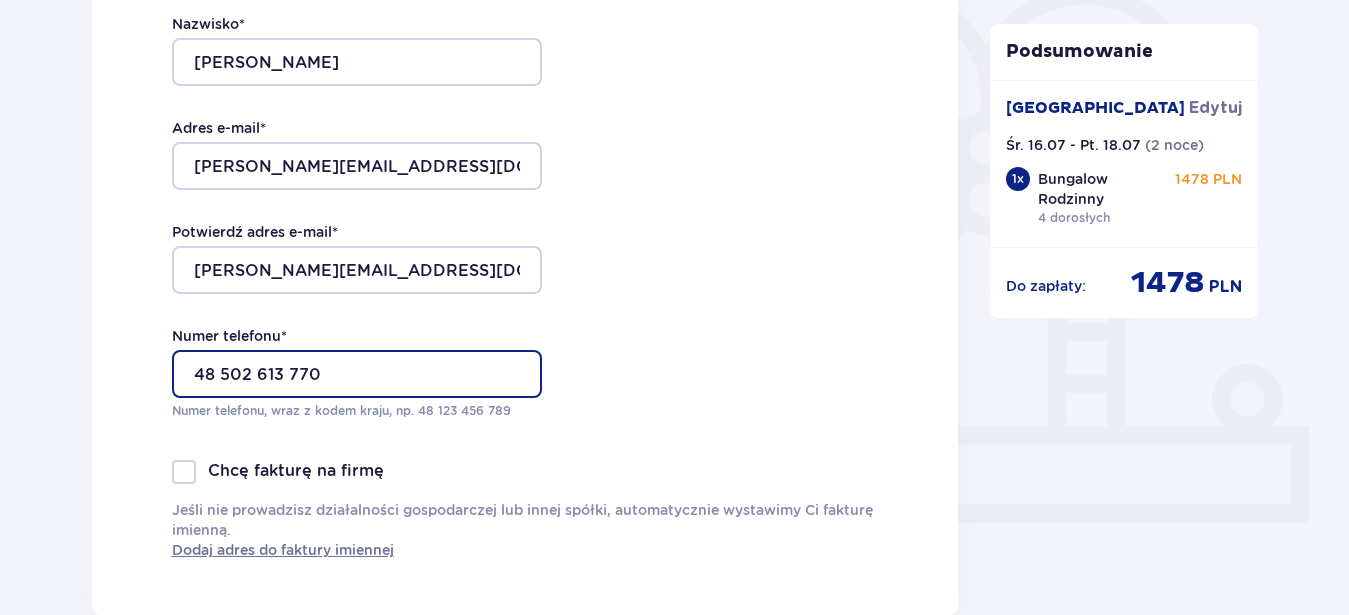 type on "48 502 613 770" 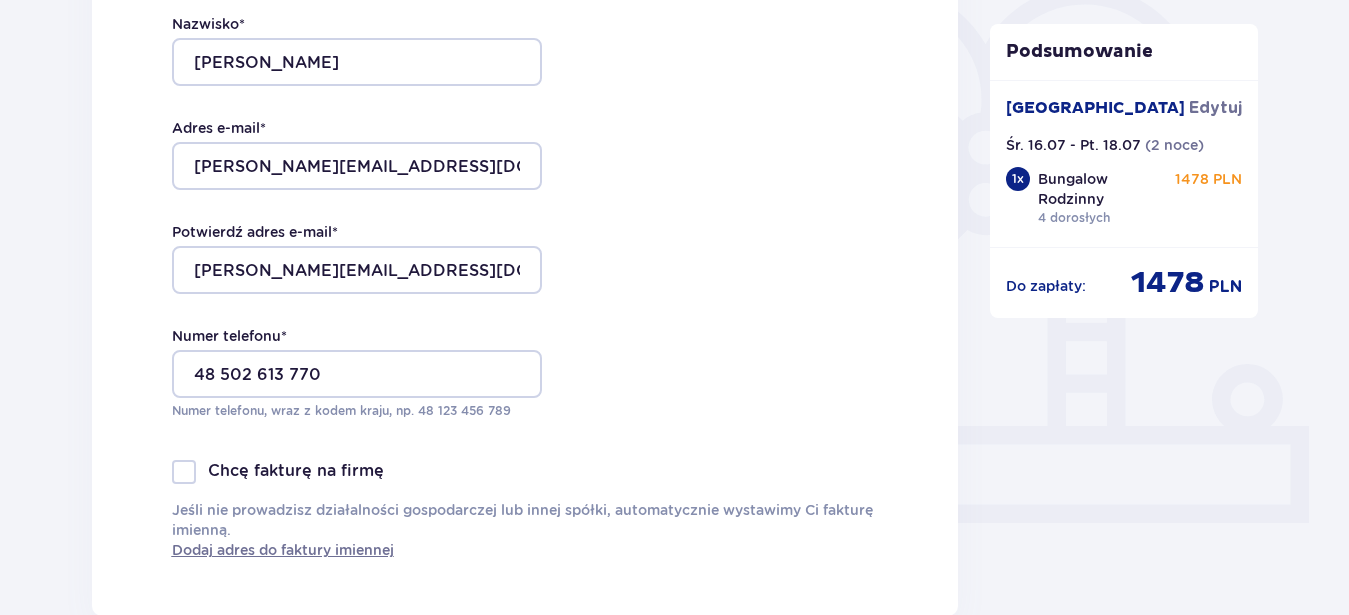 click on "Chcę fakturę na firmę" at bounding box center [278, 472] 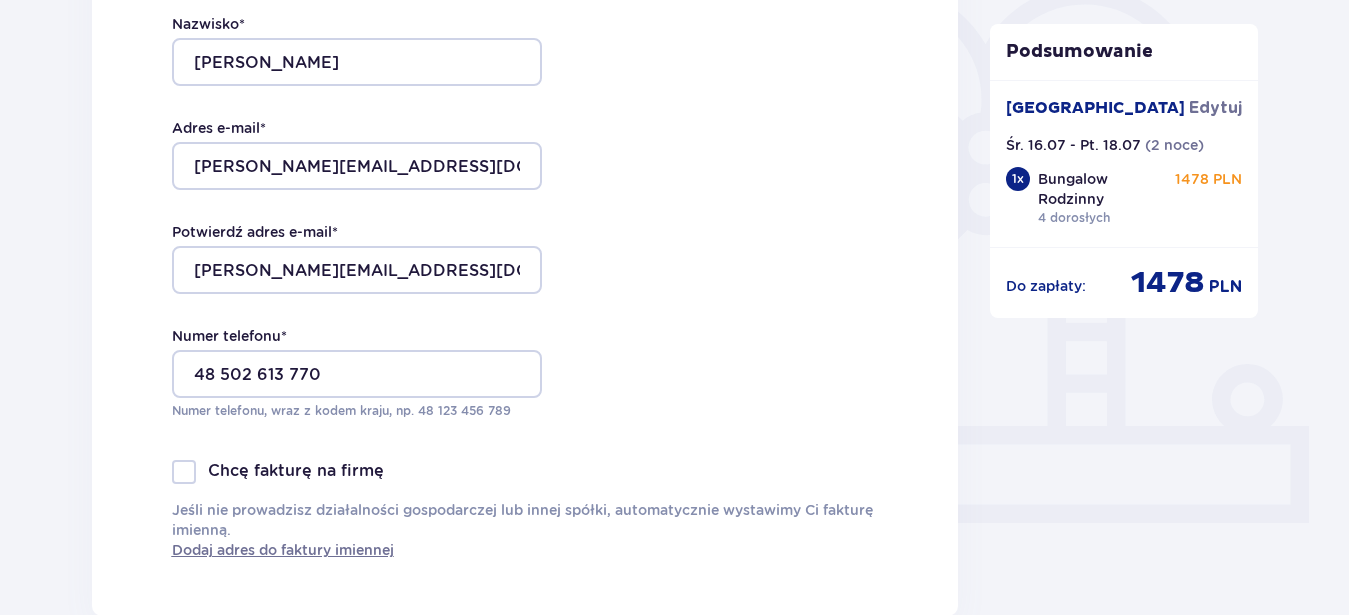 checkbox on "true" 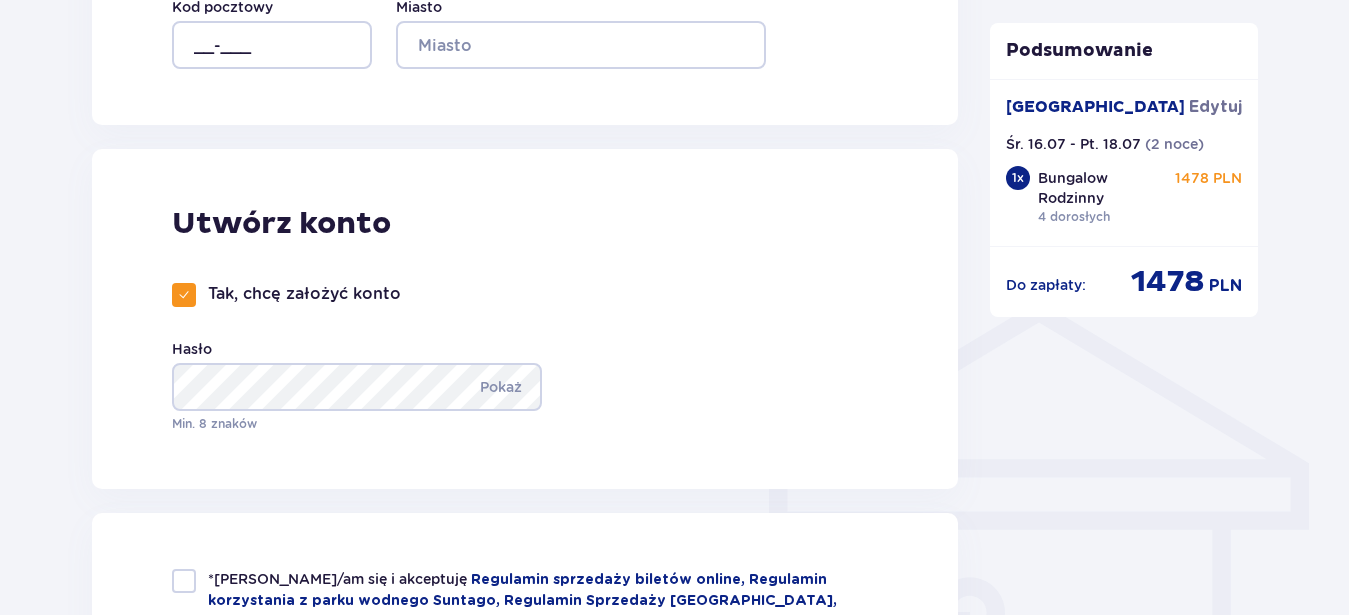 scroll, scrollTop: 1326, scrollLeft: 0, axis: vertical 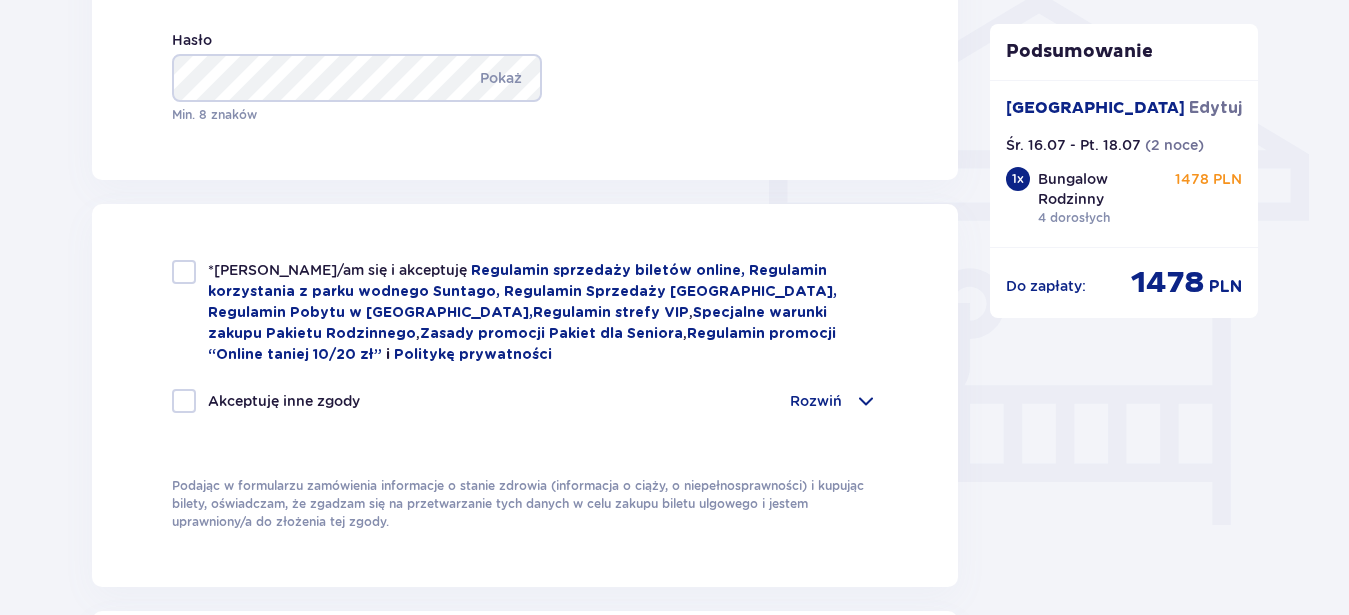 click at bounding box center [184, 272] 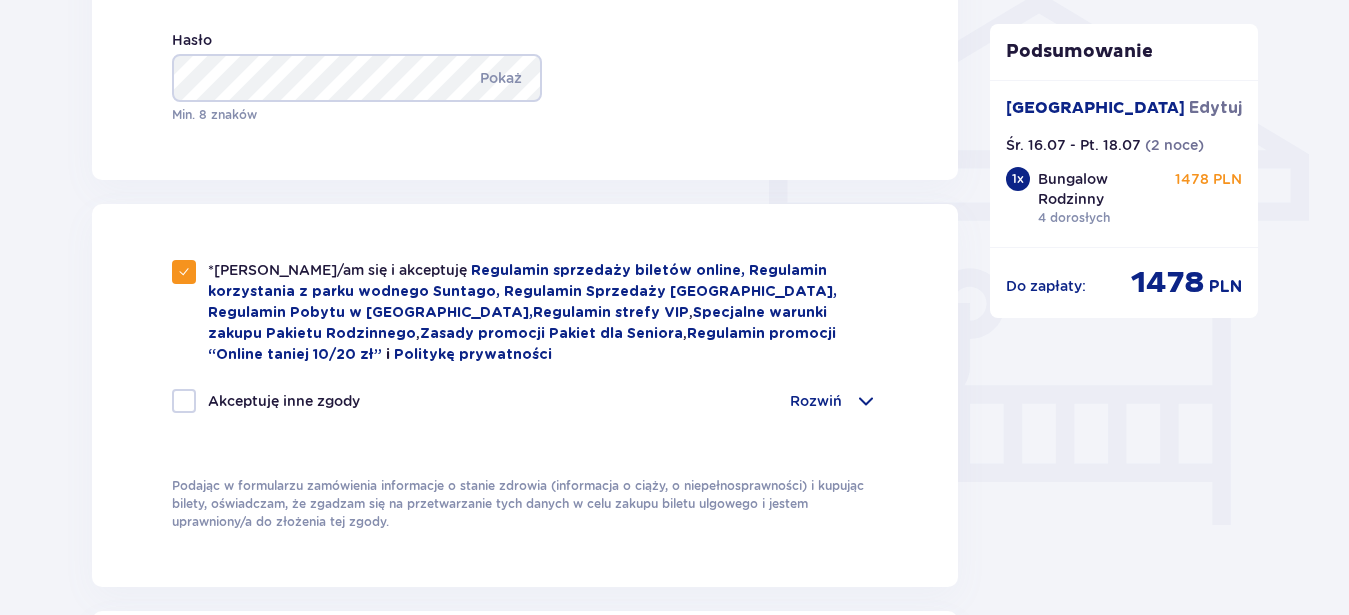 click on "Rozwiń" at bounding box center [816, 401] 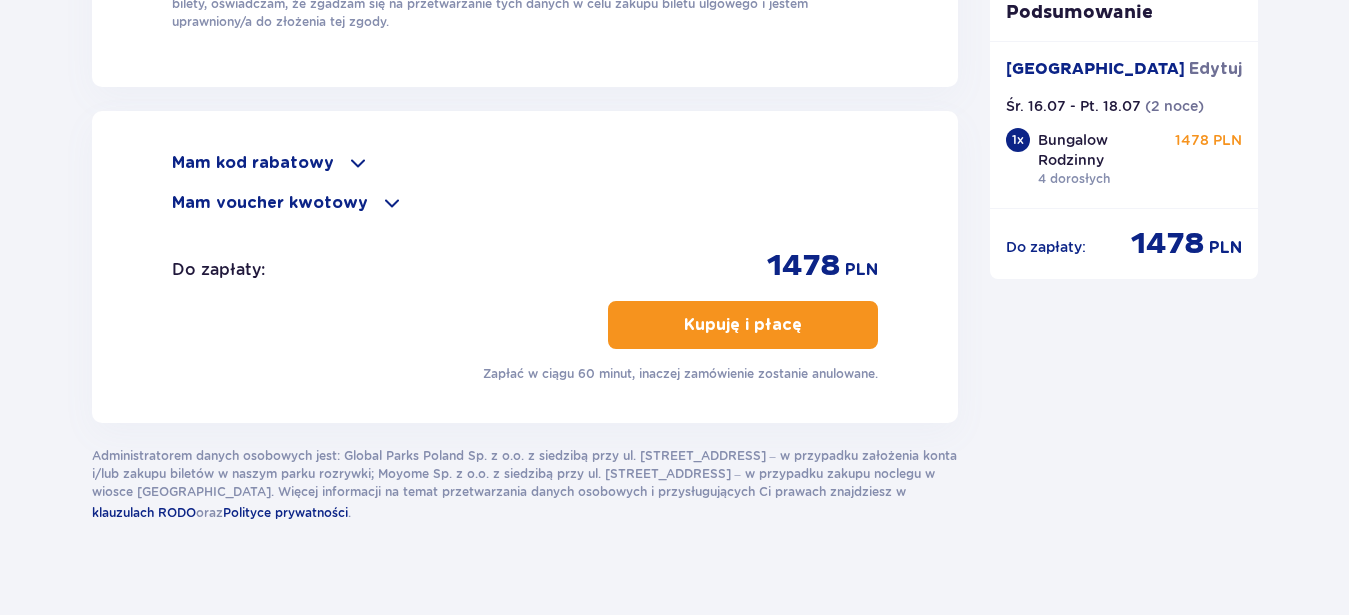 scroll, scrollTop: 2675, scrollLeft: 0, axis: vertical 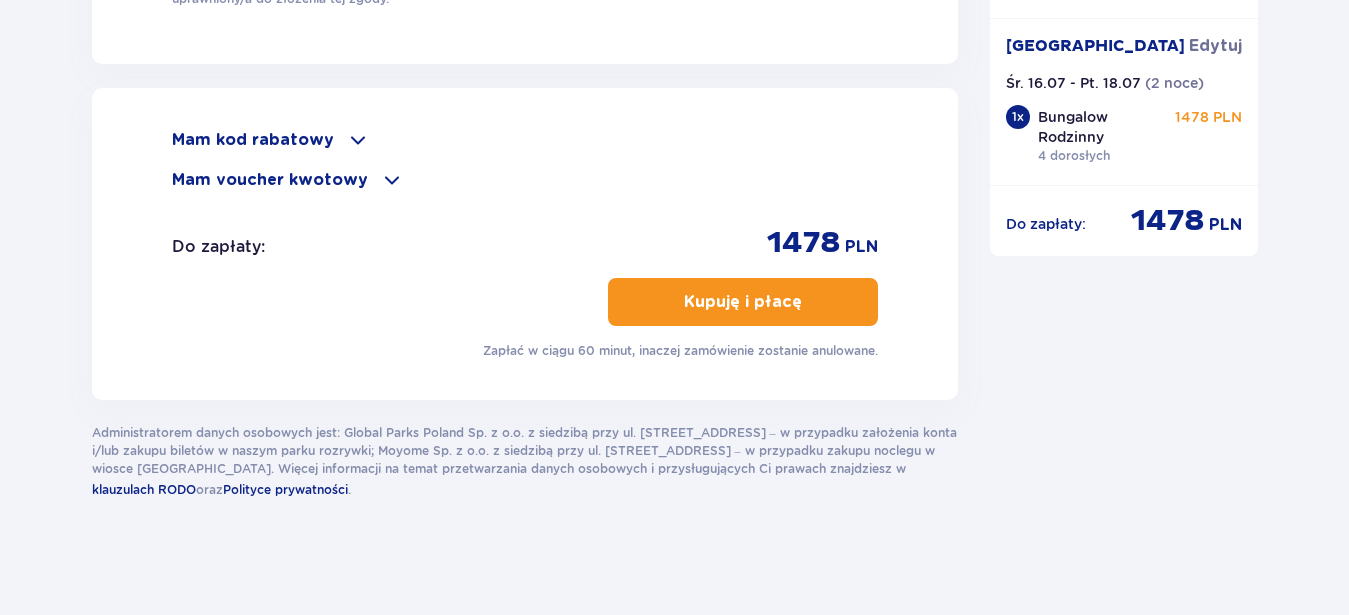 click on "Kupuję i płacę" at bounding box center (743, 302) 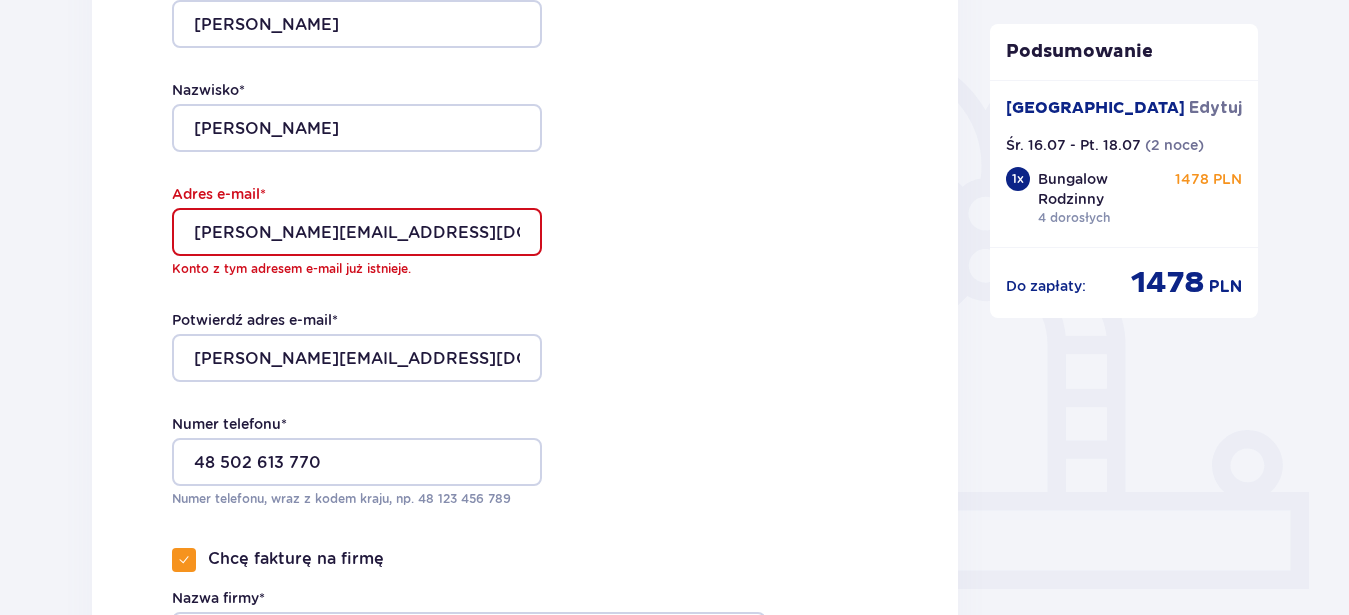 scroll, scrollTop: 348, scrollLeft: 0, axis: vertical 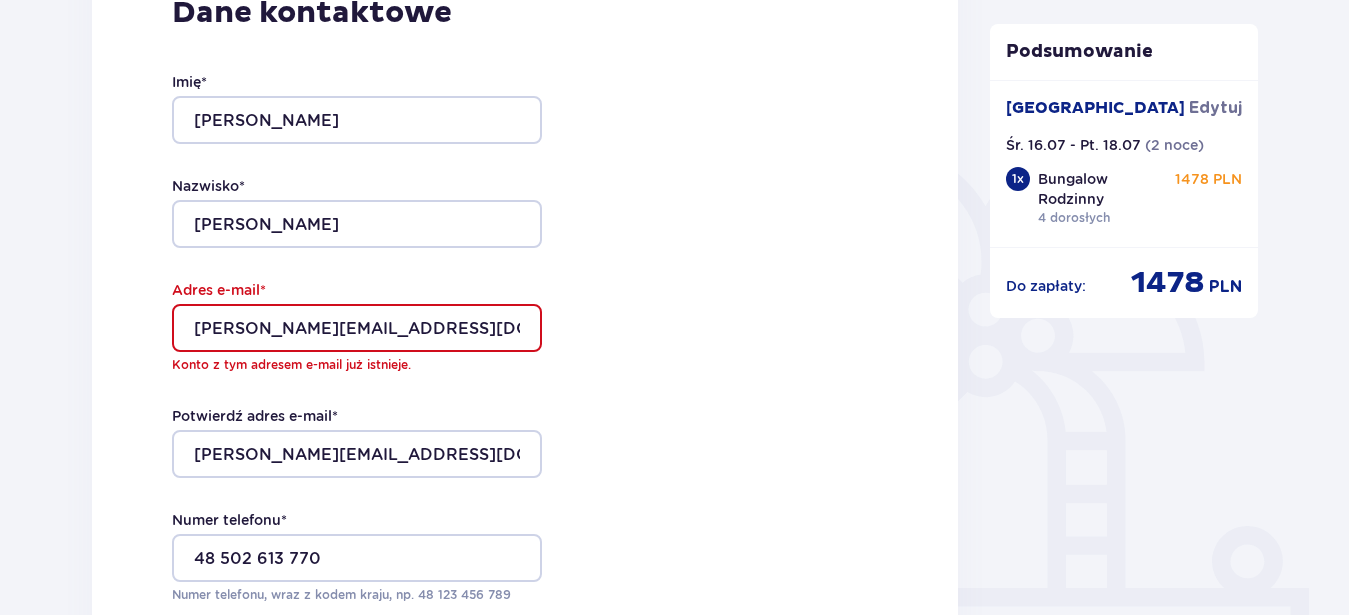 click on "[PERSON_NAME][EMAIL_ADDRESS][DOMAIN_NAME]" at bounding box center (357, 328) 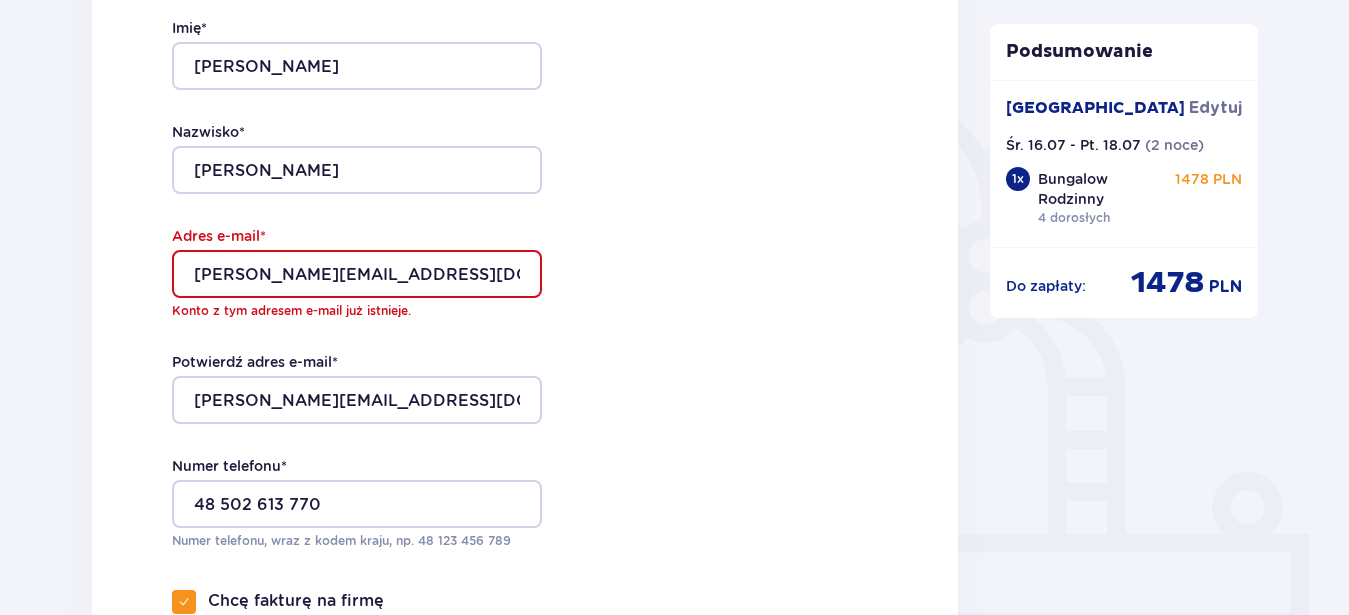 scroll, scrollTop: 510, scrollLeft: 0, axis: vertical 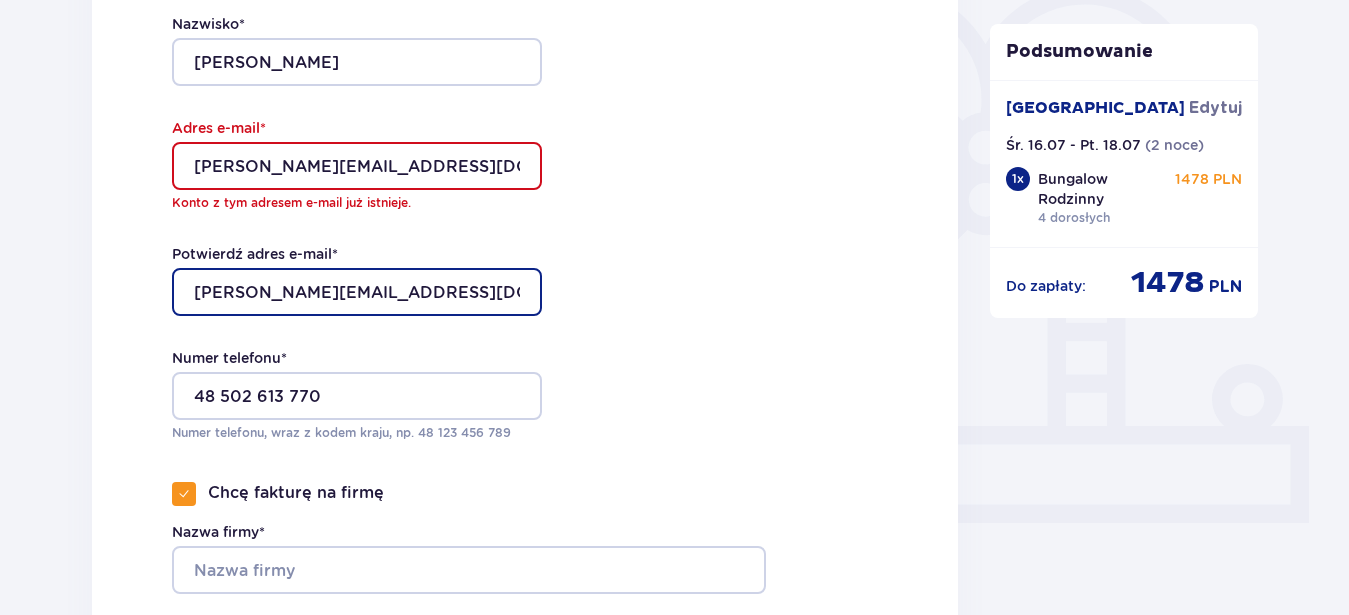 click on "[PERSON_NAME][EMAIL_ADDRESS][DOMAIN_NAME]" at bounding box center [357, 292] 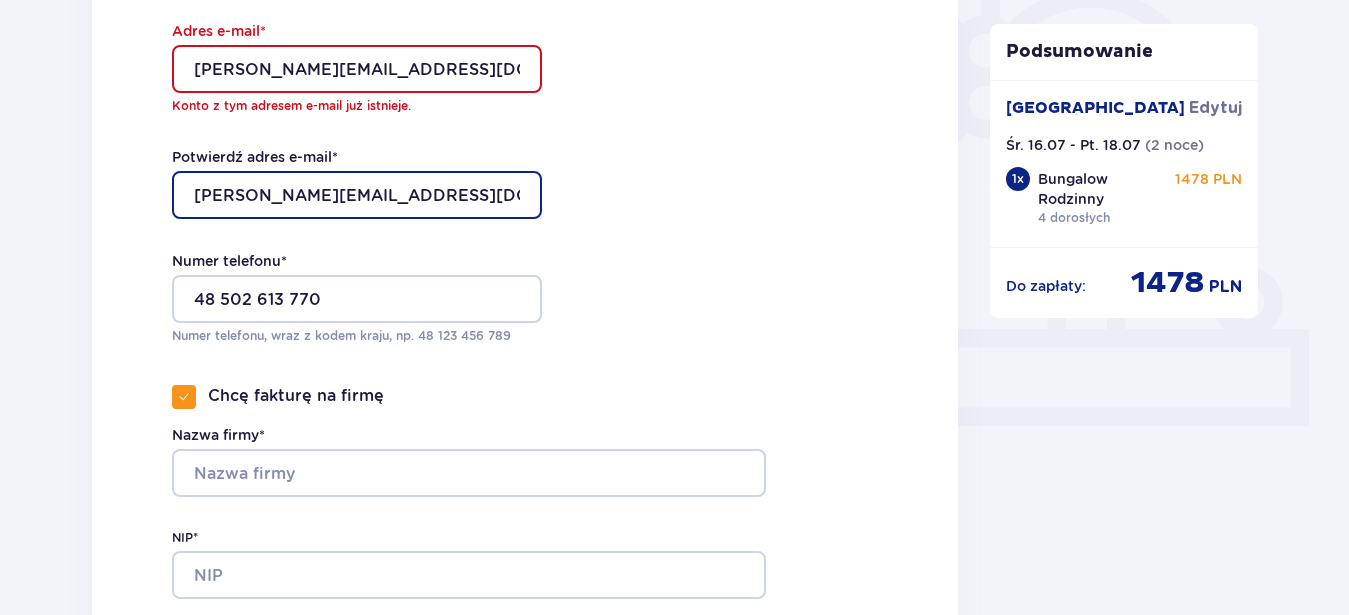 scroll, scrollTop: 612, scrollLeft: 0, axis: vertical 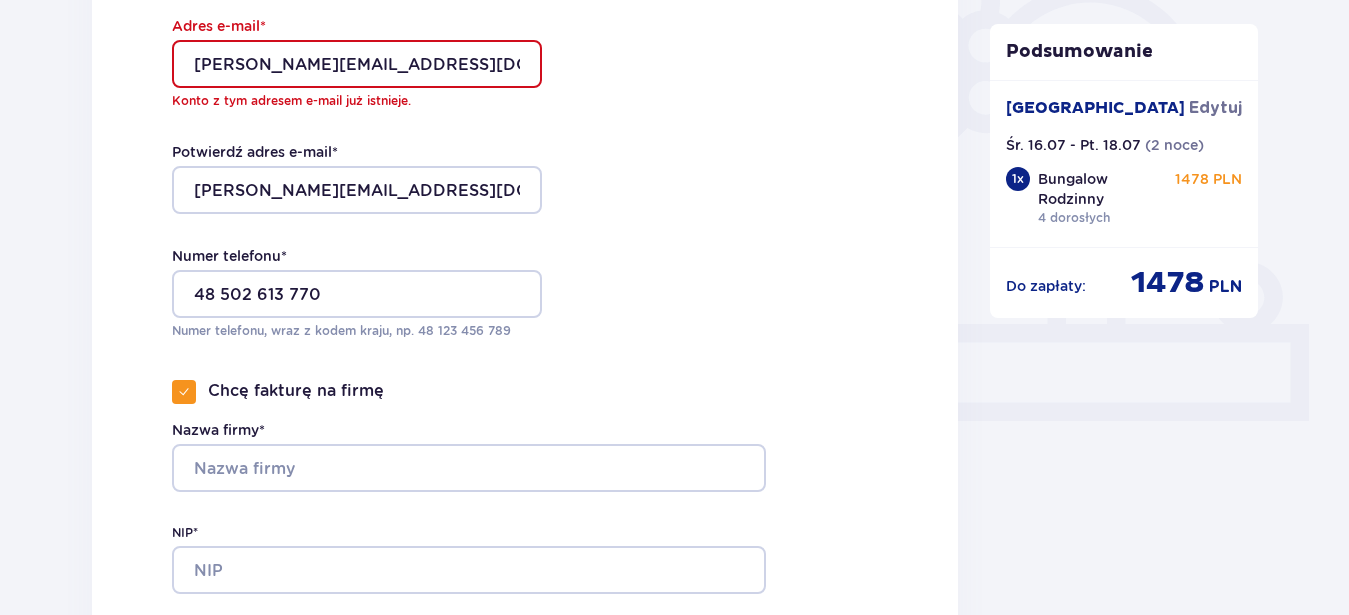 click at bounding box center [184, 392] 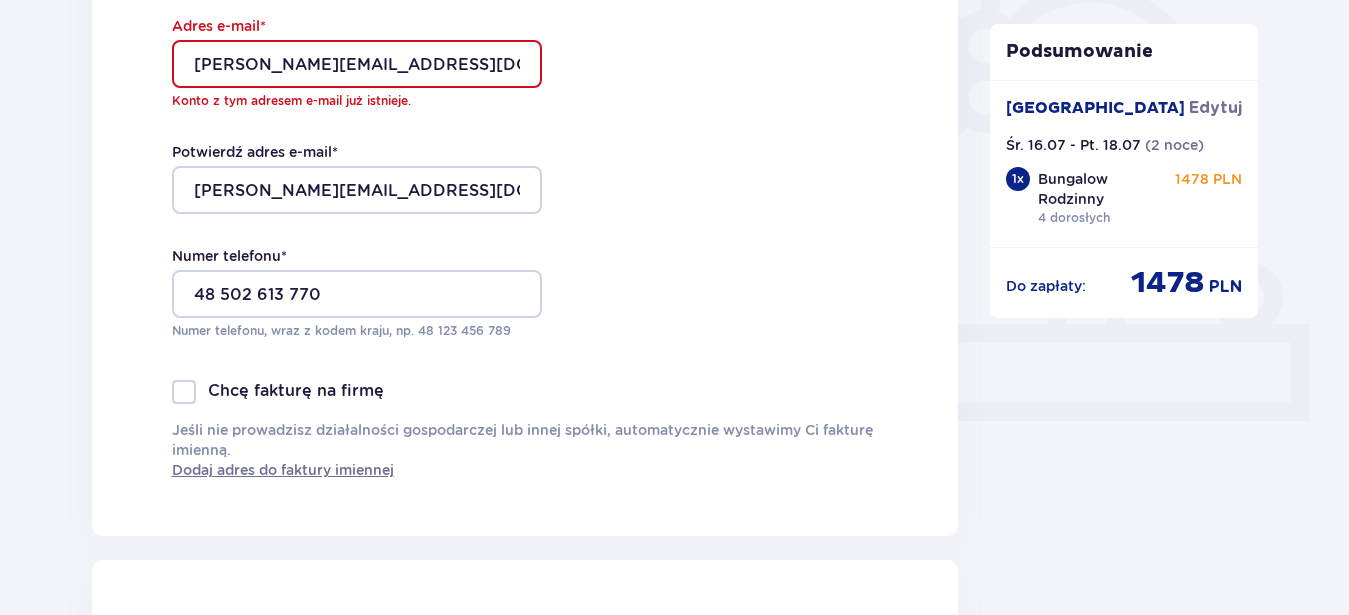 checkbox on "false" 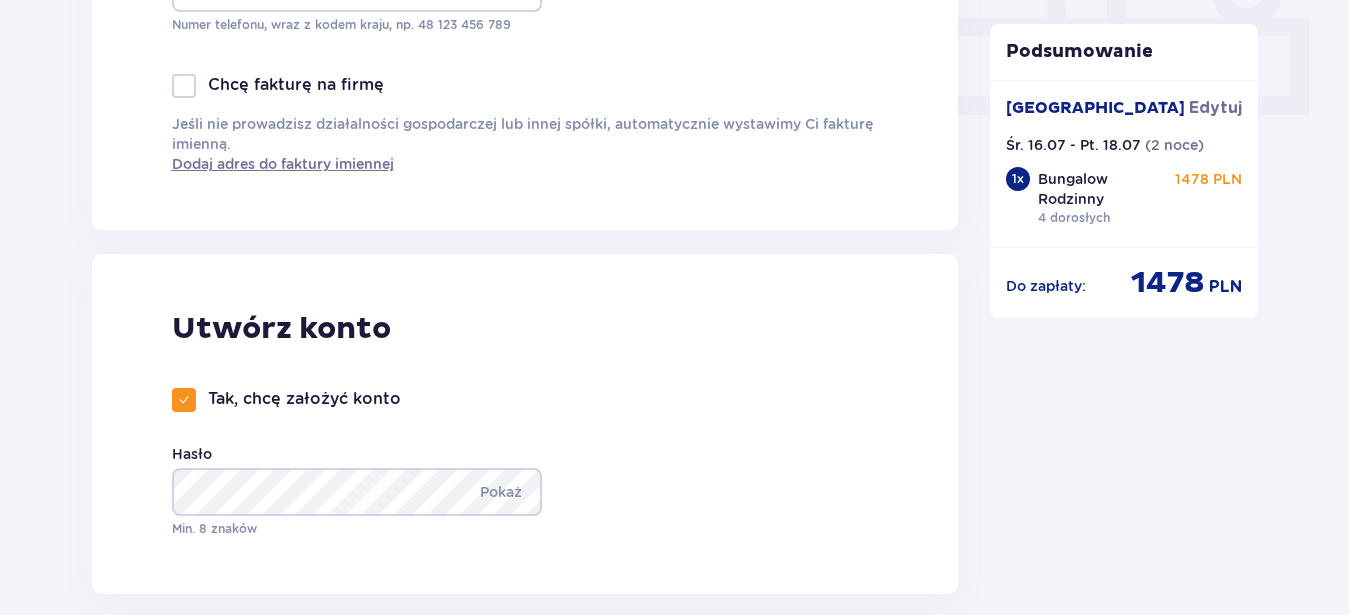 click at bounding box center [184, 400] 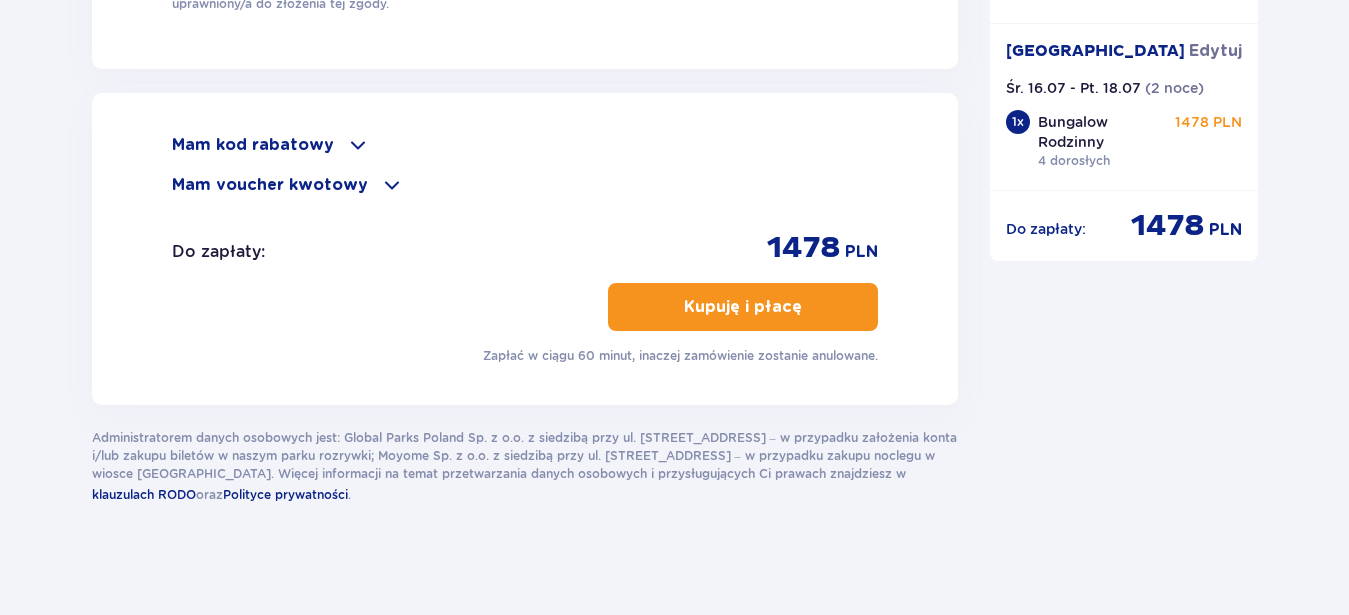 click on "Kupuję i płacę" at bounding box center [743, 307] 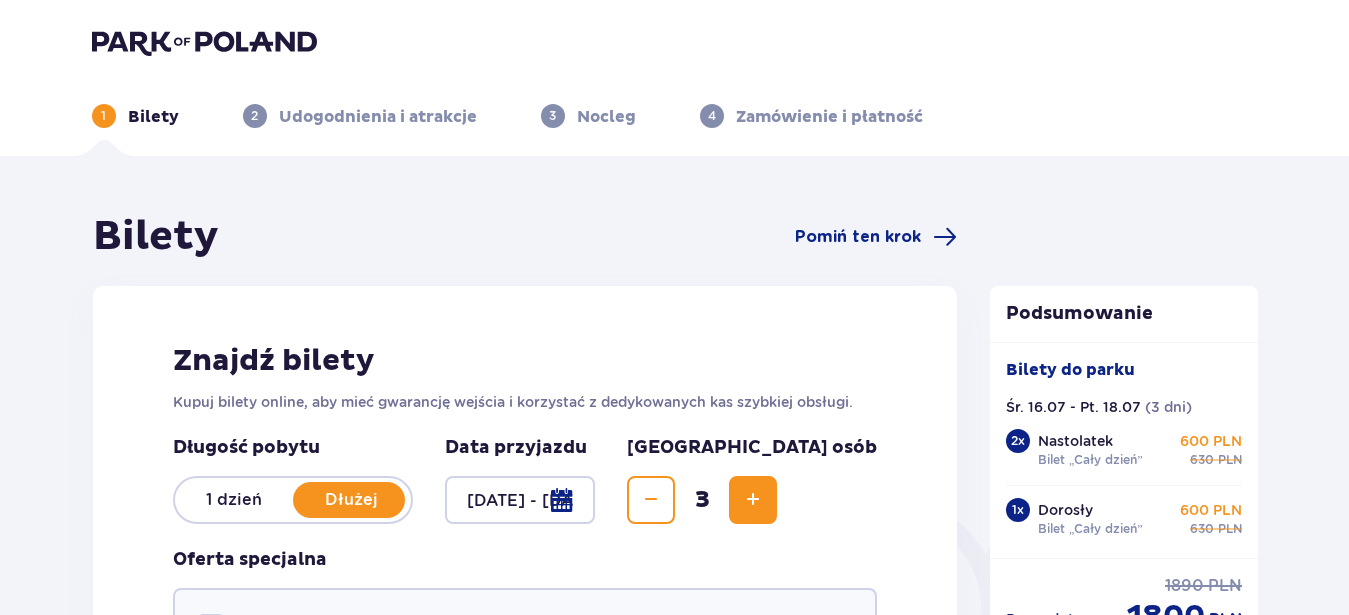 scroll, scrollTop: 0, scrollLeft: 0, axis: both 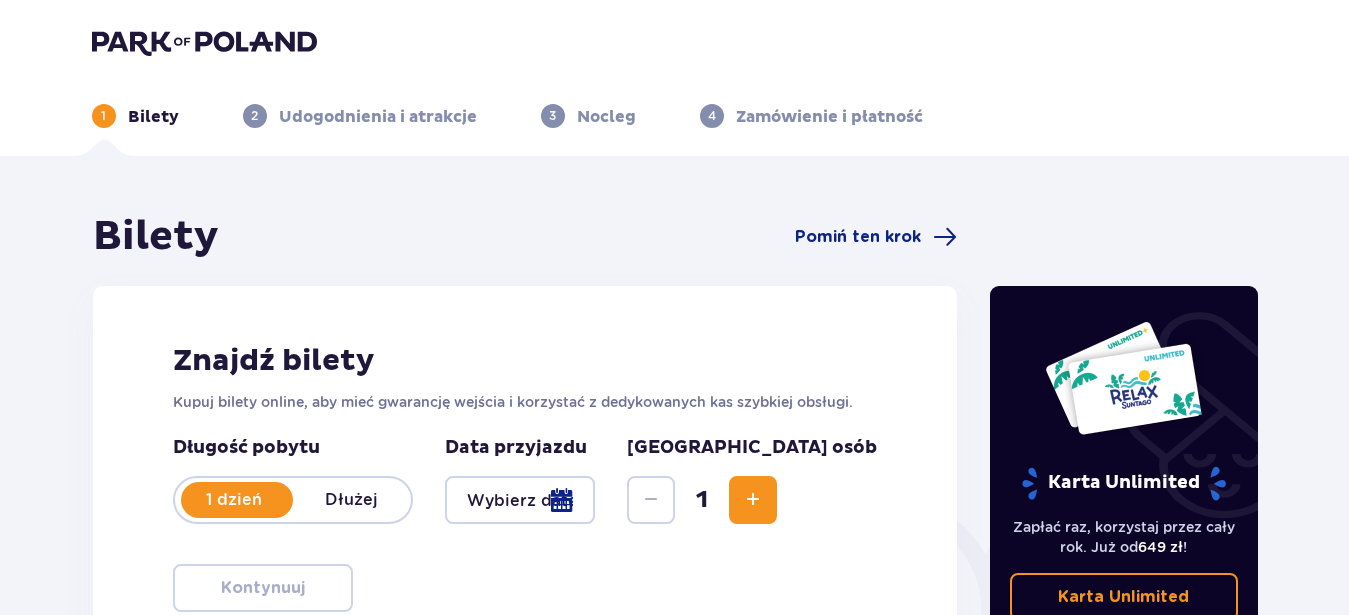 click at bounding box center [520, 500] 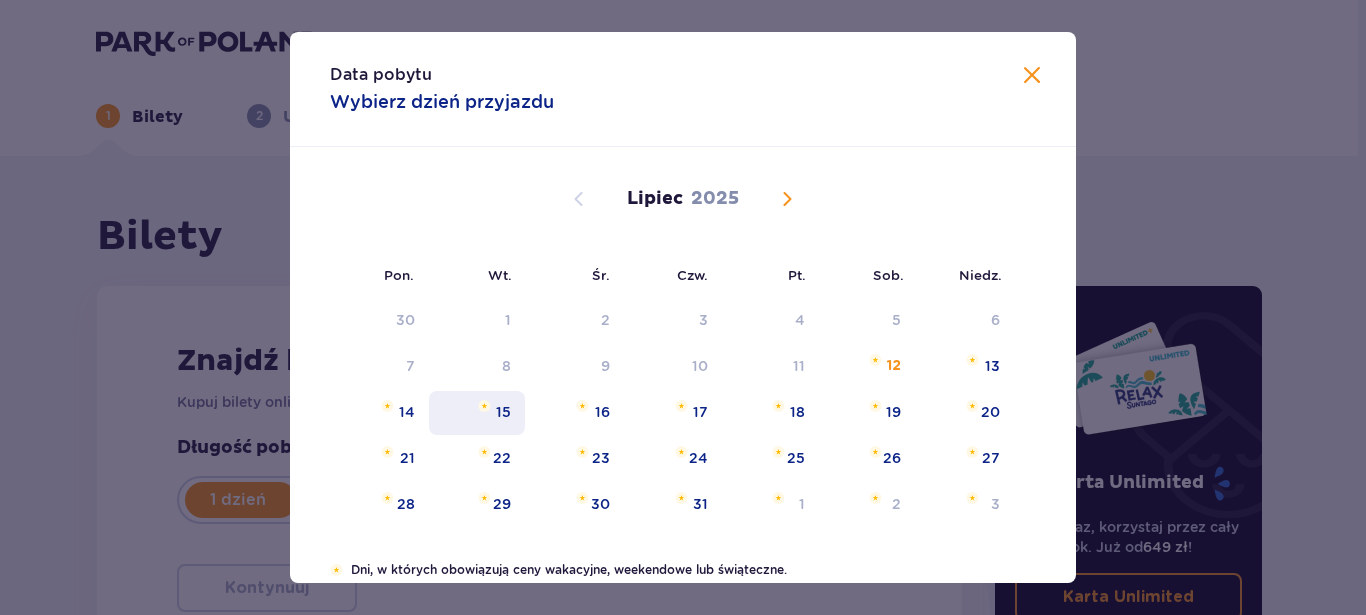 click on "15" at bounding box center (503, 412) 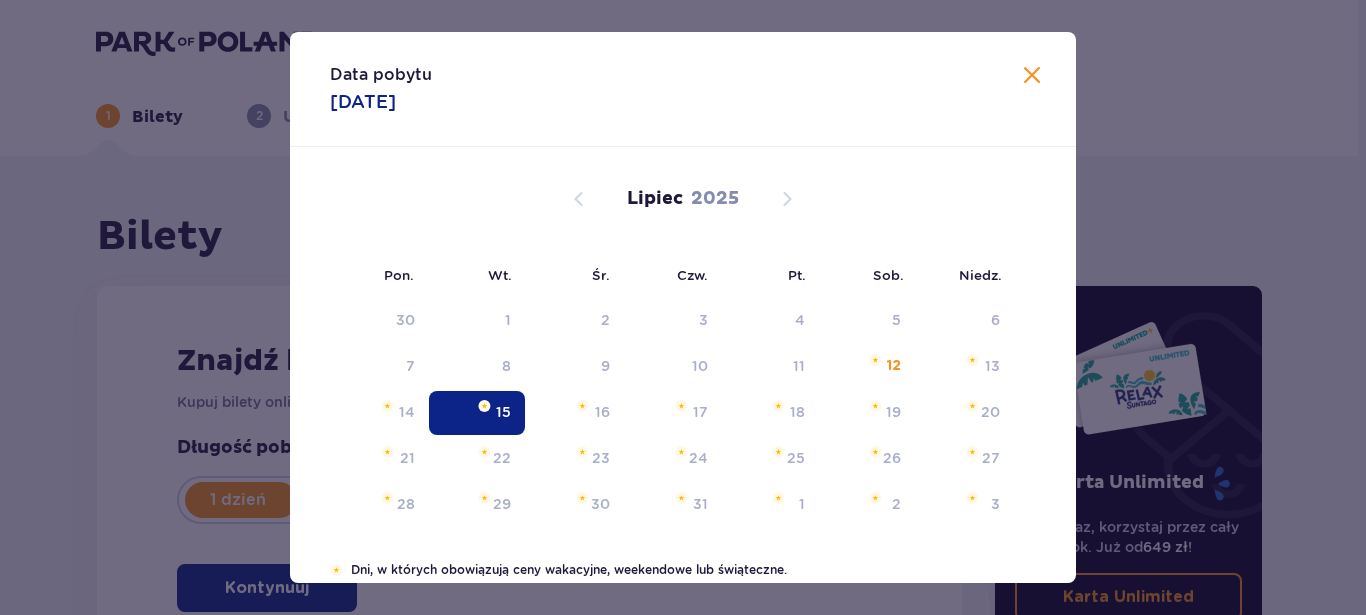 type on "[DATE]" 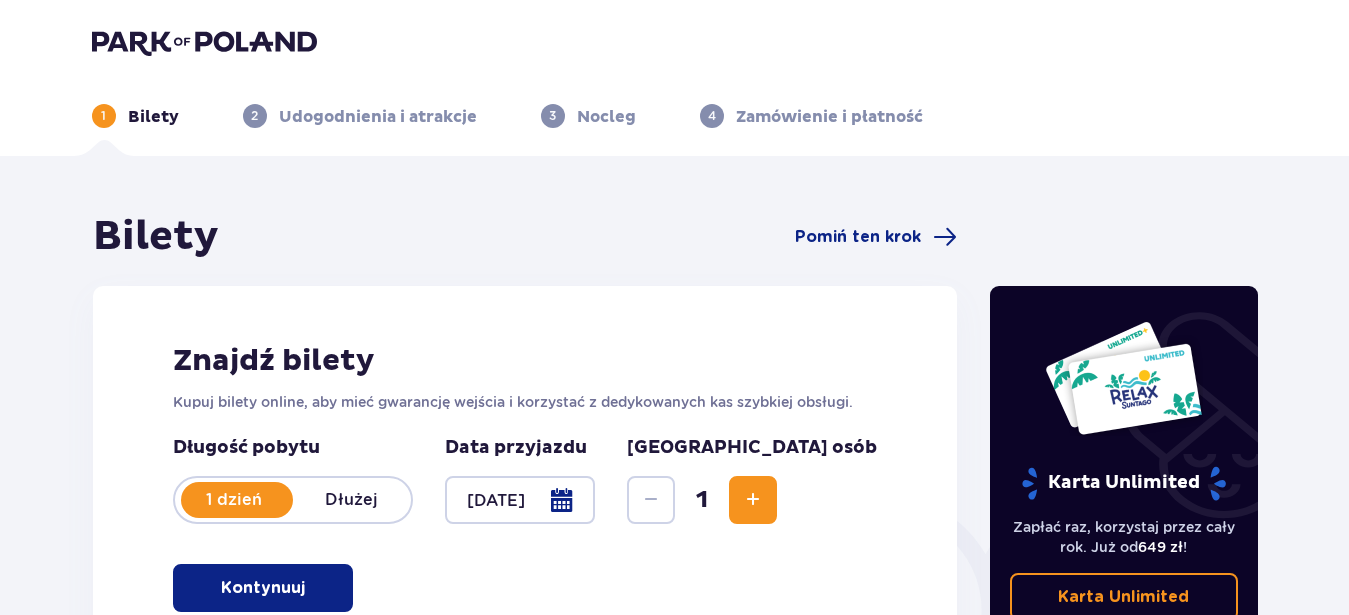 click on "Dłużej" at bounding box center [352, 500] 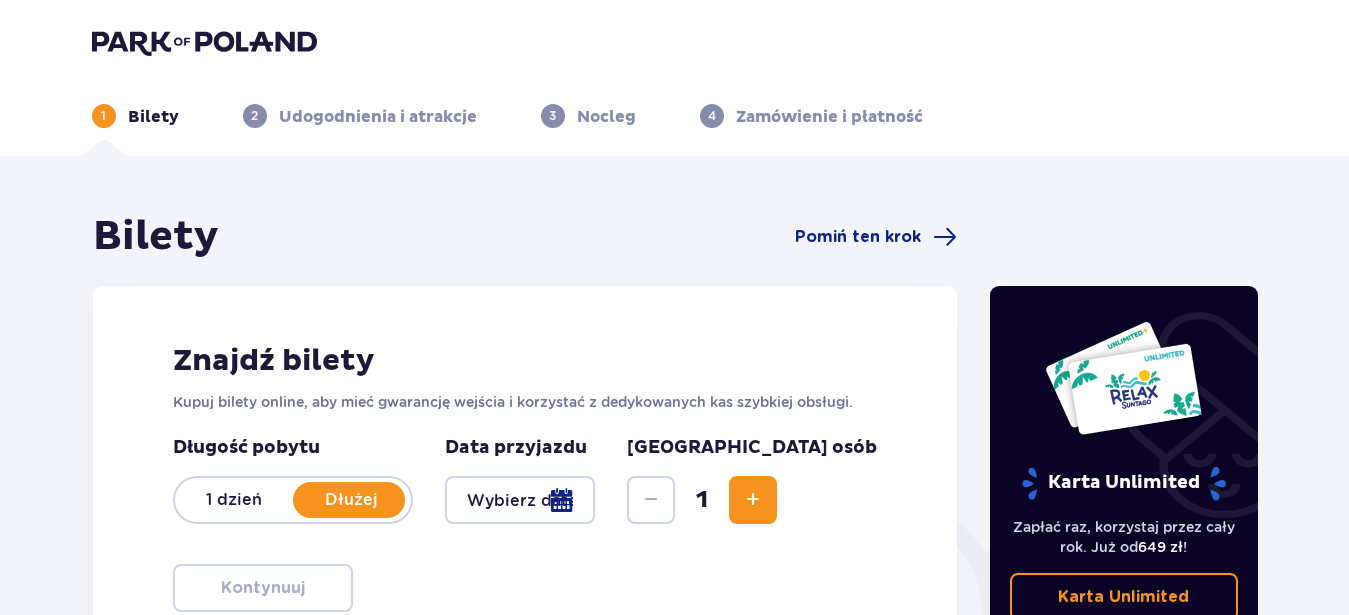 click at bounding box center [520, 500] 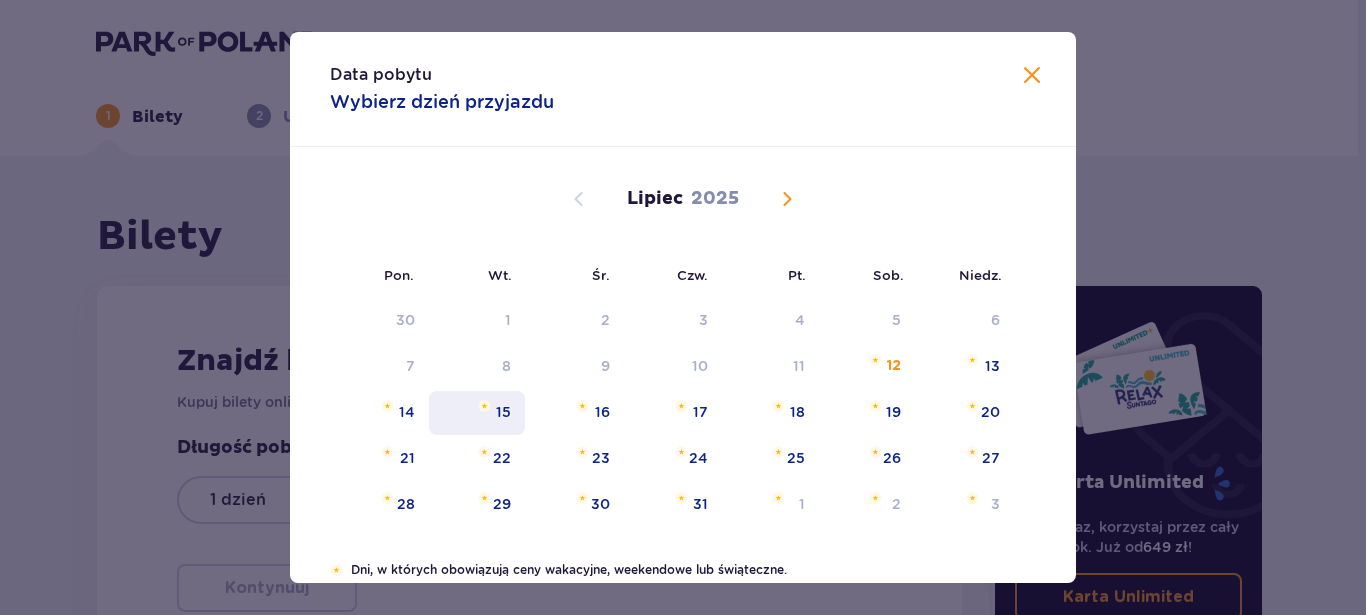 click on "15" at bounding box center [477, 413] 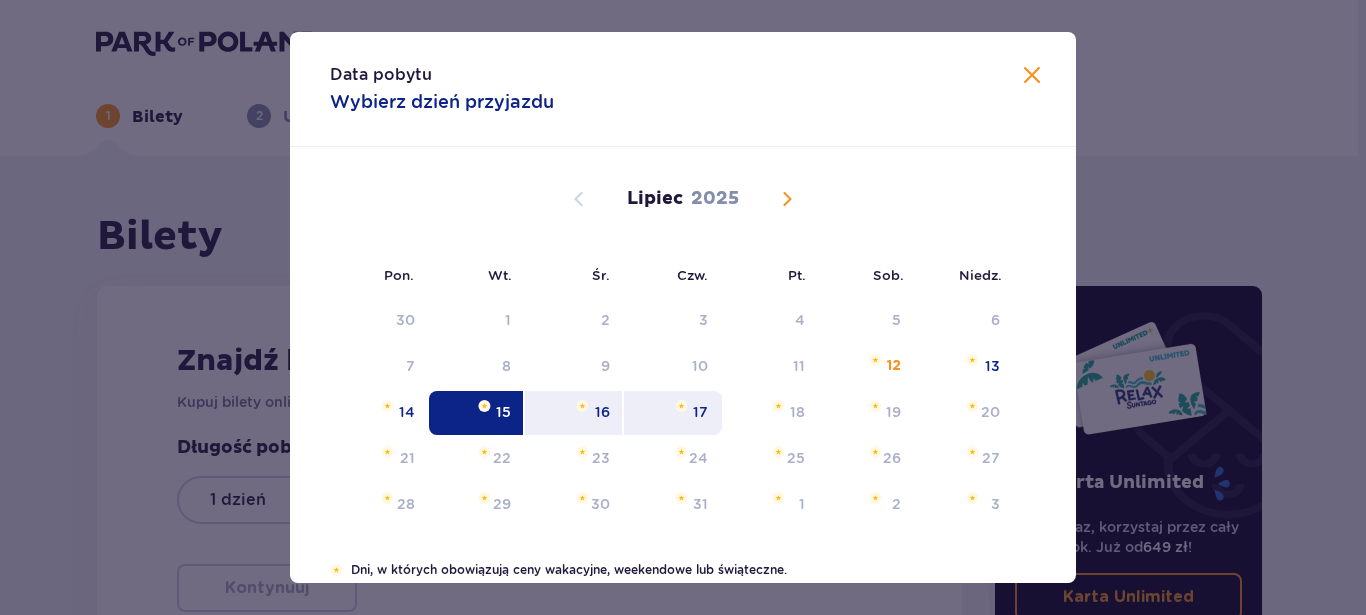 click on "17" at bounding box center [700, 412] 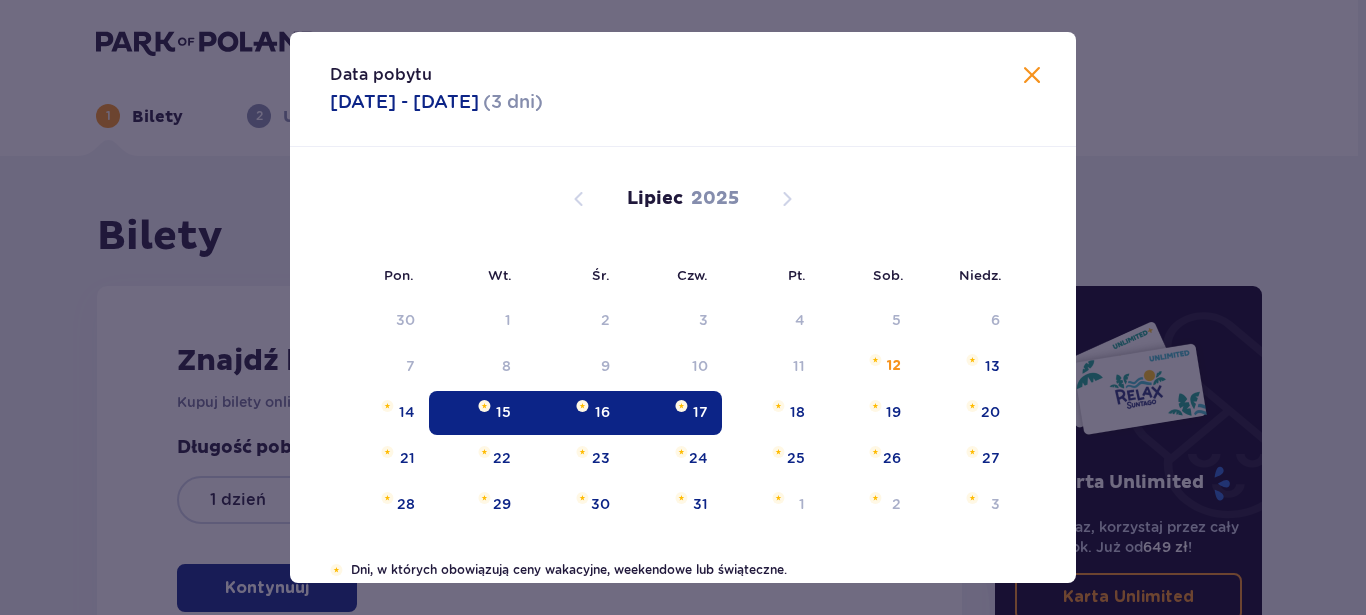type on "[DATE] - [DATE]" 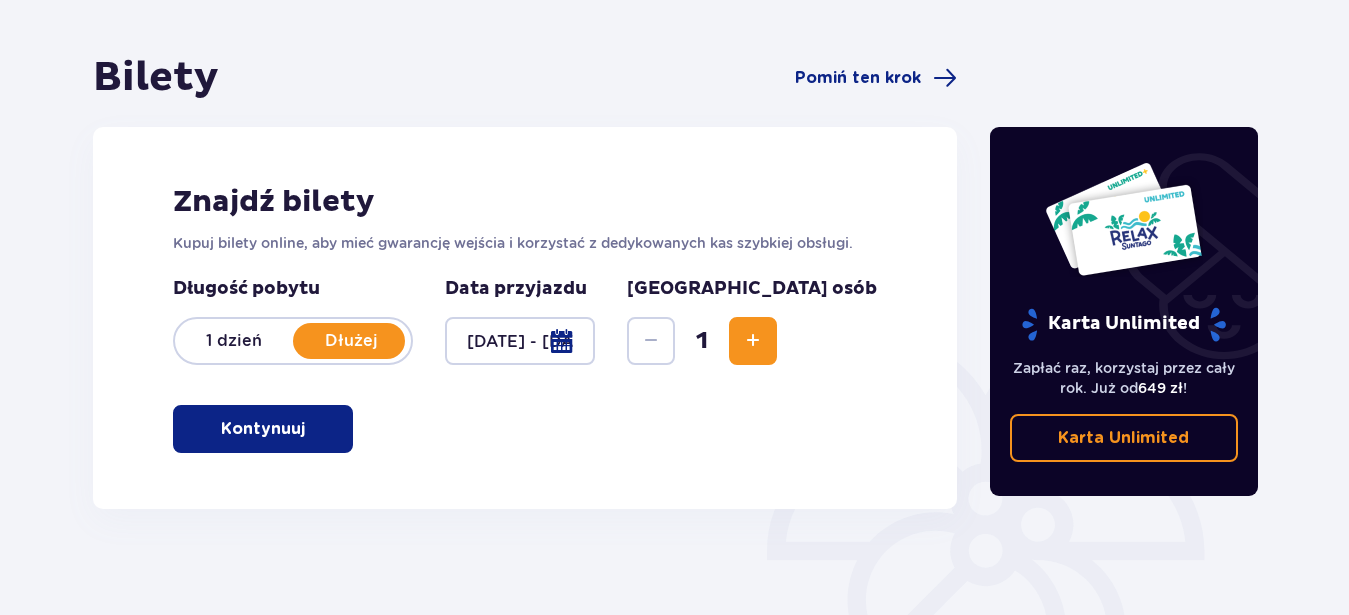 scroll, scrollTop: 204, scrollLeft: 0, axis: vertical 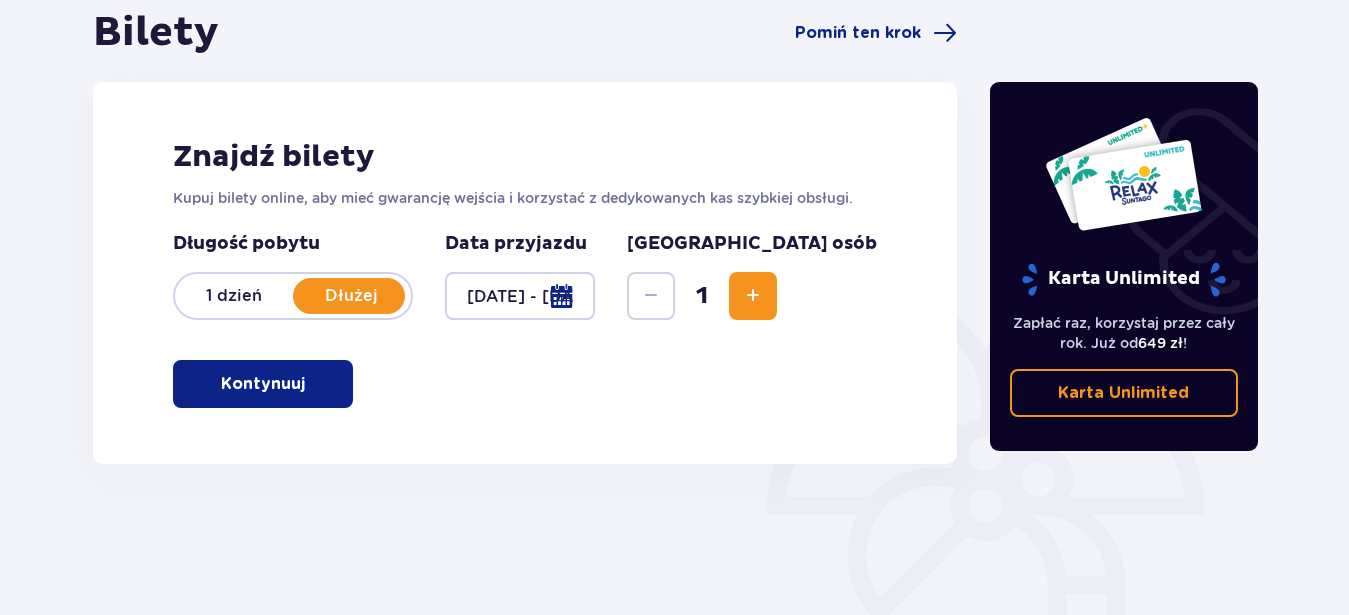 click at bounding box center [753, 296] 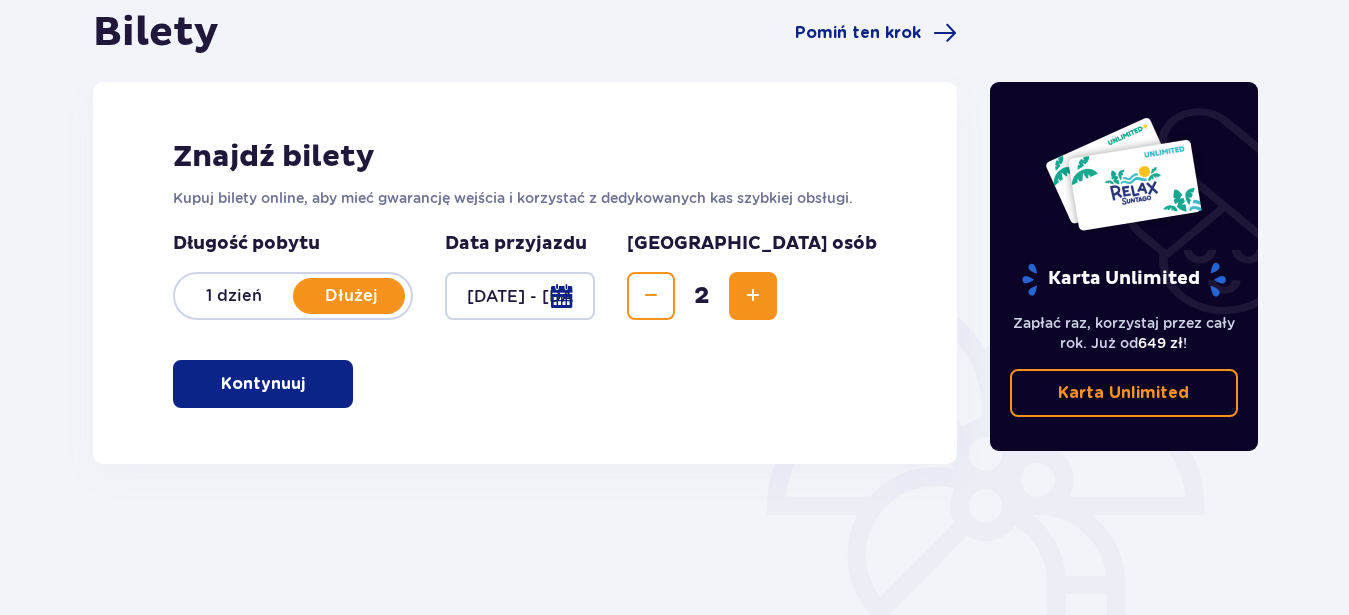 click at bounding box center (753, 296) 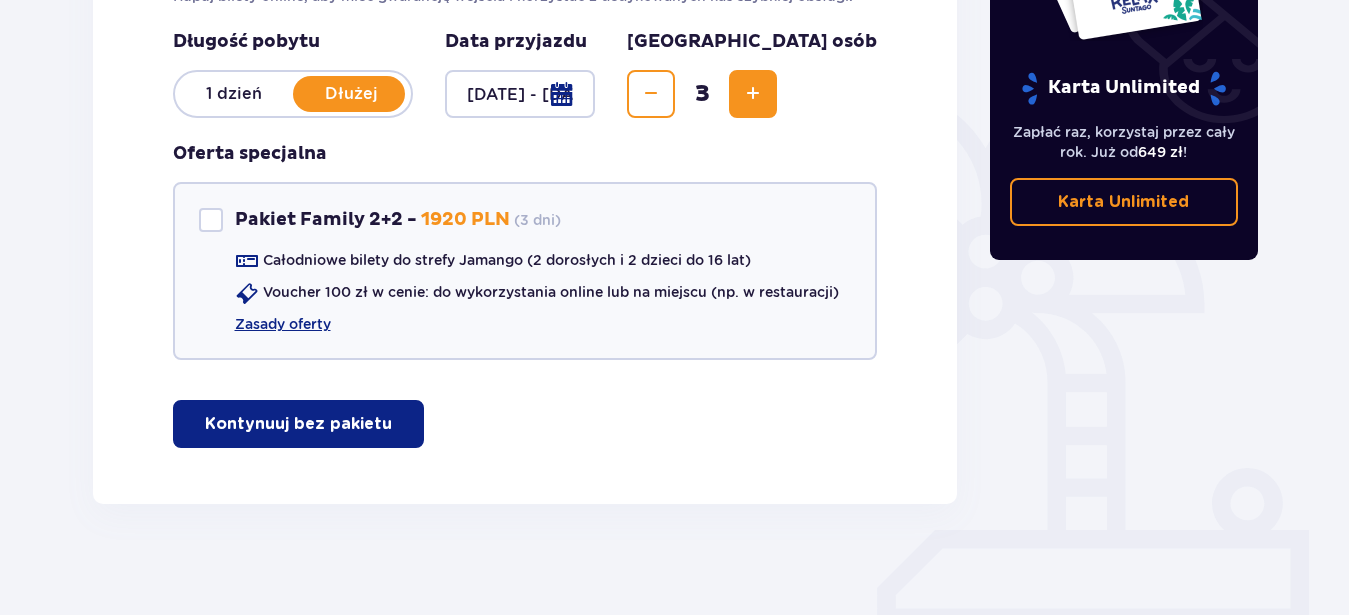 scroll, scrollTop: 408, scrollLeft: 0, axis: vertical 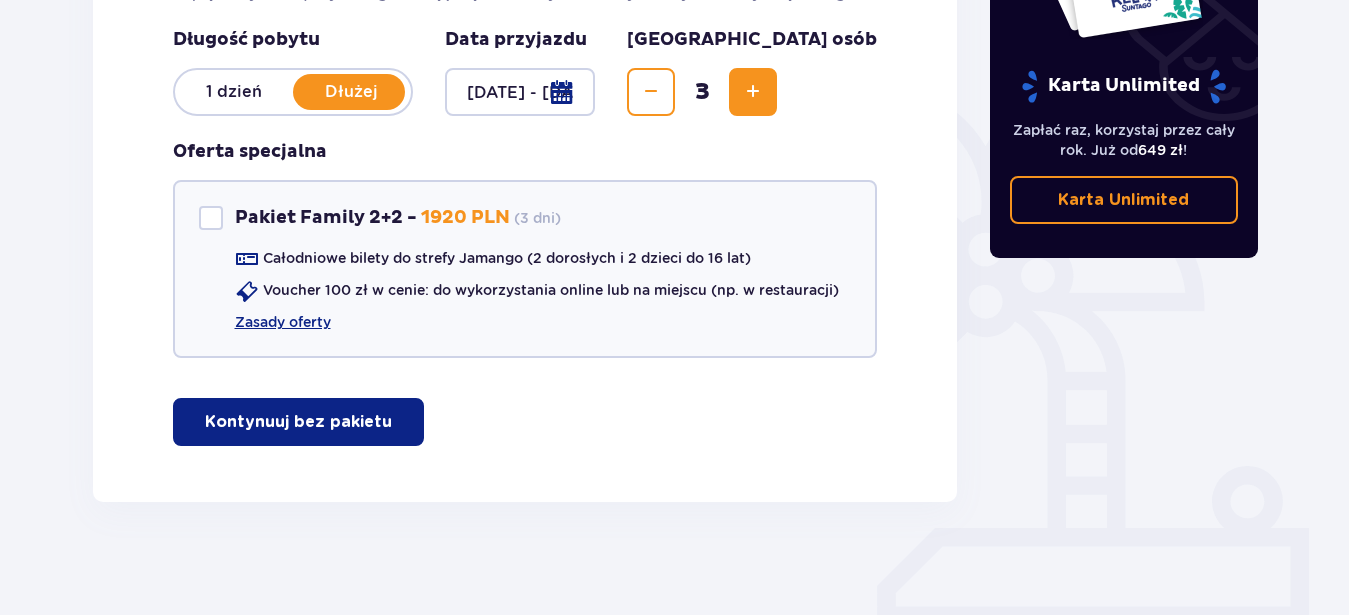click on "Kontynuuj bez pakietu" at bounding box center [298, 422] 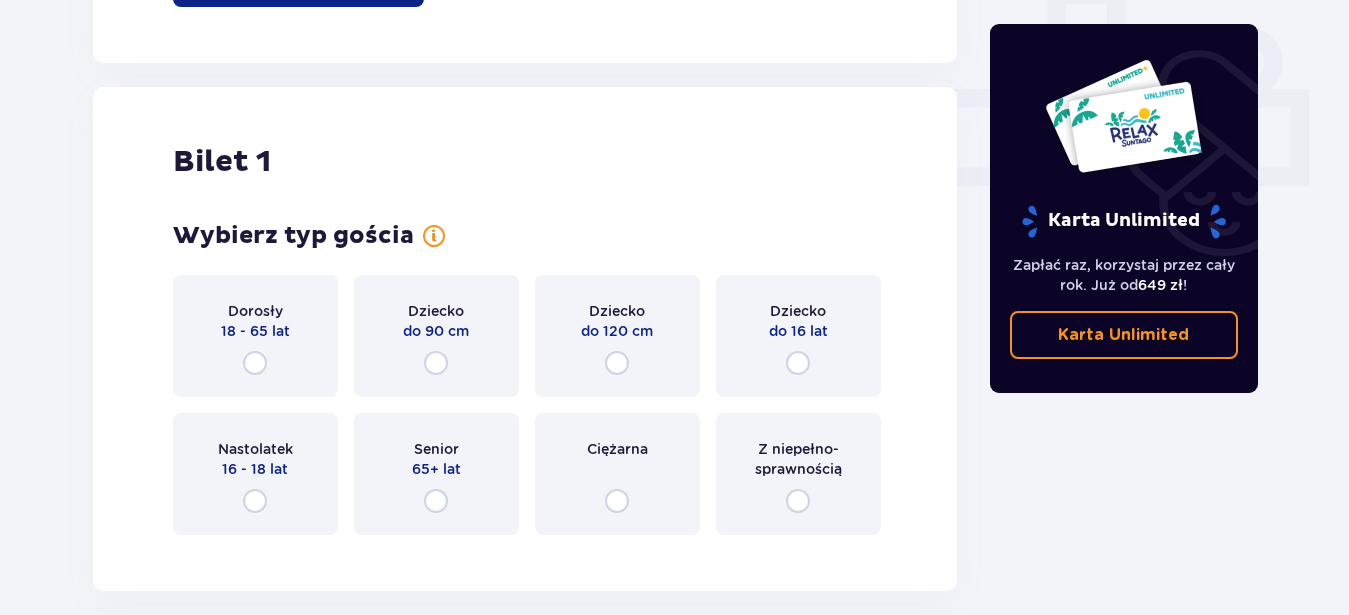 scroll, scrollTop: 910, scrollLeft: 0, axis: vertical 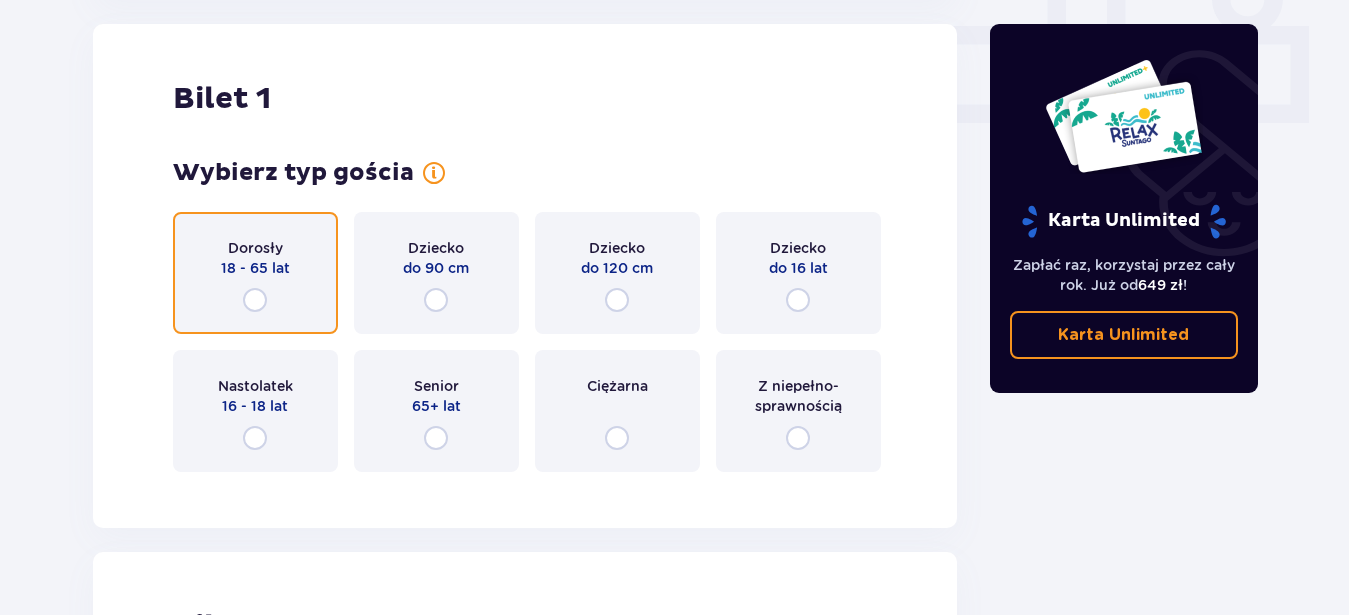 click at bounding box center [255, 300] 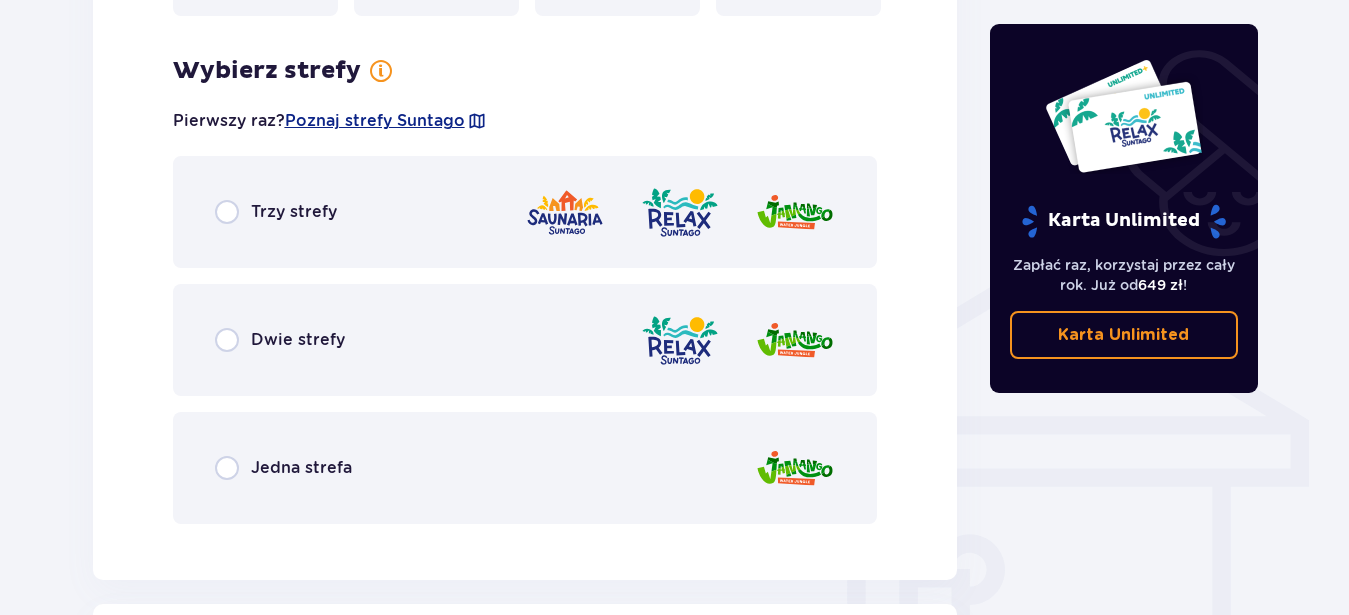 scroll, scrollTop: 1398, scrollLeft: 0, axis: vertical 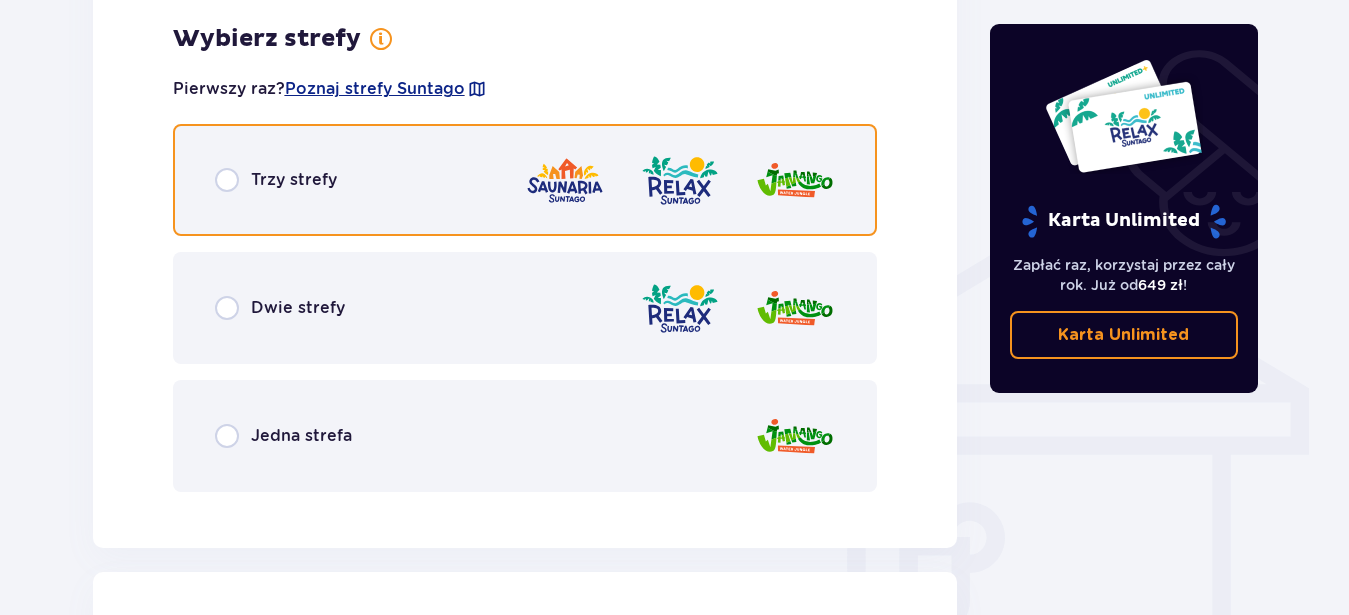 click at bounding box center [227, 180] 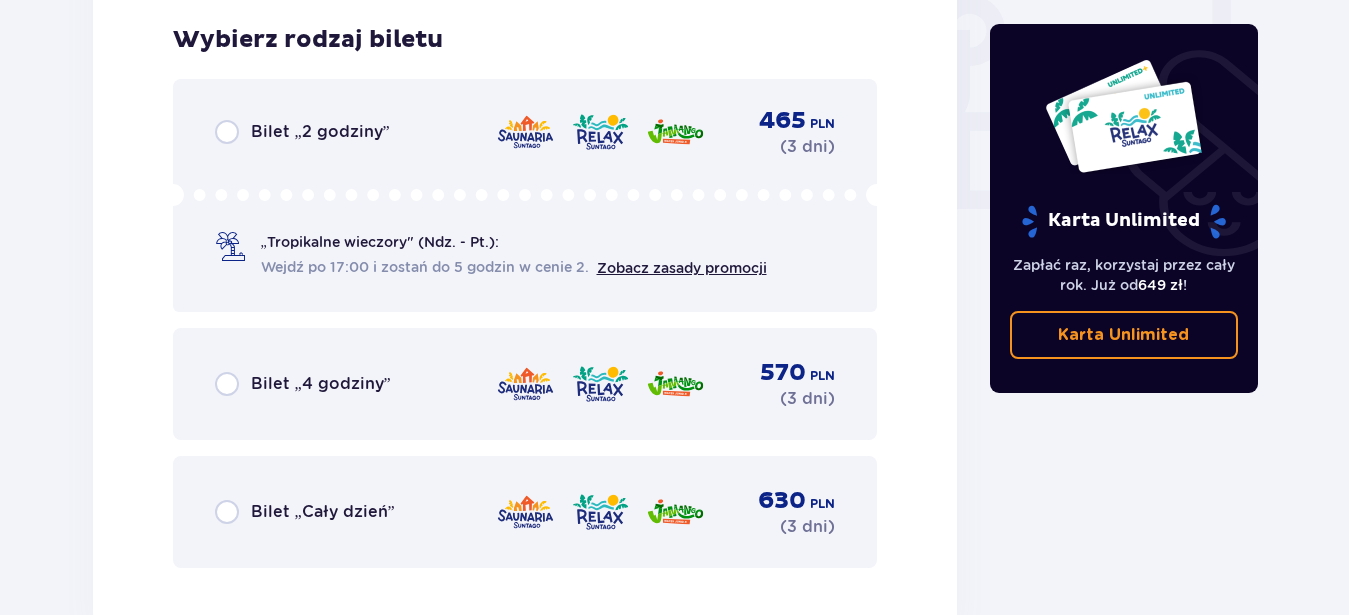 scroll, scrollTop: 1906, scrollLeft: 0, axis: vertical 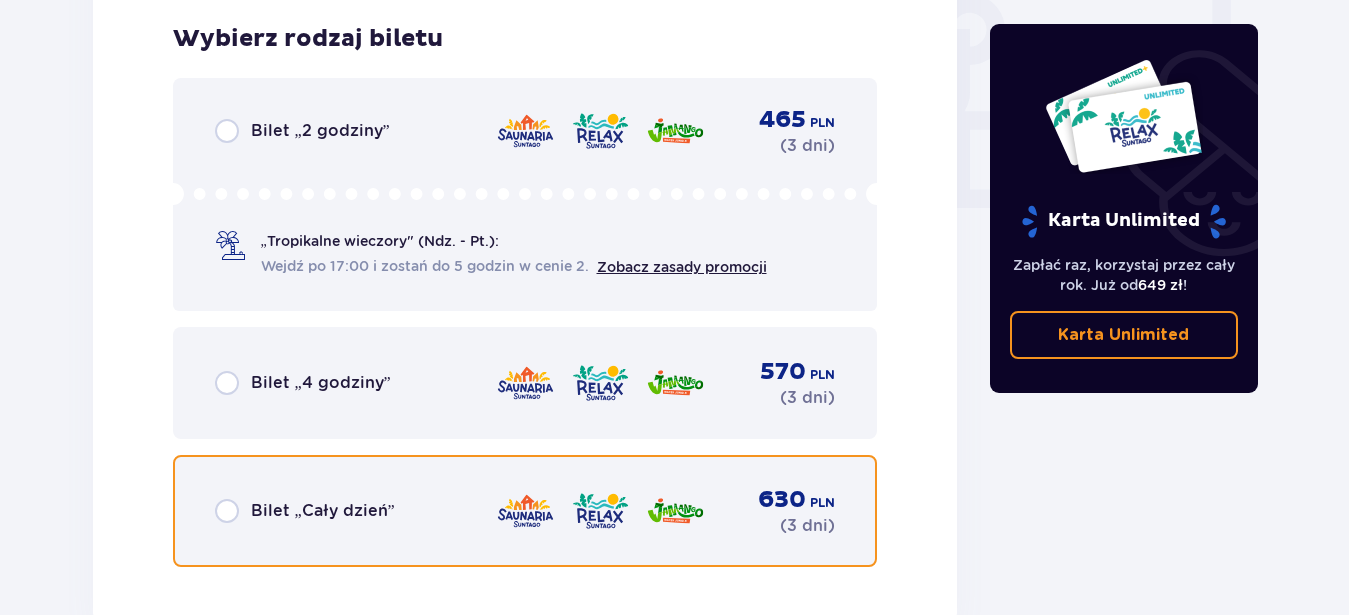 click at bounding box center (227, 511) 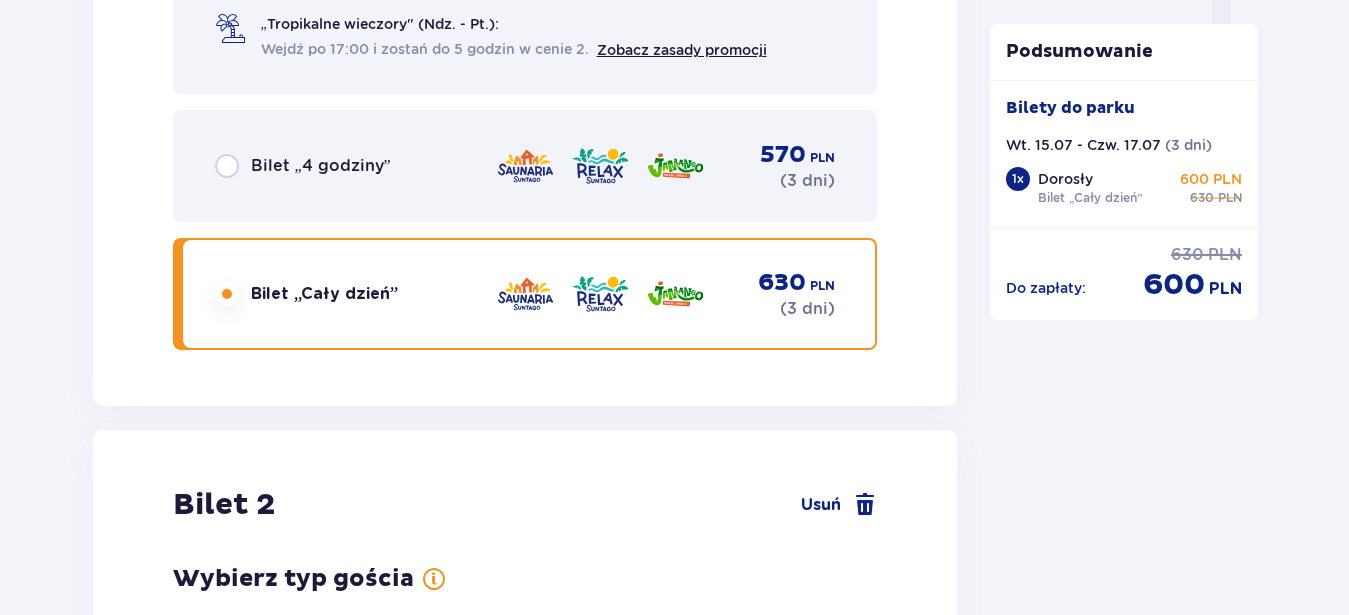 scroll, scrollTop: 2529, scrollLeft: 0, axis: vertical 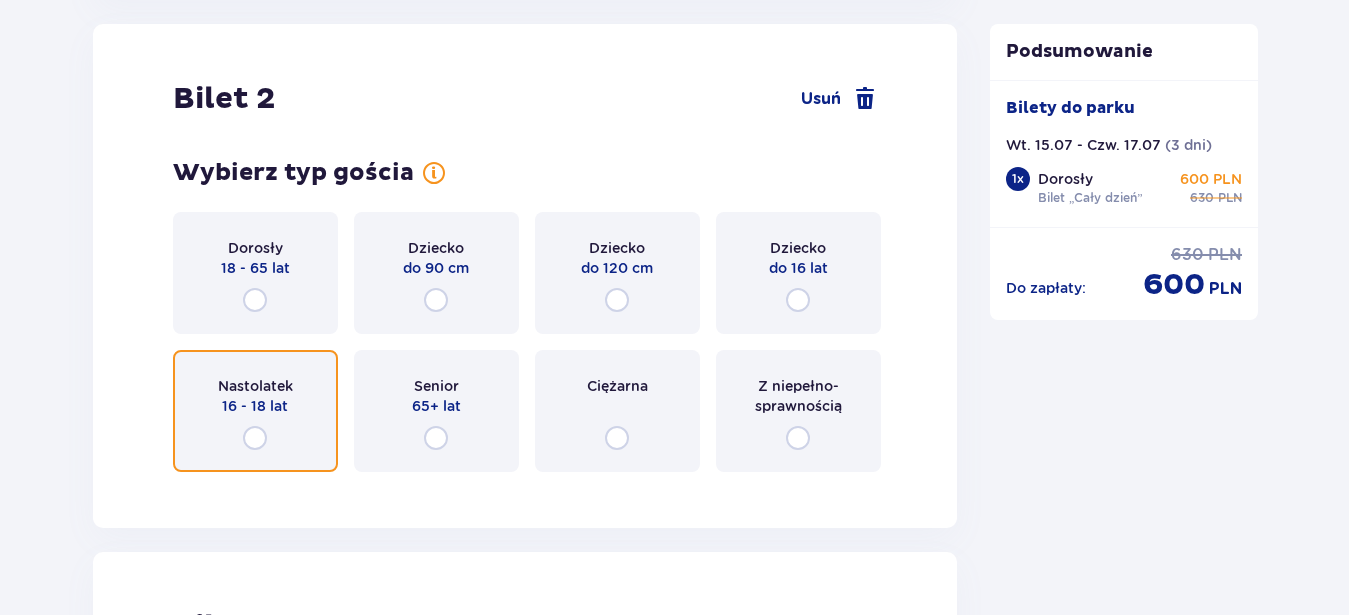 click at bounding box center (255, 438) 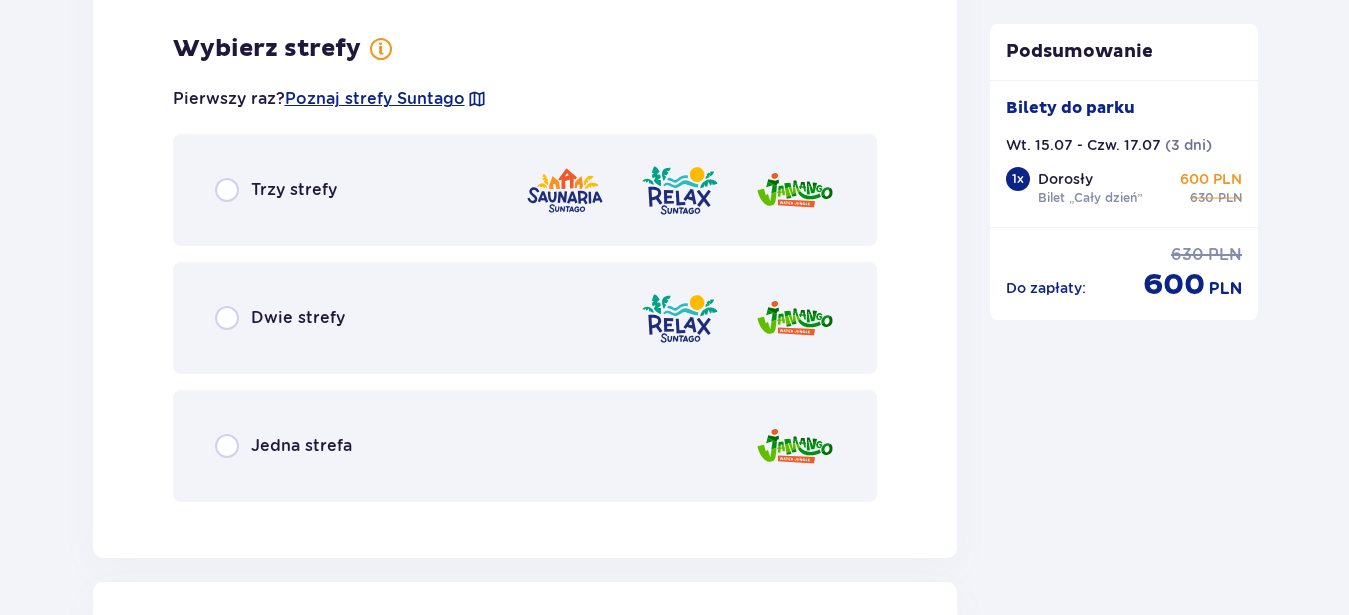 scroll, scrollTop: 3017, scrollLeft: 0, axis: vertical 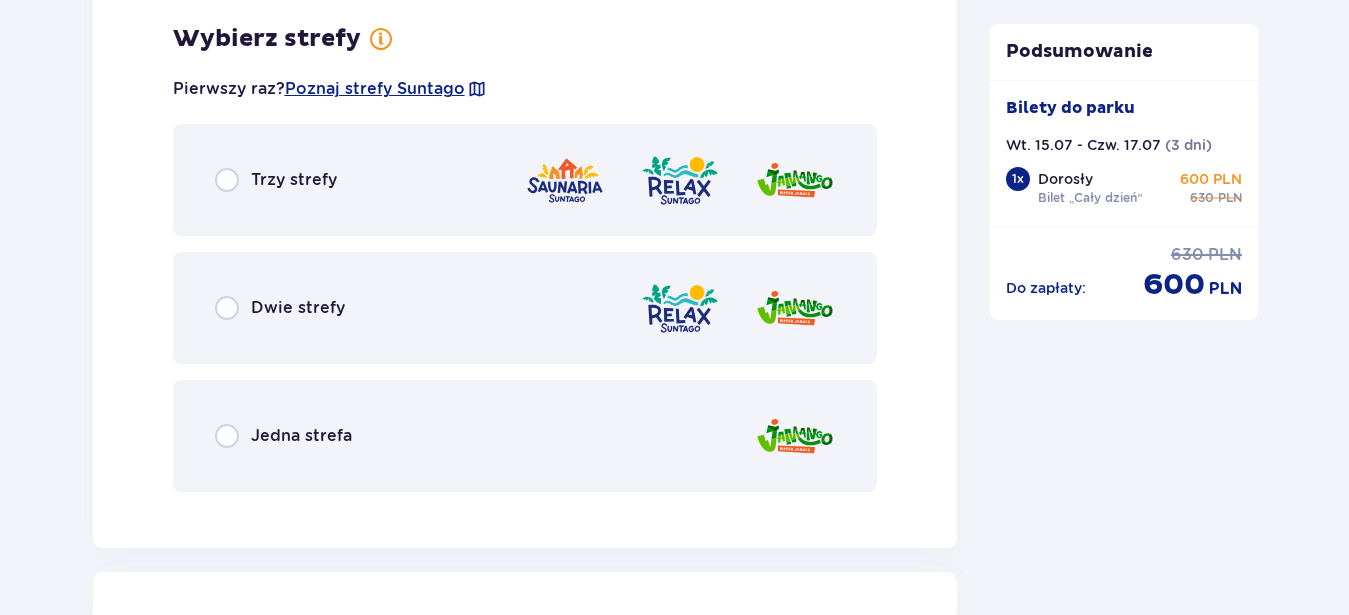 click on "Trzy strefy" at bounding box center (276, 180) 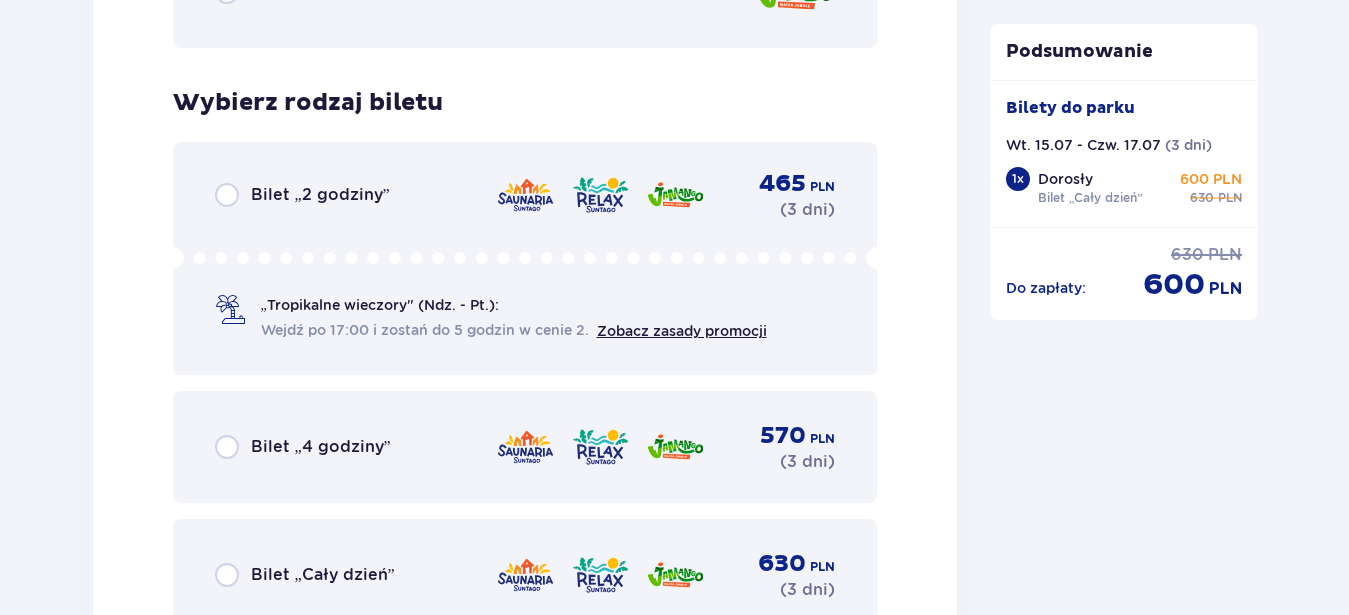 scroll, scrollTop: 3525, scrollLeft: 0, axis: vertical 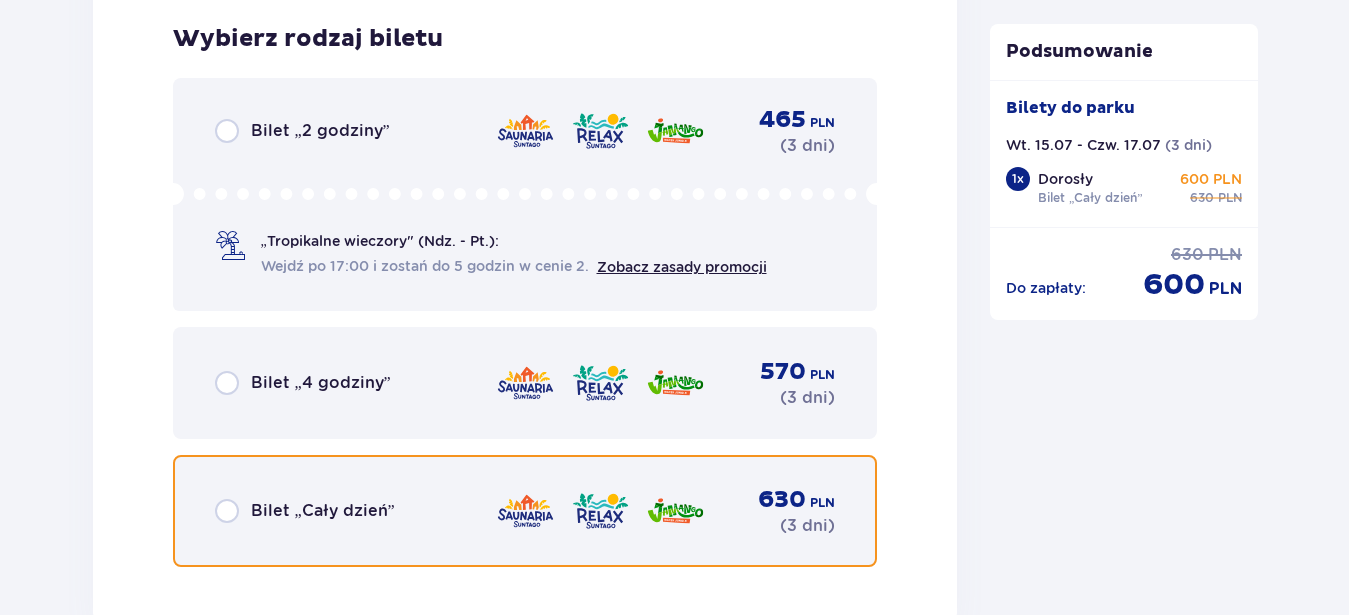 click at bounding box center [227, 511] 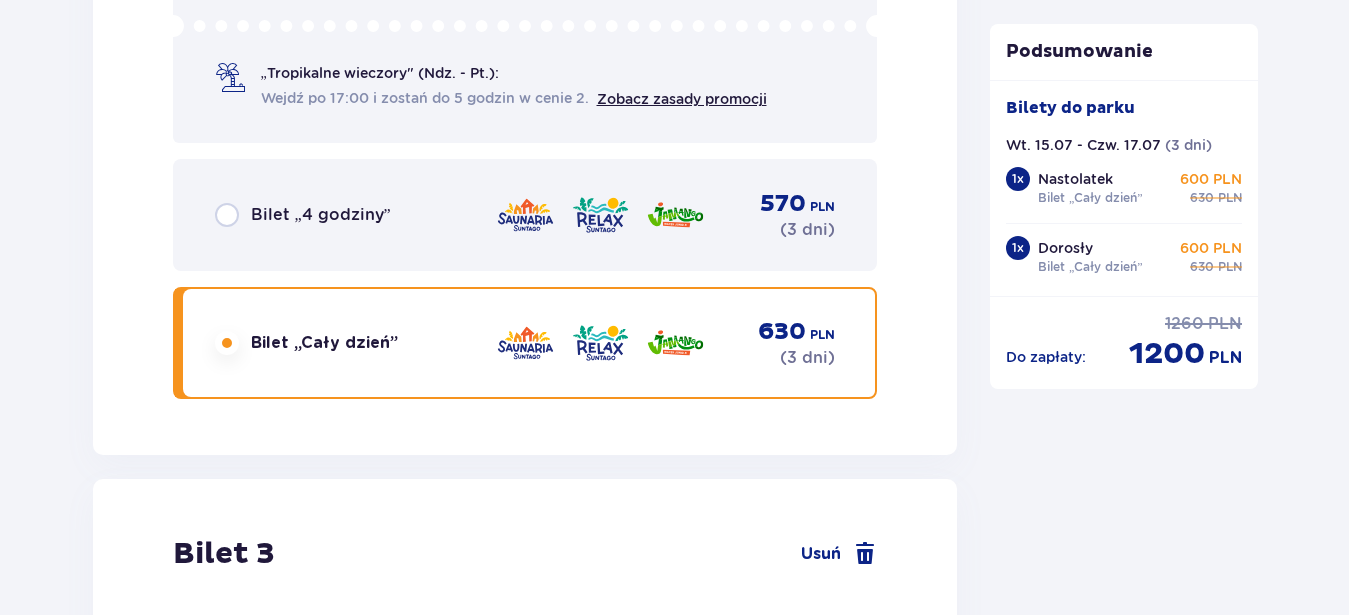 scroll, scrollTop: 4148, scrollLeft: 0, axis: vertical 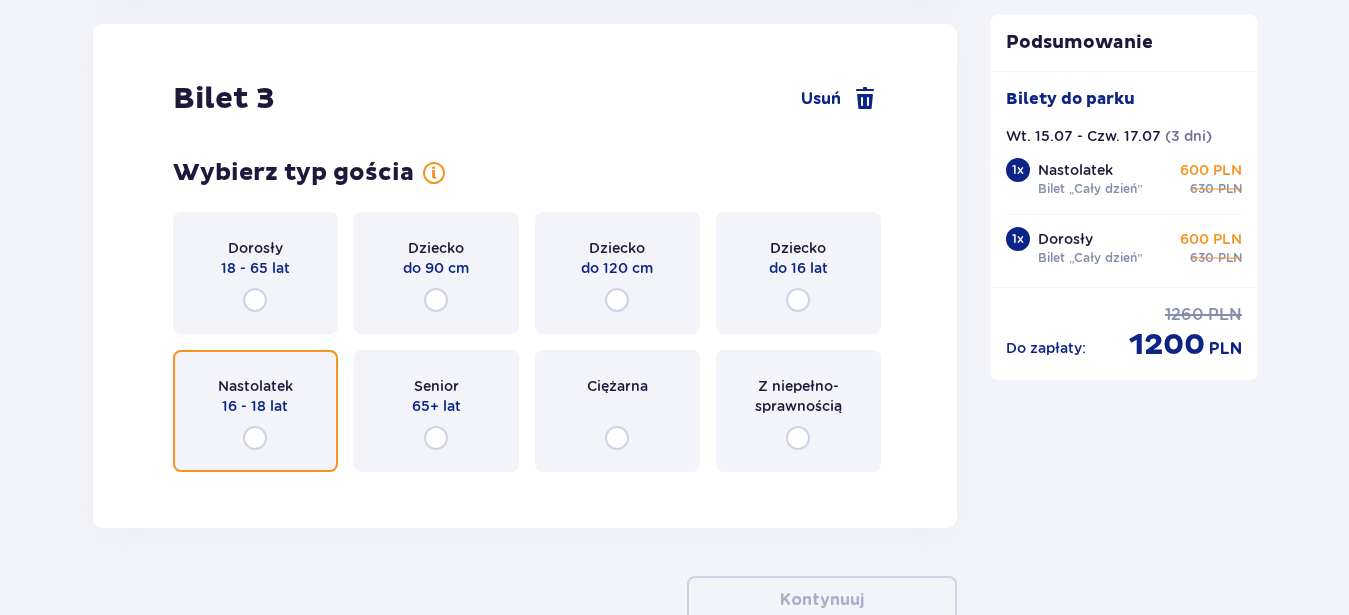 click at bounding box center [255, 438] 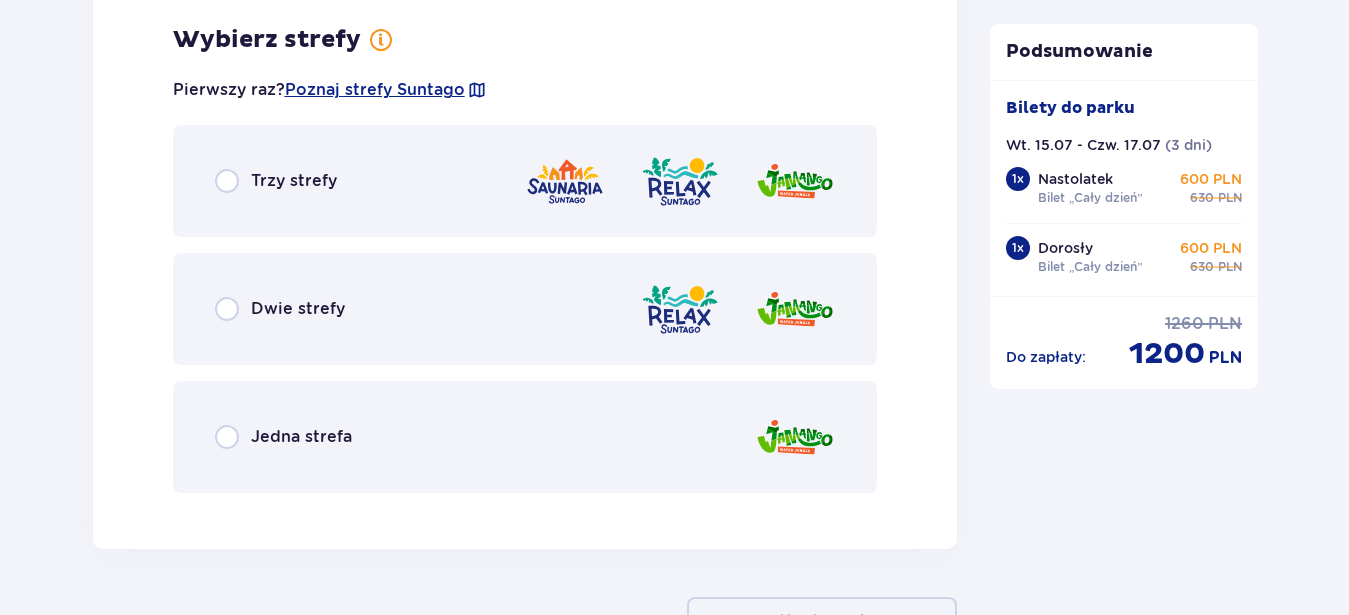 scroll, scrollTop: 4636, scrollLeft: 0, axis: vertical 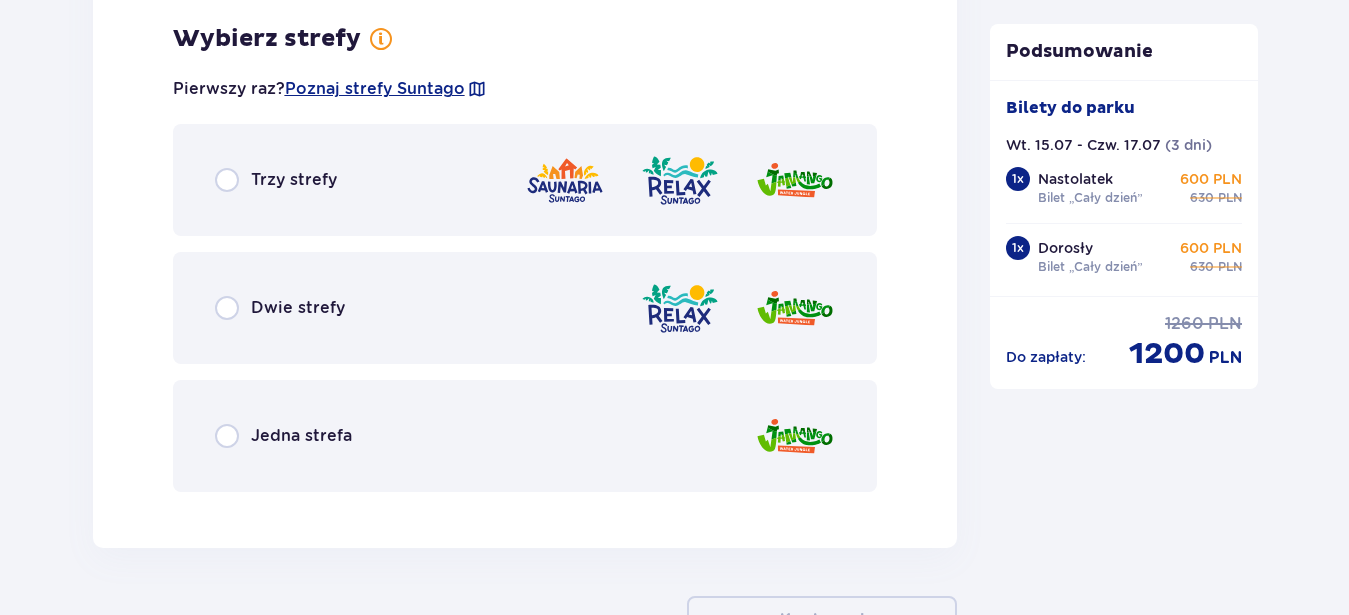 click on "Trzy strefy" at bounding box center [525, 180] 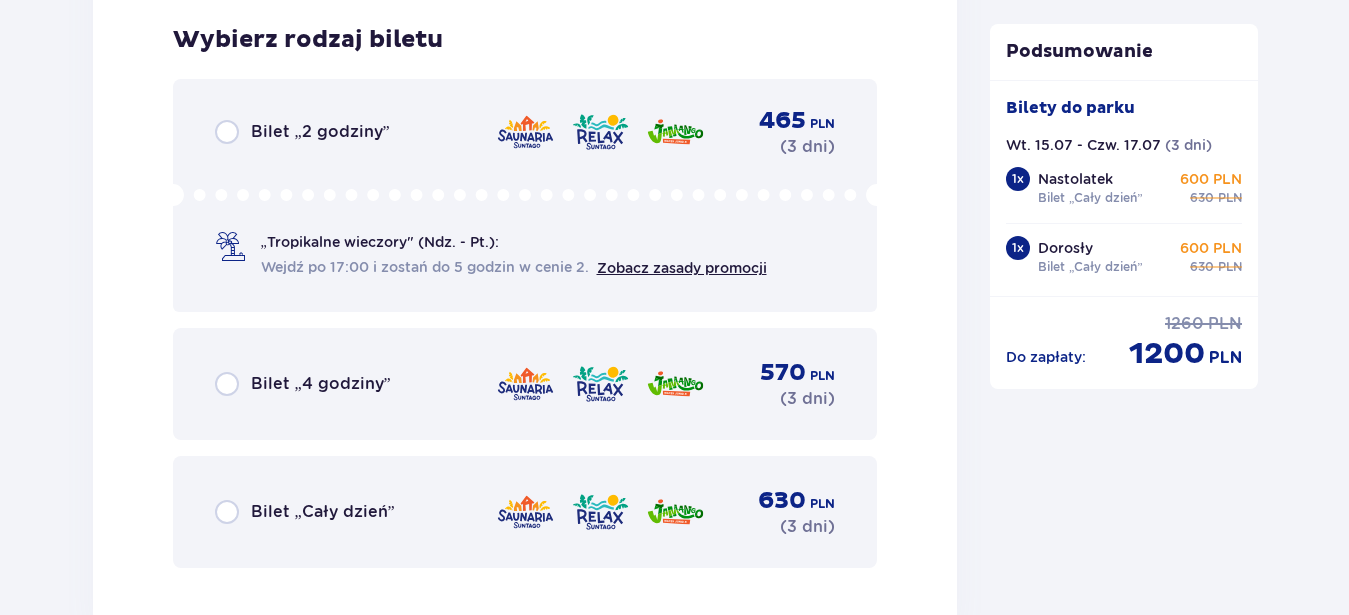 scroll, scrollTop: 5144, scrollLeft: 0, axis: vertical 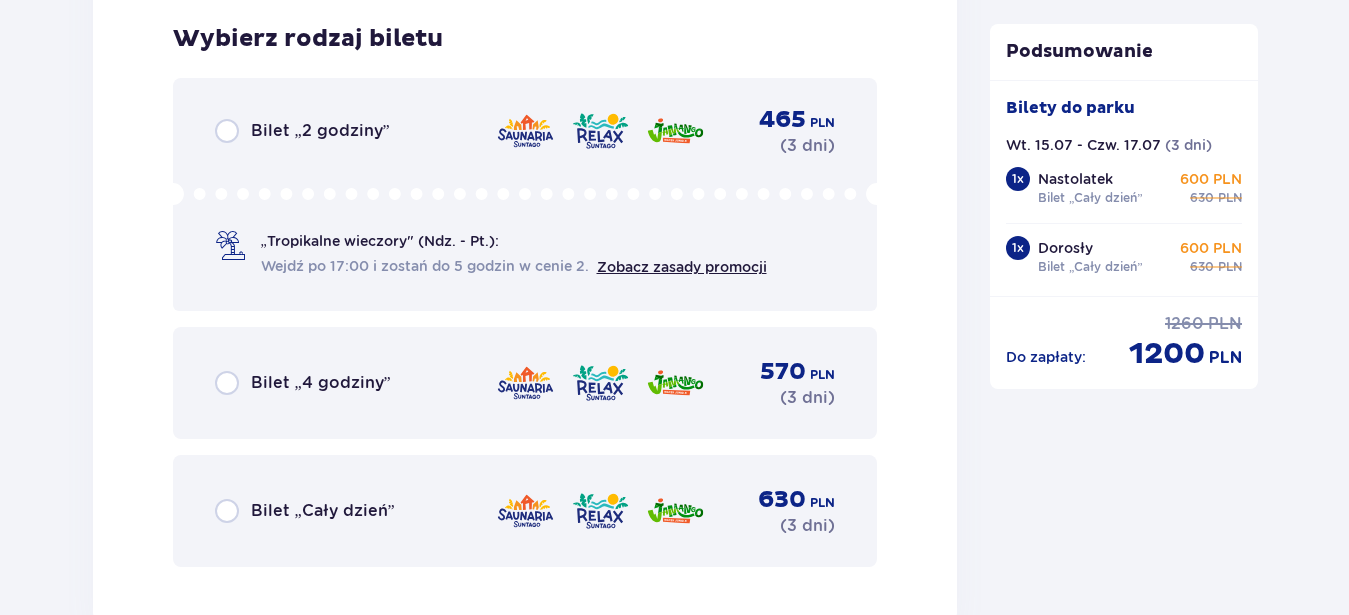 click on "Bilet „Cały dzień”" at bounding box center [305, 511] 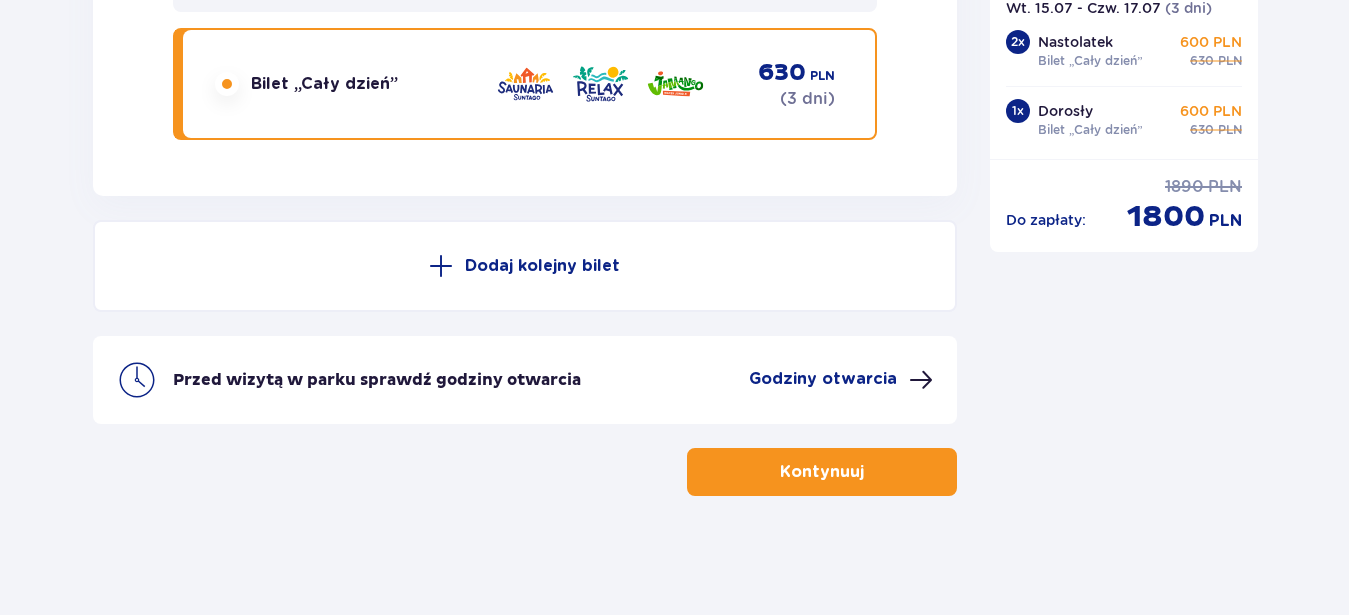 scroll, scrollTop: 5572, scrollLeft: 0, axis: vertical 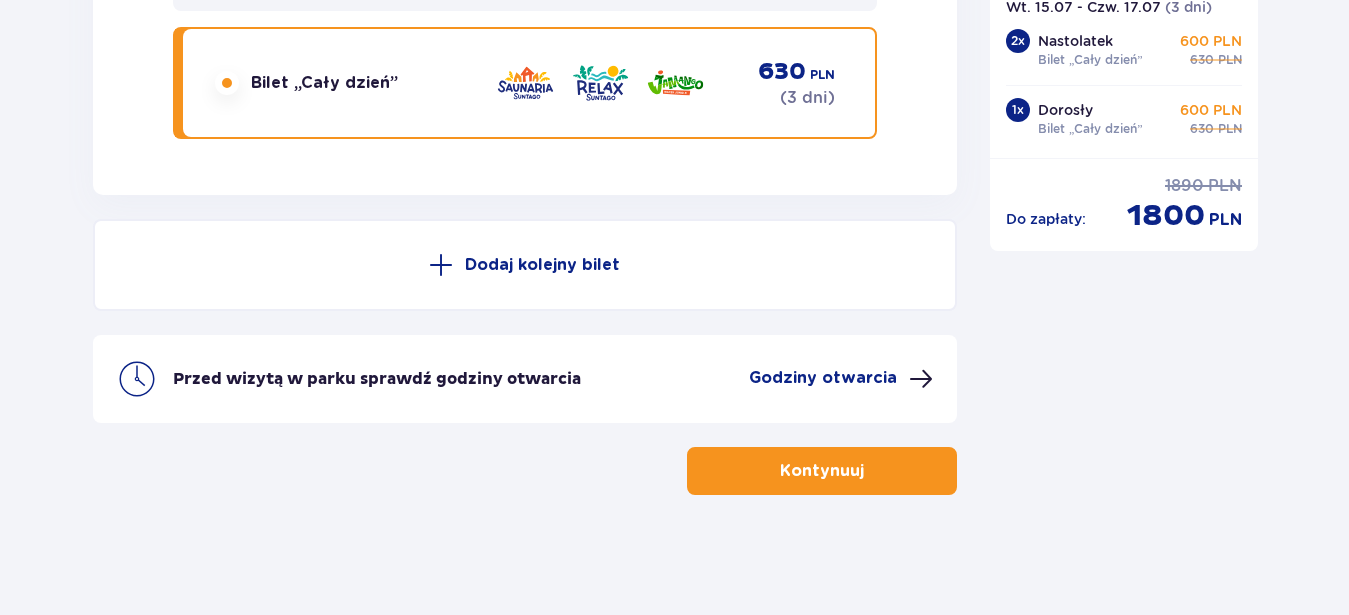 click on "Kontynuuj" at bounding box center [822, 471] 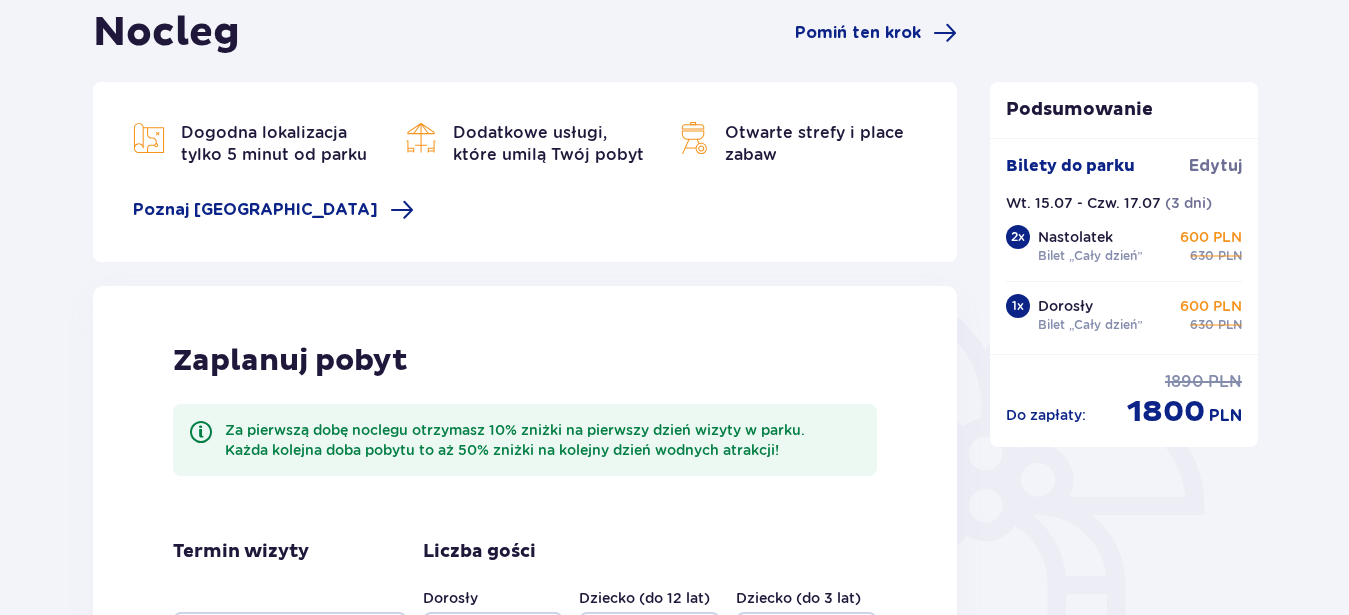 scroll, scrollTop: 587, scrollLeft: 0, axis: vertical 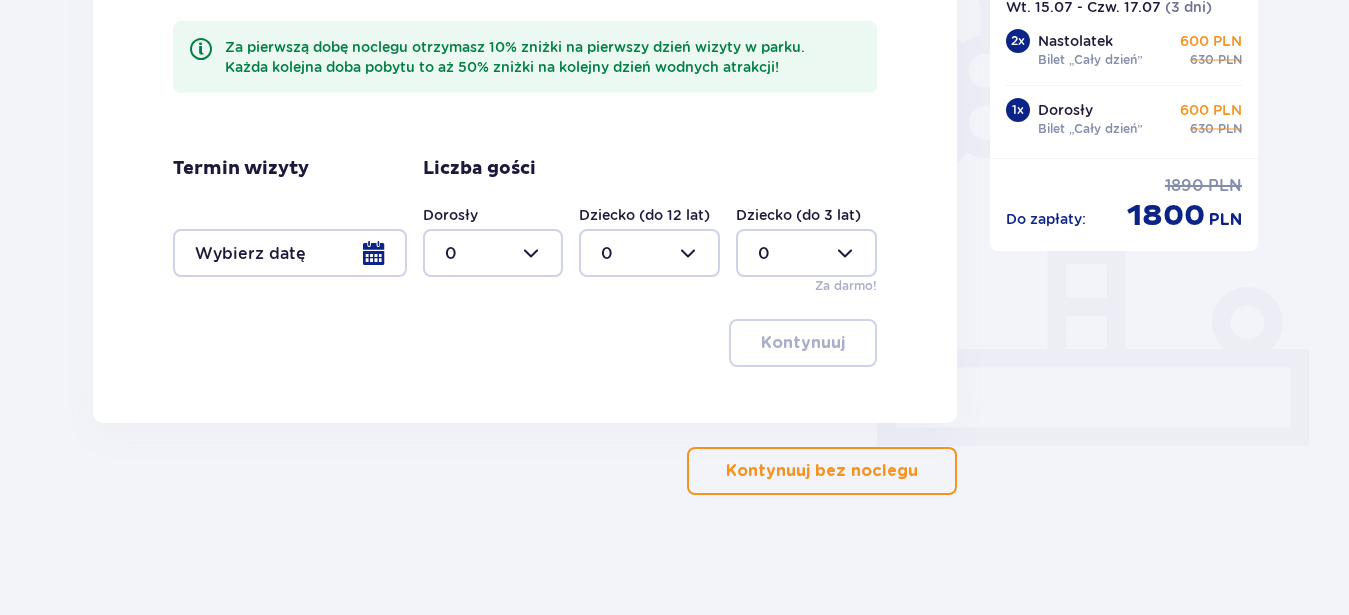 click at bounding box center [290, 253] 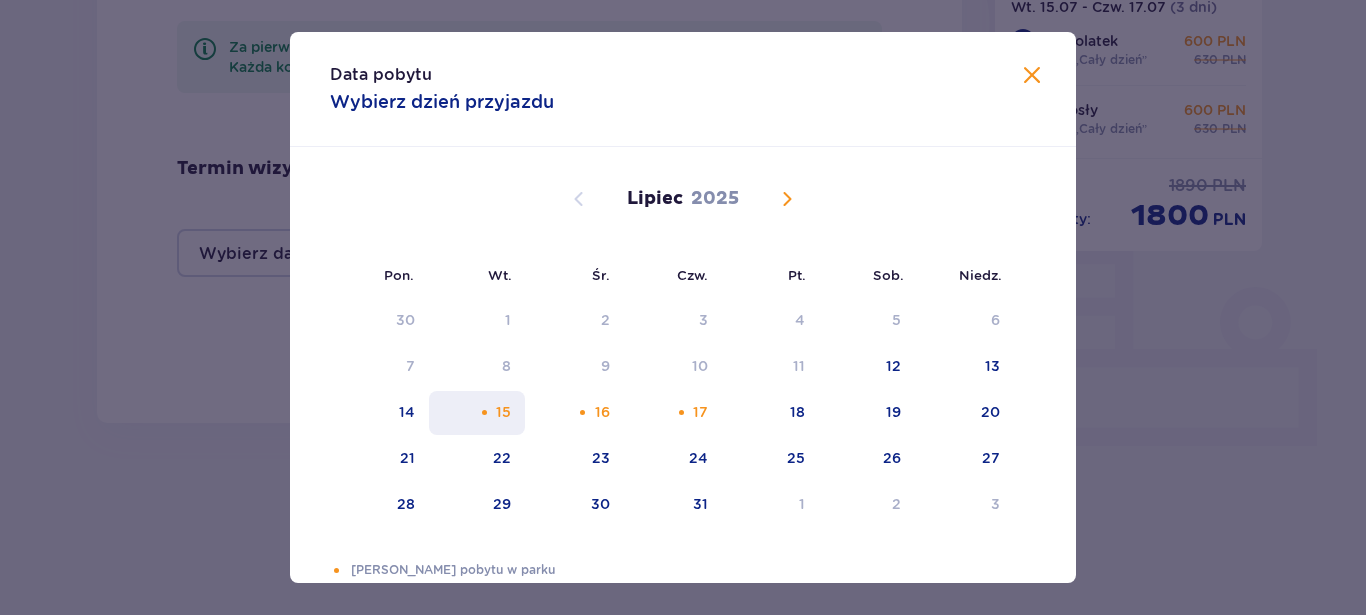 click on "15" at bounding box center (477, 413) 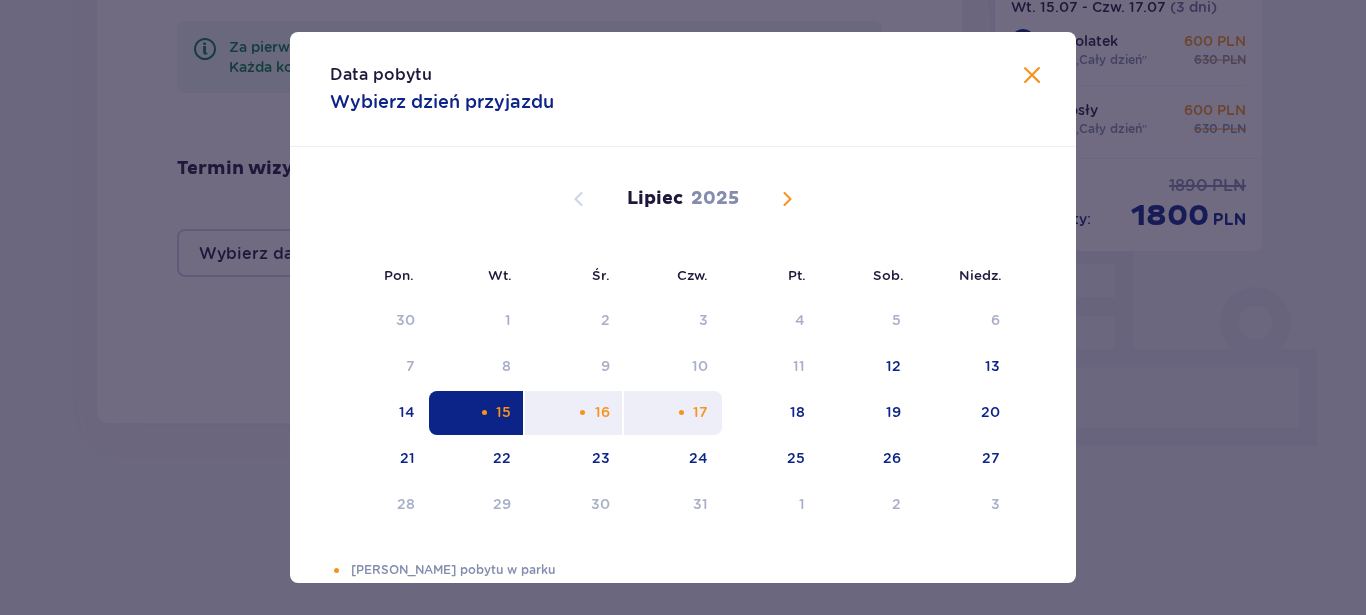 click at bounding box center (681, 412) 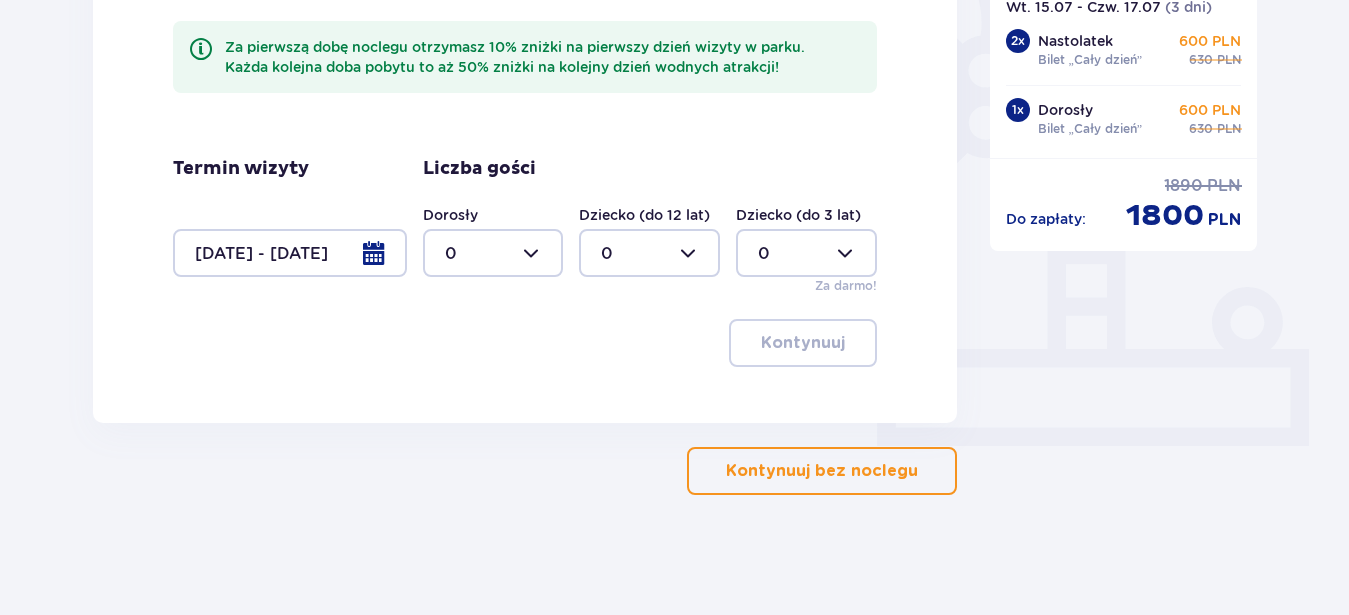 click at bounding box center (493, 253) 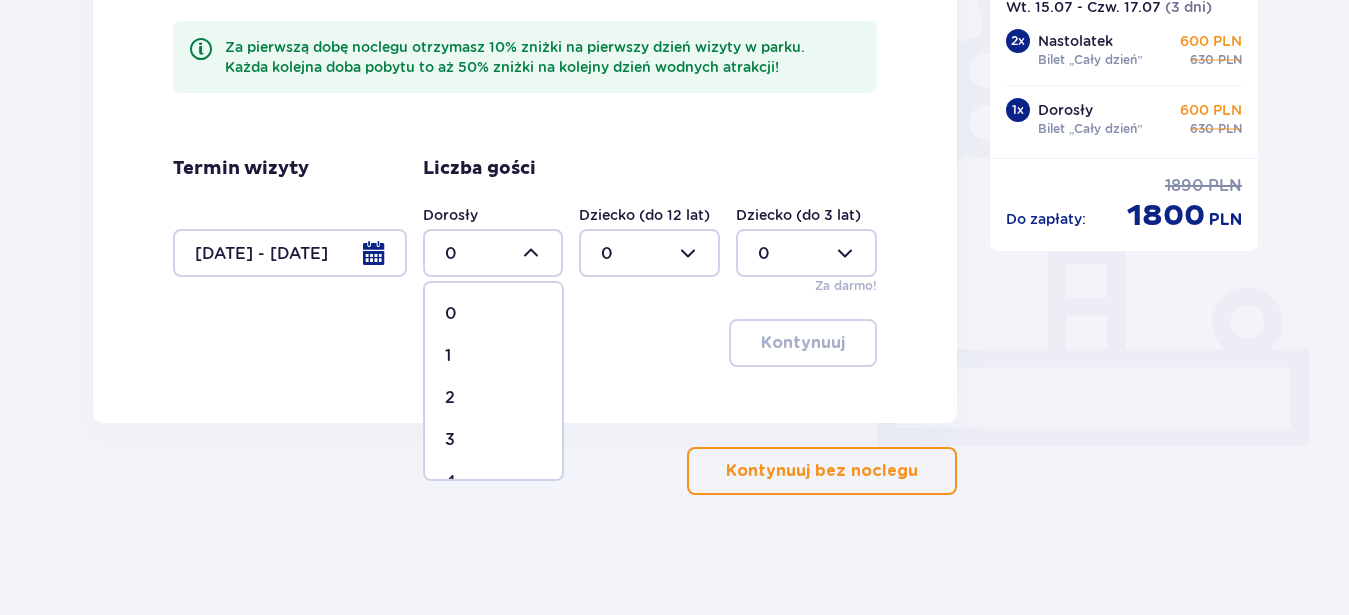 scroll, scrollTop: 114, scrollLeft: 0, axis: vertical 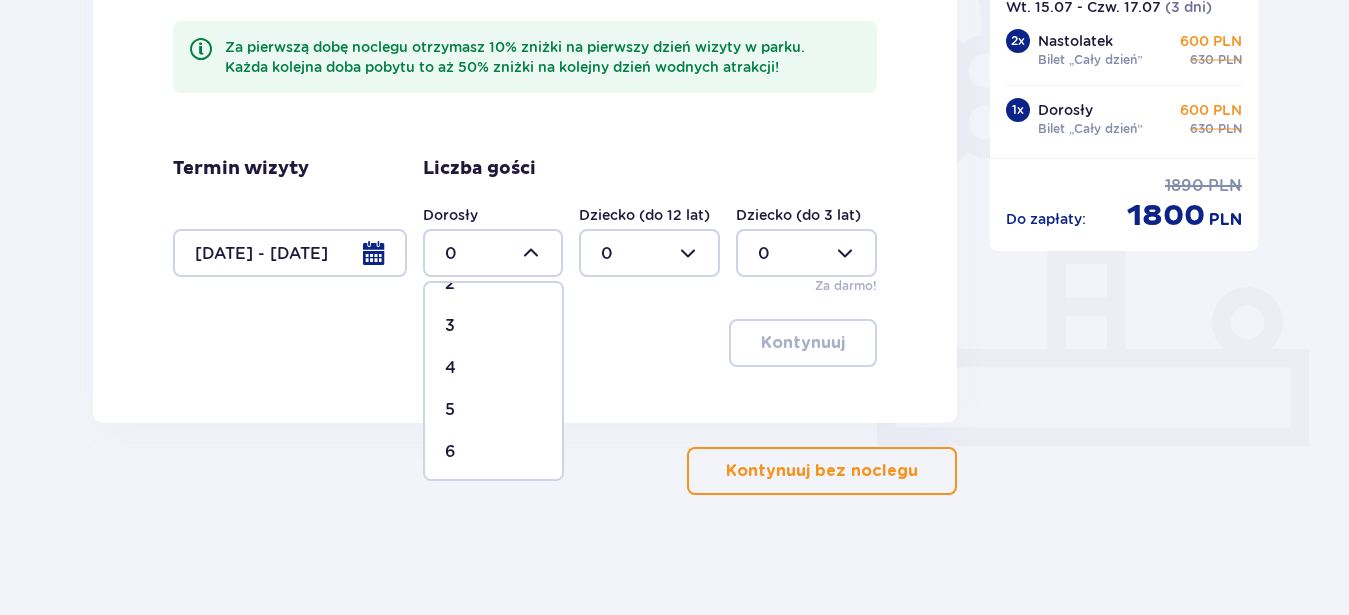 click on "4" at bounding box center [493, 368] 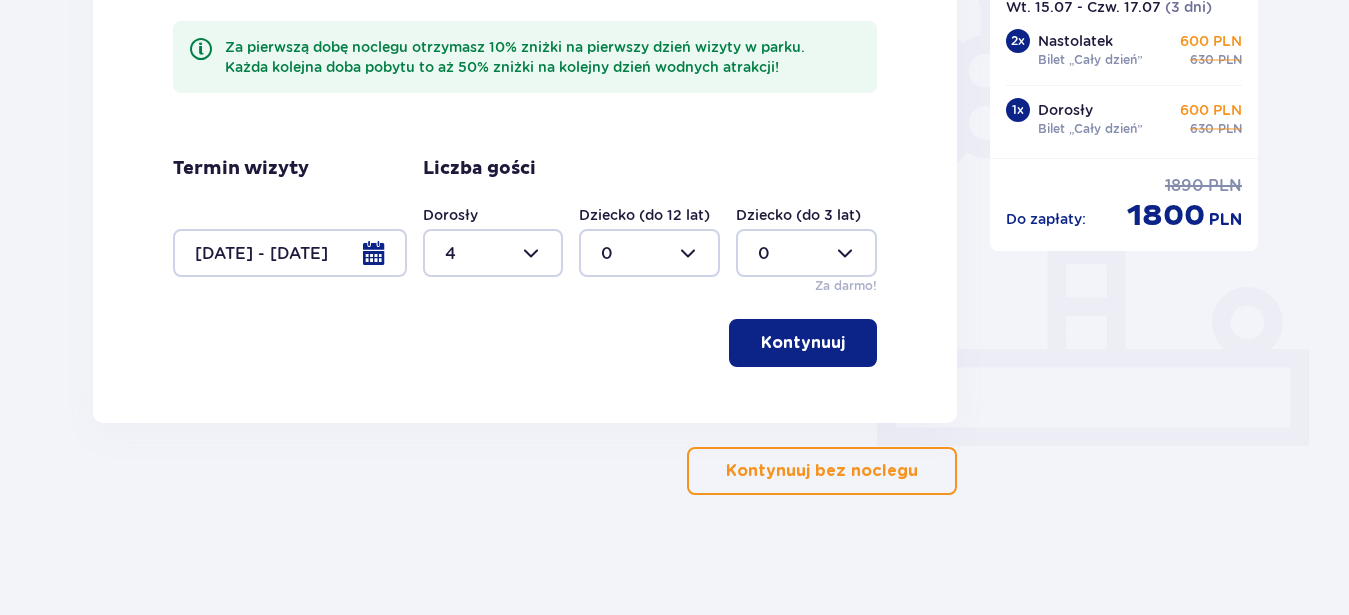 click on "Kontynuuj" at bounding box center [803, 343] 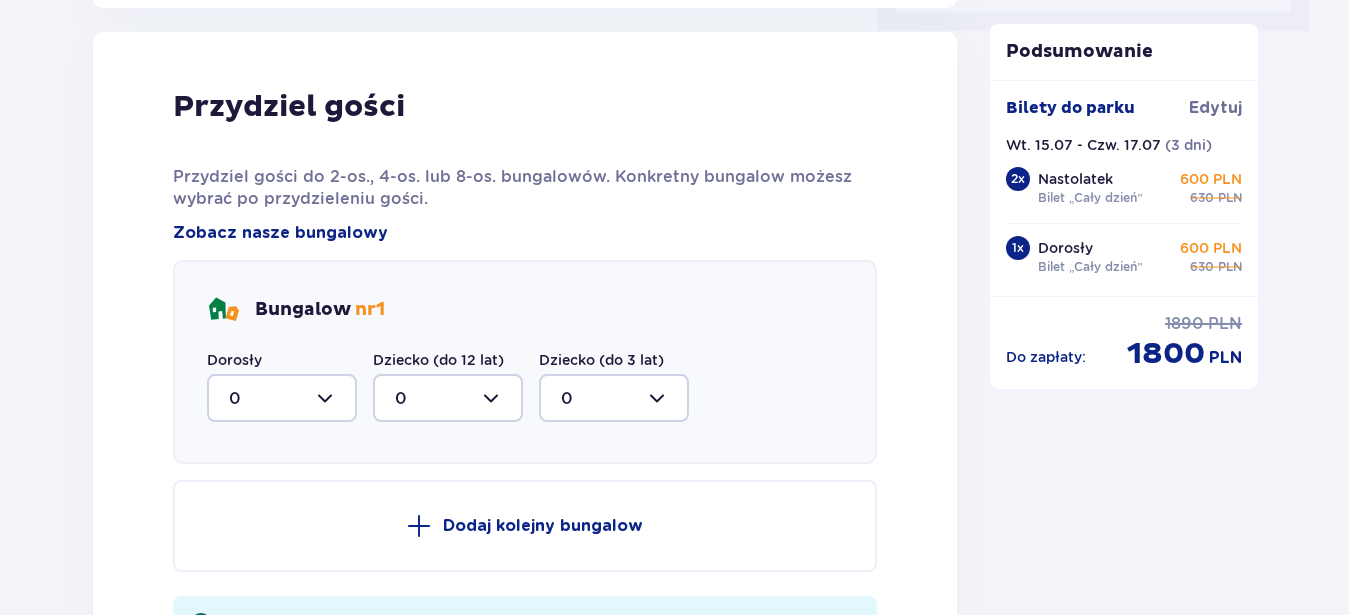 scroll, scrollTop: 1010, scrollLeft: 0, axis: vertical 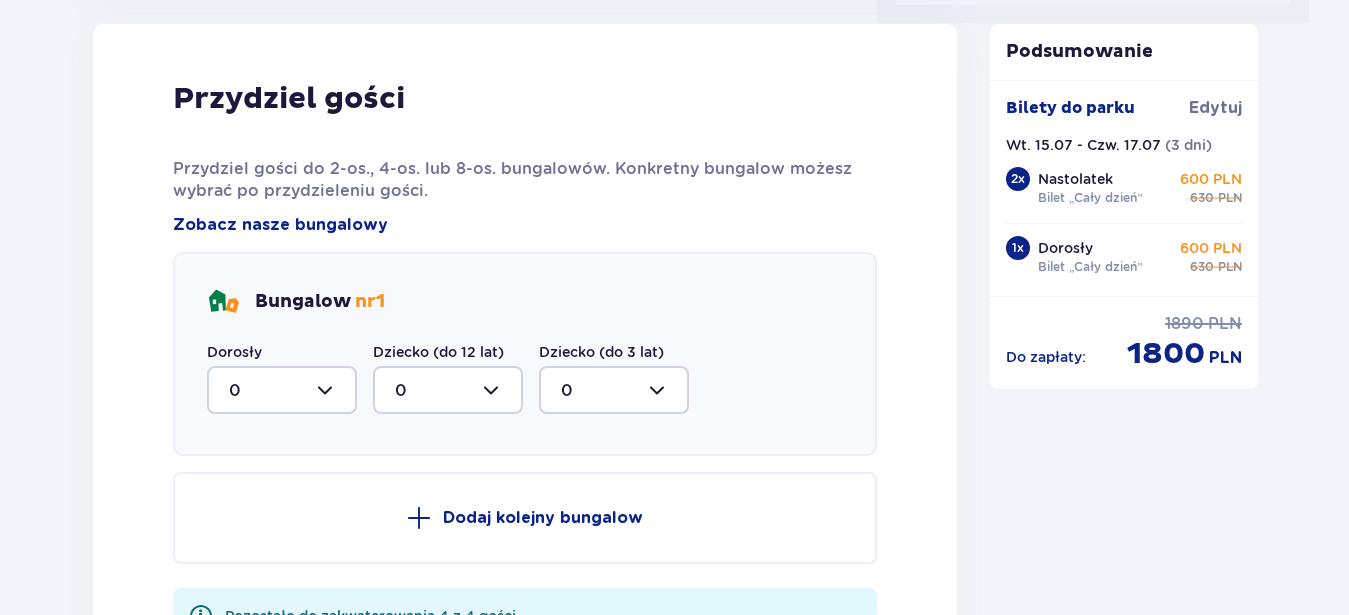 click at bounding box center (282, 390) 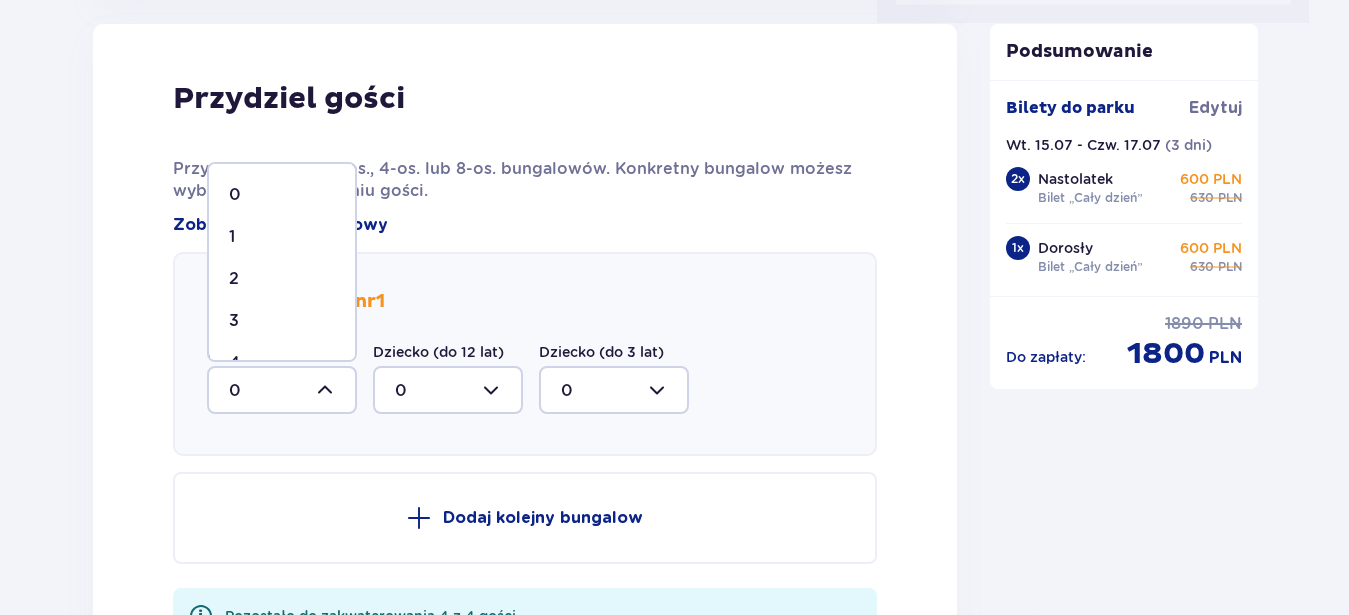click on "4" at bounding box center [282, 363] 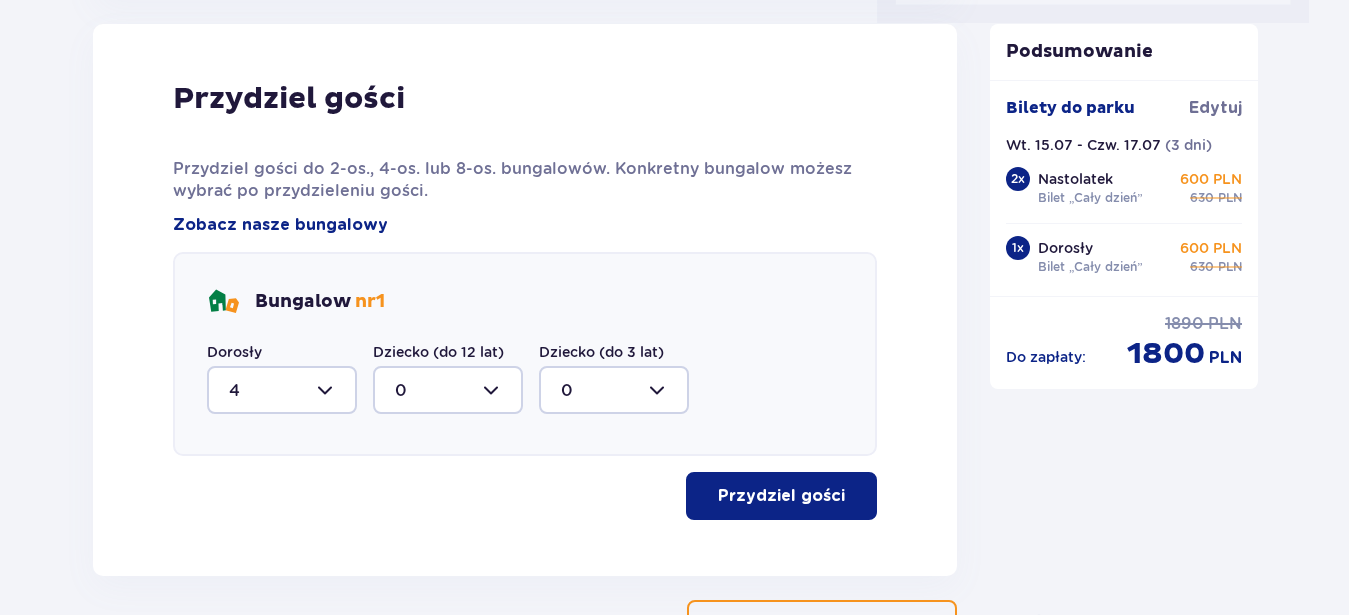 click on "Przydziel gości" at bounding box center (781, 496) 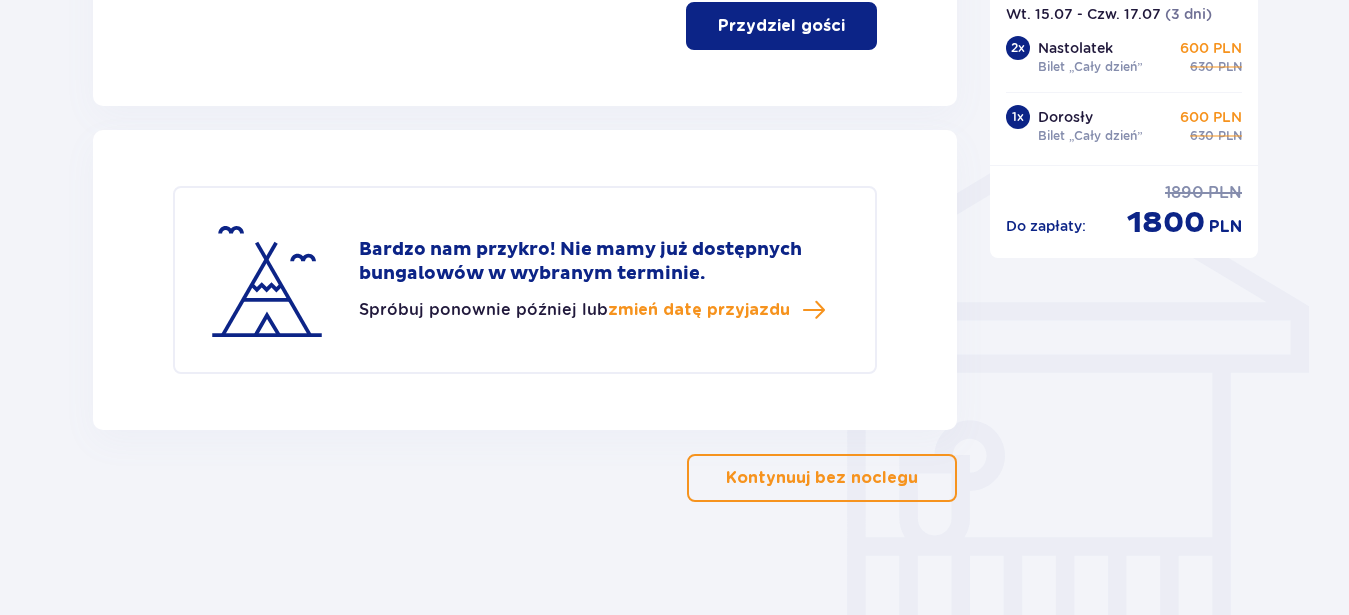 scroll, scrollTop: 1487, scrollLeft: 0, axis: vertical 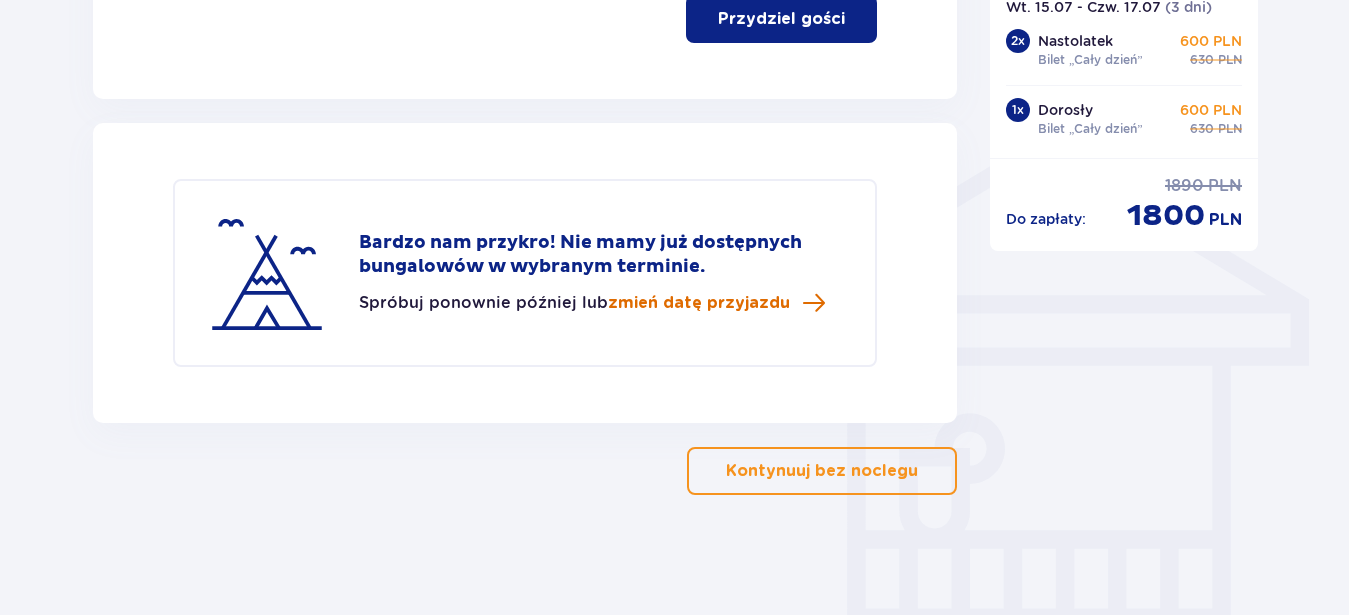 click on "zmień datę przyjazdu" at bounding box center [699, 303] 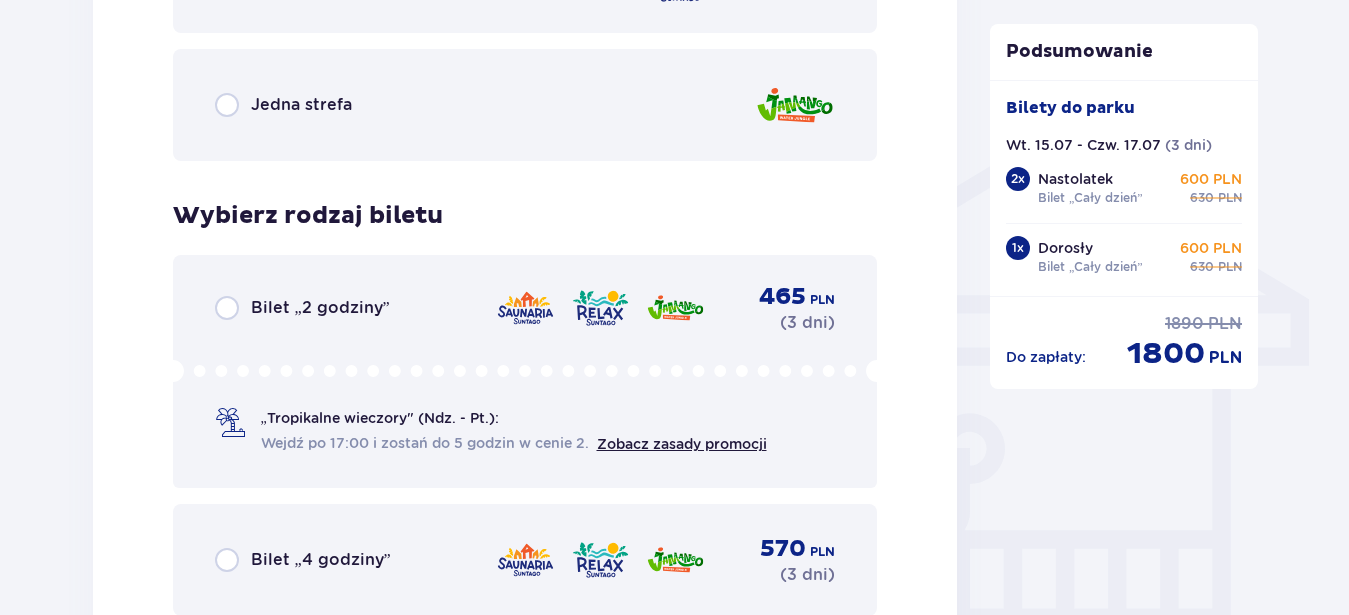 click at bounding box center [675, 308] 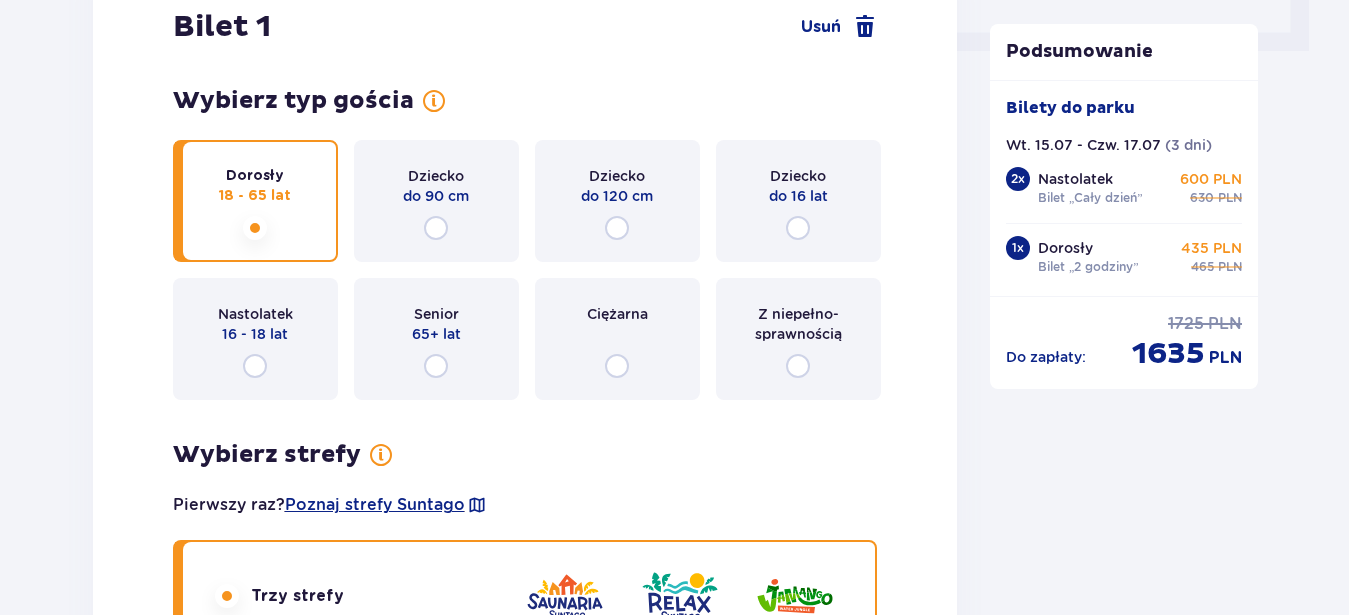 scroll, scrollTop: 472, scrollLeft: 0, axis: vertical 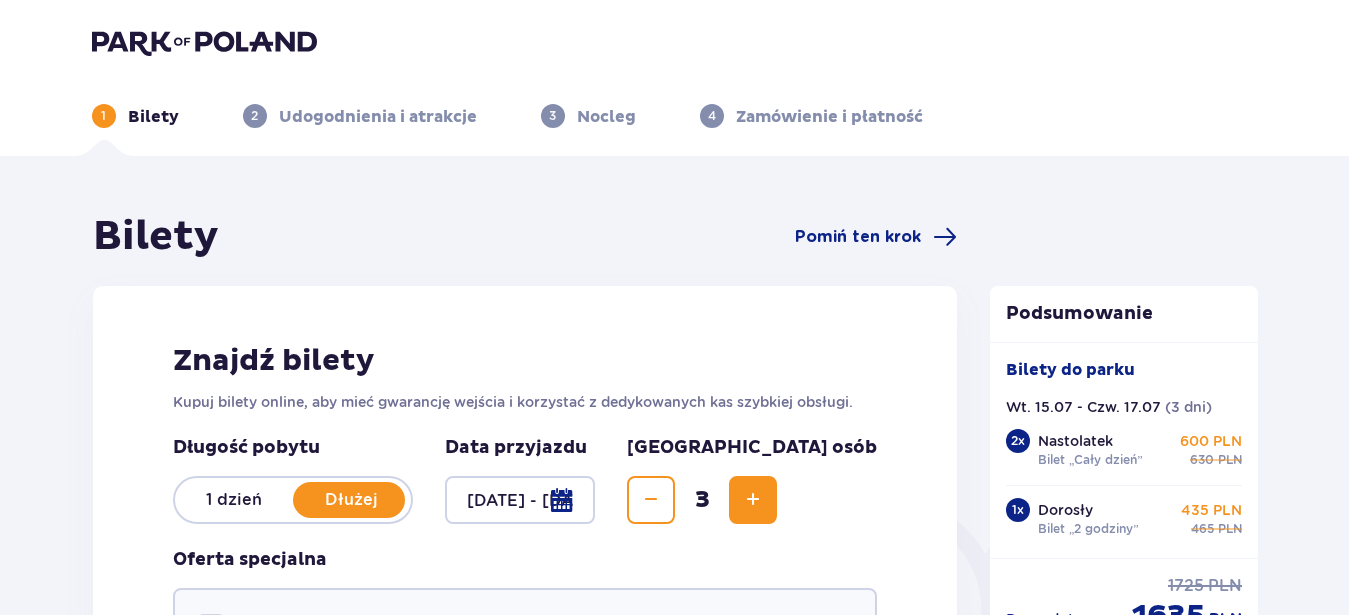 click at bounding box center [520, 500] 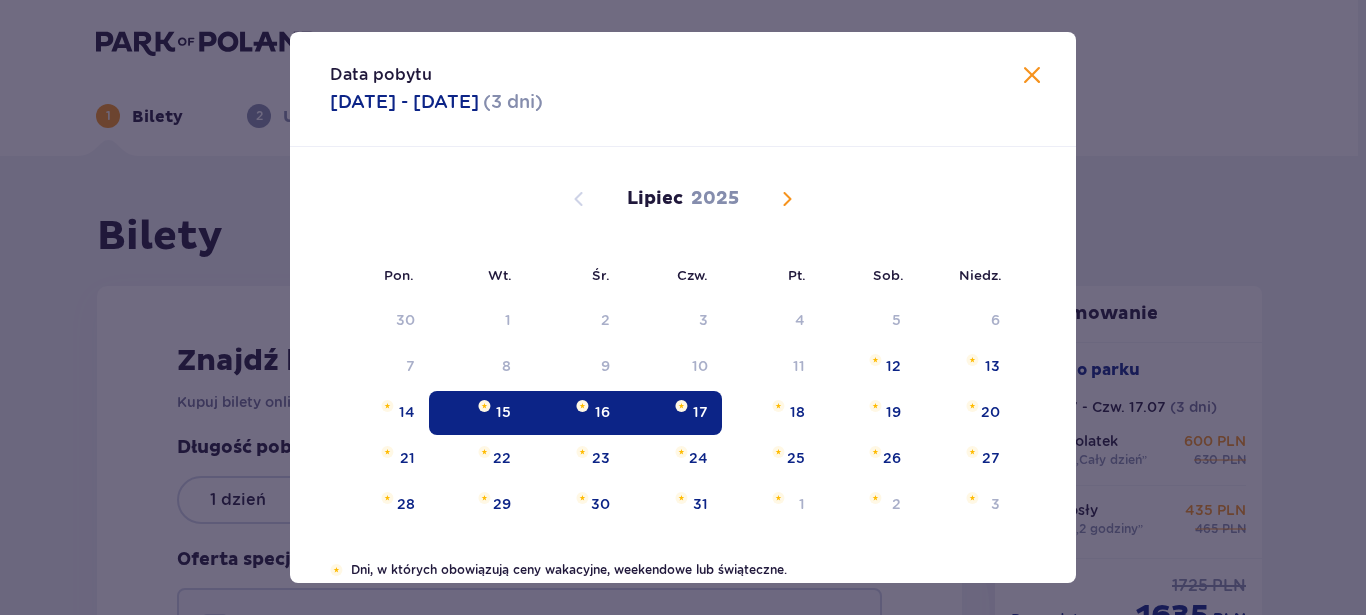 click on "16" at bounding box center [602, 412] 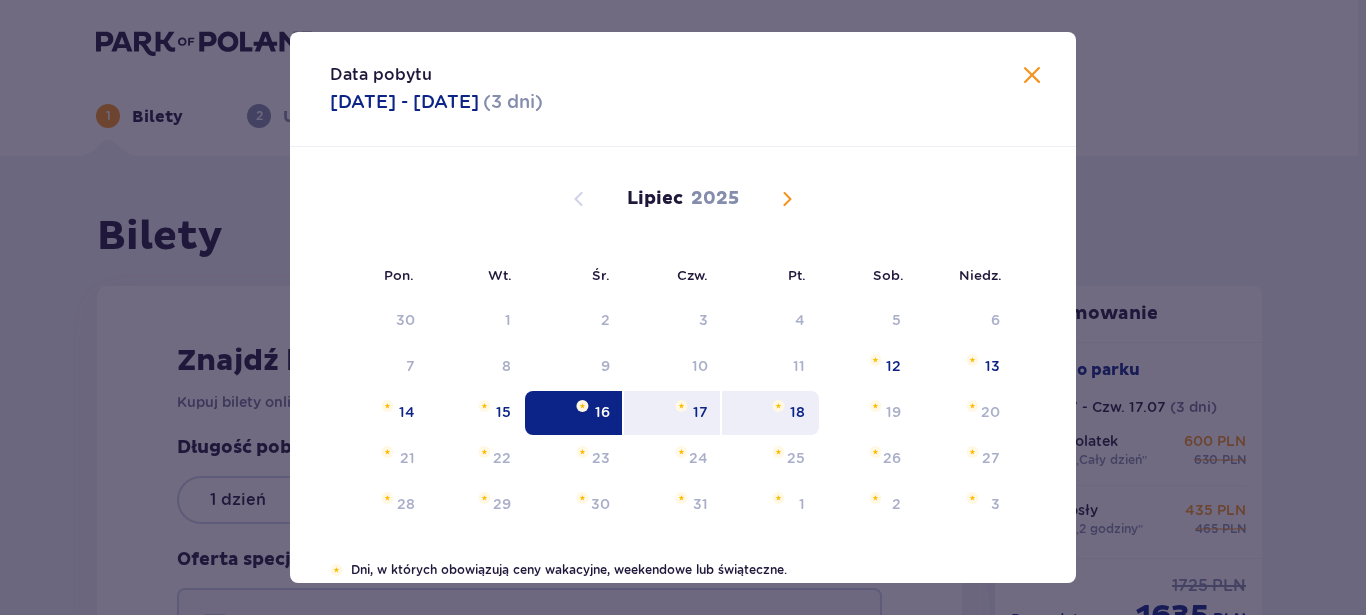 click on "18" at bounding box center (797, 412) 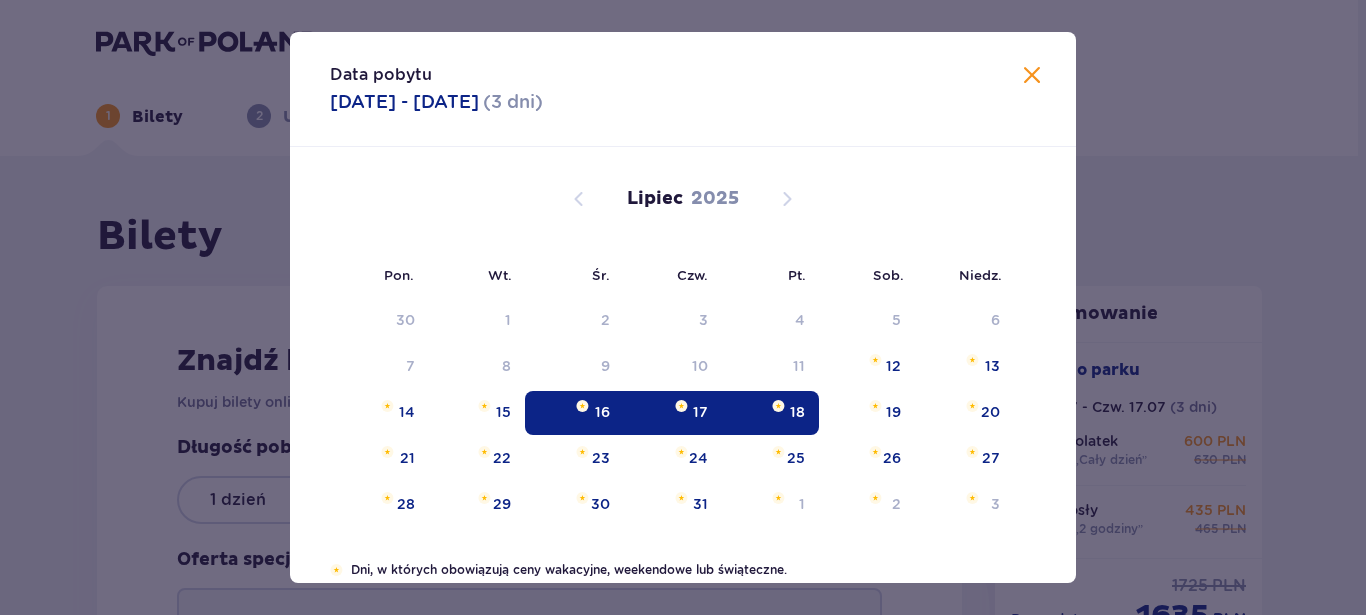 type on "[DATE] - [DATE]" 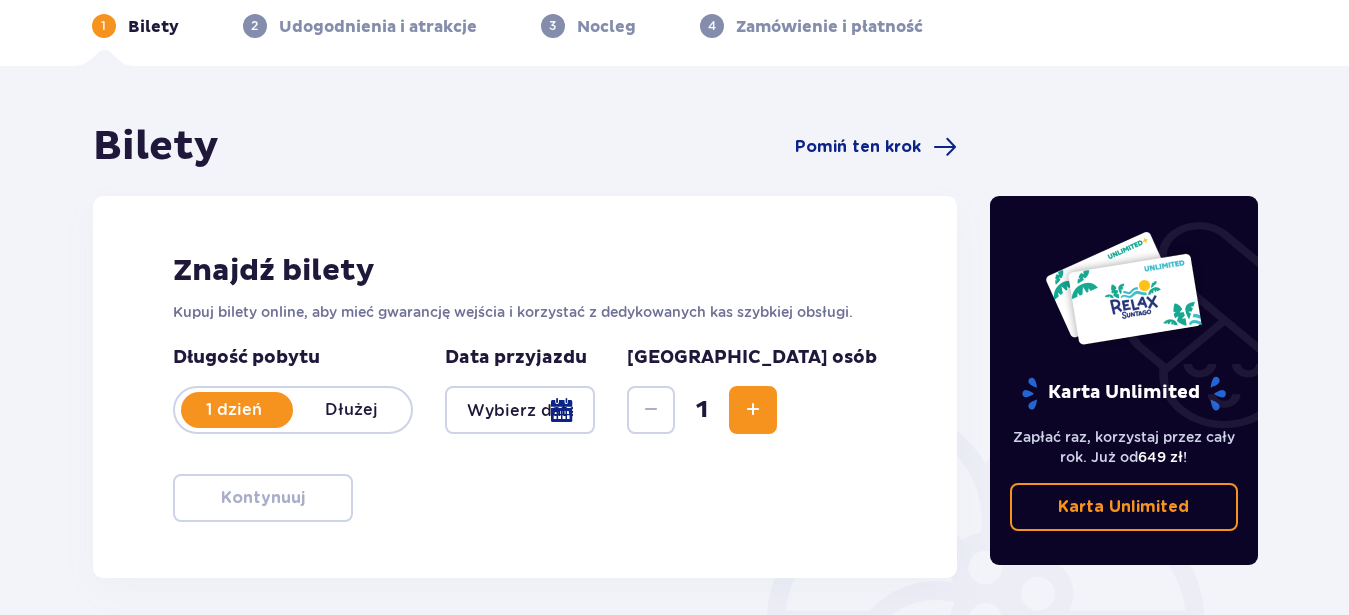 scroll, scrollTop: 204, scrollLeft: 0, axis: vertical 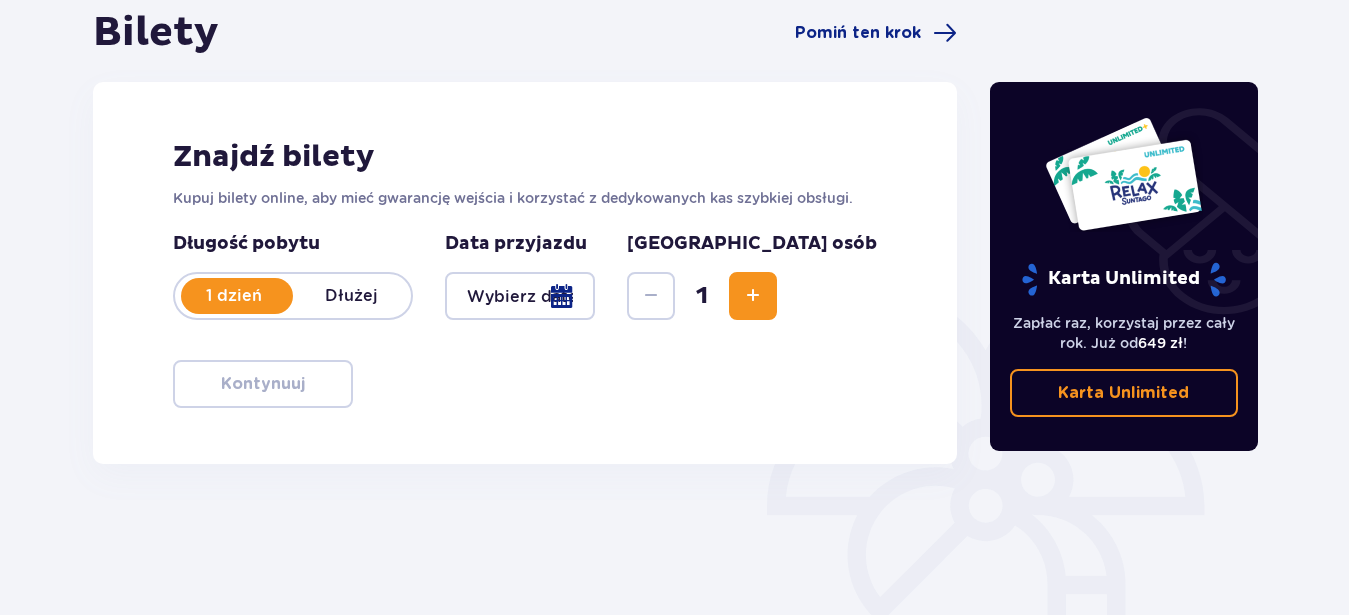 click on "Dłużej" at bounding box center [352, 296] 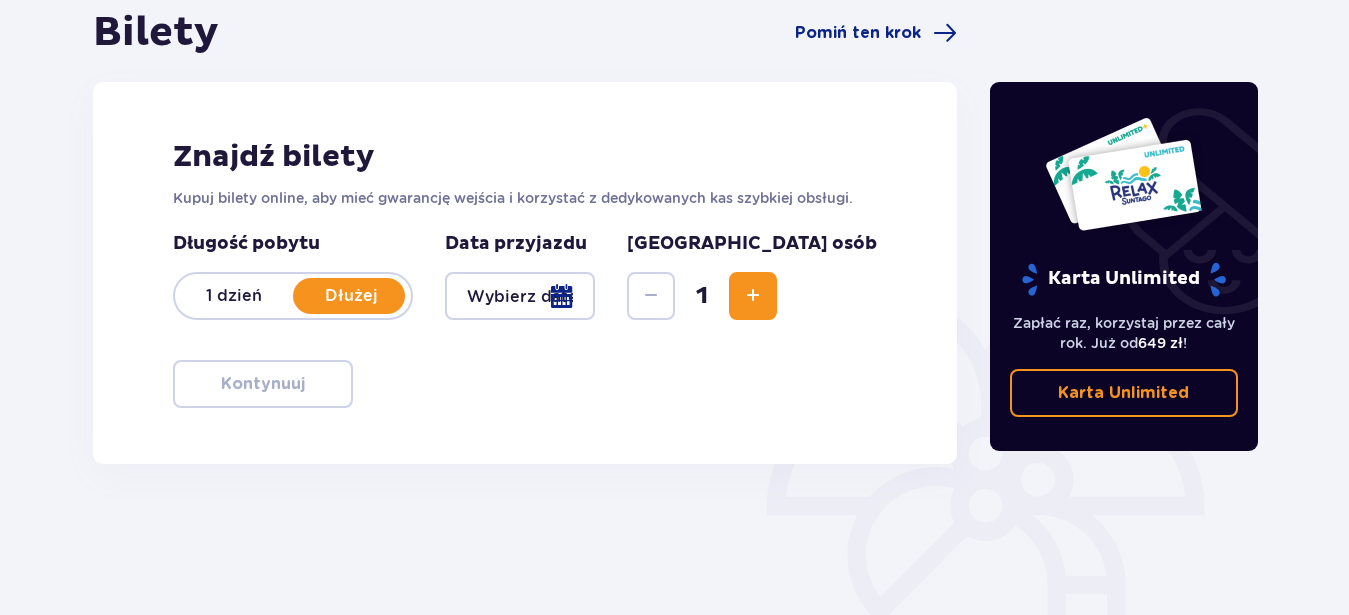 click at bounding box center [520, 296] 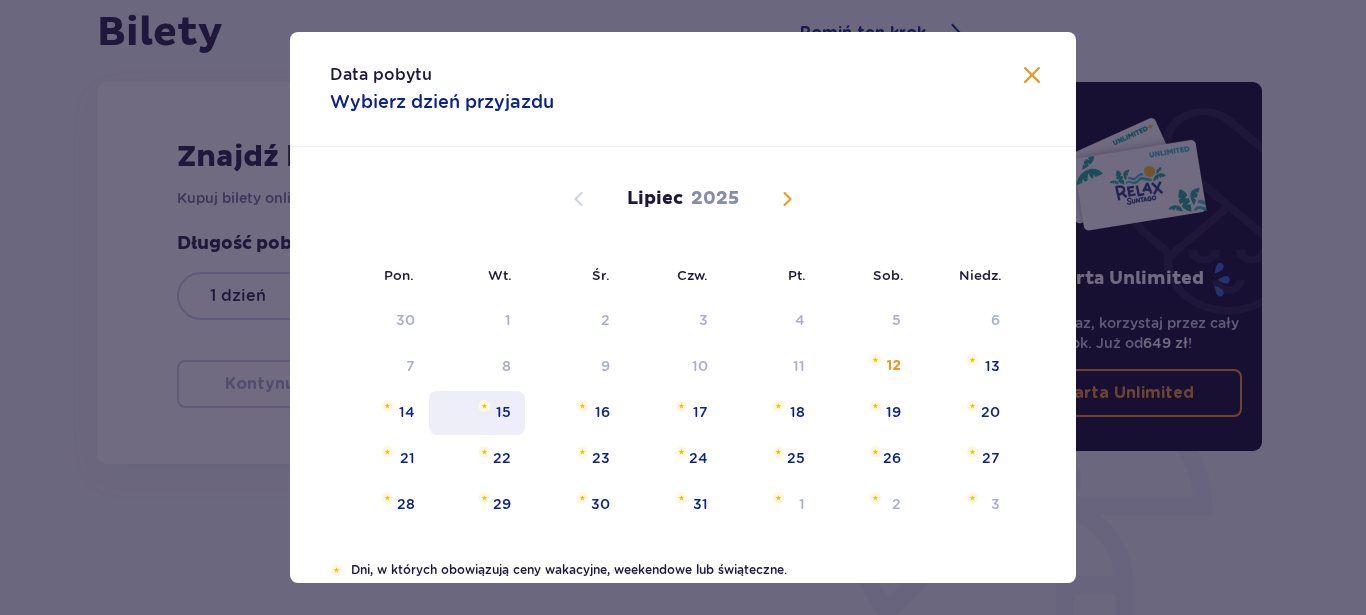 click on "15" at bounding box center (477, 413) 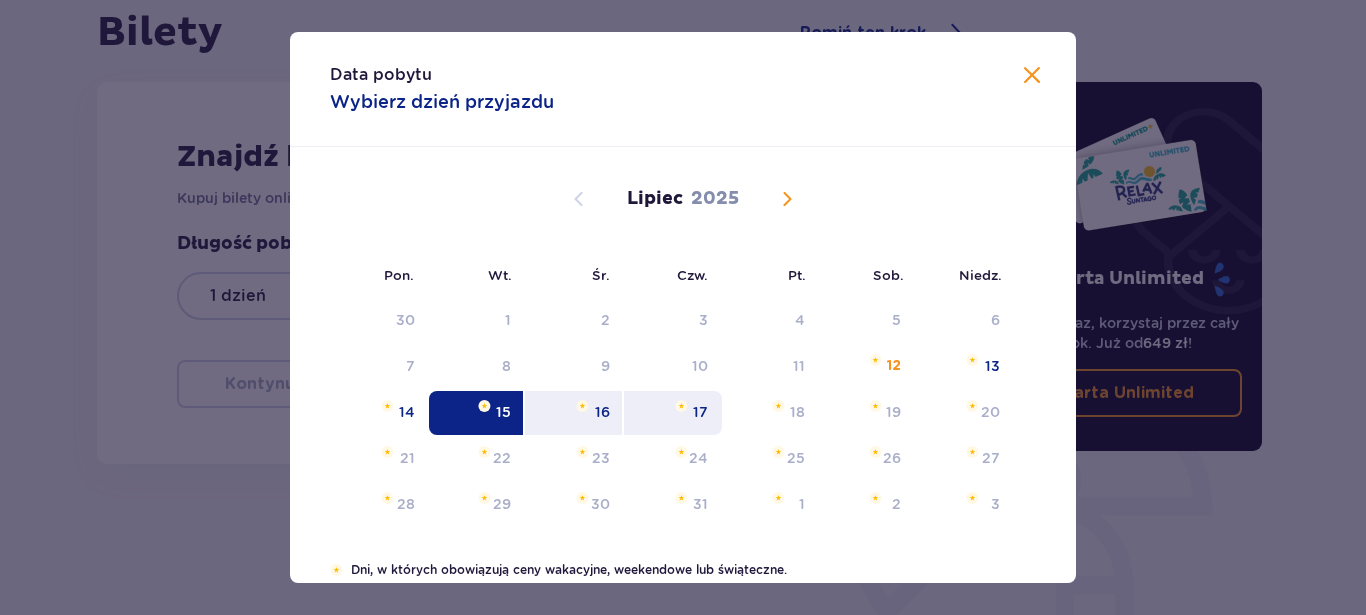 click on "17" at bounding box center (673, 413) 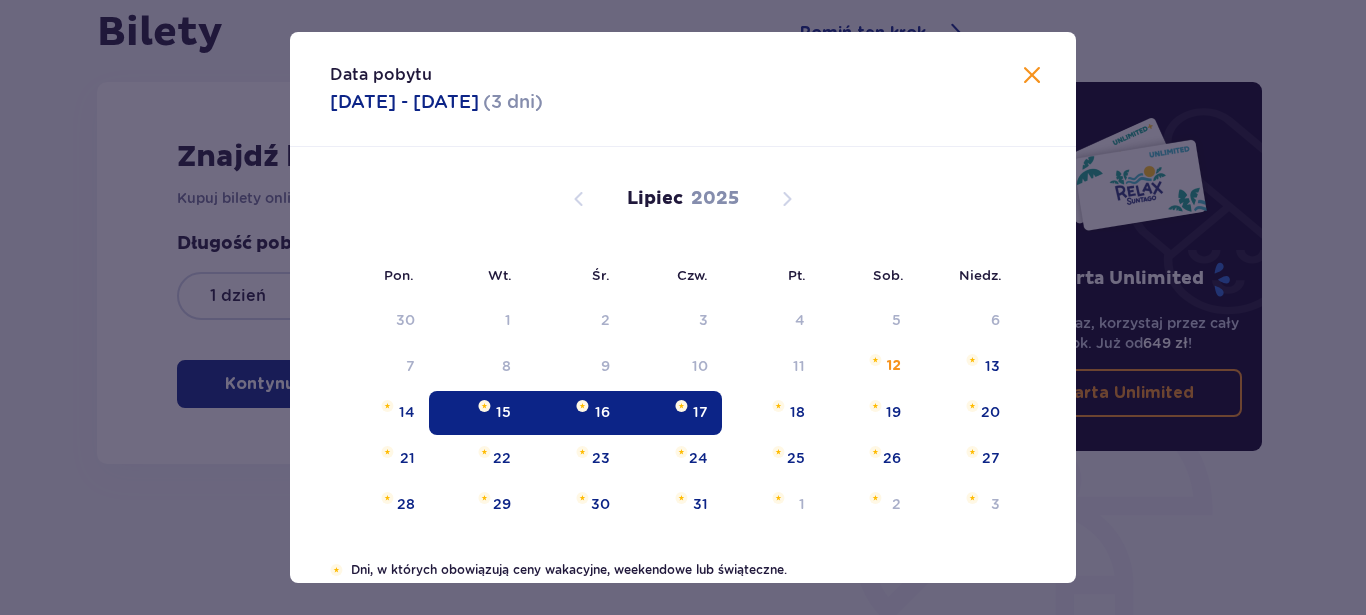 type on "[DATE] - [DATE]" 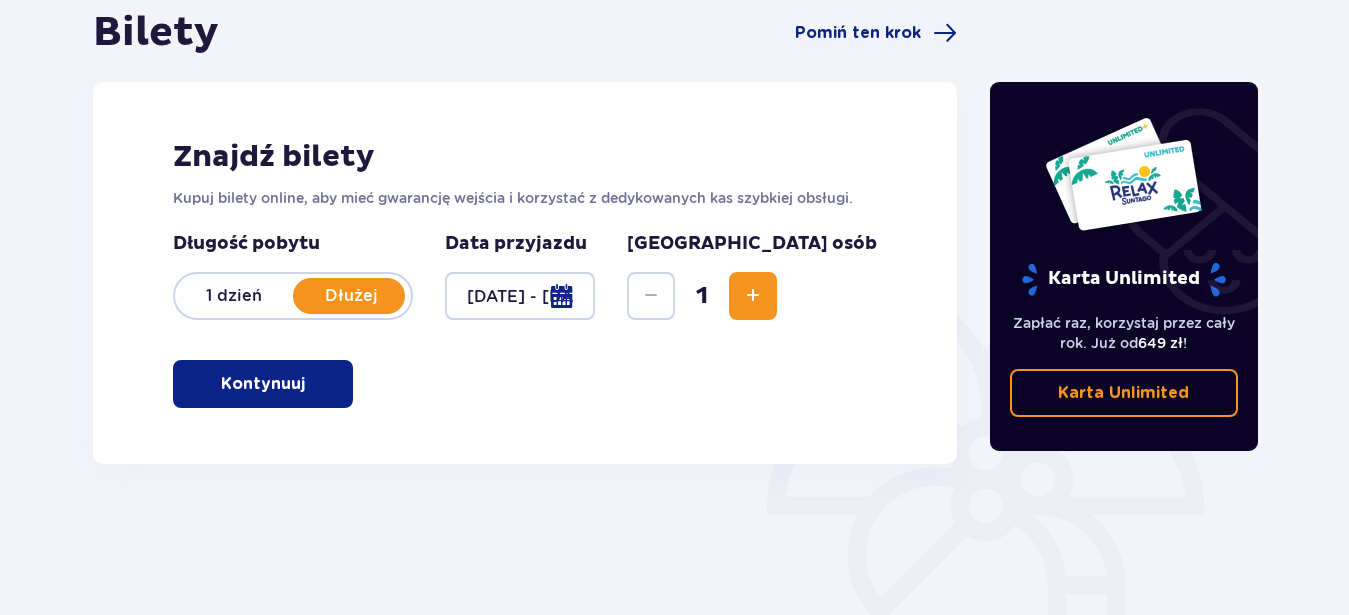 click at bounding box center (753, 296) 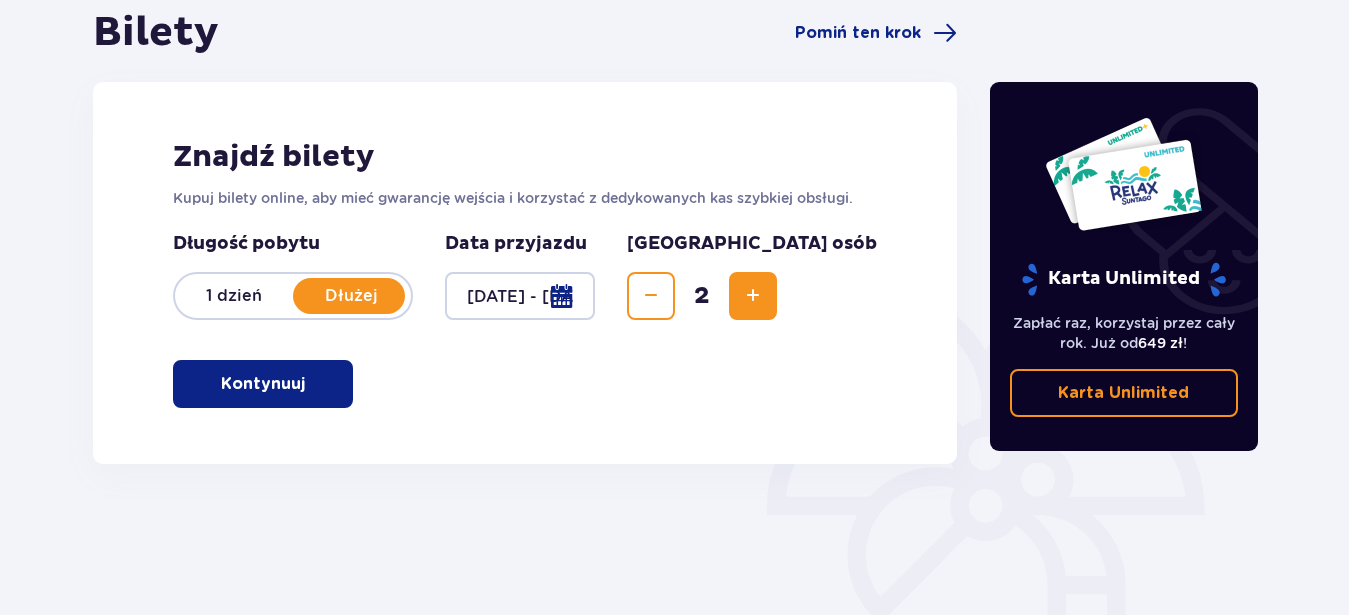 click at bounding box center (753, 296) 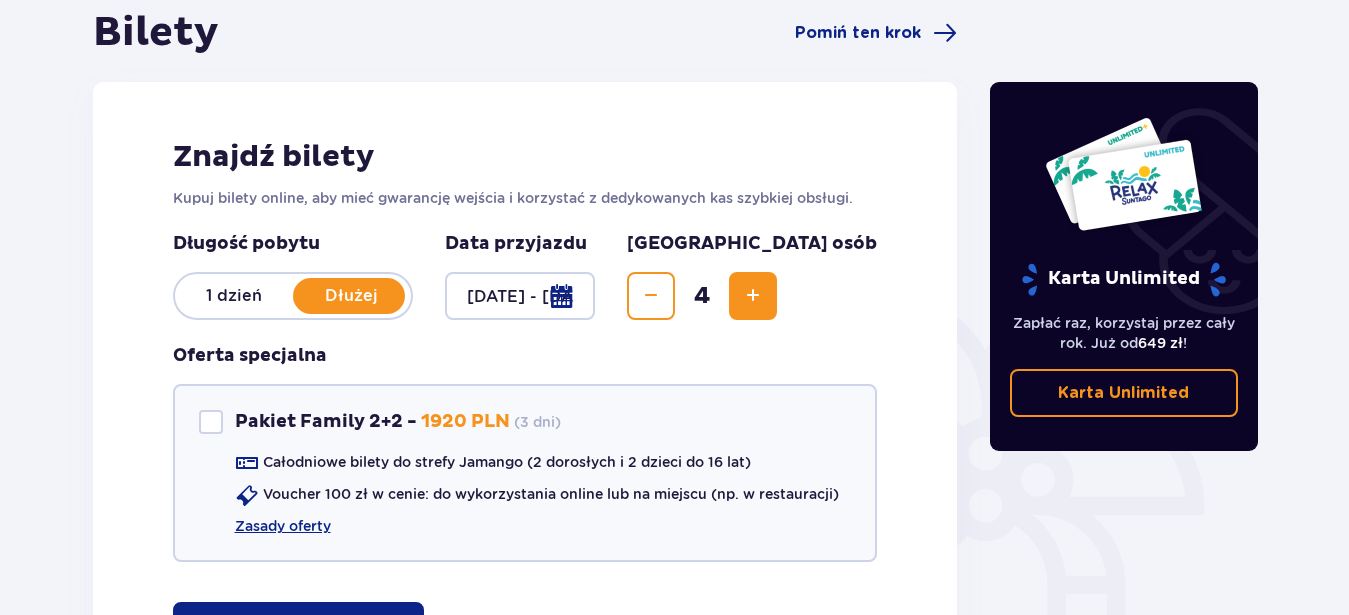 click at bounding box center (651, 296) 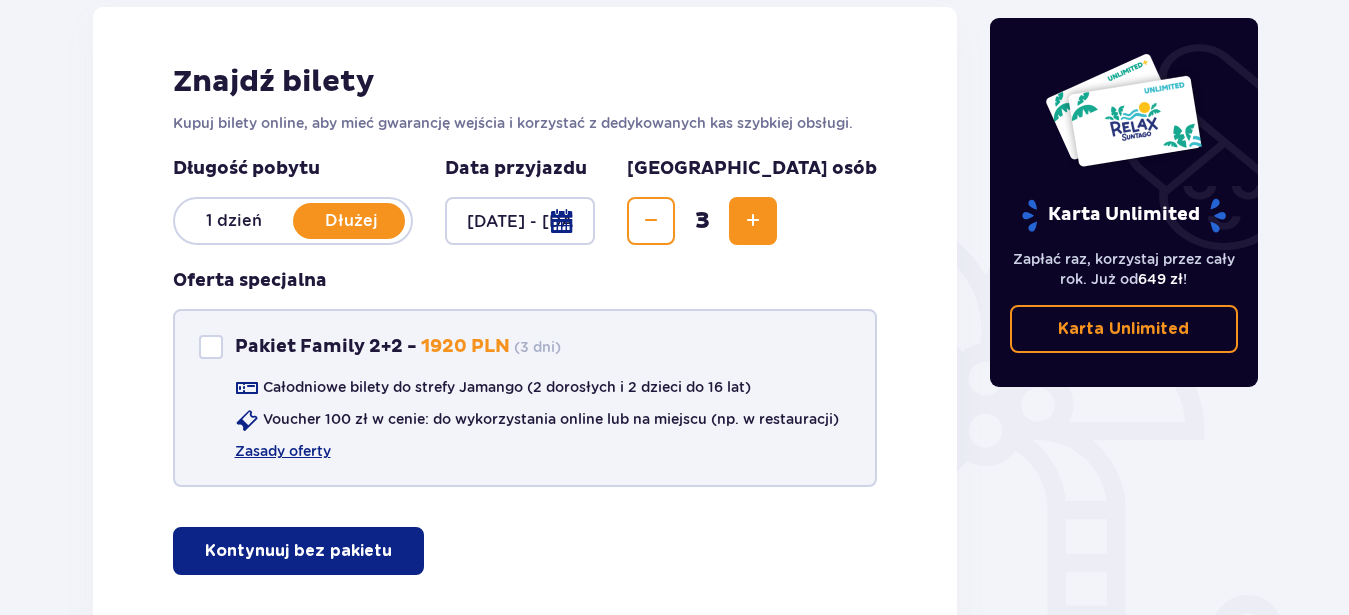 scroll, scrollTop: 306, scrollLeft: 0, axis: vertical 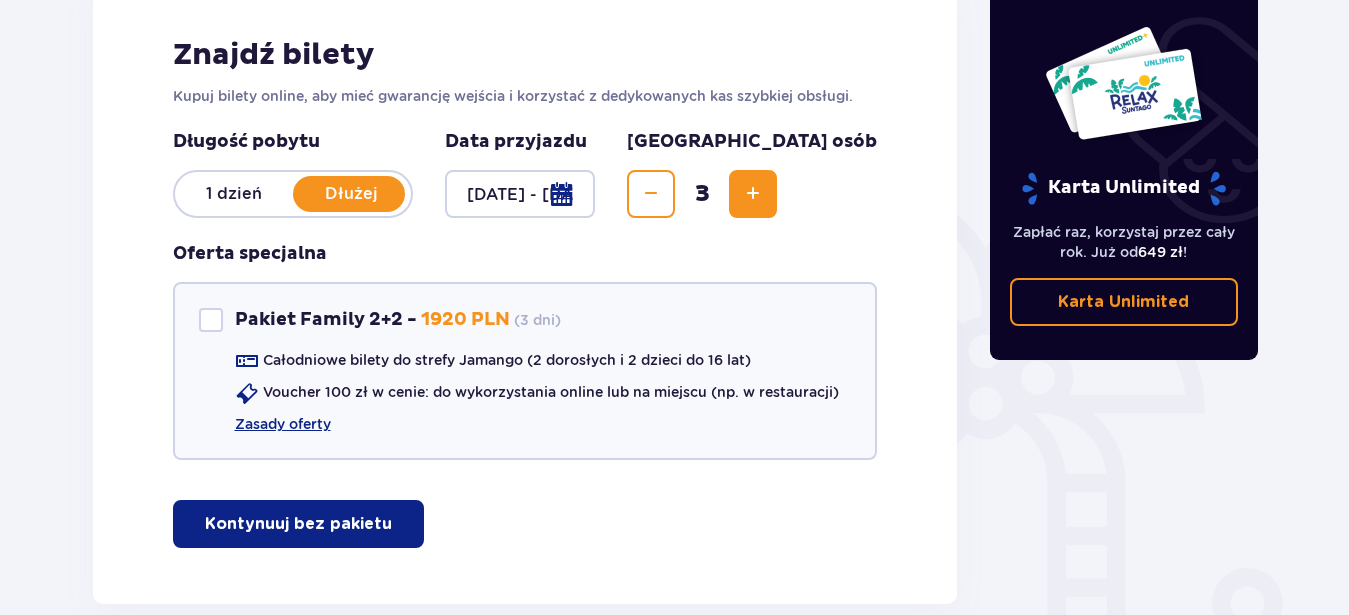 click on "Kontynuuj bez pakietu" at bounding box center [298, 524] 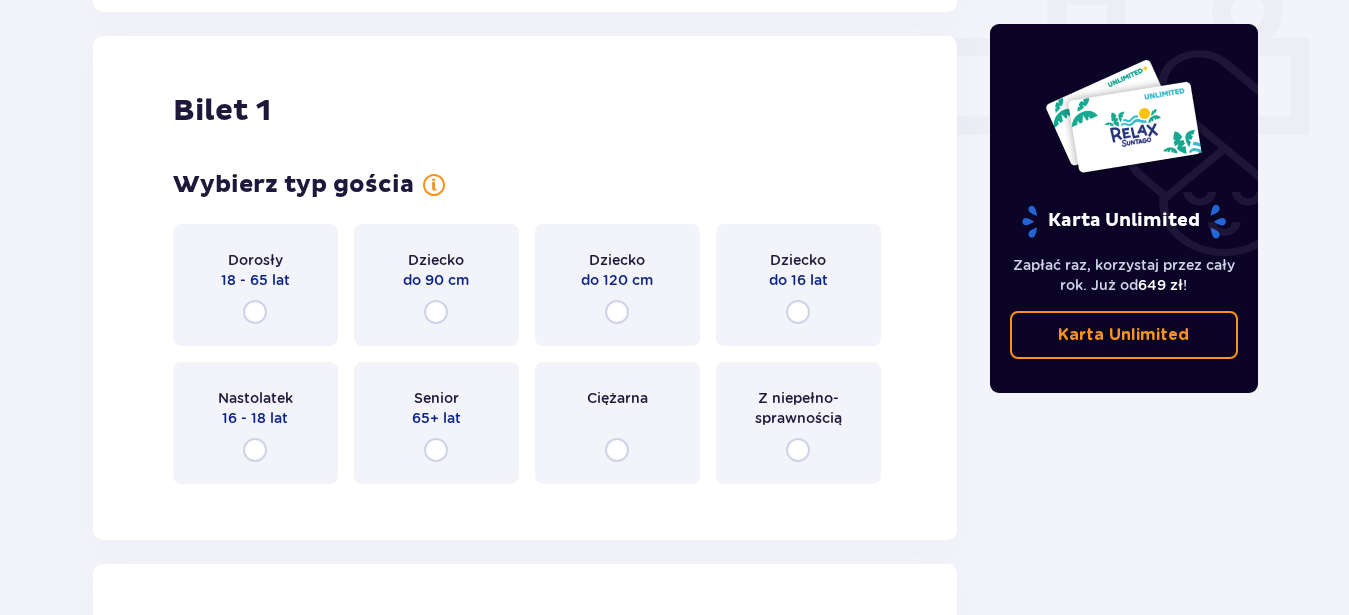 scroll, scrollTop: 910, scrollLeft: 0, axis: vertical 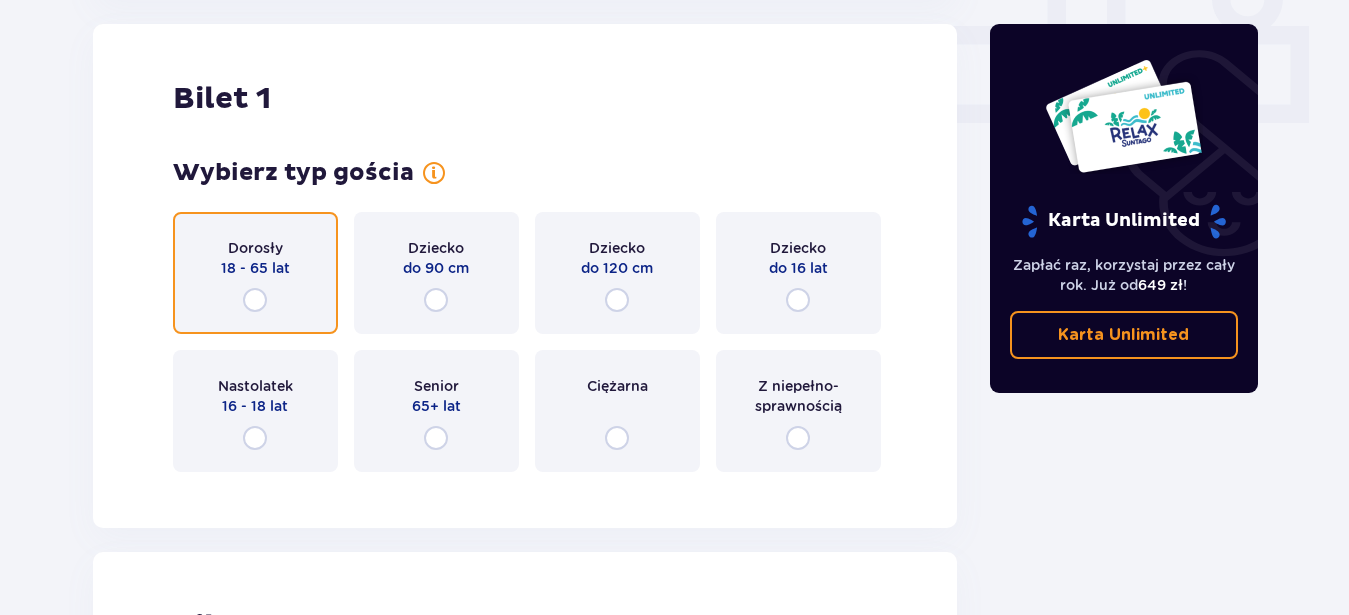 click at bounding box center [255, 300] 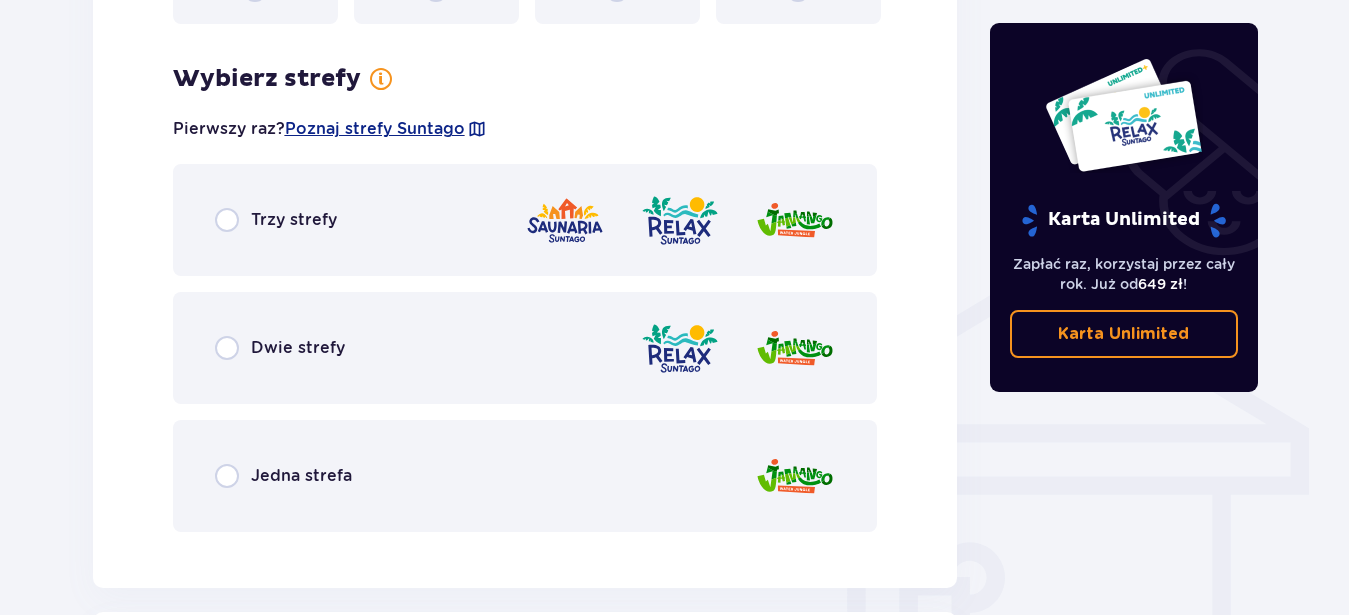 scroll, scrollTop: 1398, scrollLeft: 0, axis: vertical 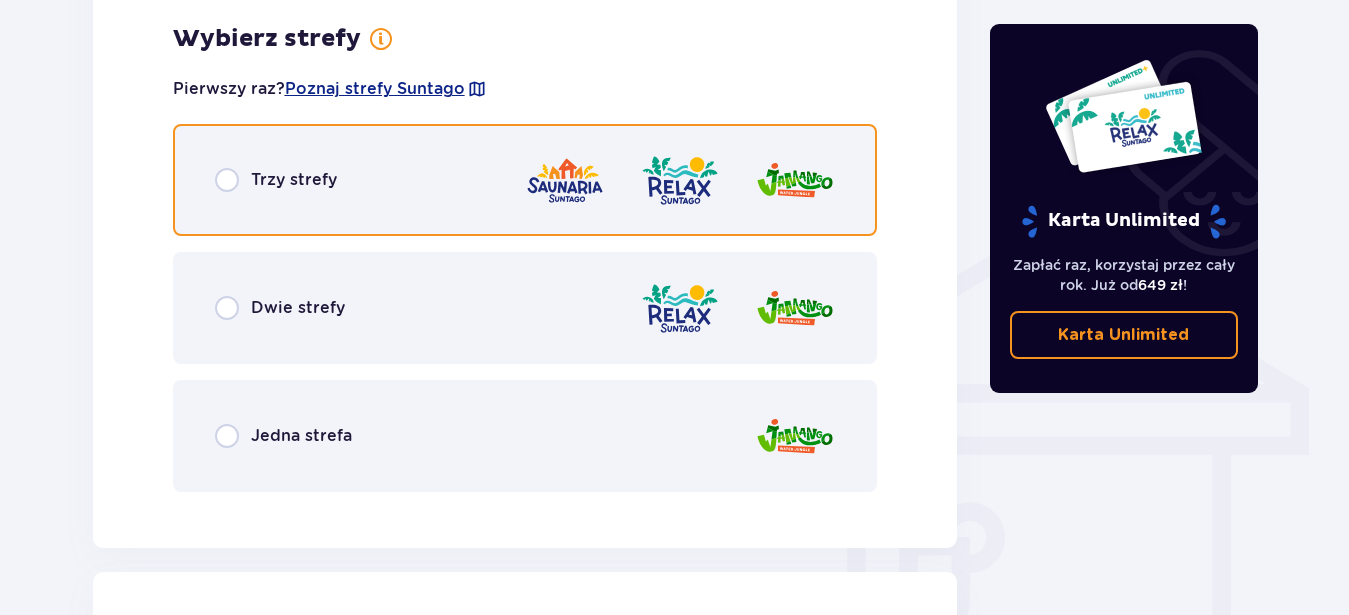 click at bounding box center (227, 180) 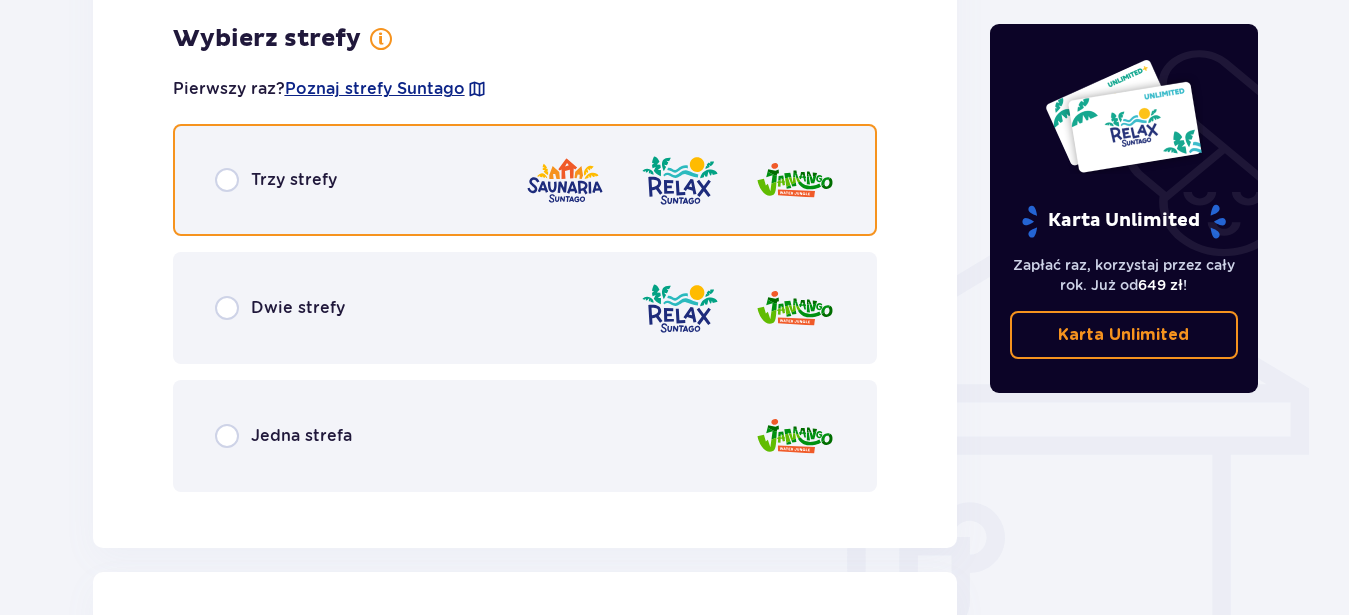 radio on "true" 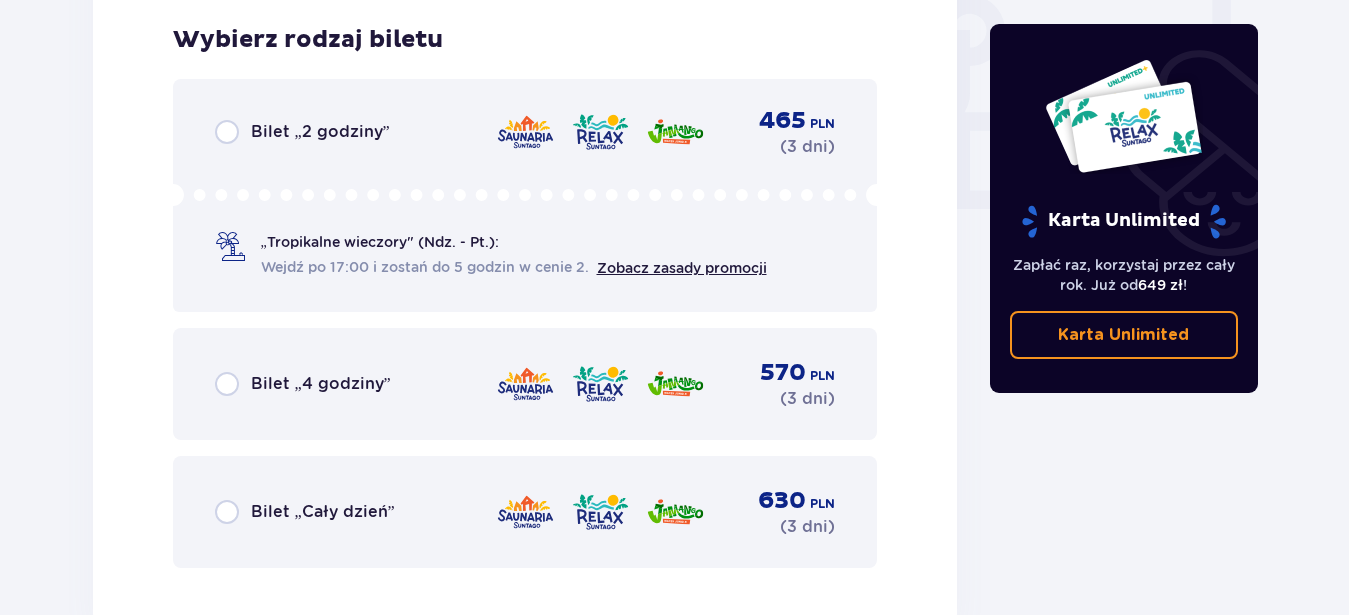 scroll, scrollTop: 1906, scrollLeft: 0, axis: vertical 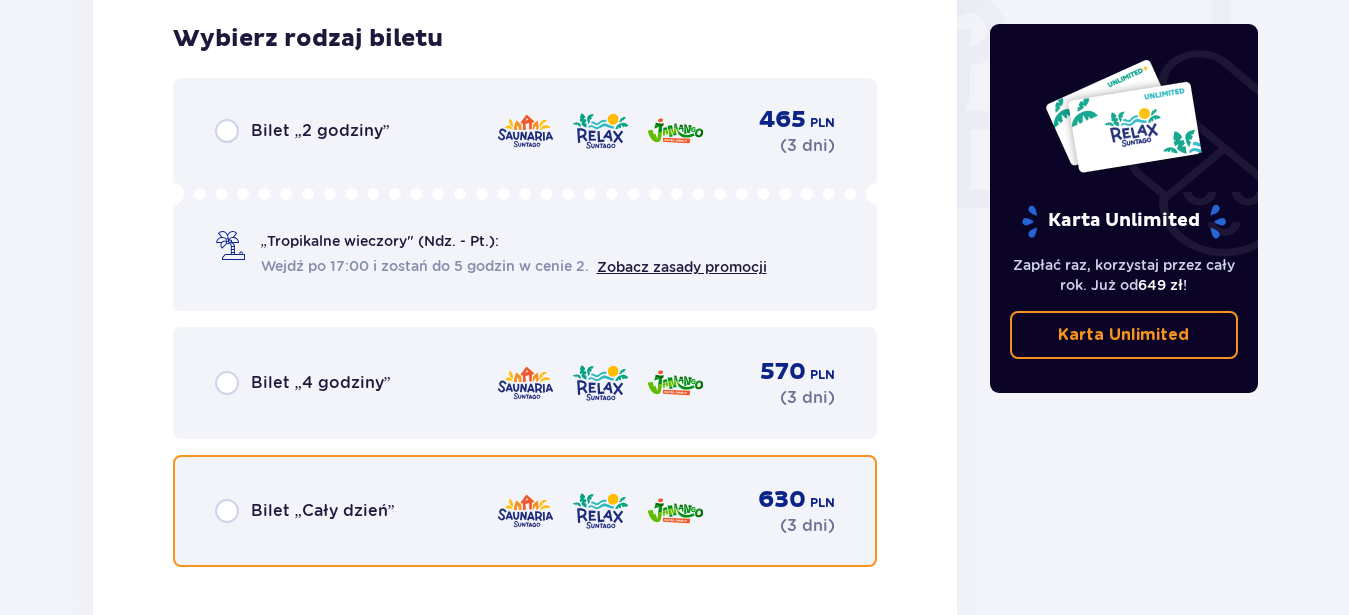 click at bounding box center (227, 511) 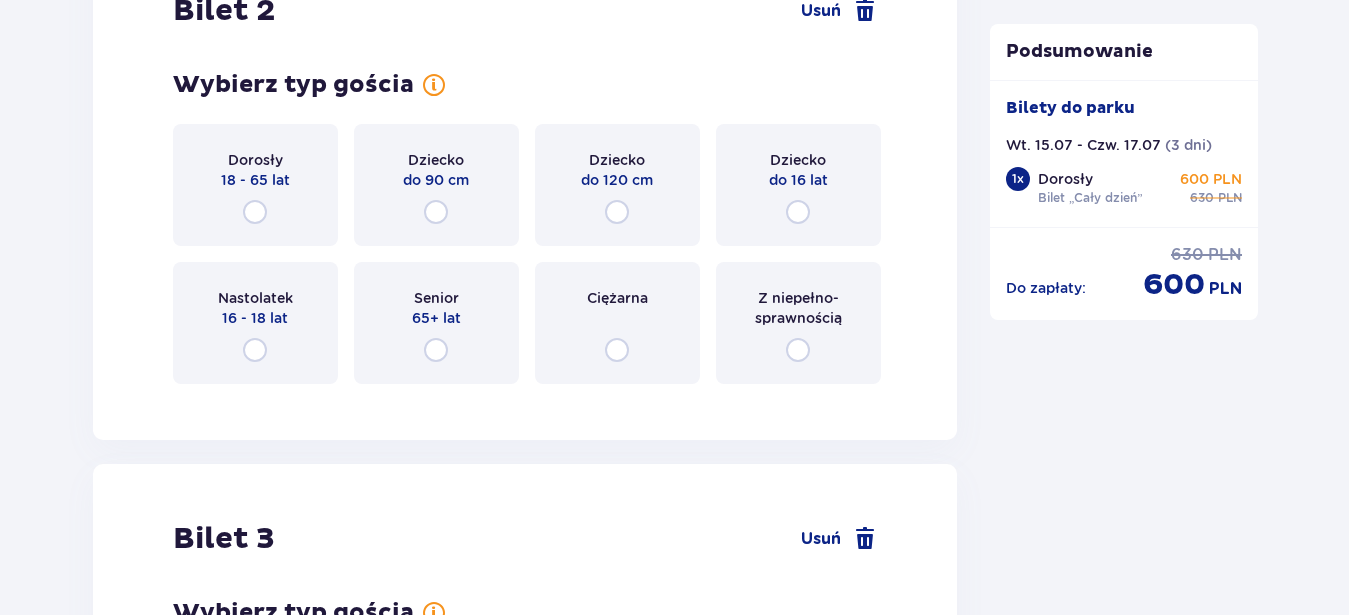 scroll, scrollTop: 2733, scrollLeft: 0, axis: vertical 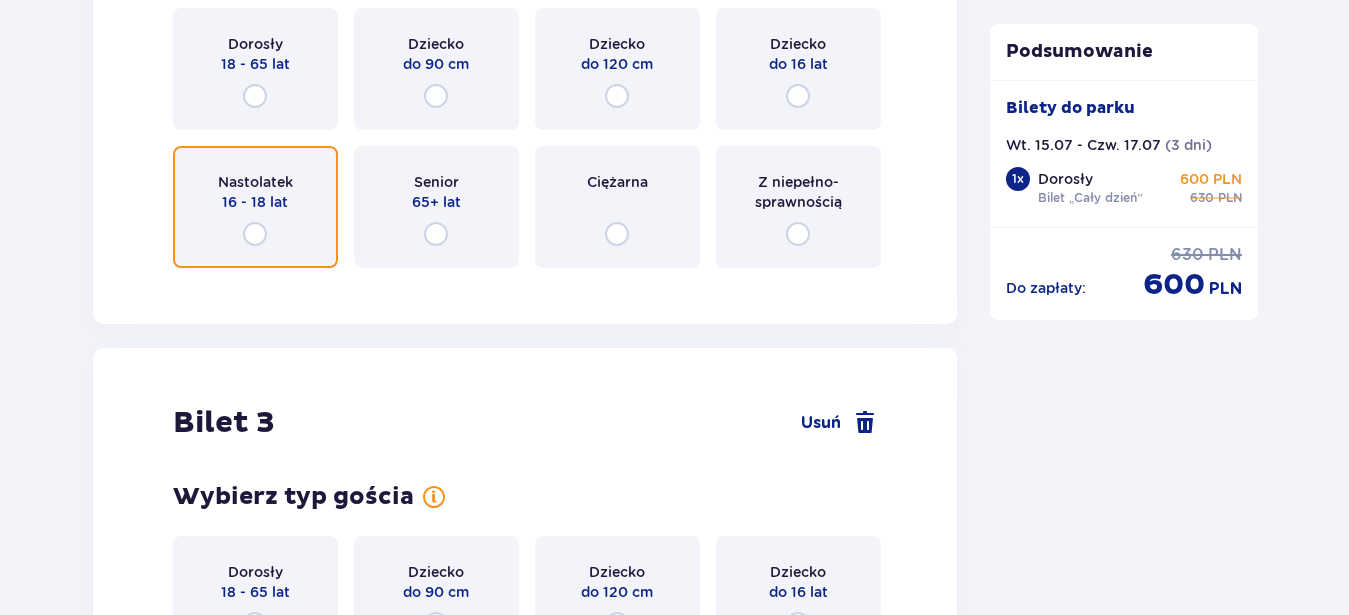click at bounding box center [255, 234] 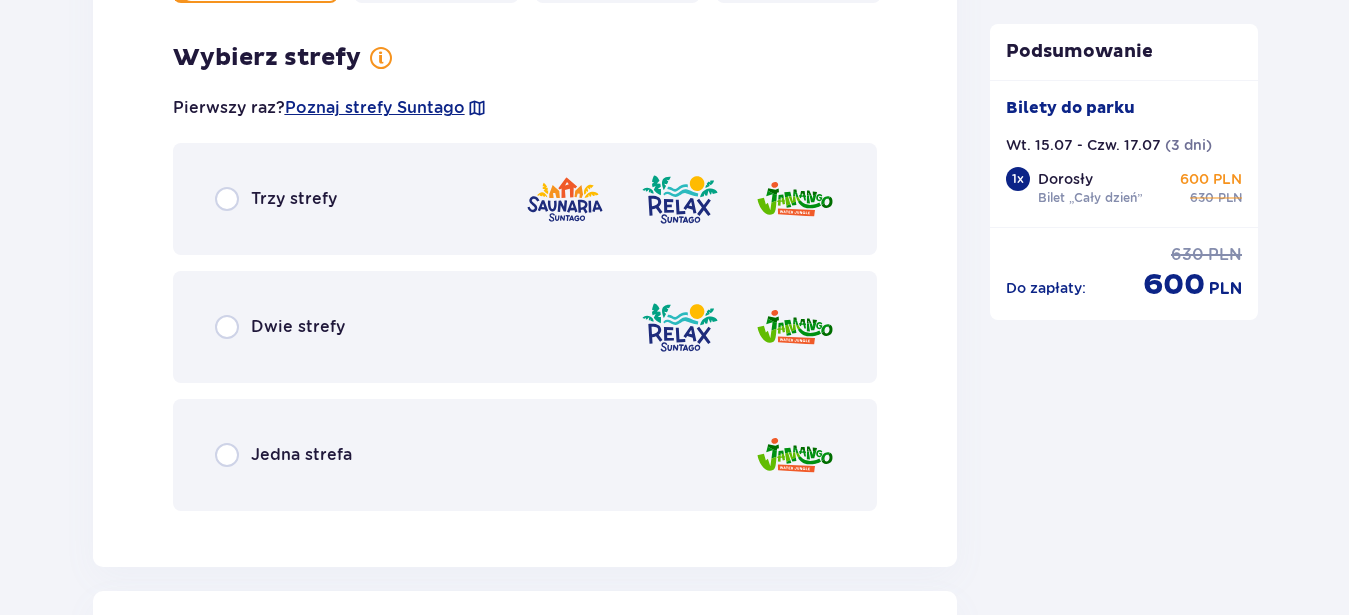 scroll, scrollTop: 3017, scrollLeft: 0, axis: vertical 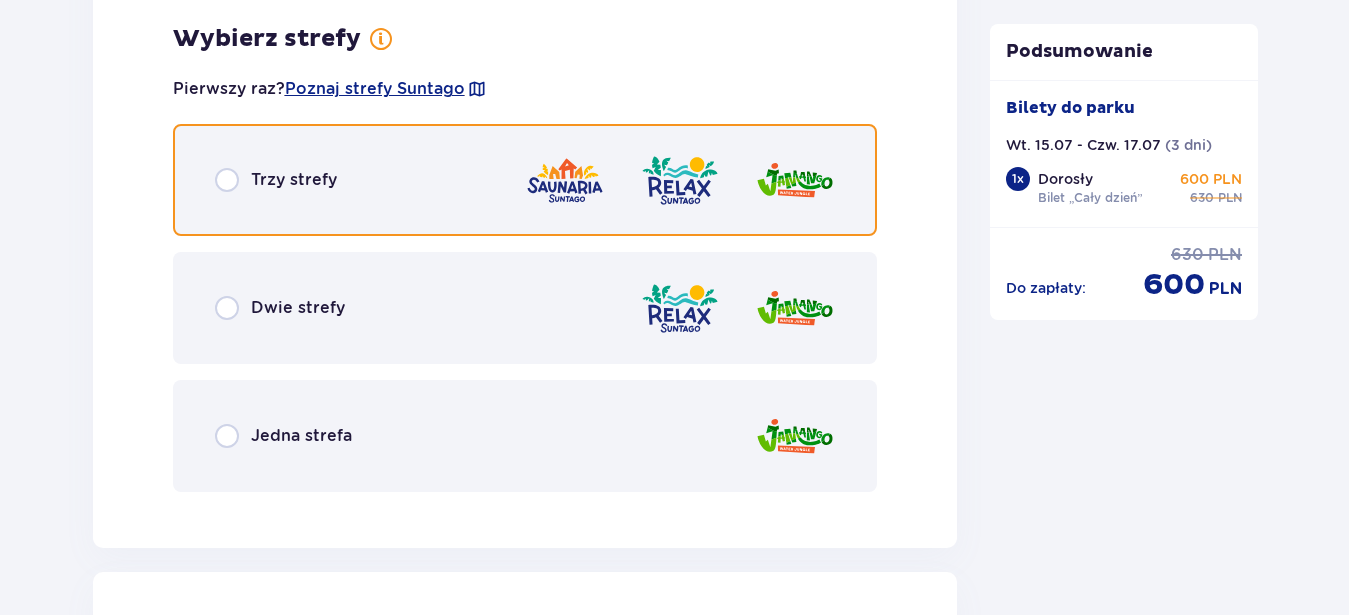 click at bounding box center [227, 180] 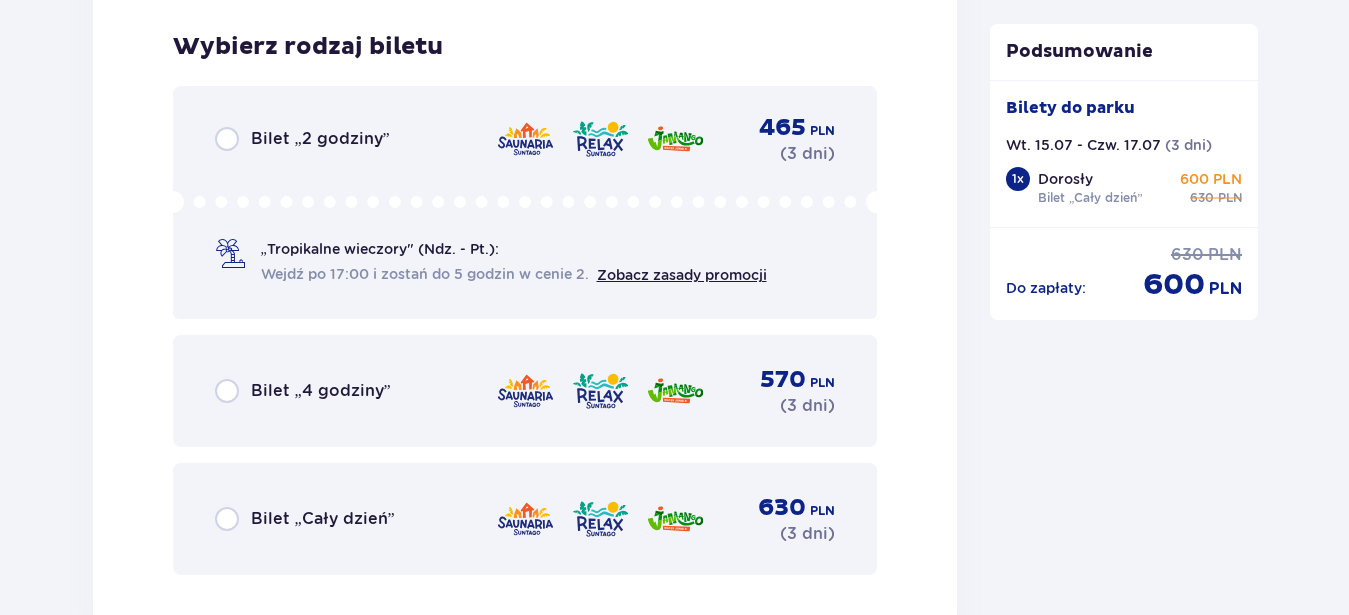 scroll, scrollTop: 3525, scrollLeft: 0, axis: vertical 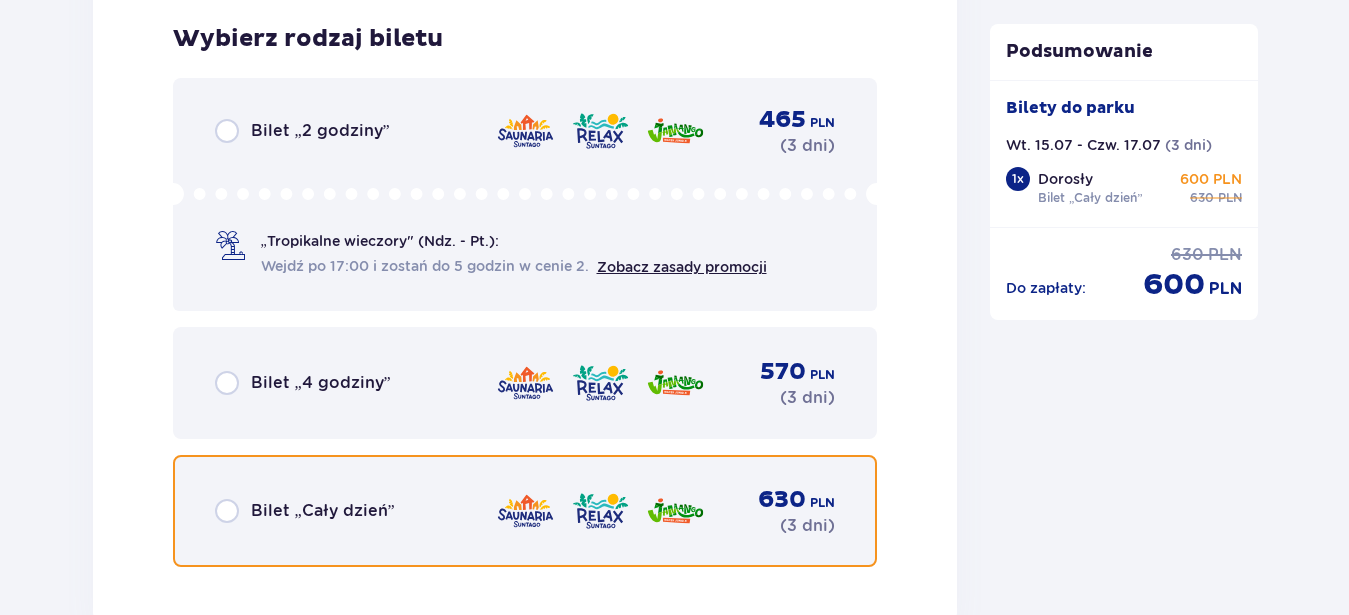click at bounding box center [227, 511] 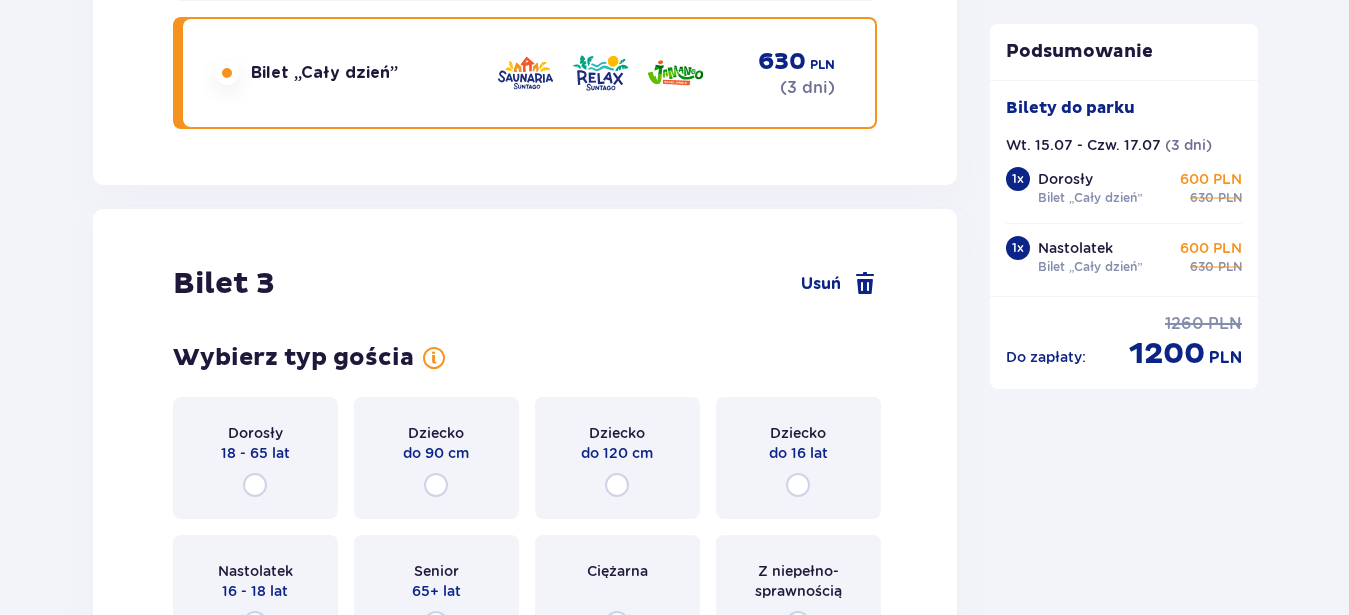 scroll, scrollTop: 4148, scrollLeft: 0, axis: vertical 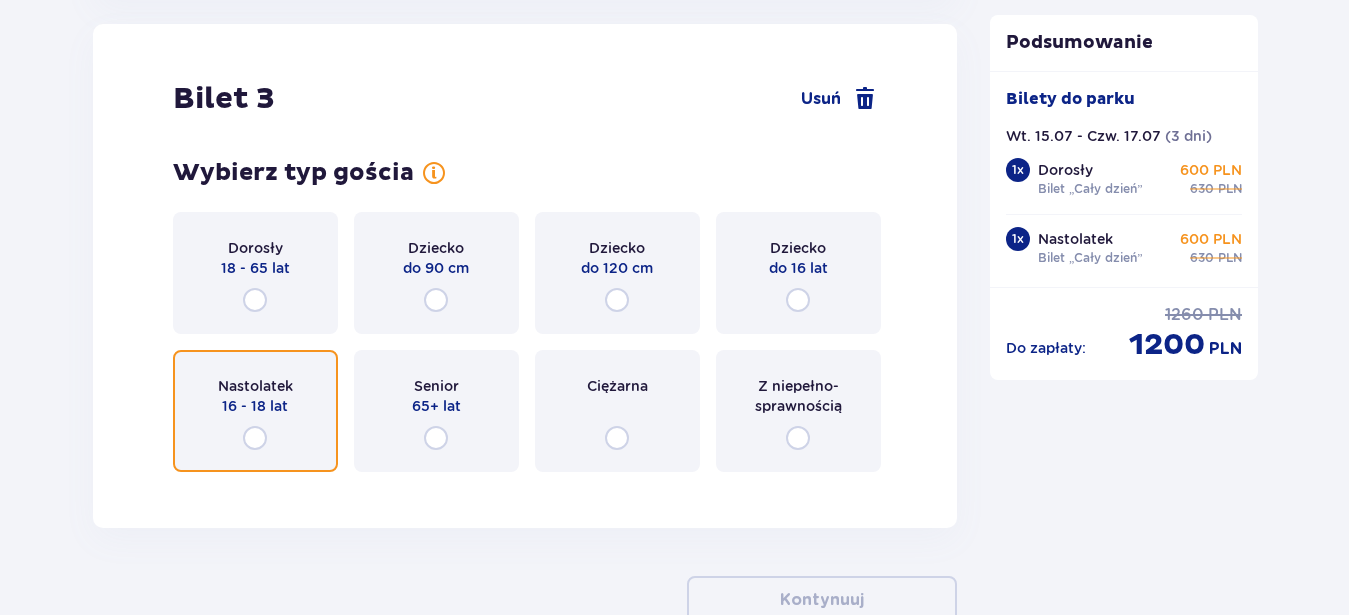 click at bounding box center [255, 438] 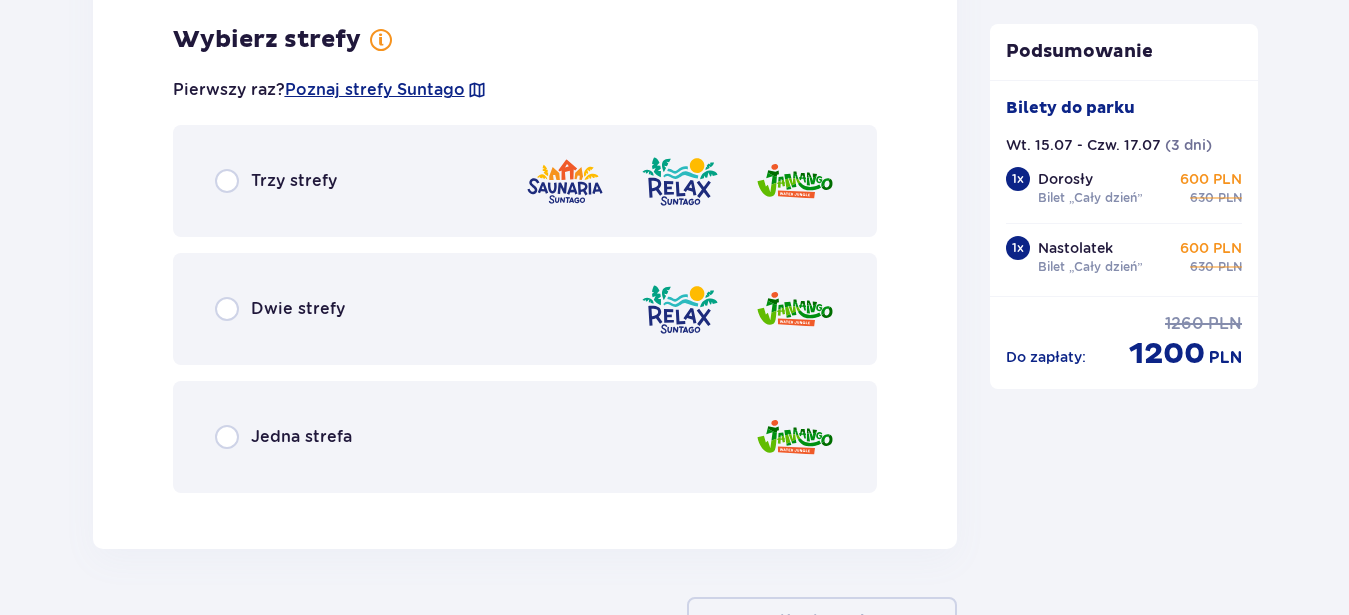 scroll, scrollTop: 4636, scrollLeft: 0, axis: vertical 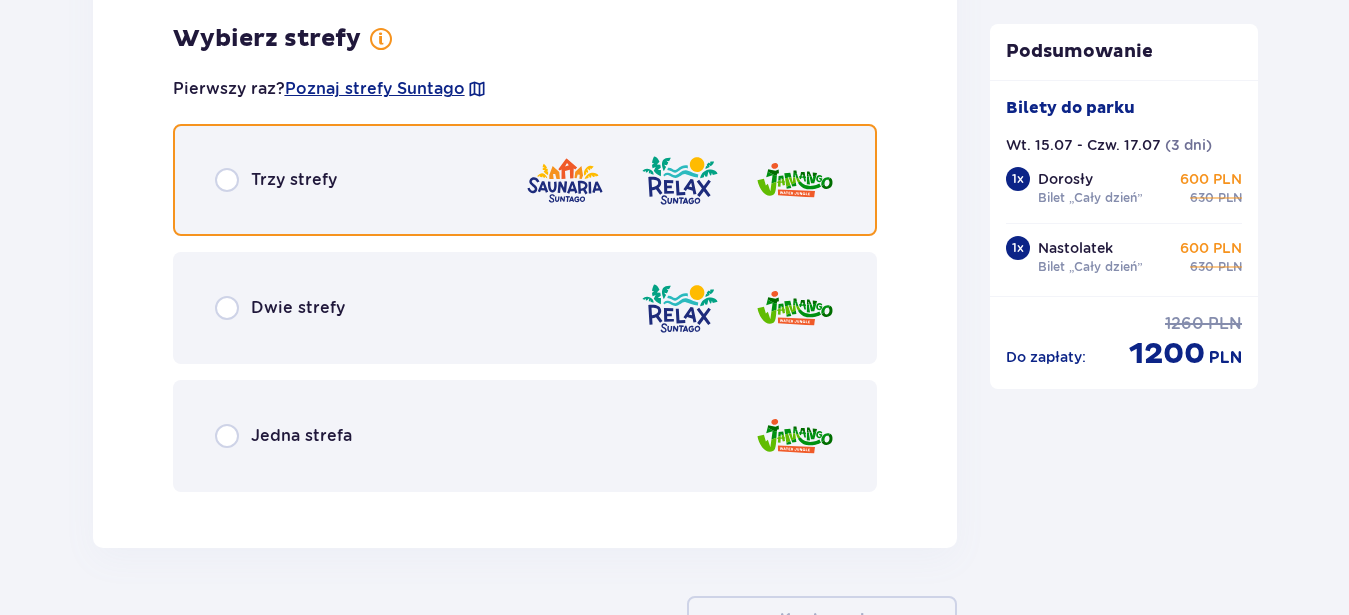 click at bounding box center [227, 180] 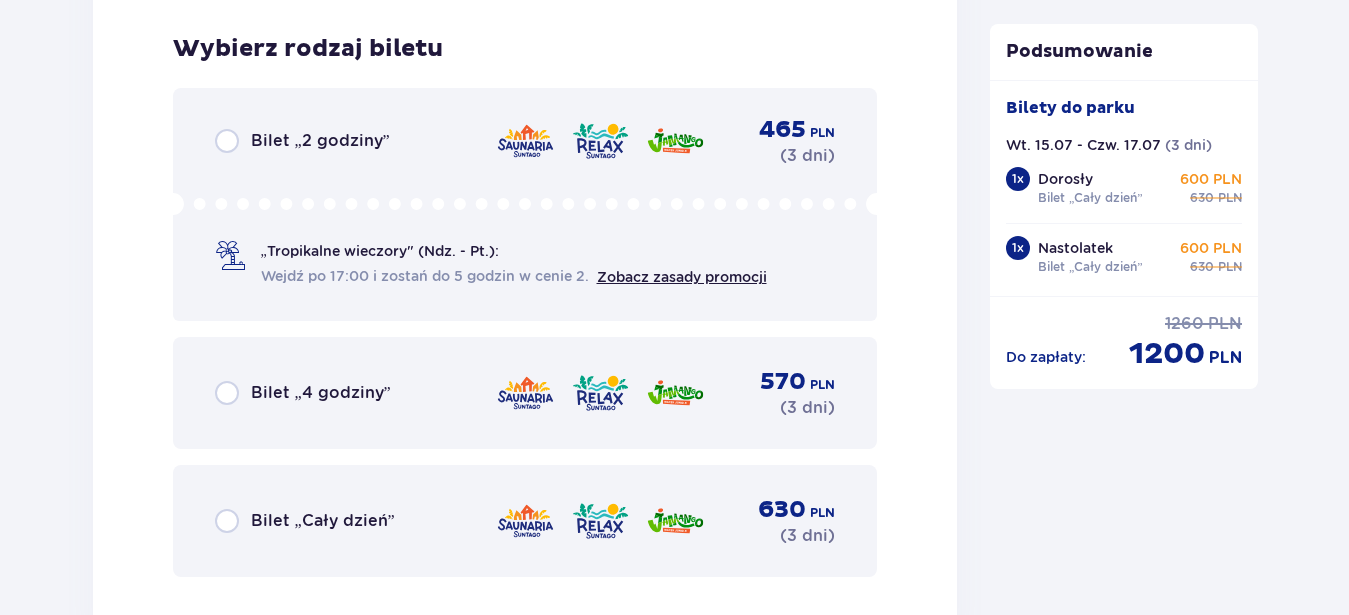 scroll, scrollTop: 5144, scrollLeft: 0, axis: vertical 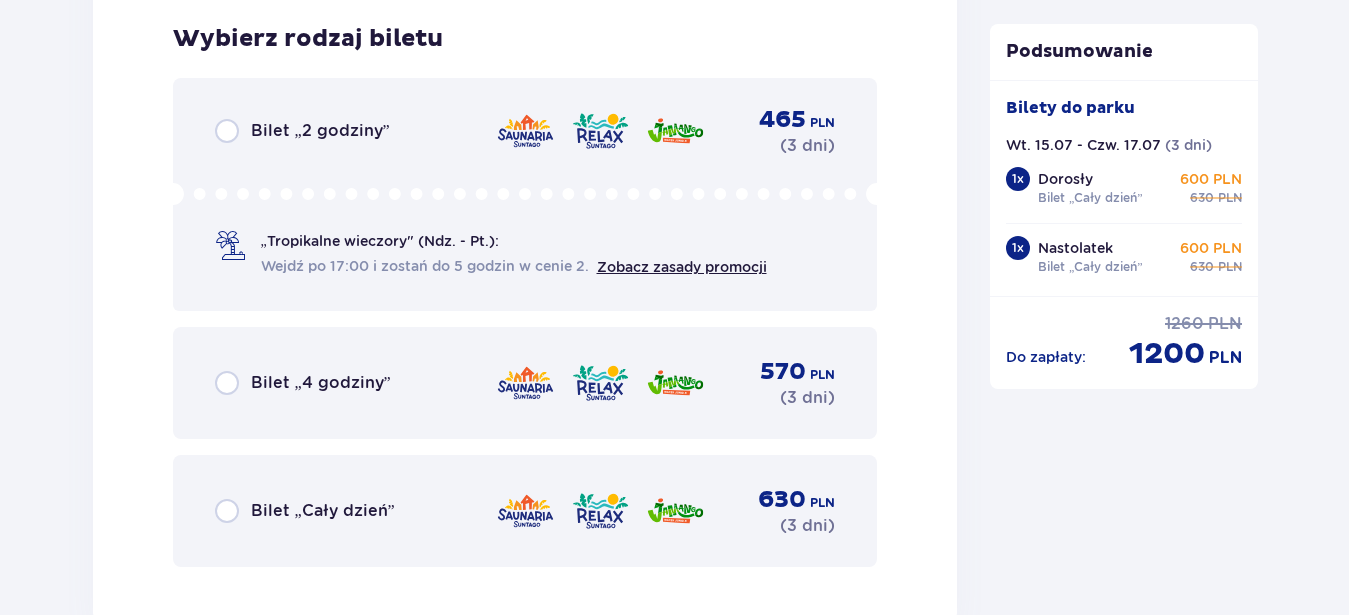 click on "Bilet „Cały dzień”" at bounding box center [323, 511] 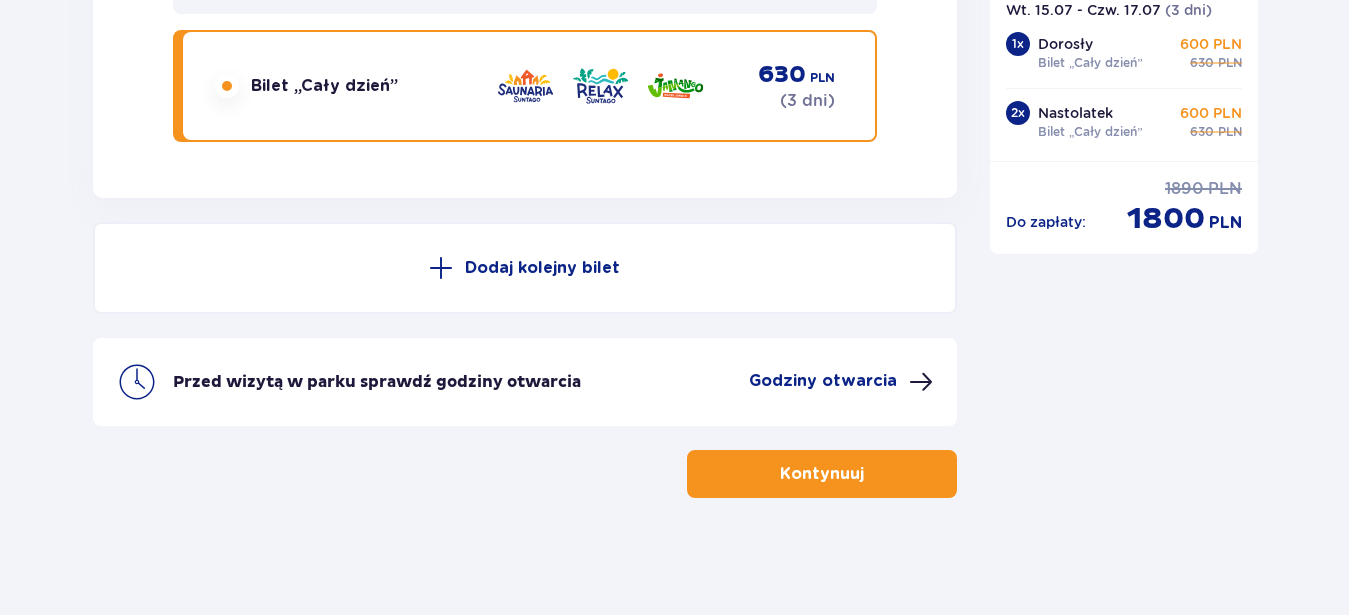 scroll, scrollTop: 5572, scrollLeft: 0, axis: vertical 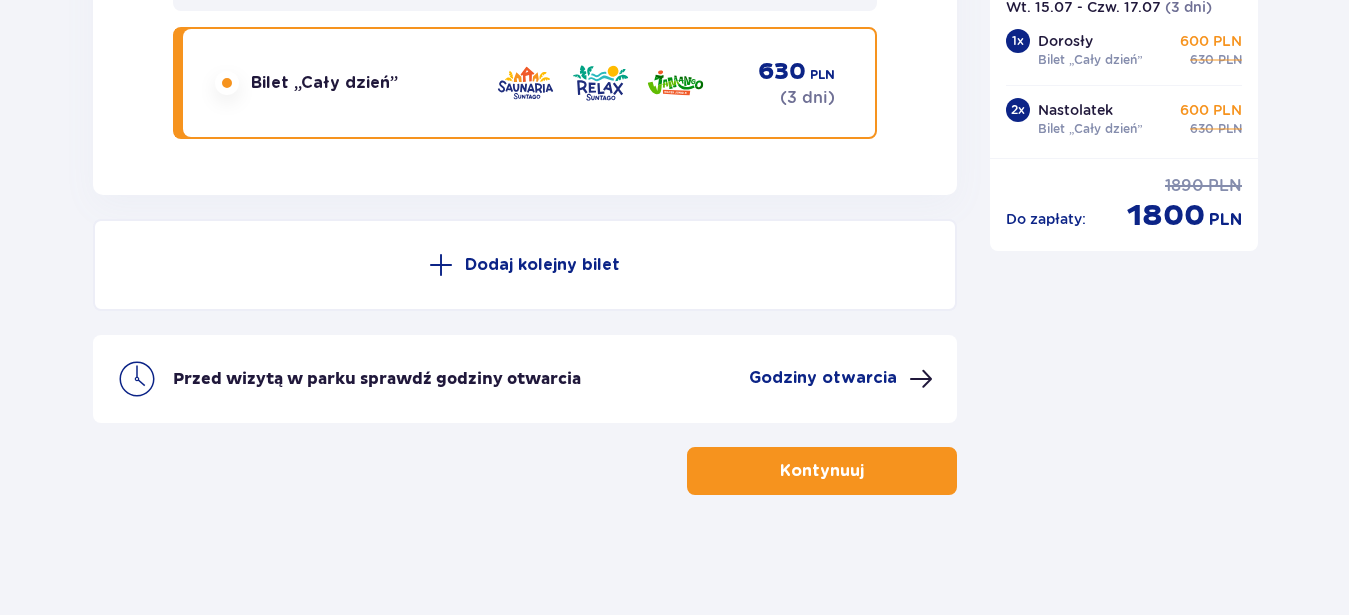 click on "Kontynuuj" at bounding box center [822, 471] 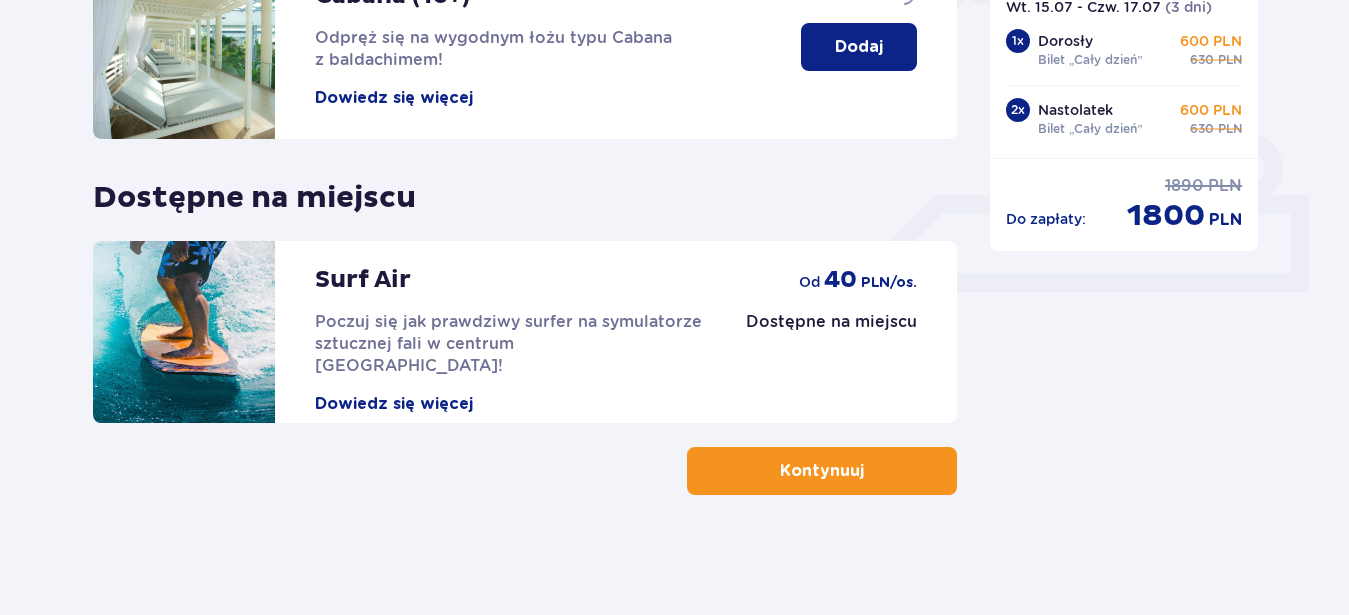 click on "Kontynuuj" at bounding box center [822, 471] 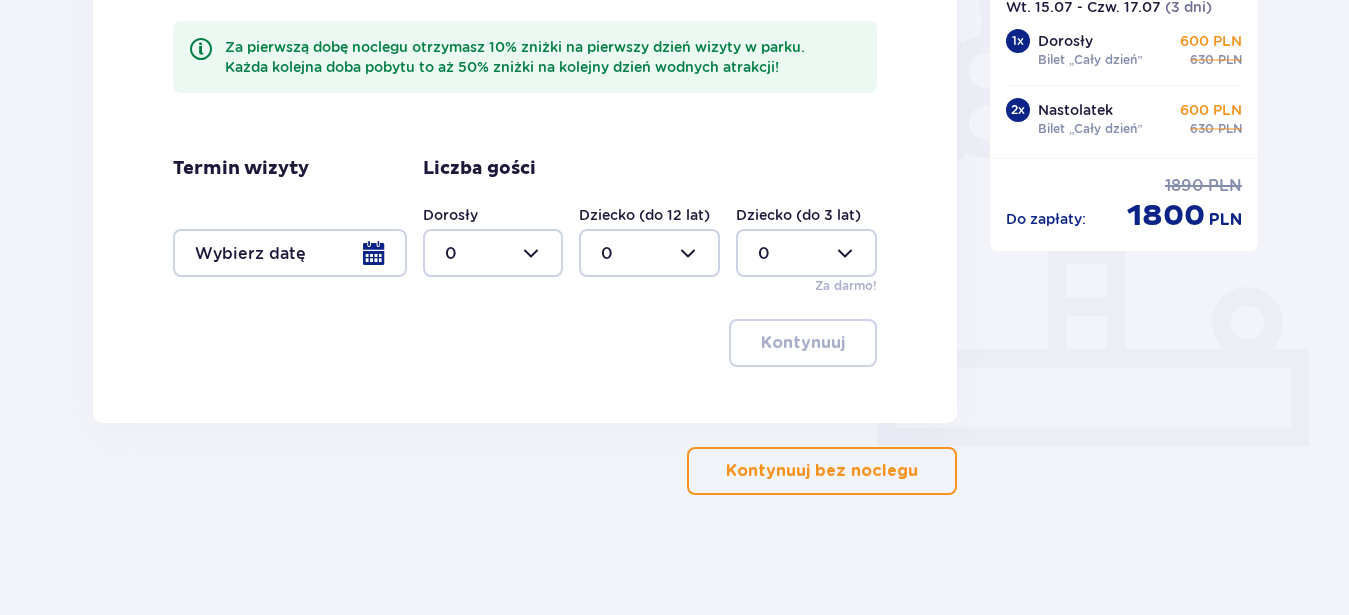 click on "Zaplanuj pobyt Za pierwszą dobę noclegu otrzymasz 10% zniżki na pierwszy dzień wizyty w parku. Każda kolejna doba pobytu to aż 50% zniżki na kolejny dzień wodnych atrakcji! Termin wizyty Liczba gości Dorosły   0 Dziecko (do 12 lat)   0 Dziecko (do 3 lat)   0 Za darmo! Kontynuuj" at bounding box center [525, 163] 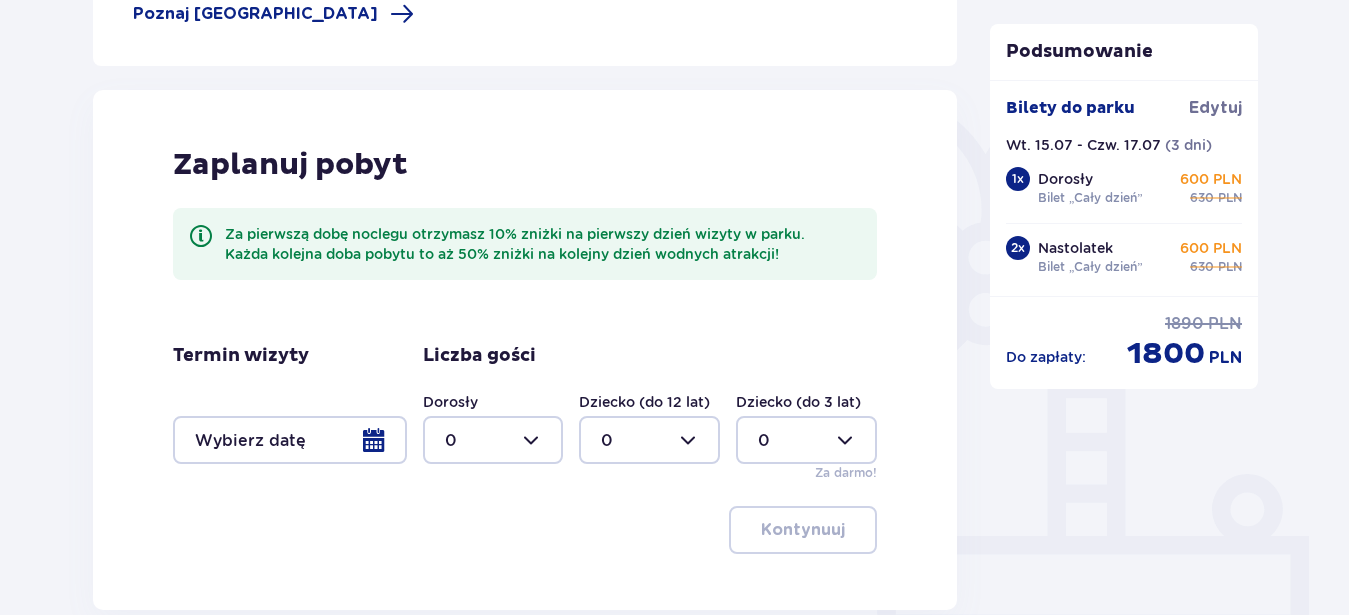 scroll, scrollTop: 408, scrollLeft: 0, axis: vertical 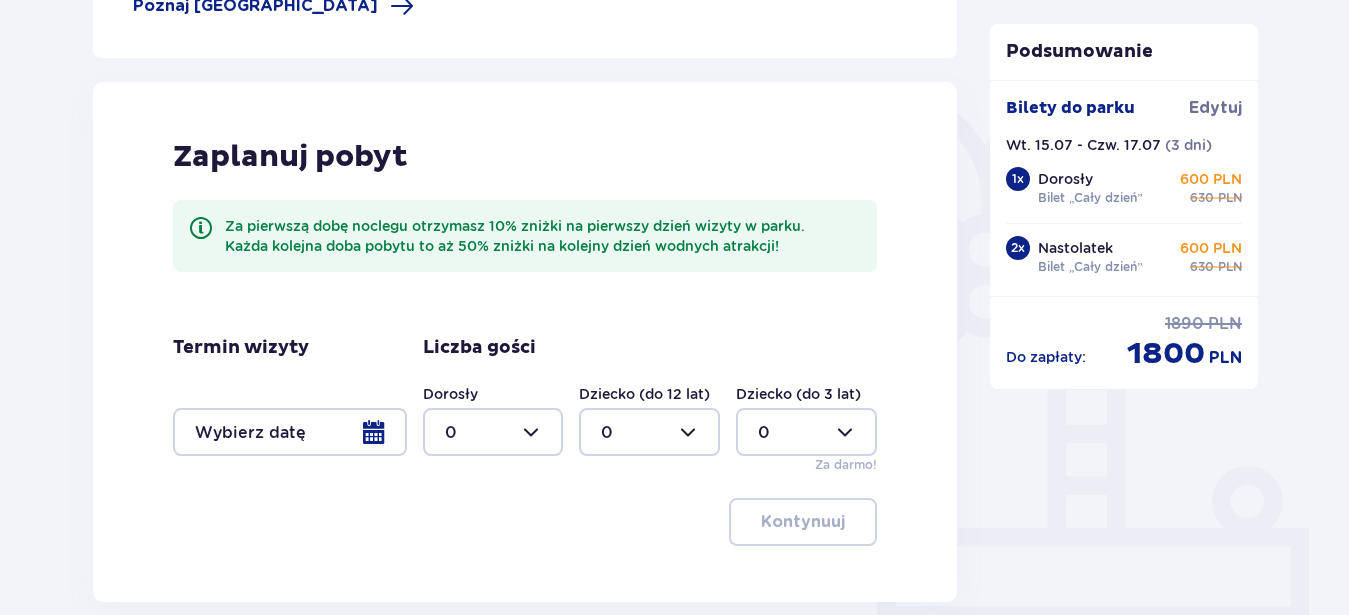 click at bounding box center (290, 432) 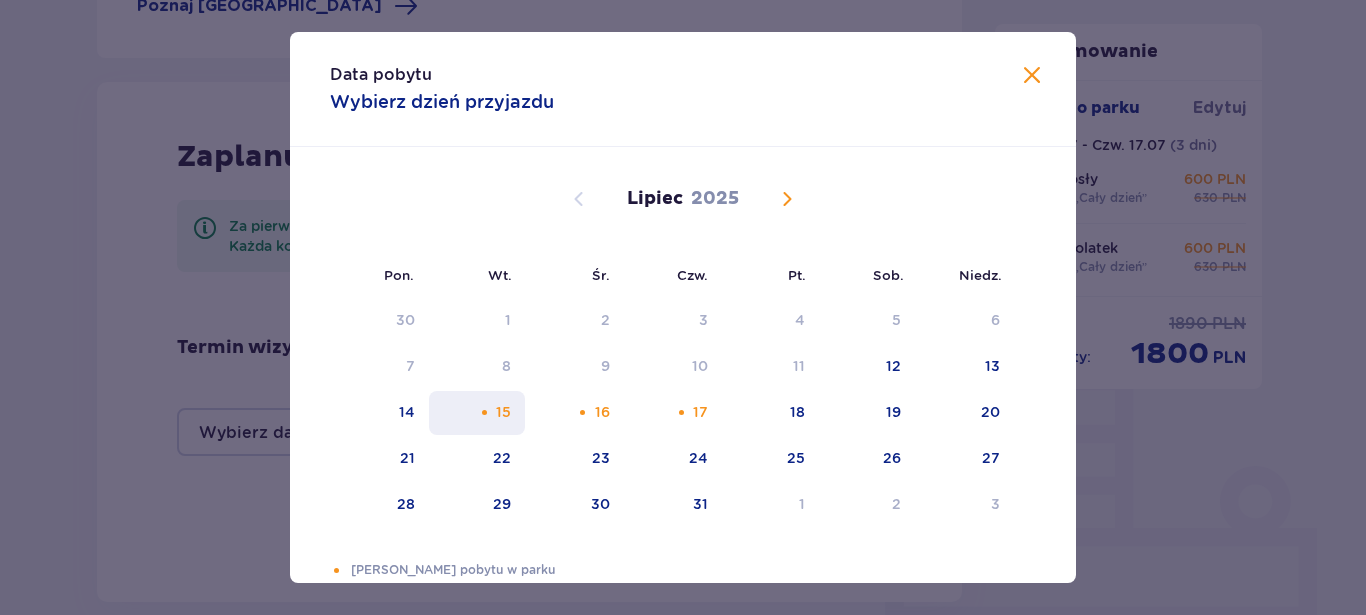 click on "15" at bounding box center (477, 413) 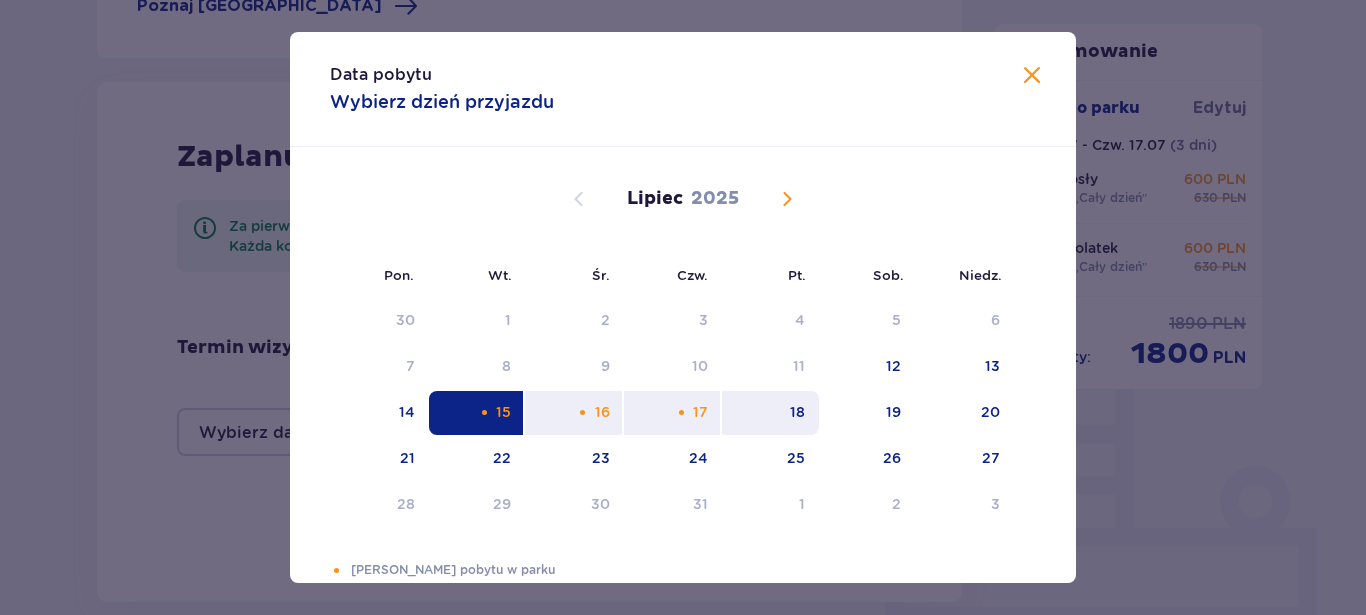 click on "18" at bounding box center [770, 413] 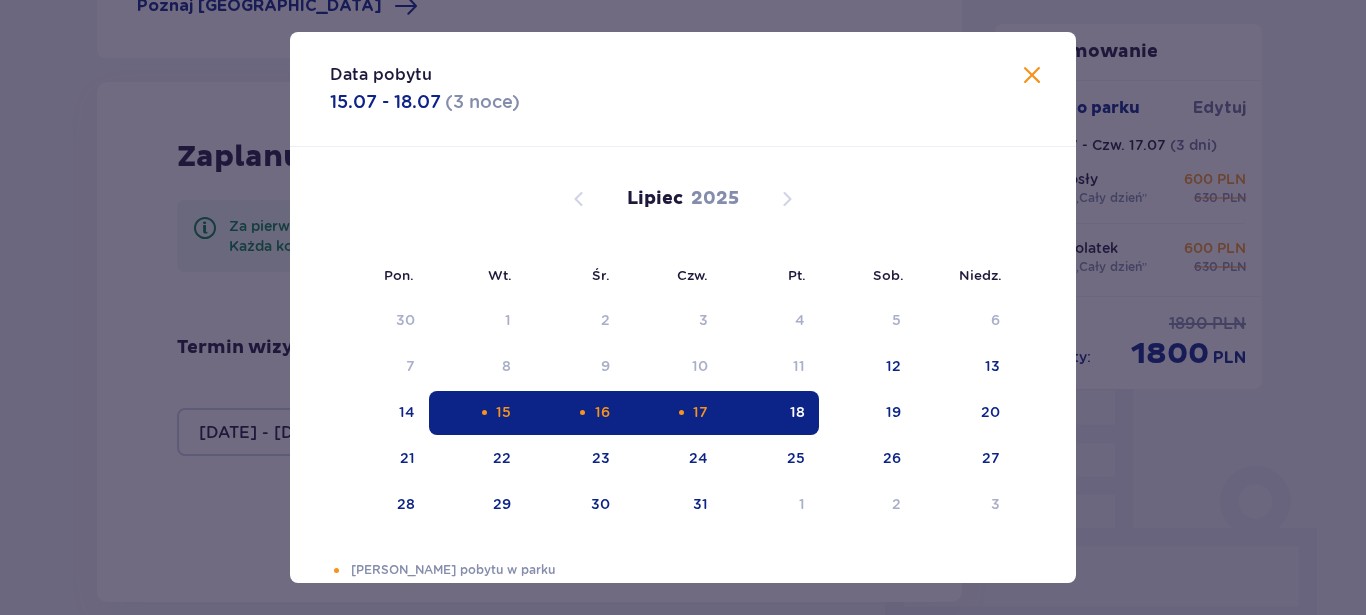 click at bounding box center (654, 432) 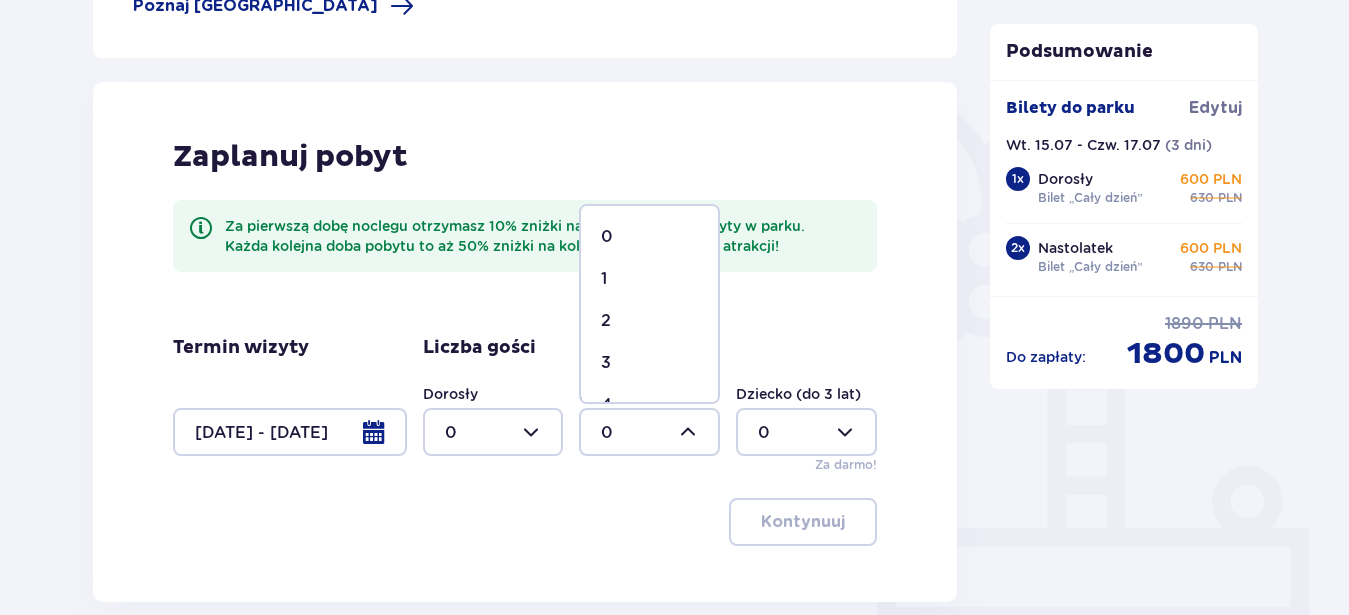 click at bounding box center (290, 432) 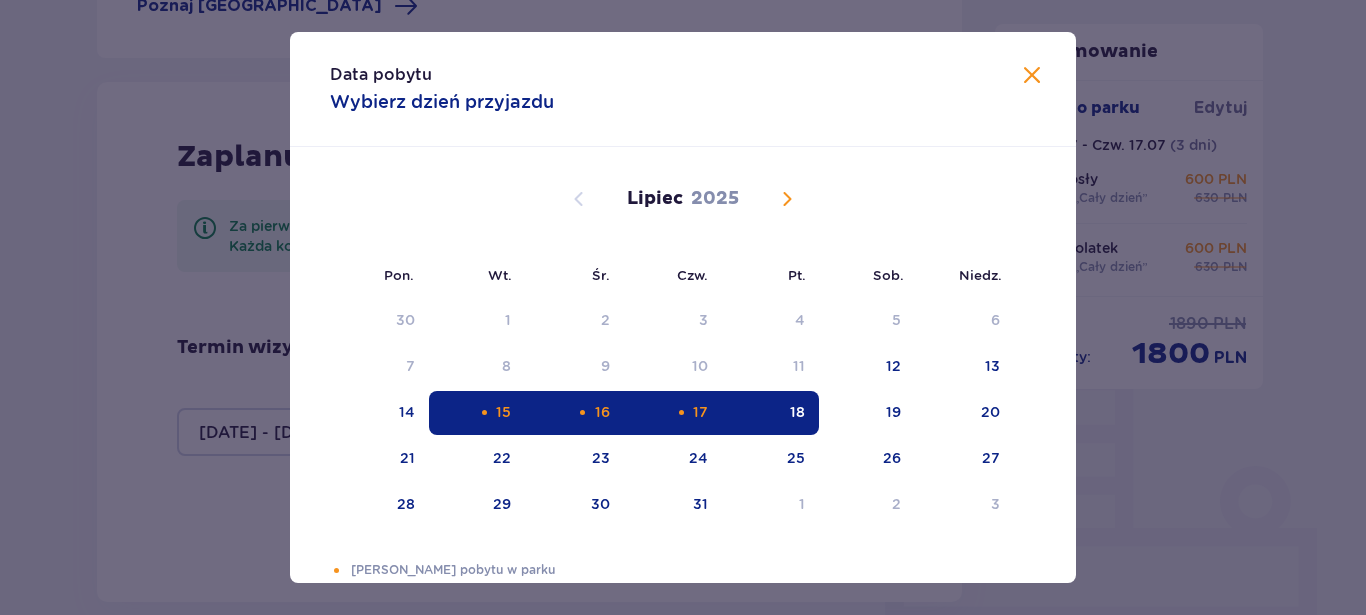 click on "17" at bounding box center [673, 413] 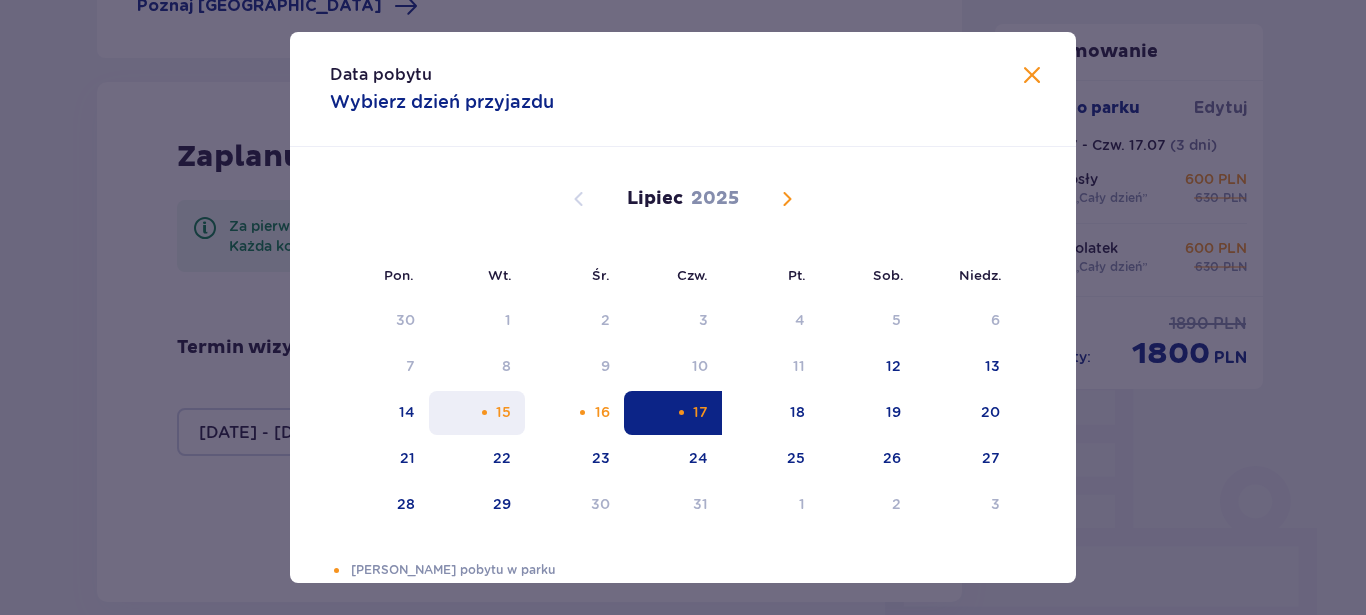 click on "15" at bounding box center (477, 413) 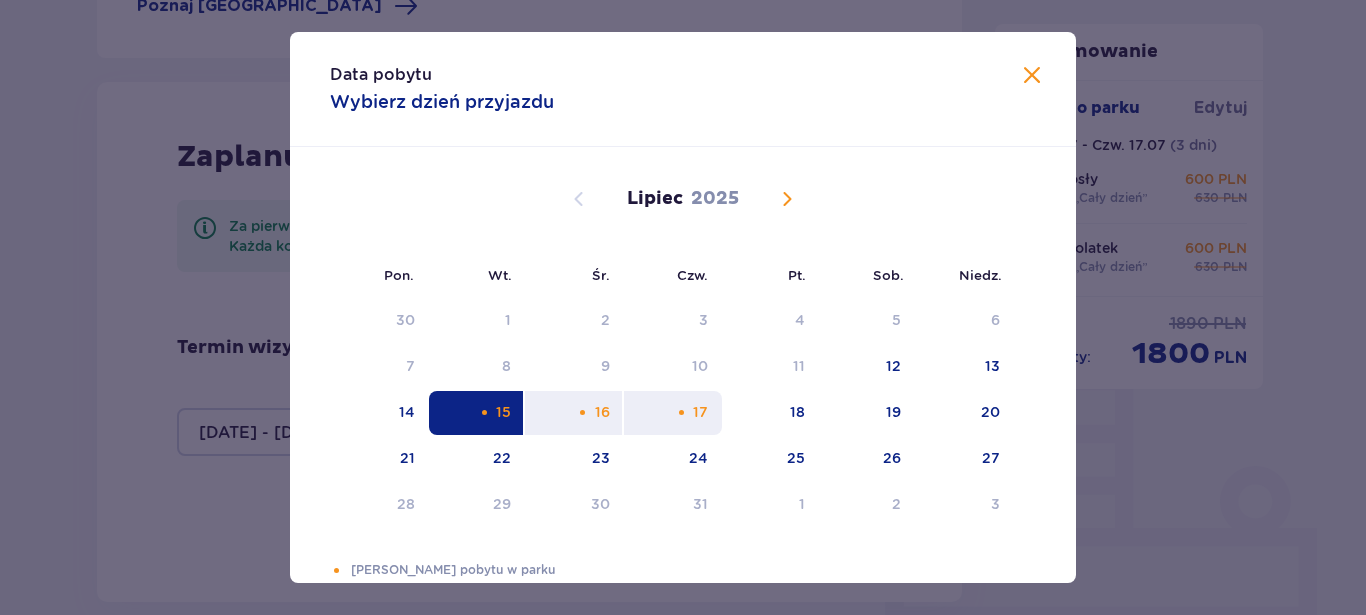 click at bounding box center (681, 412) 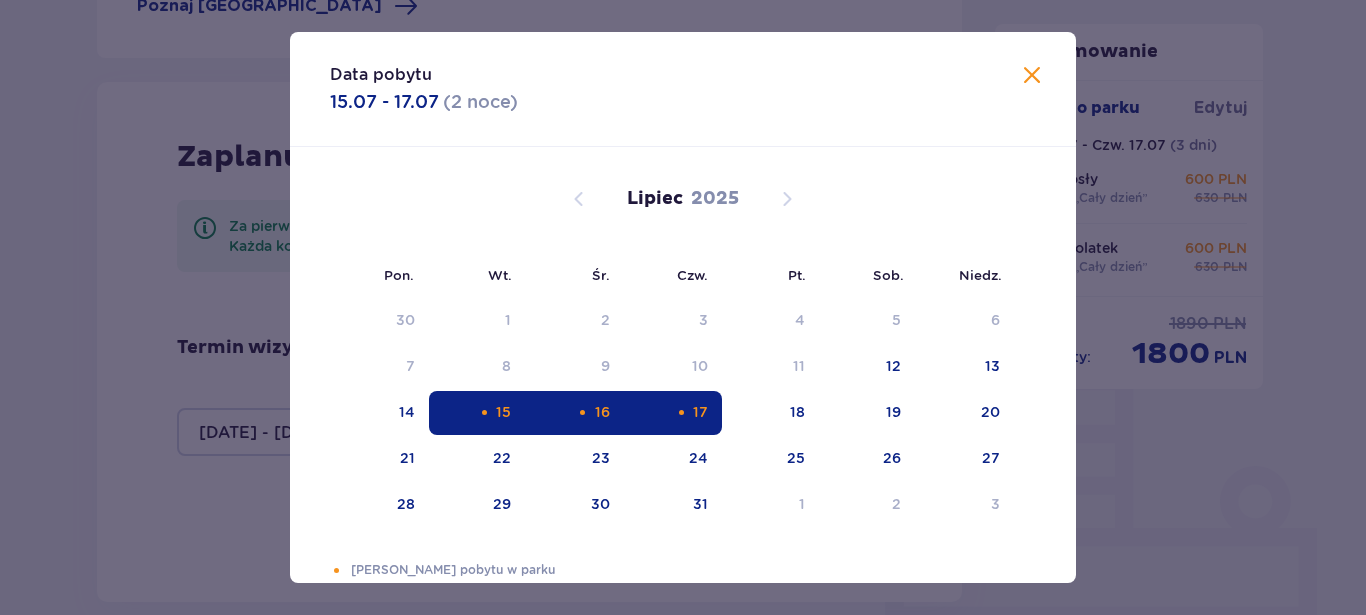 type on "15.07.25 - 17.07.25" 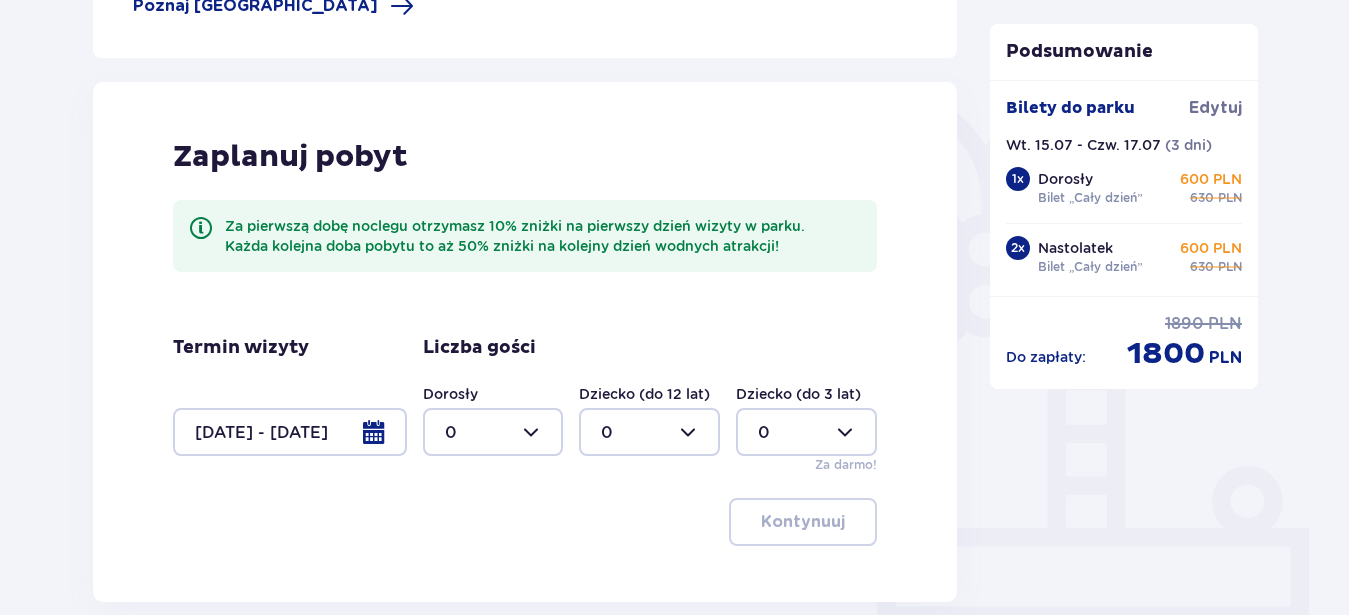 click at bounding box center [493, 432] 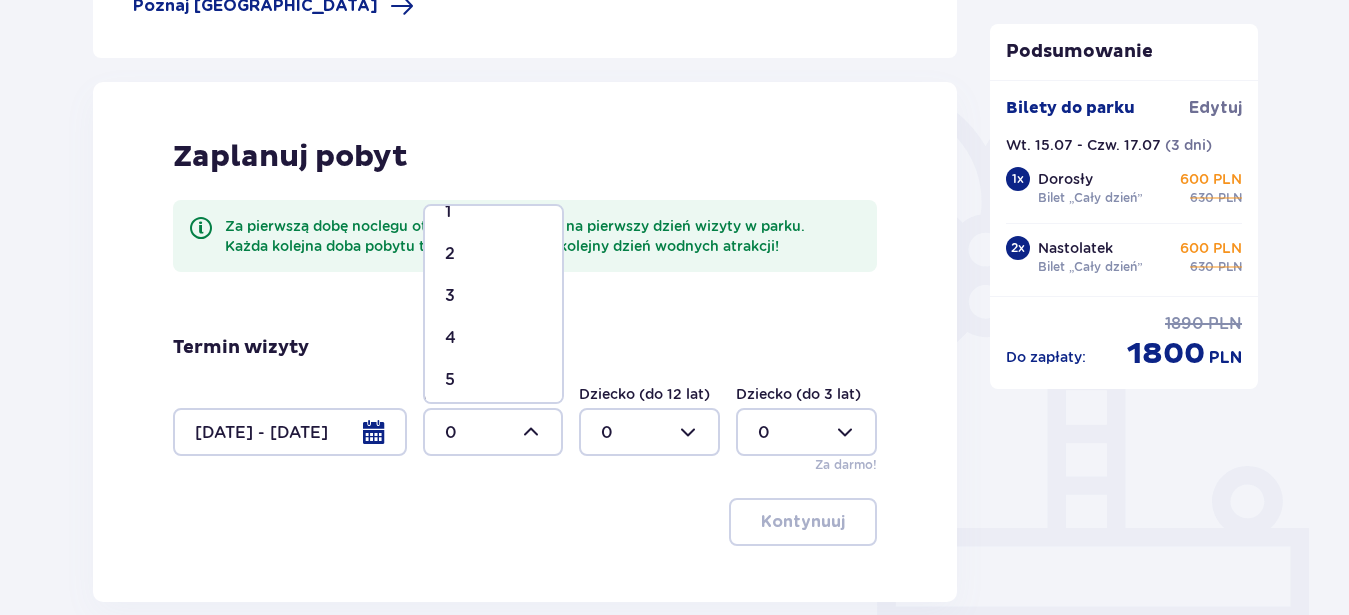 scroll, scrollTop: 114, scrollLeft: 0, axis: vertical 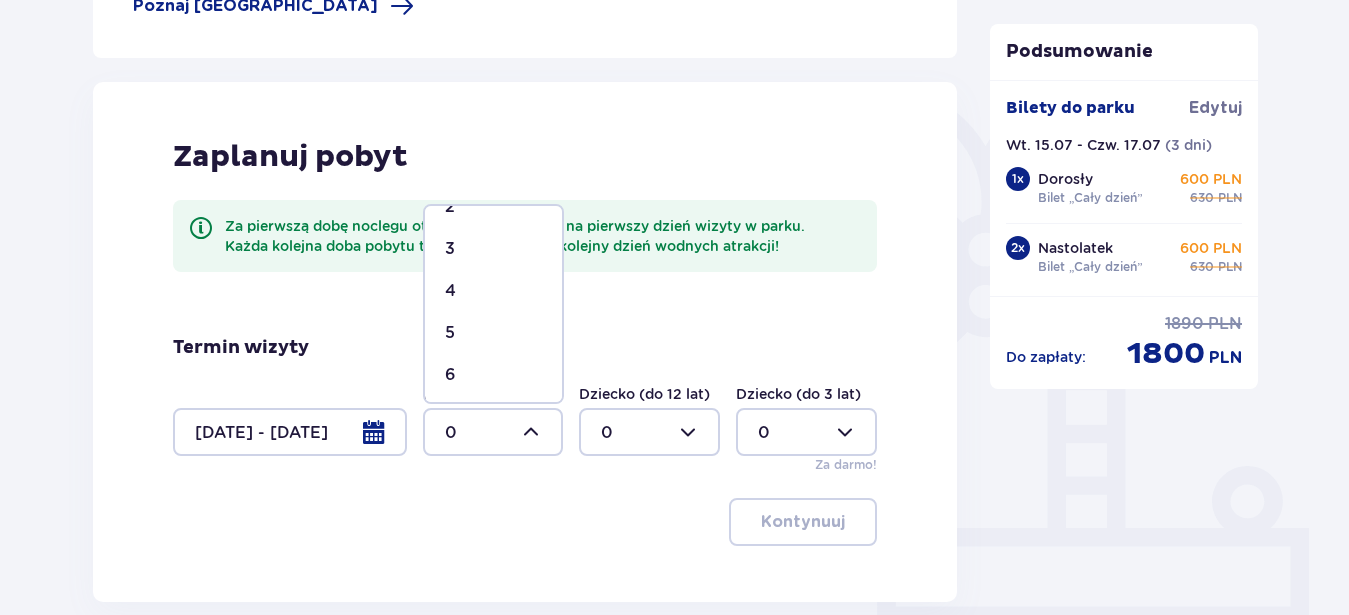 click on "4" at bounding box center [493, 291] 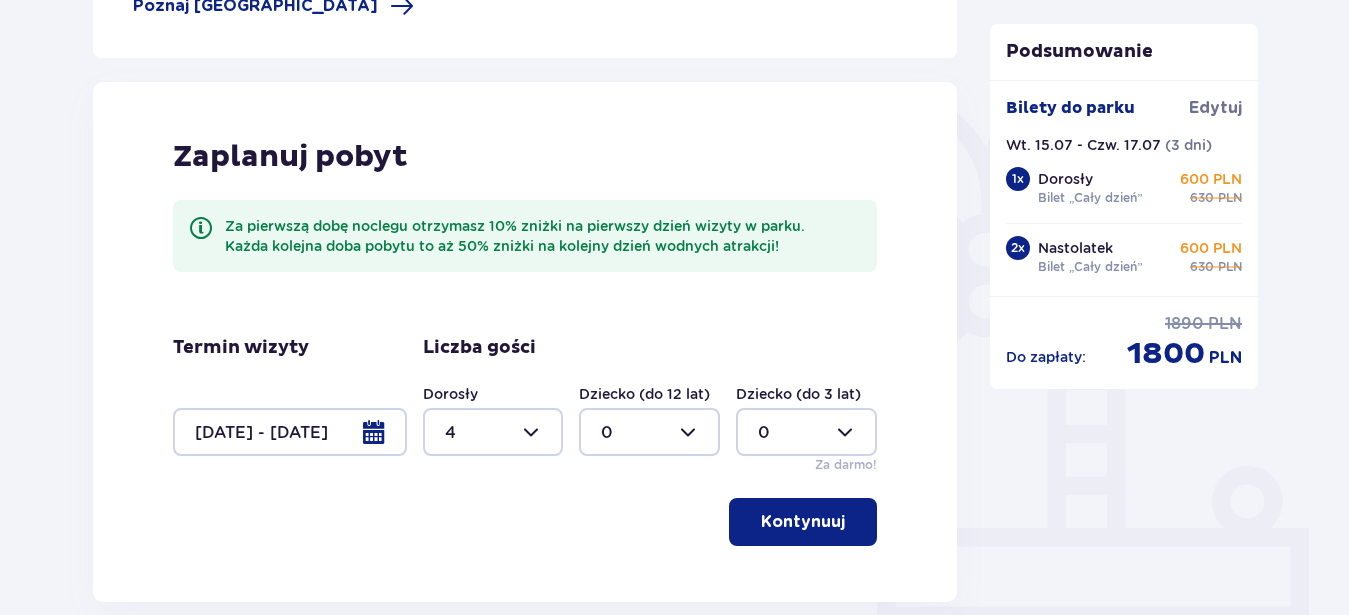 click on "Kontynuuj" at bounding box center [803, 522] 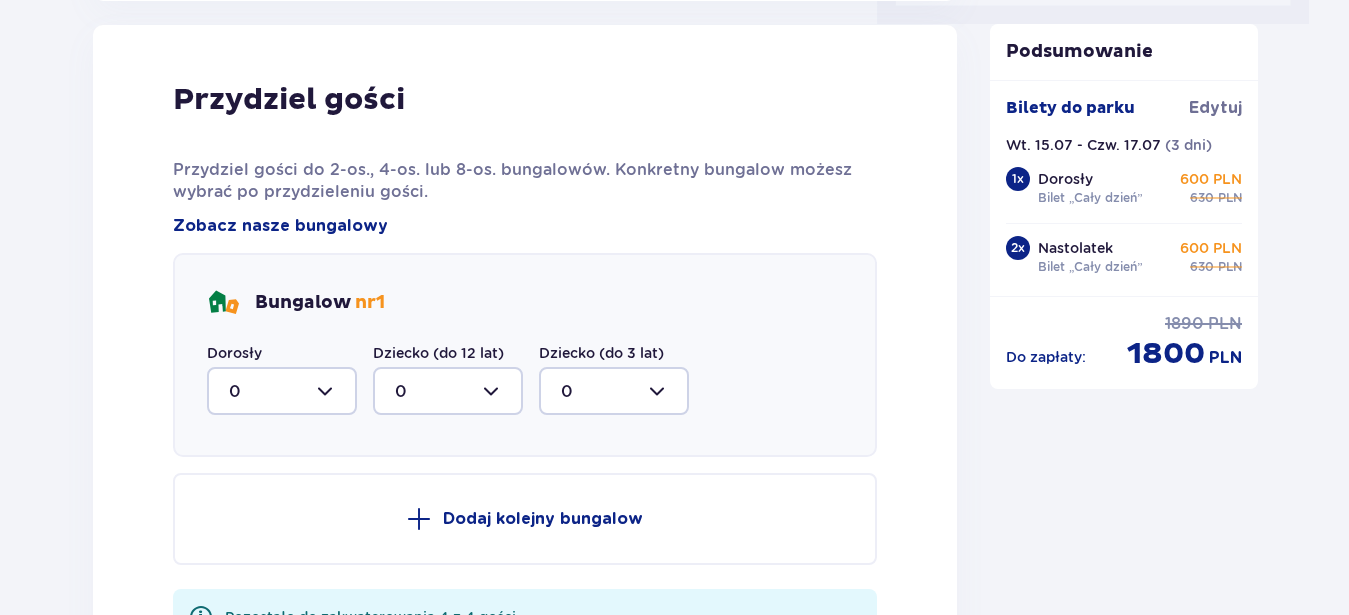 scroll, scrollTop: 1010, scrollLeft: 0, axis: vertical 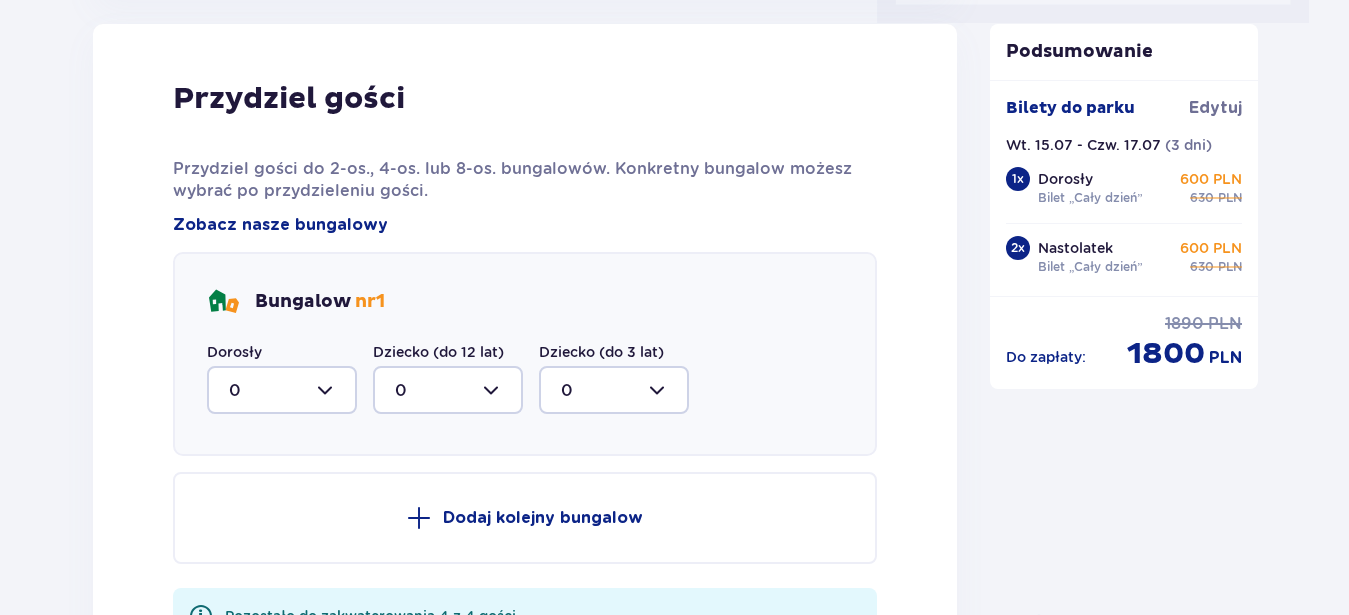 click at bounding box center [282, 390] 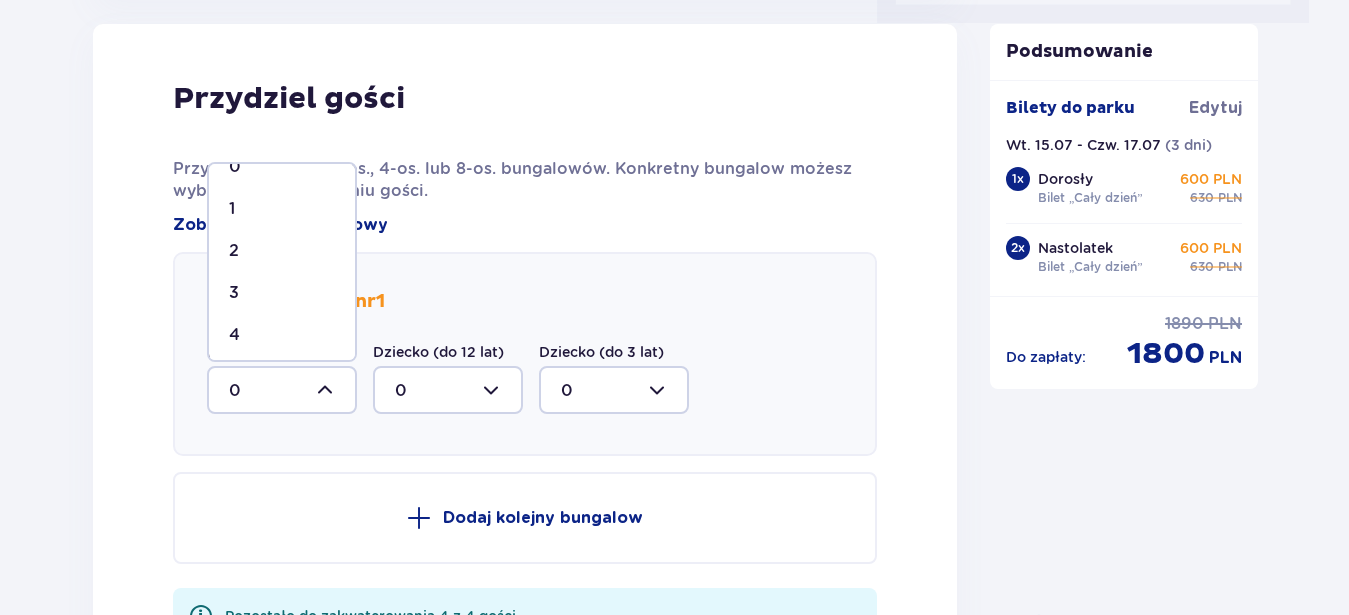 scroll, scrollTop: 34, scrollLeft: 0, axis: vertical 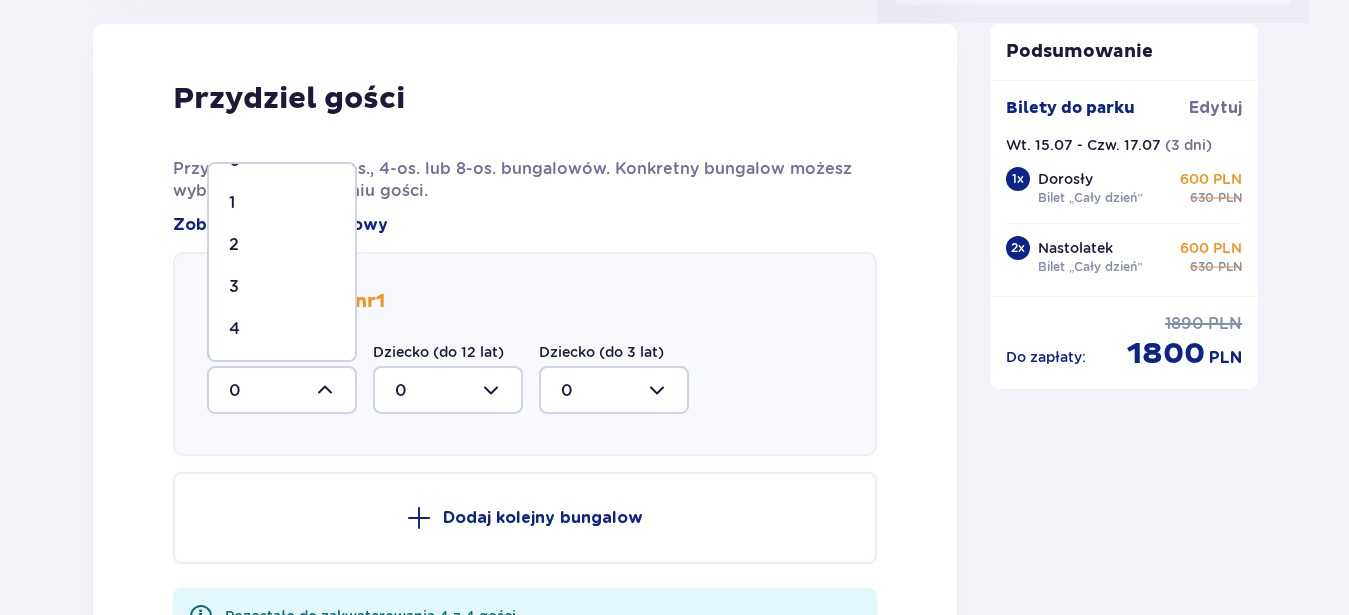 click on "4" at bounding box center [282, 329] 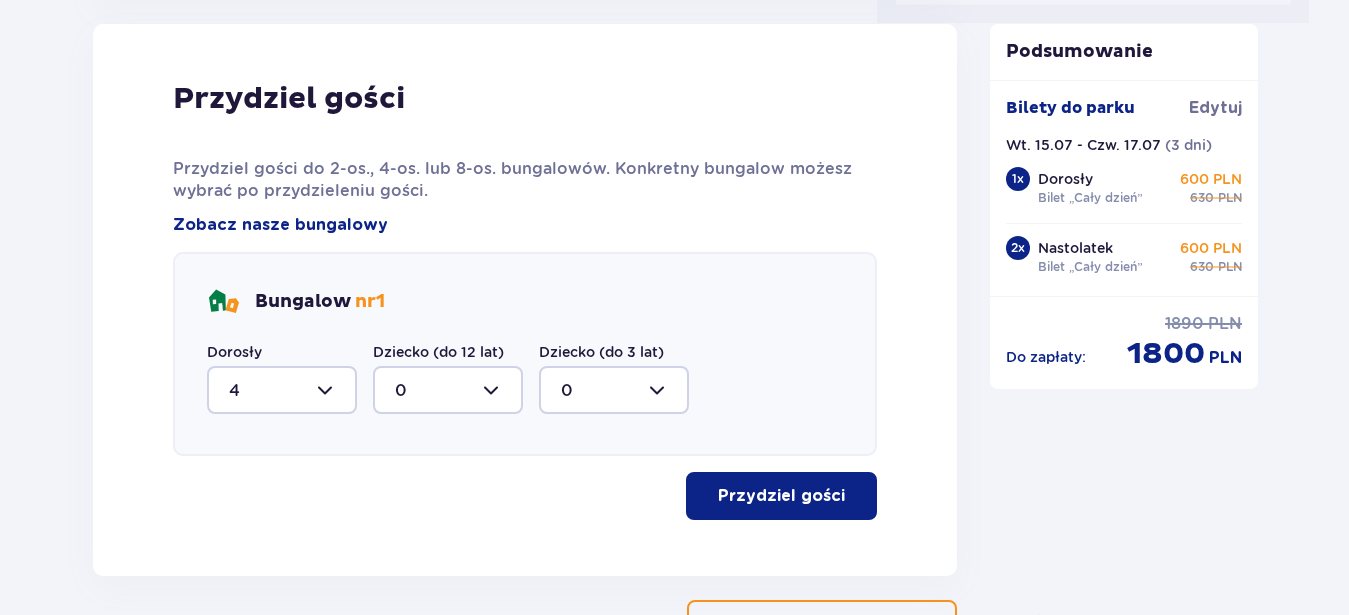 click on "Przydziel gości" at bounding box center (781, 496) 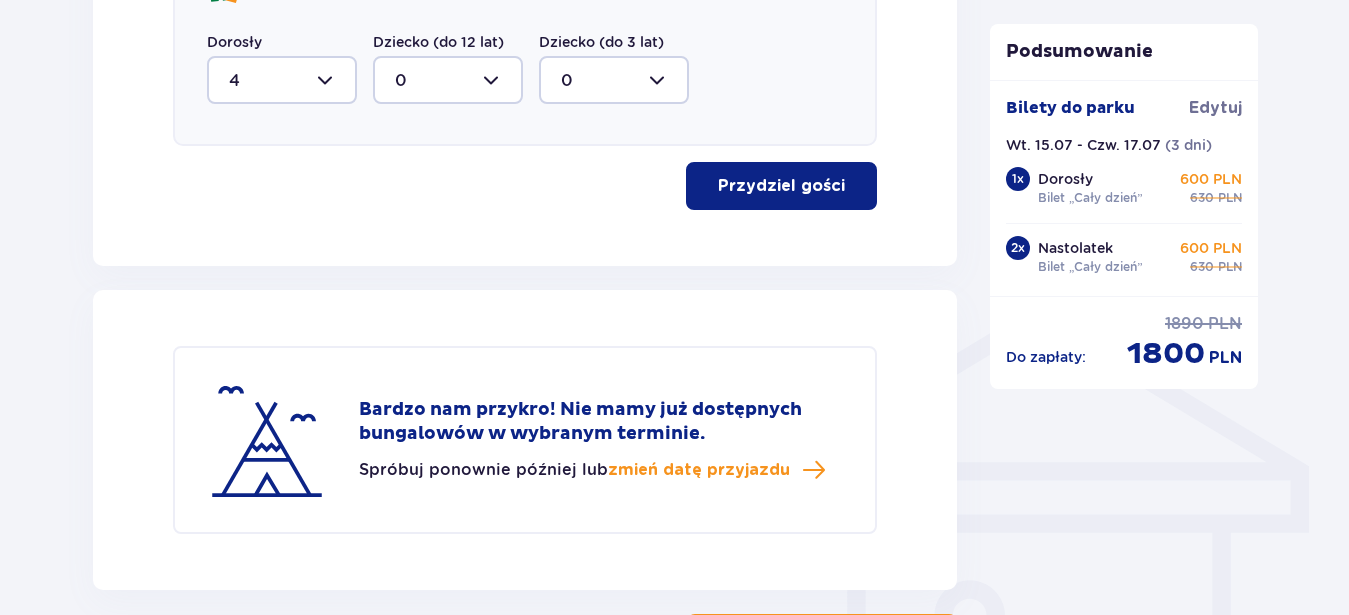 scroll, scrollTop: 1487, scrollLeft: 0, axis: vertical 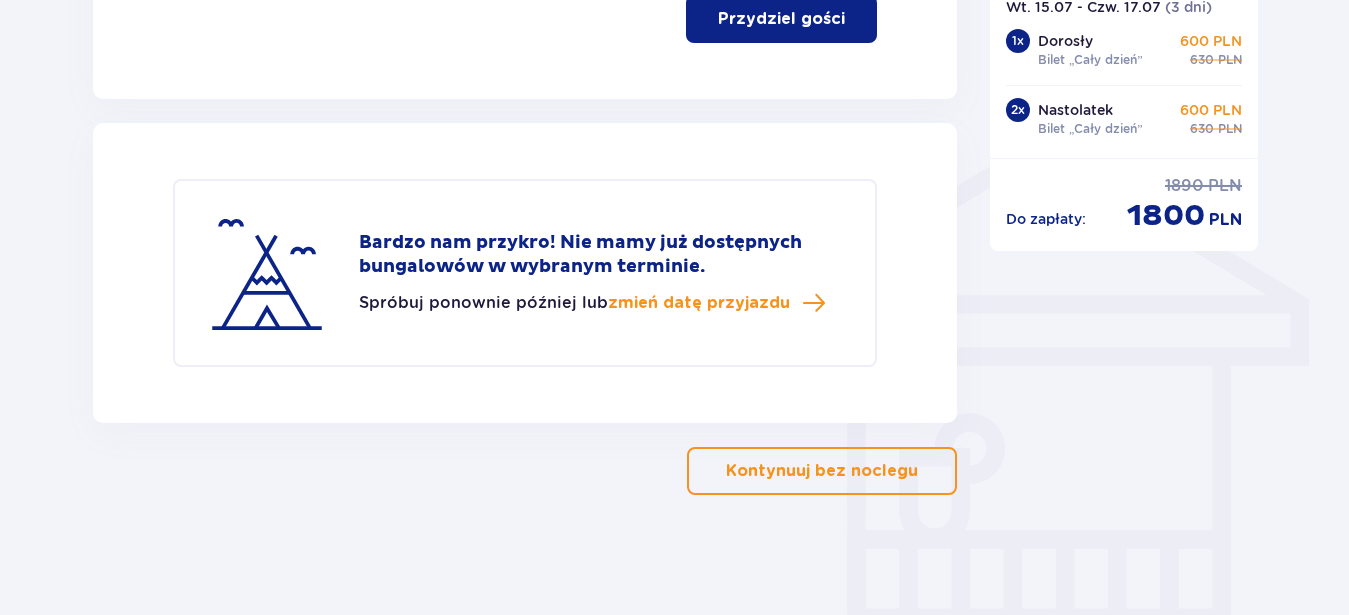 click on "zmień datę przyjazdu" at bounding box center (699, 303) 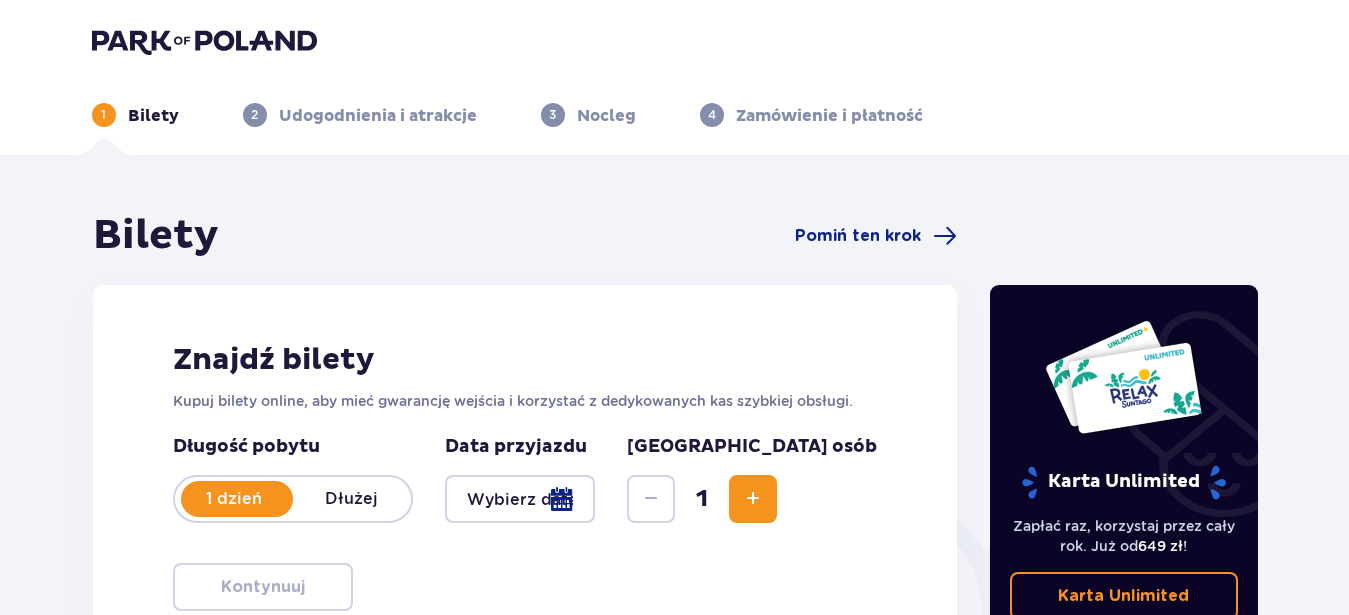 scroll, scrollTop: 173, scrollLeft: 0, axis: vertical 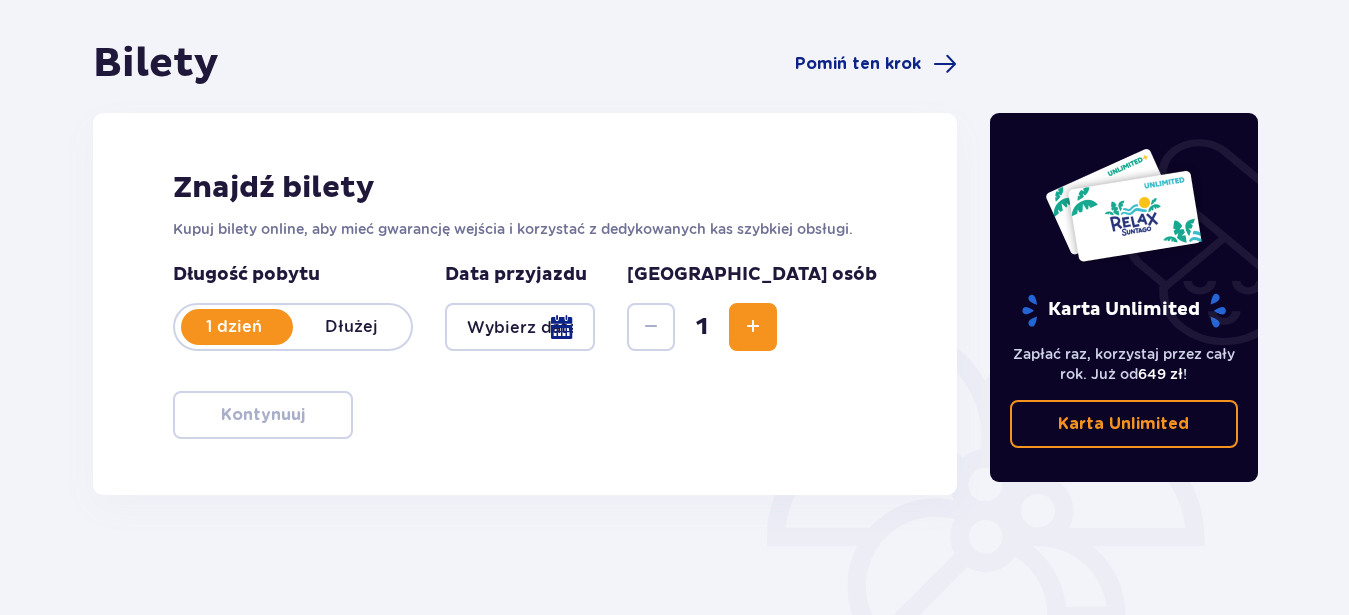 click at bounding box center [520, 327] 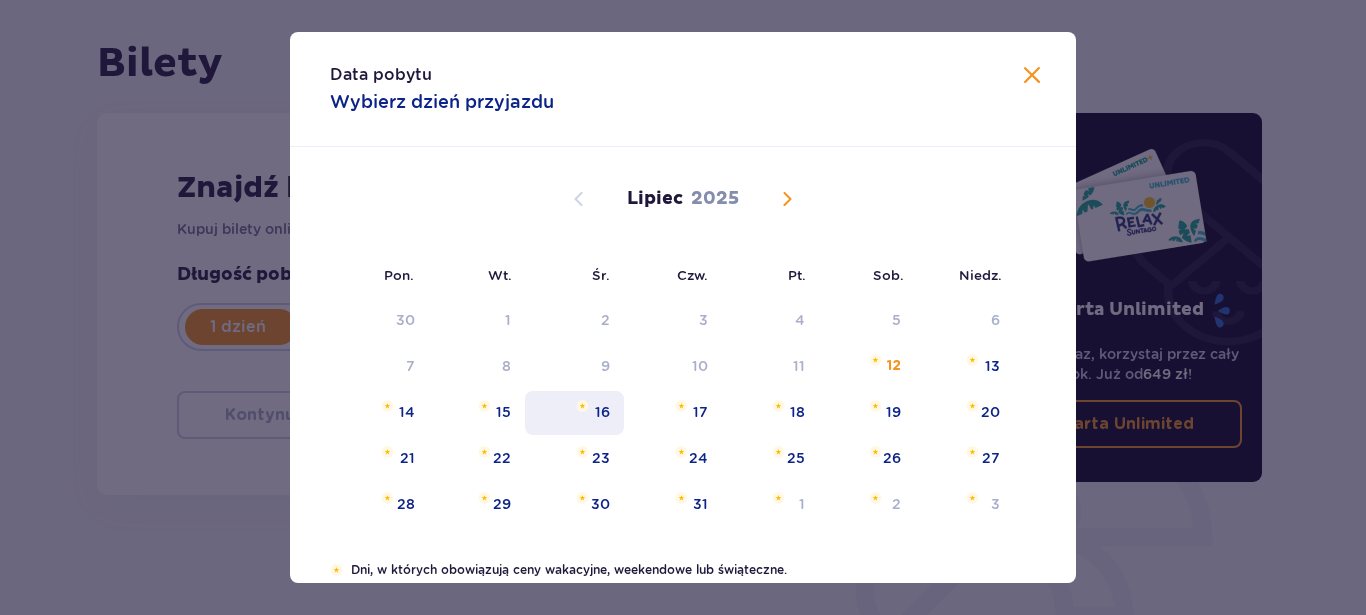 click on "16" at bounding box center (602, 412) 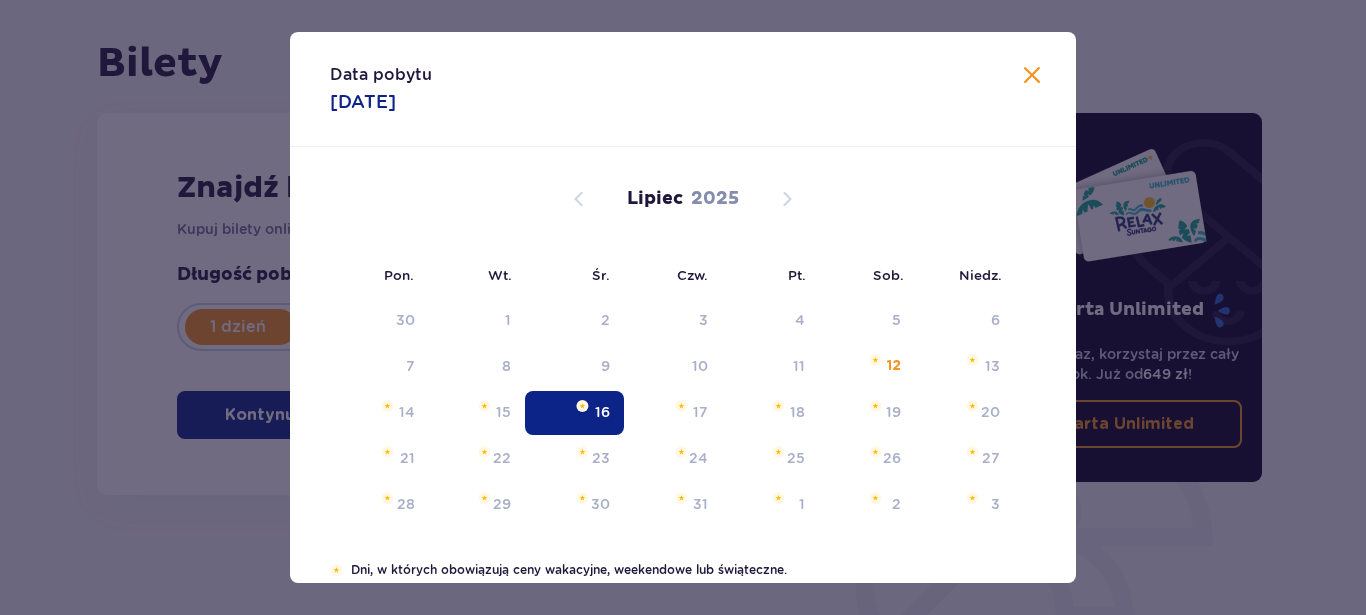 type on "16.07.25" 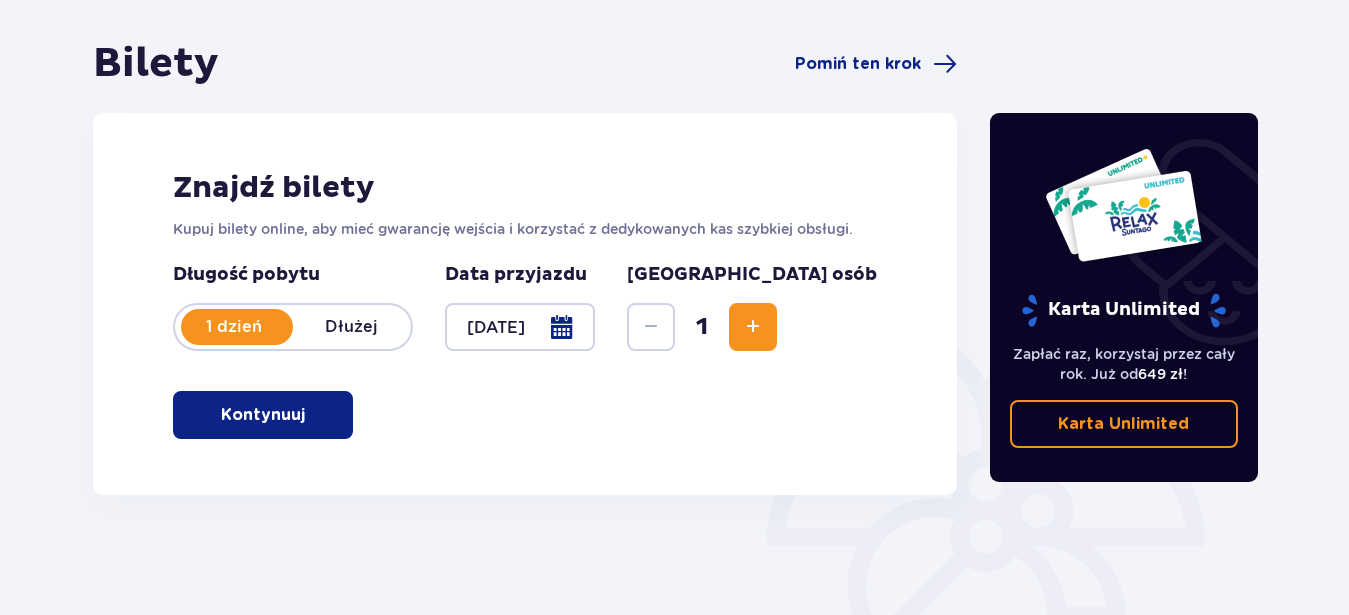 click on "Dłużej" at bounding box center [352, 327] 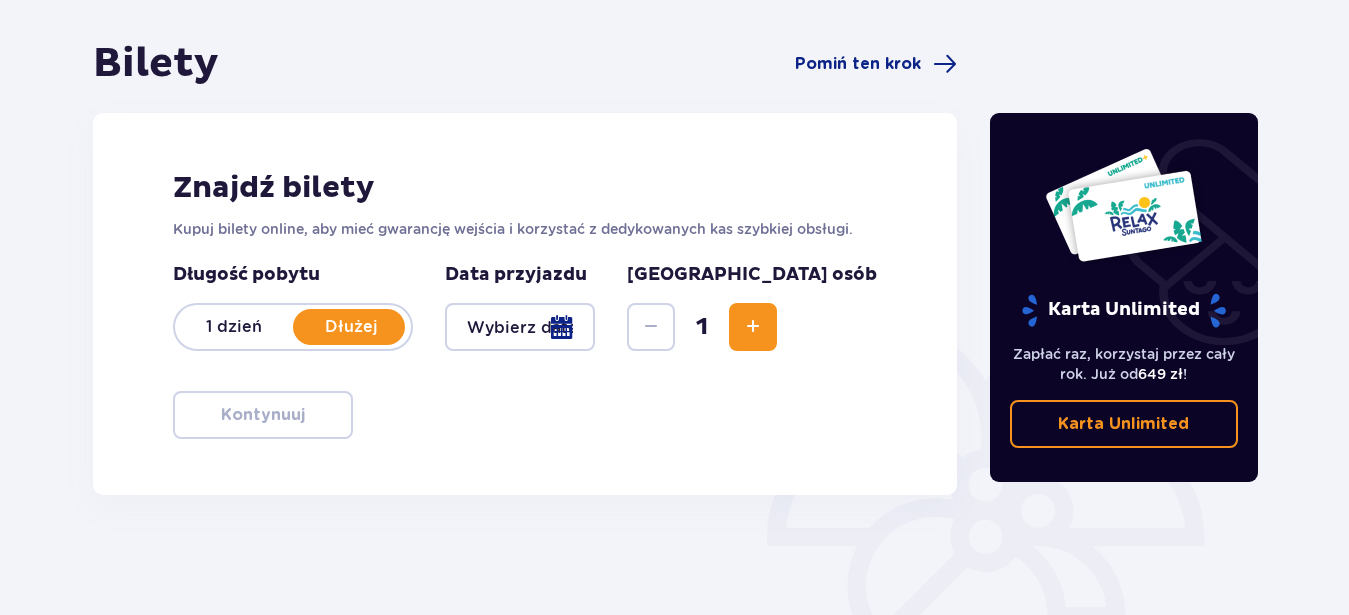 click at bounding box center (520, 327) 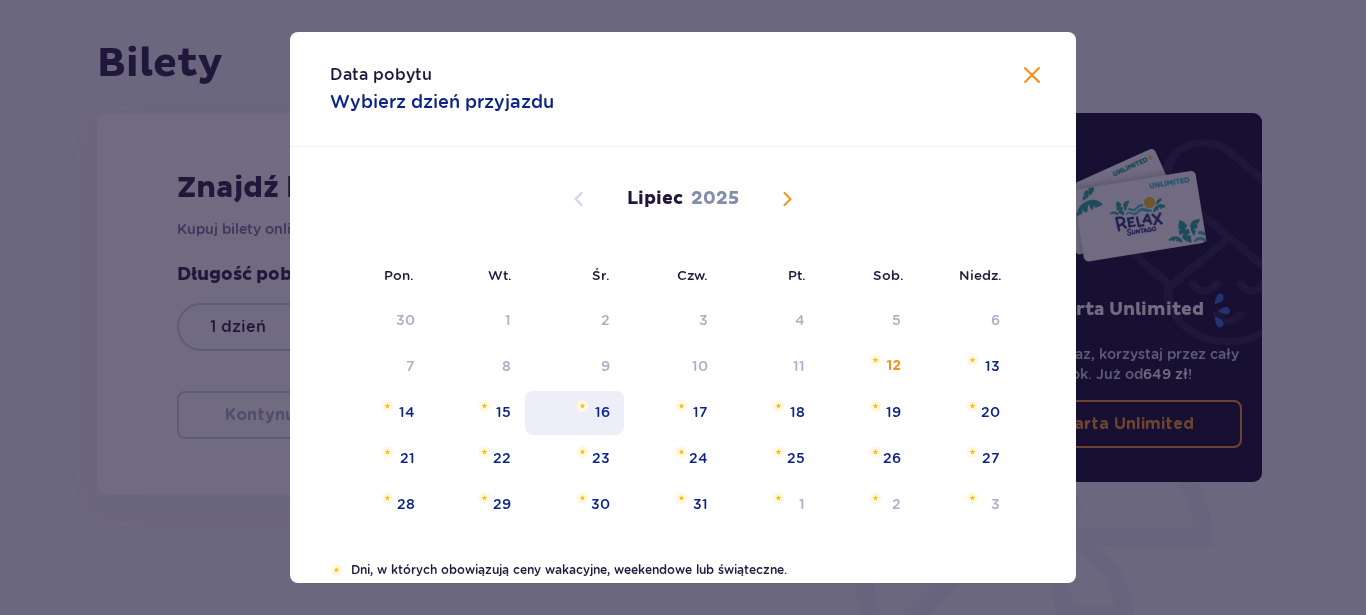 click on "16" at bounding box center (574, 413) 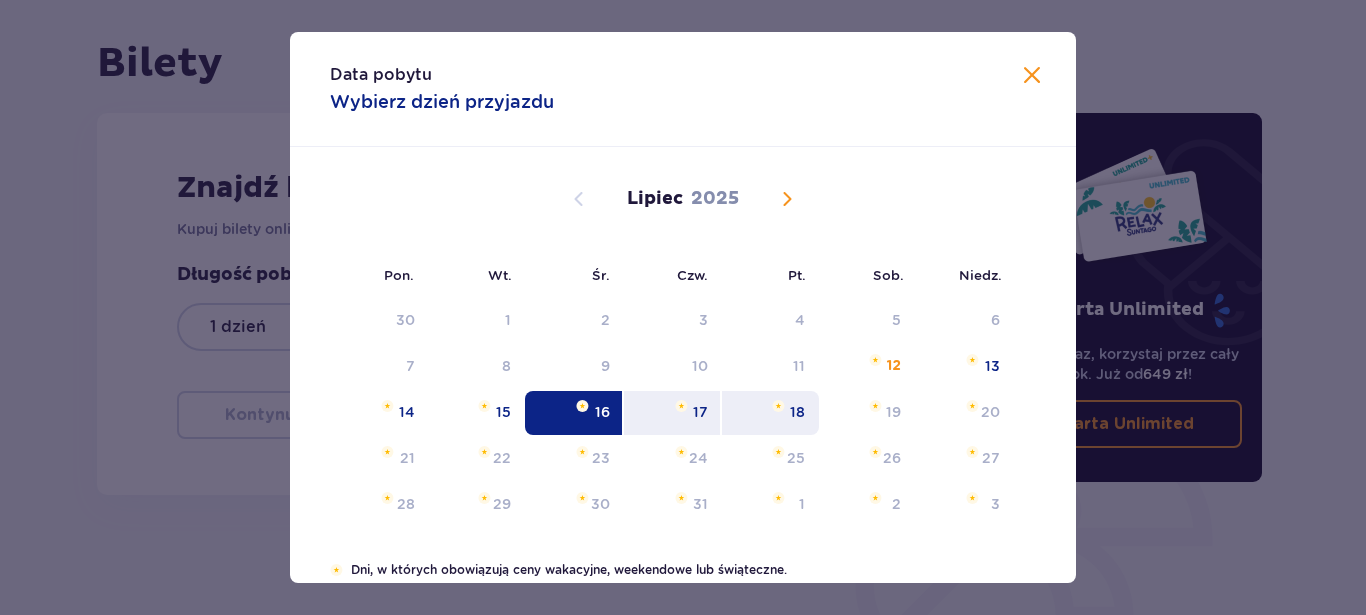 click on "18" at bounding box center (770, 413) 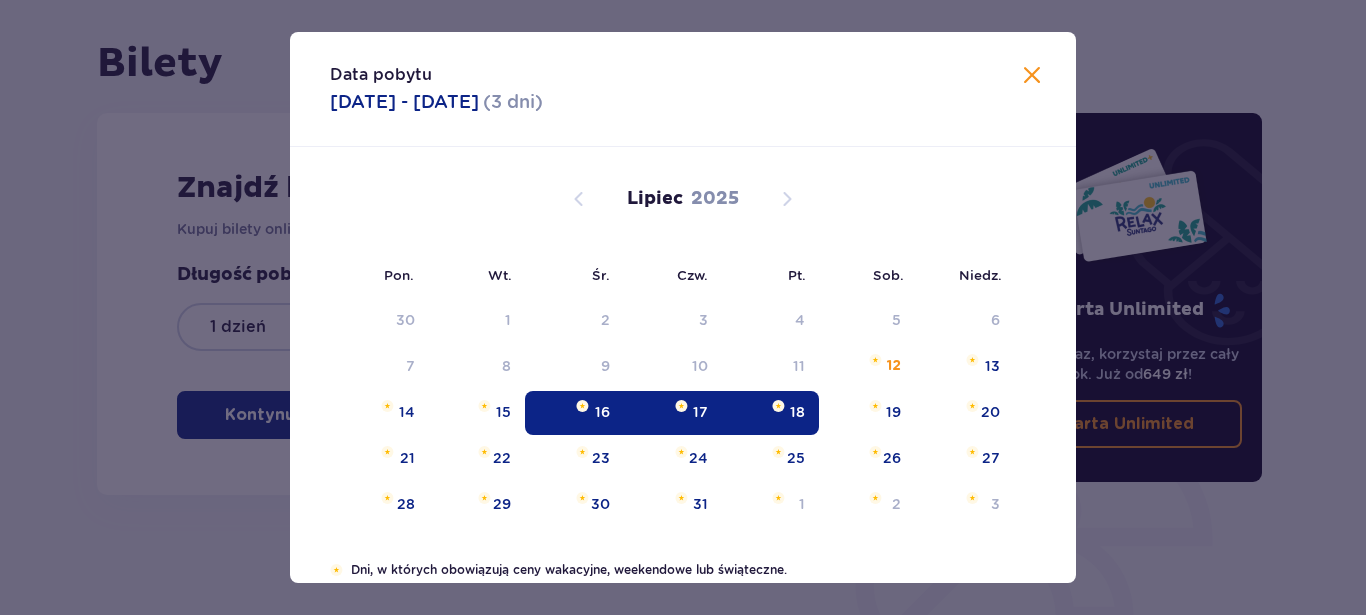 type on "16.07.25 - 18.07.25" 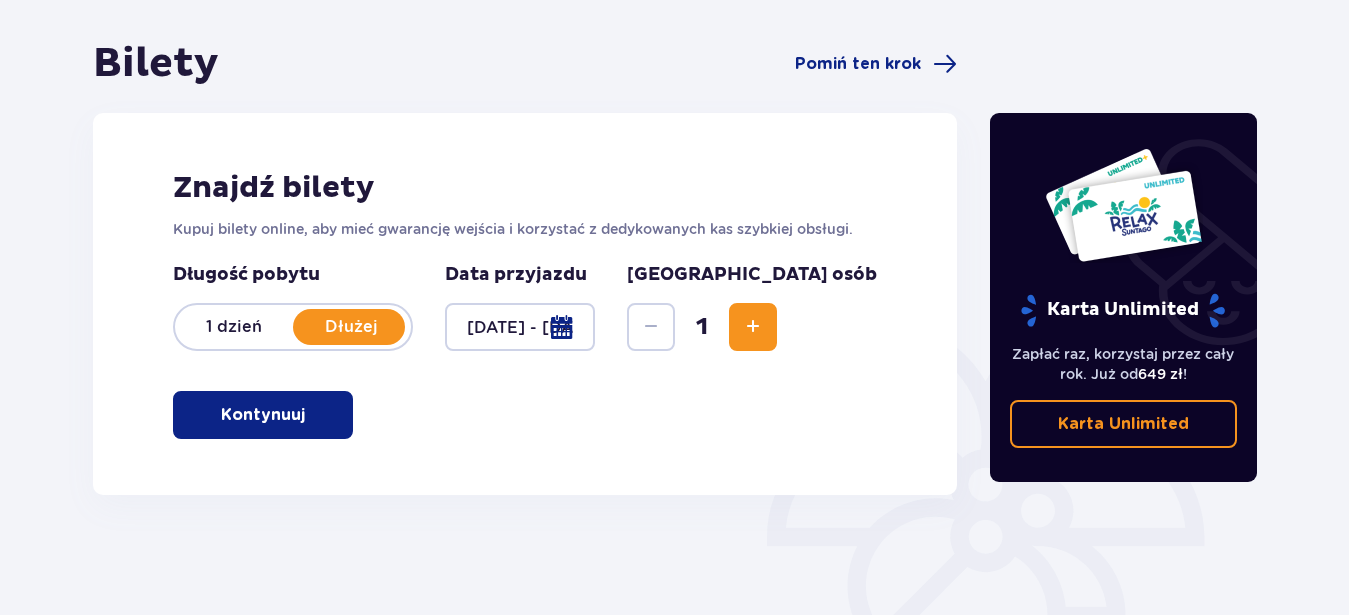 click at bounding box center [753, 327] 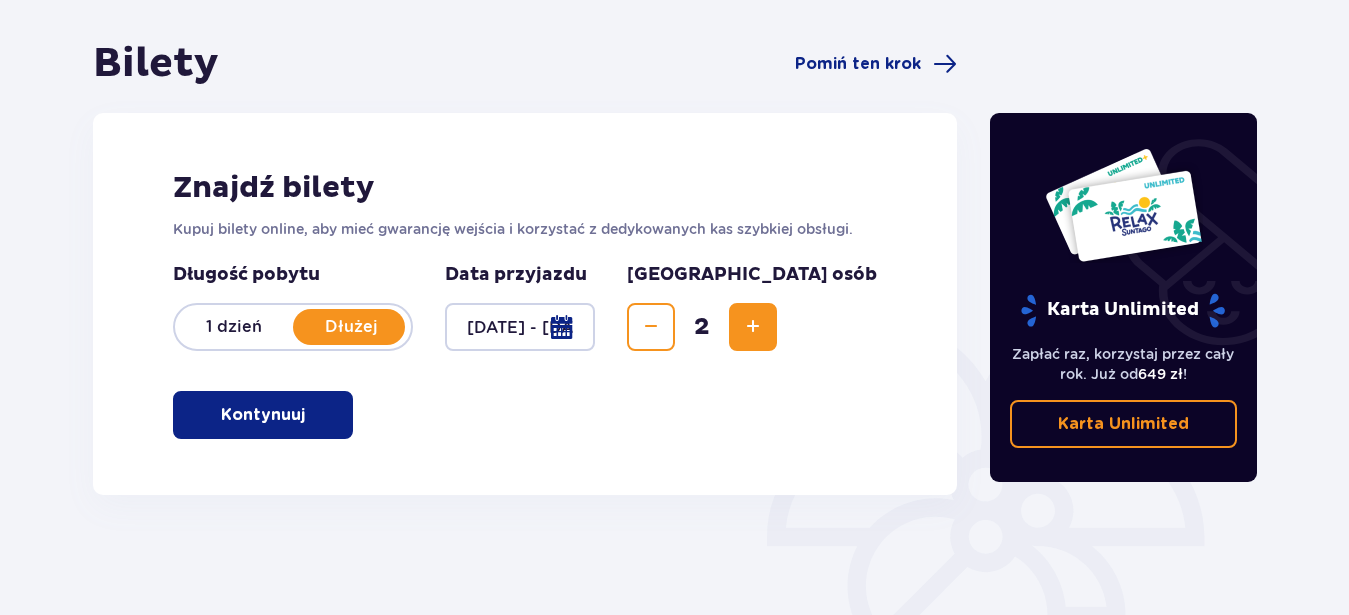 click at bounding box center (753, 327) 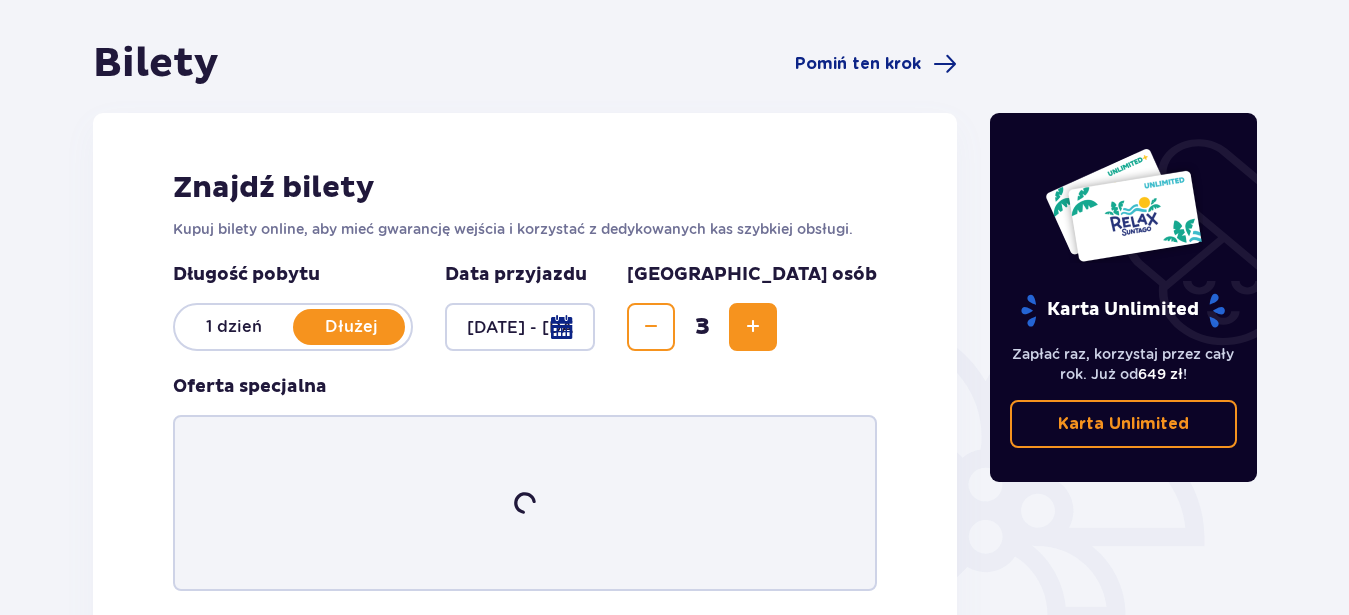 click at bounding box center (753, 327) 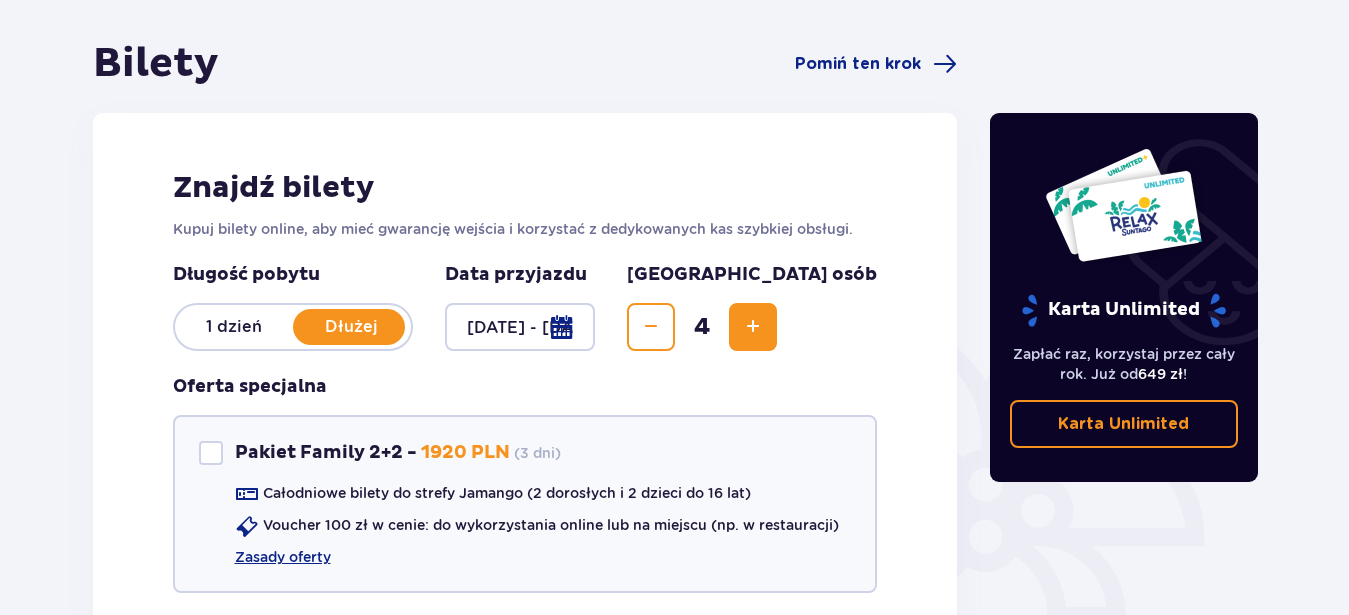 click on "Długość pobytu 1 dzień Dłużej Data przyjazdu 16.07.25 - 18.07.25 Liczba osób 4" at bounding box center (525, 307) 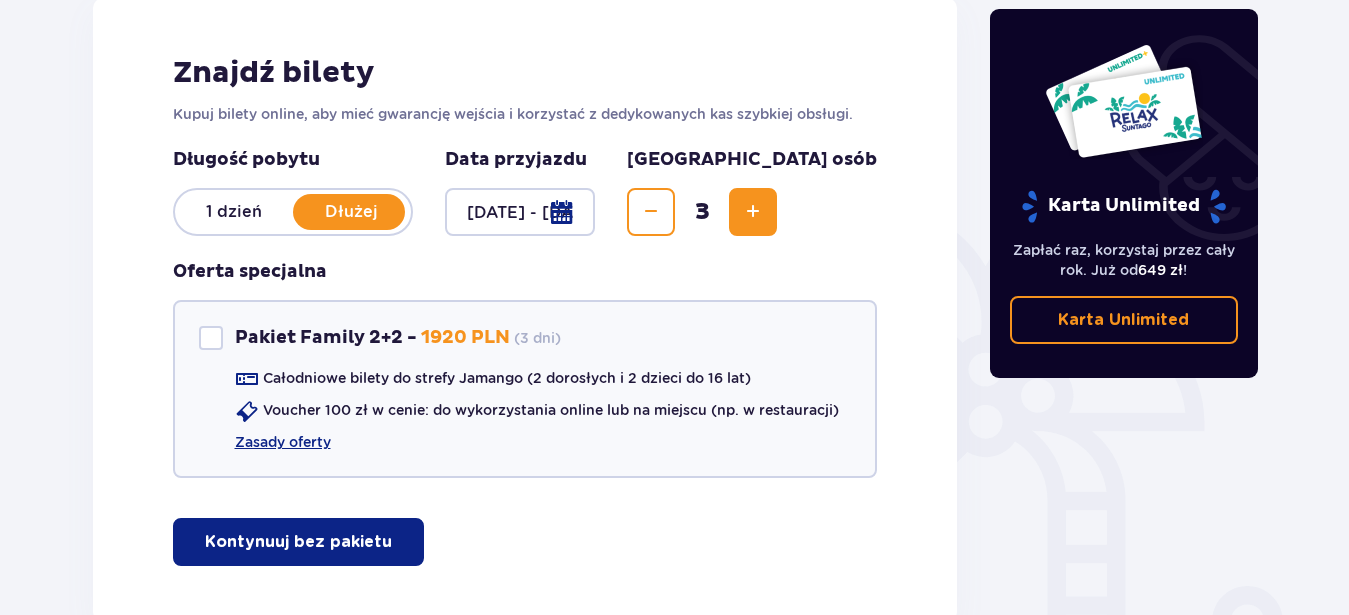 scroll, scrollTop: 377, scrollLeft: 0, axis: vertical 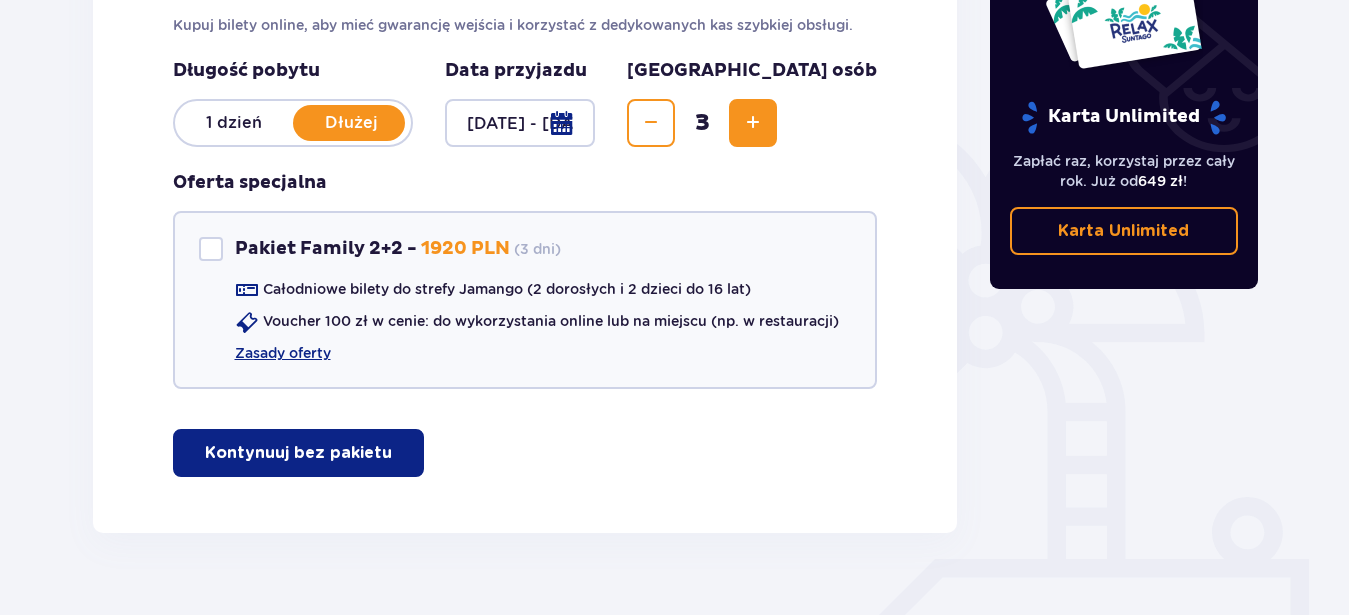 click on "Kontynuuj bez pakietu" at bounding box center (298, 453) 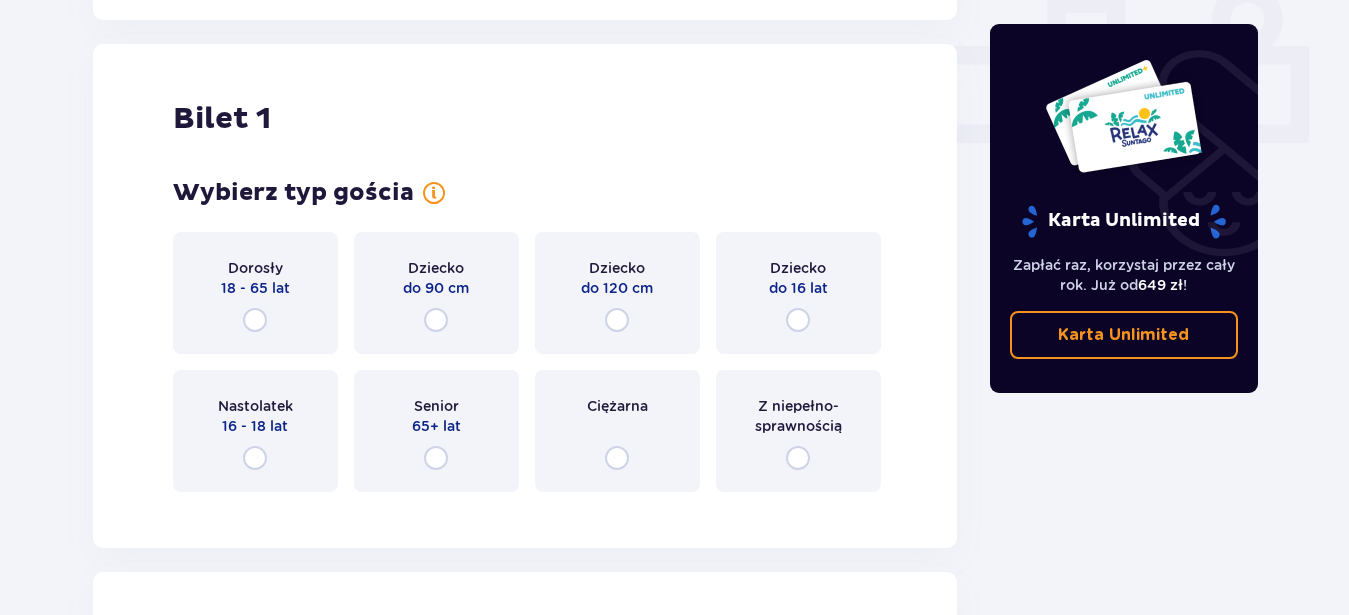 scroll, scrollTop: 910, scrollLeft: 0, axis: vertical 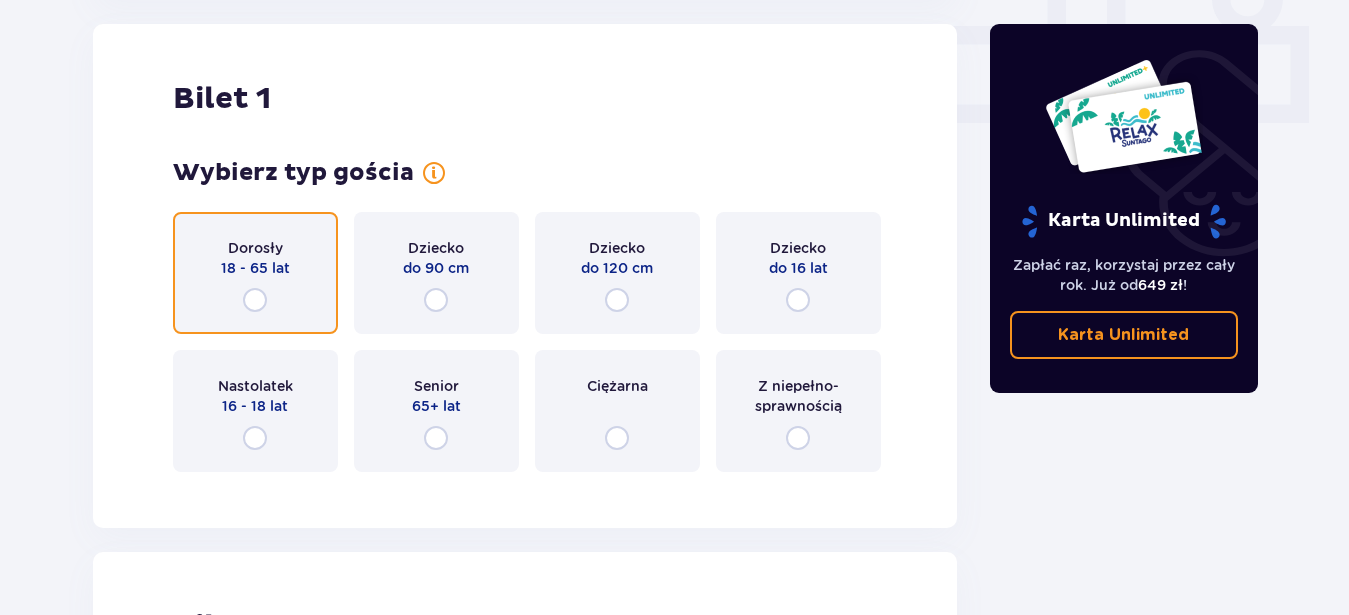 click at bounding box center (255, 300) 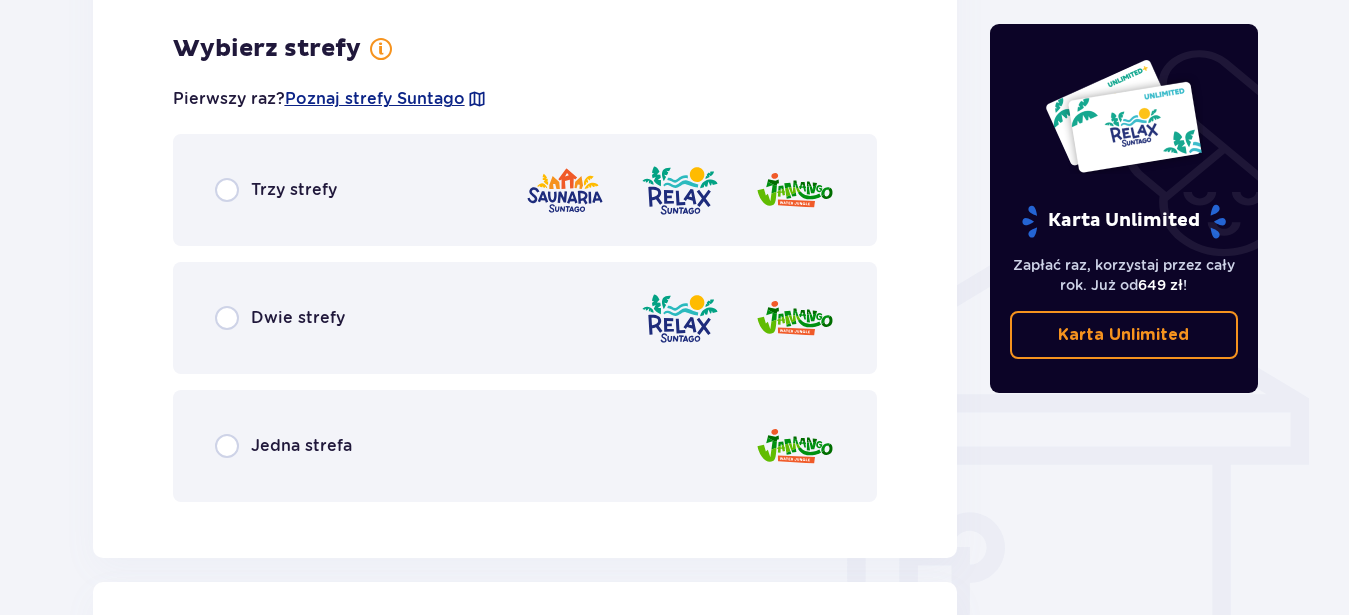 scroll, scrollTop: 1398, scrollLeft: 0, axis: vertical 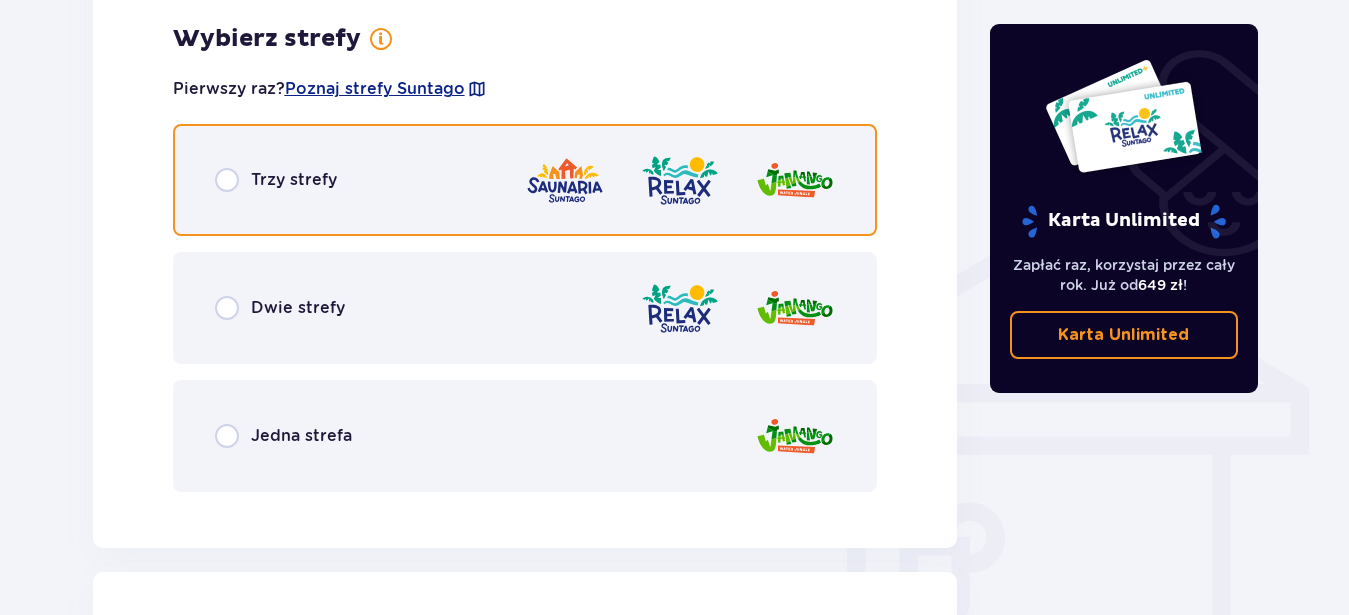click at bounding box center [227, 180] 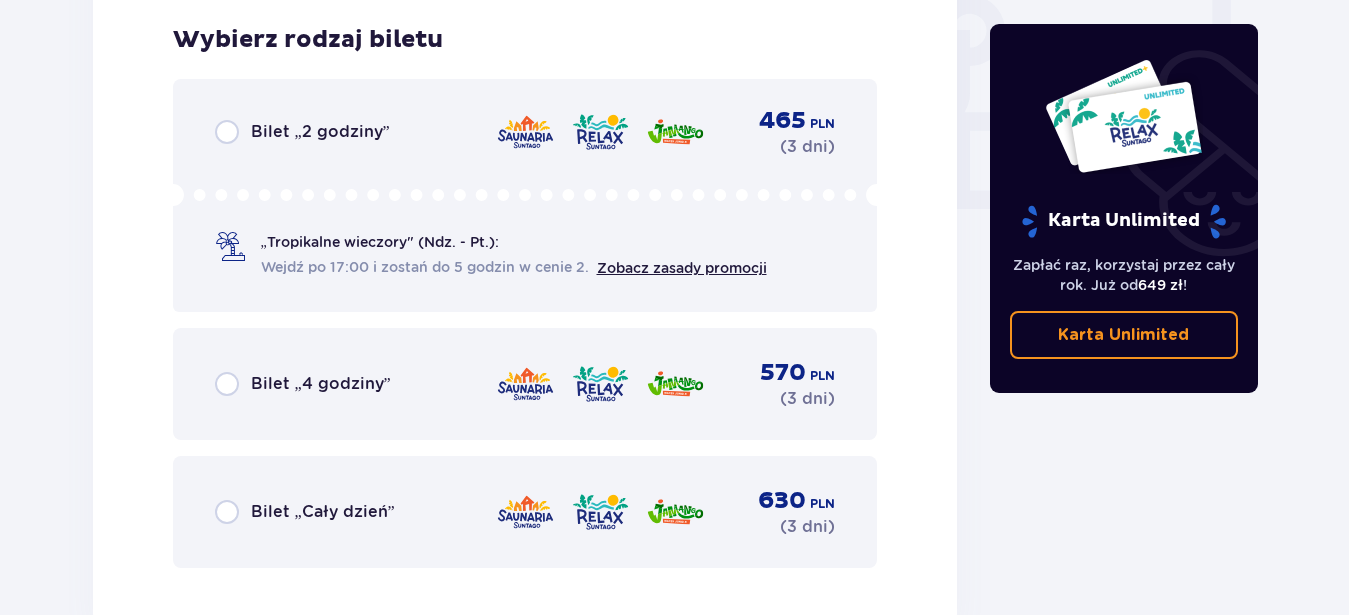 scroll, scrollTop: 1906, scrollLeft: 0, axis: vertical 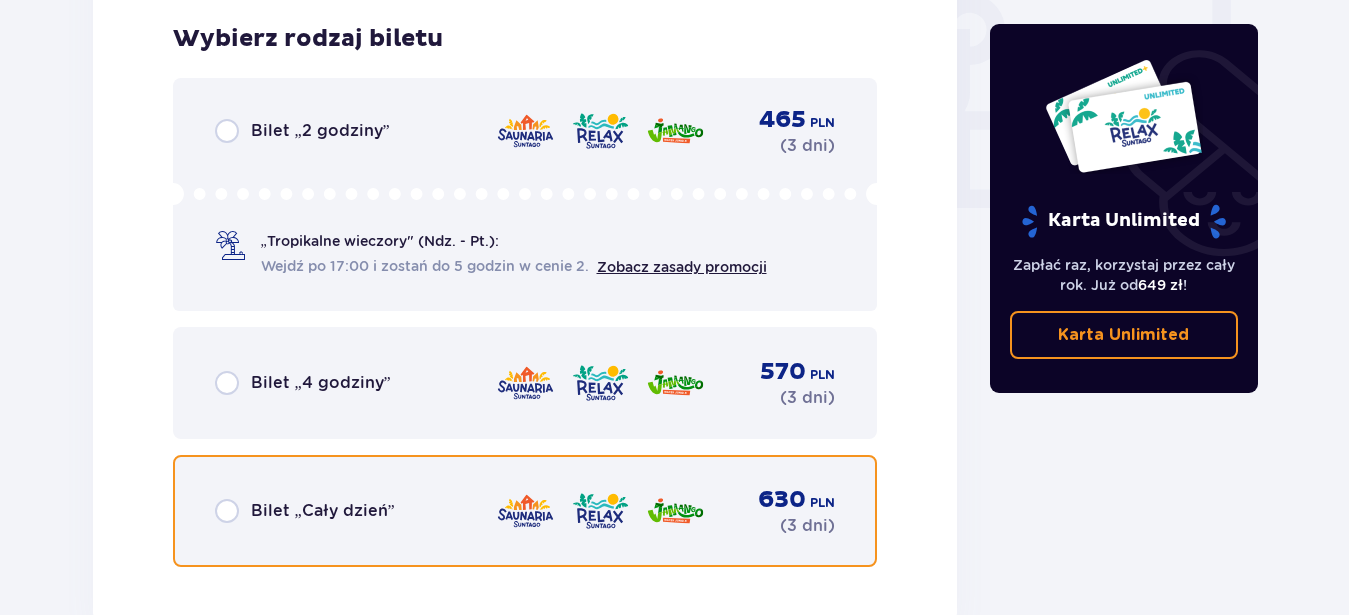 click at bounding box center [227, 511] 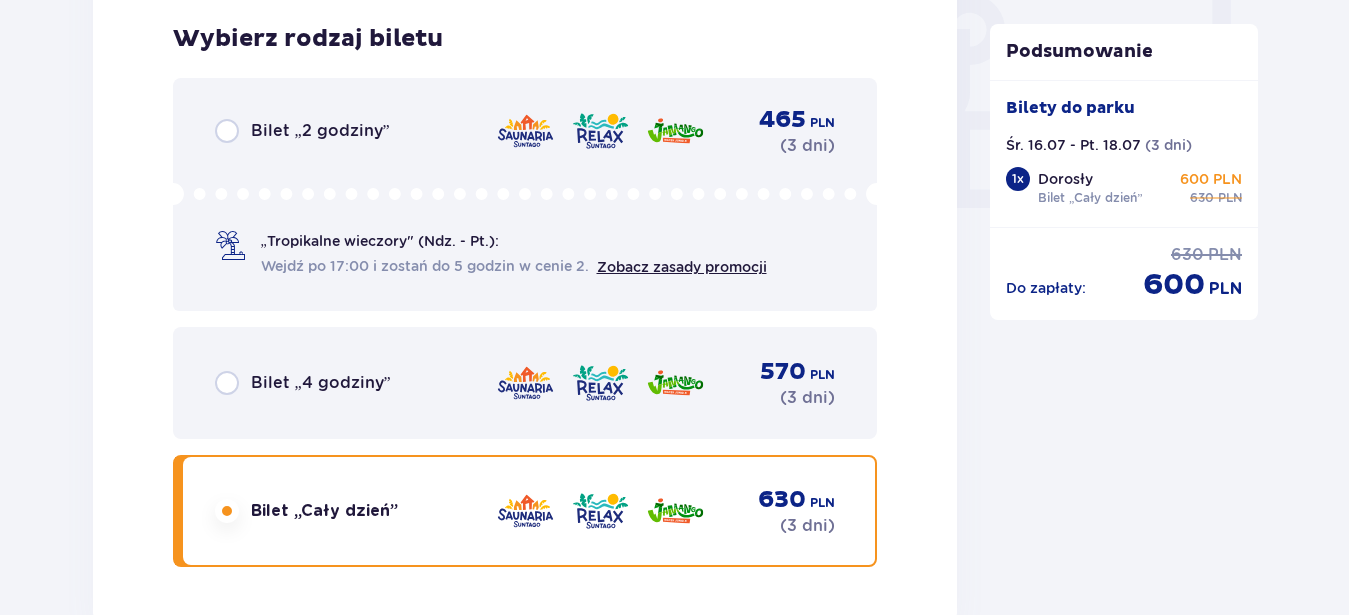 scroll, scrollTop: 2529, scrollLeft: 0, axis: vertical 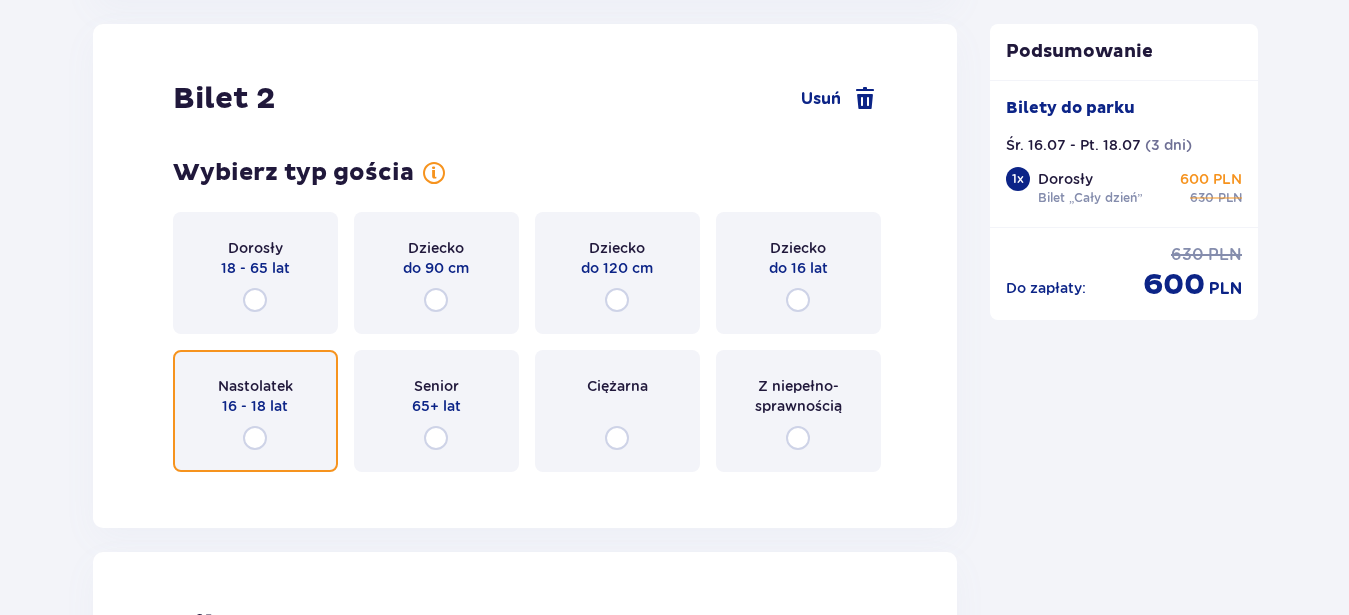 click at bounding box center (255, 438) 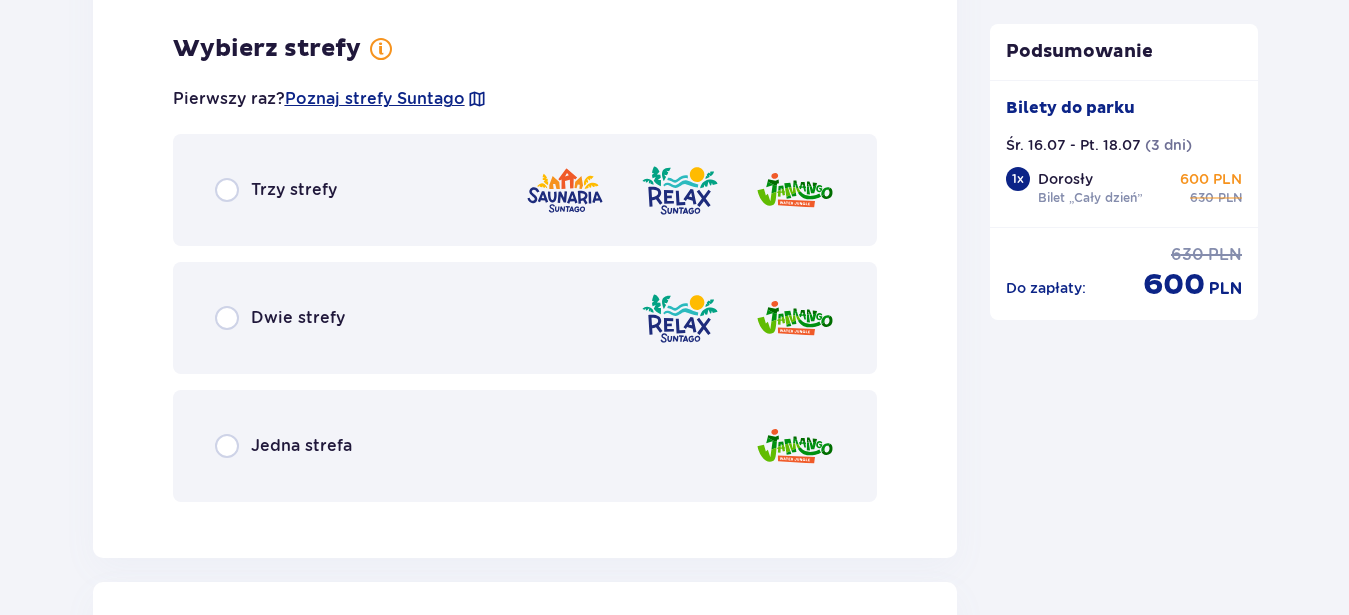 scroll, scrollTop: 3017, scrollLeft: 0, axis: vertical 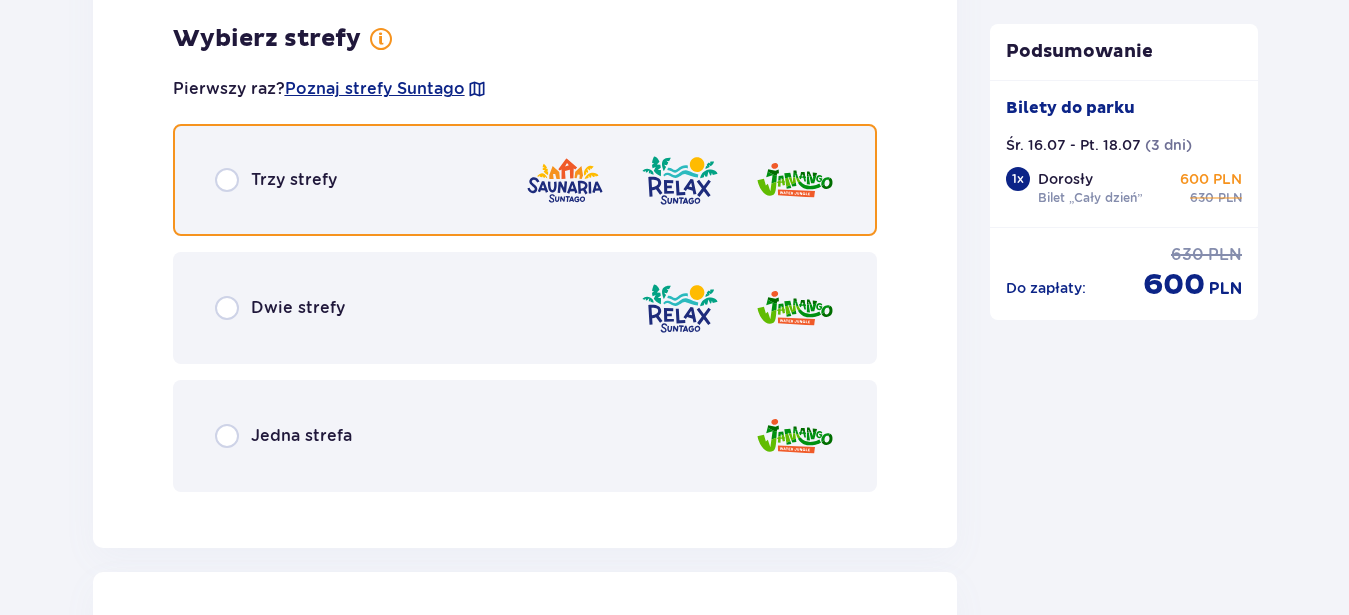 click at bounding box center [227, 180] 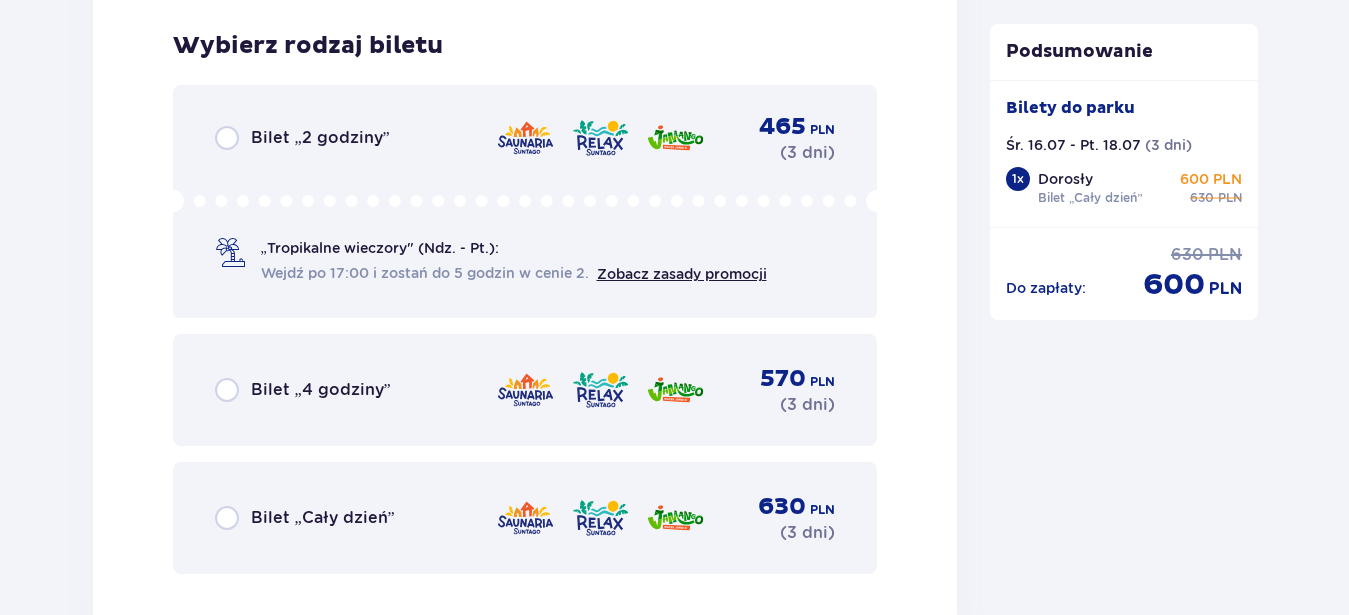 scroll, scrollTop: 3525, scrollLeft: 0, axis: vertical 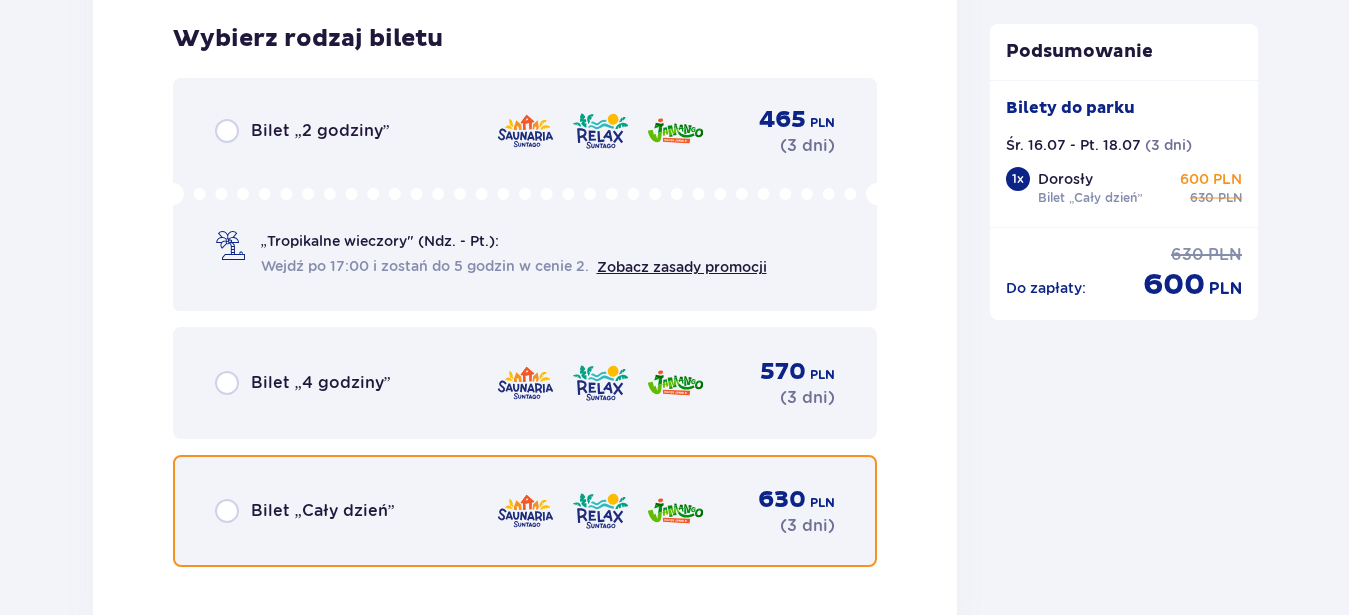 click at bounding box center (227, 511) 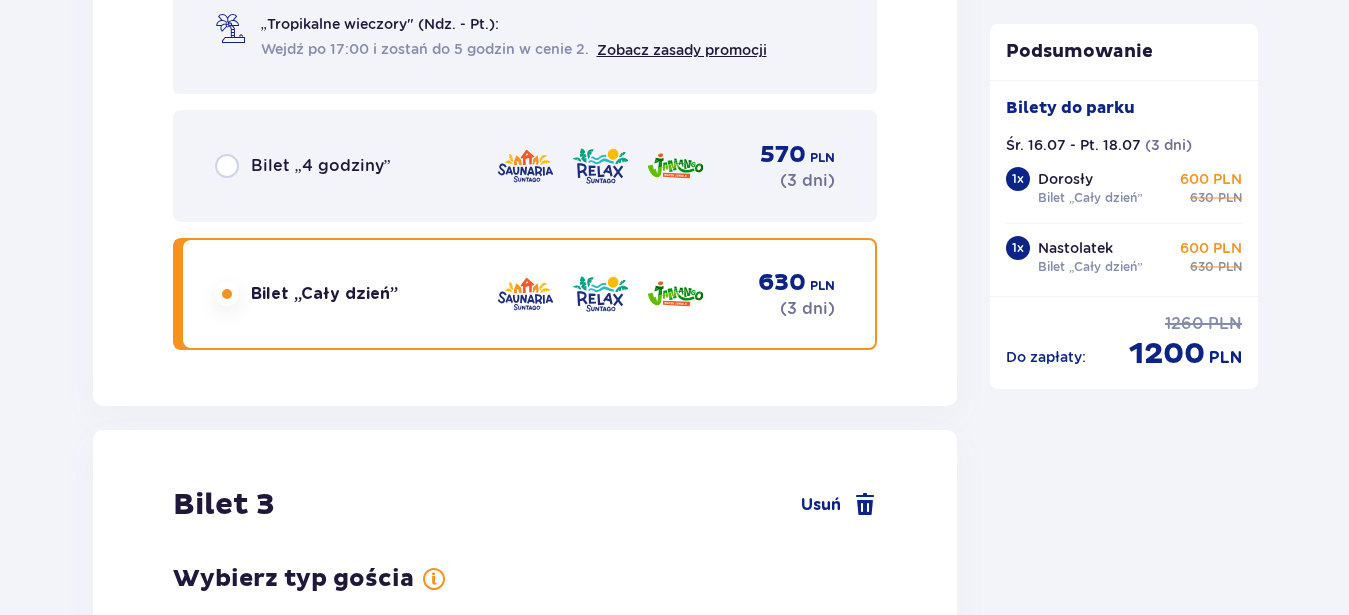 scroll, scrollTop: 4148, scrollLeft: 0, axis: vertical 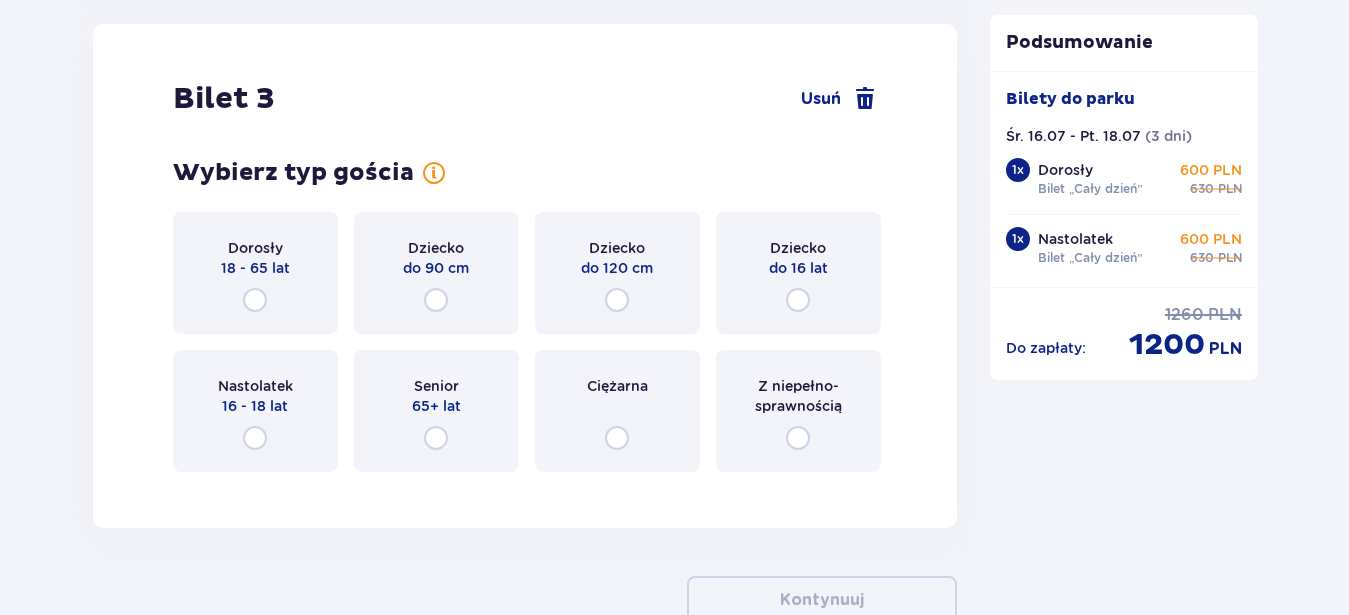 click on "Bilety Pomiń ten krok Znajdź bilety Kupuj bilety online, aby mieć gwarancję wejścia i korzystać z dedykowanych kas szybkiej obsługi. Długość pobytu 1 dzień Dłużej Data przyjazdu 16.07.25 - 18.07.25 Liczba osób 3 Oferta specjalna Pakiet Family 2+2    -  1920 PLN ( 3 dni ) Całodniowe bilety do strefy Jamango (2 dorosłych i 2 dzieci do 16 lat) Voucher 100 zł w cenie: do wykorzystania online lub na miejscu (np. w restauracji) Zasady oferty Kontynuuj bez pakietu Bilet   1 Usuń Wybierz typ gościa Dorosły 18 - 65 lat Dziecko do 90 cm Dziecko do 120 cm Dziecko do 16 lat Nastolatek 16 - 18 lat Senior 65+ lat Ciężarna Z niepełno­sprawnością Wybierz strefy Pierwszy raz?  Poznaj strefy Suntago Trzy strefy Dwie strefy Jedna strefa Wybierz rodzaj biletu Bilet „2 godziny” 465 PLN ( 3 dni ) „Tropikalne wieczory" (Ndz. - Pt.): Wejdź po 17:00 i zostań do 5 godzin w cenie 2. Zobacz zasady promocji Bilet „4 godziny” 570 PLN ( 3 dni ) Bilet „Cały dzień” 630 PLN ( 3 dni ) Bilet   2 (" at bounding box center (525, -1656) 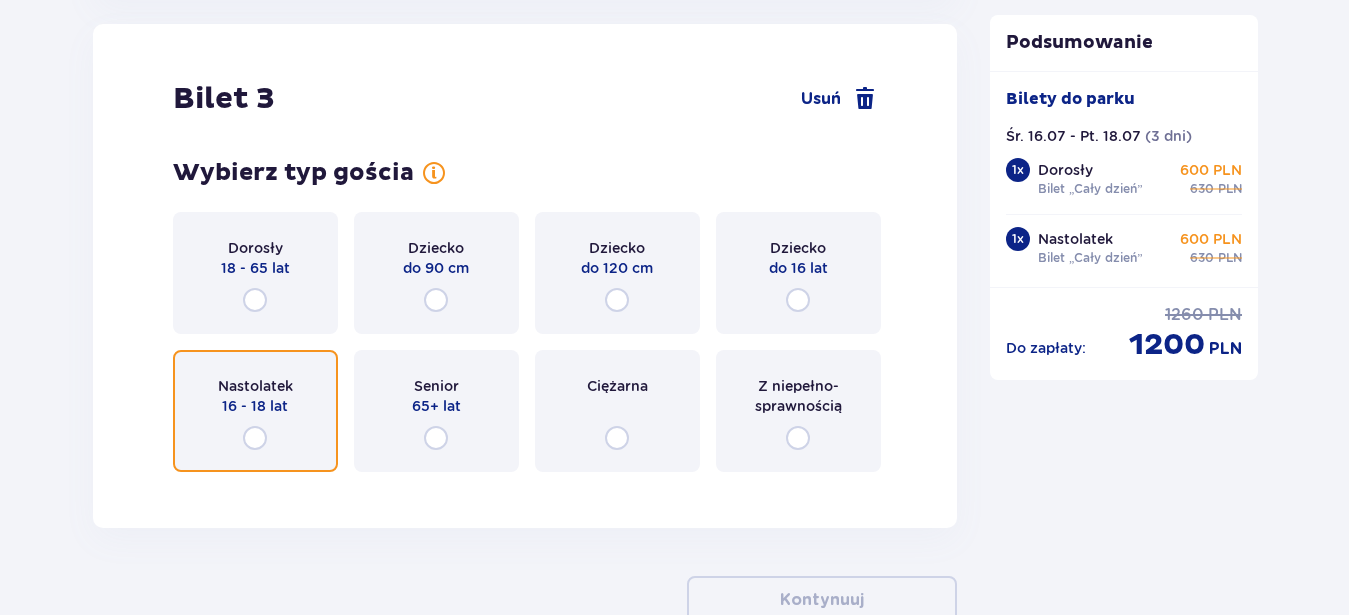 click at bounding box center [255, 438] 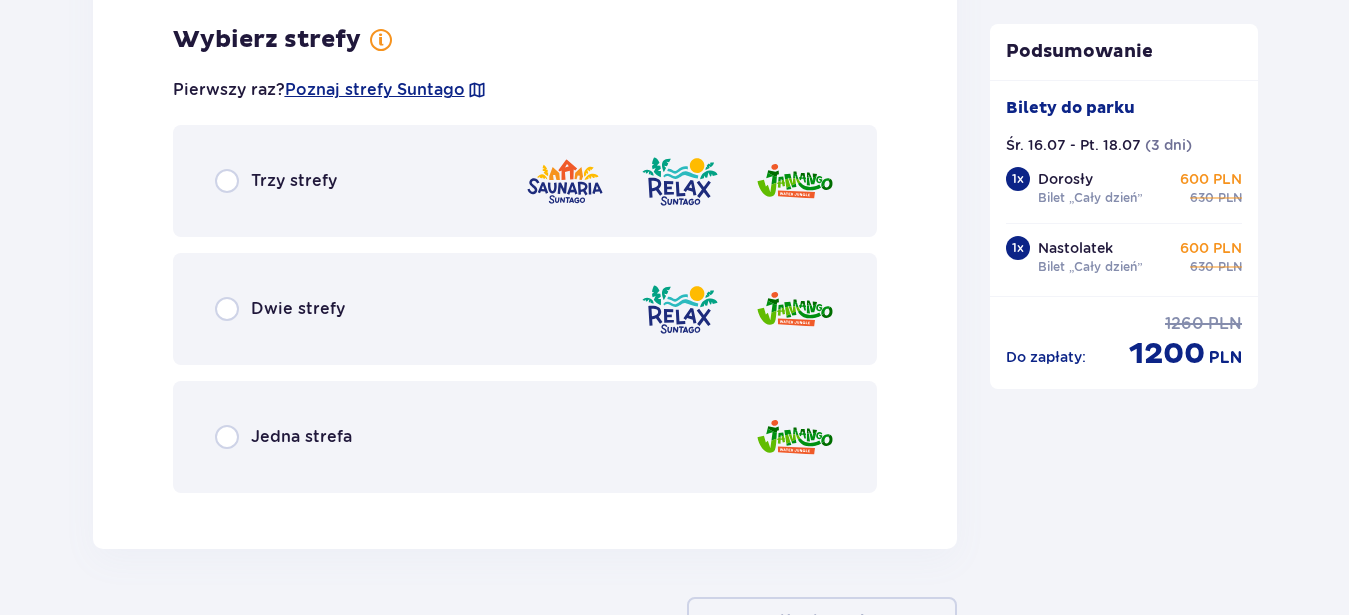 scroll, scrollTop: 4636, scrollLeft: 0, axis: vertical 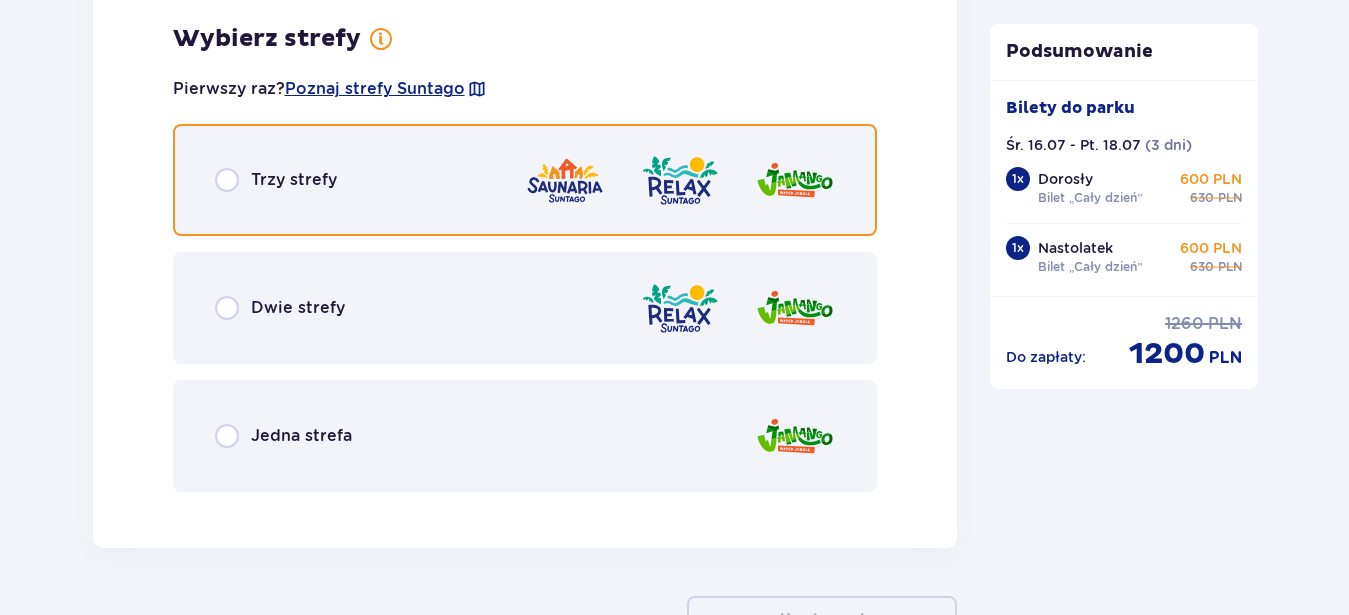 click at bounding box center (227, 180) 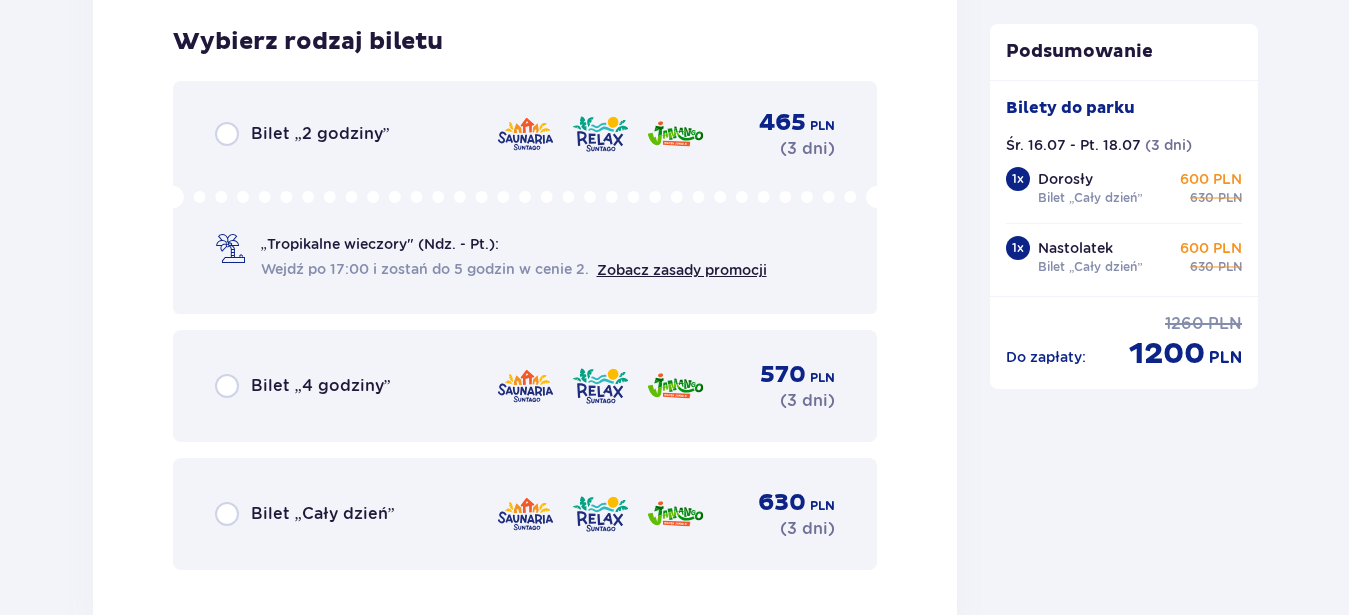 scroll, scrollTop: 5144, scrollLeft: 0, axis: vertical 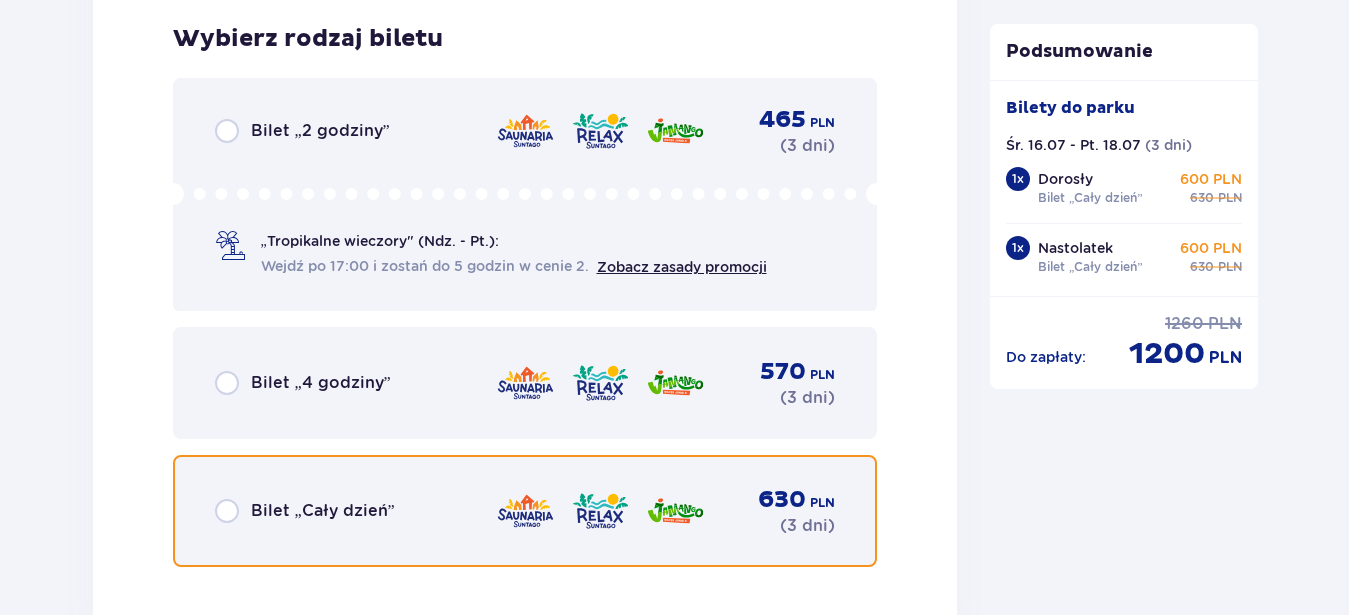 click at bounding box center (227, 511) 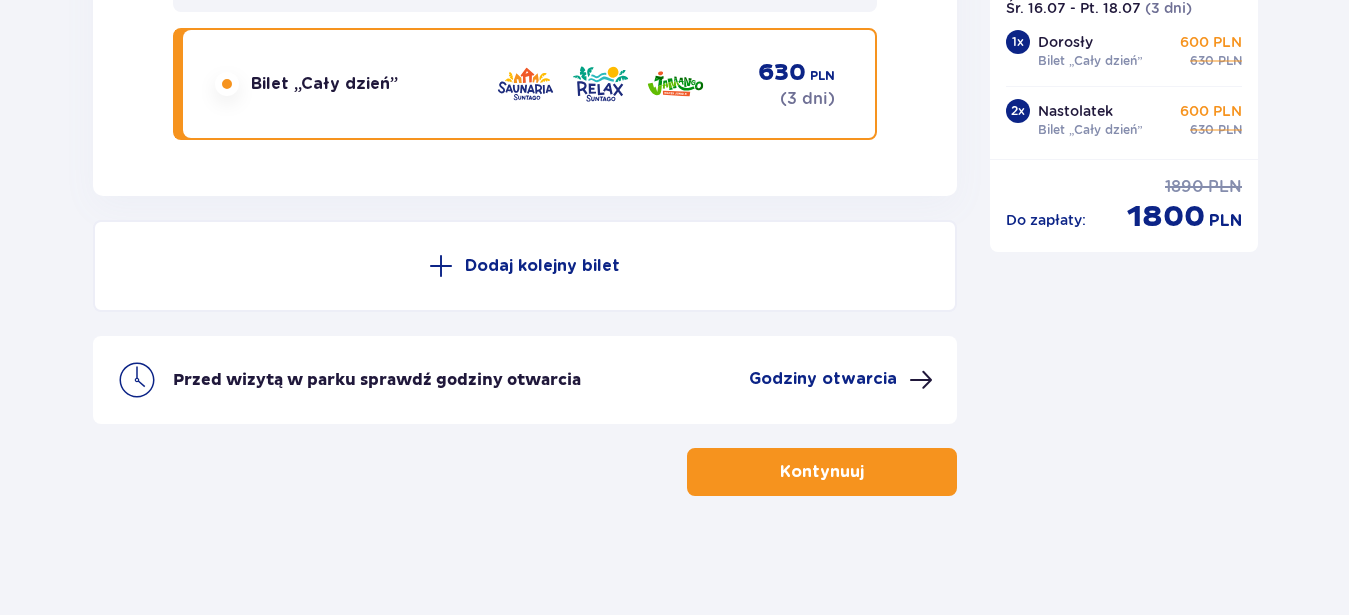 scroll, scrollTop: 5572, scrollLeft: 0, axis: vertical 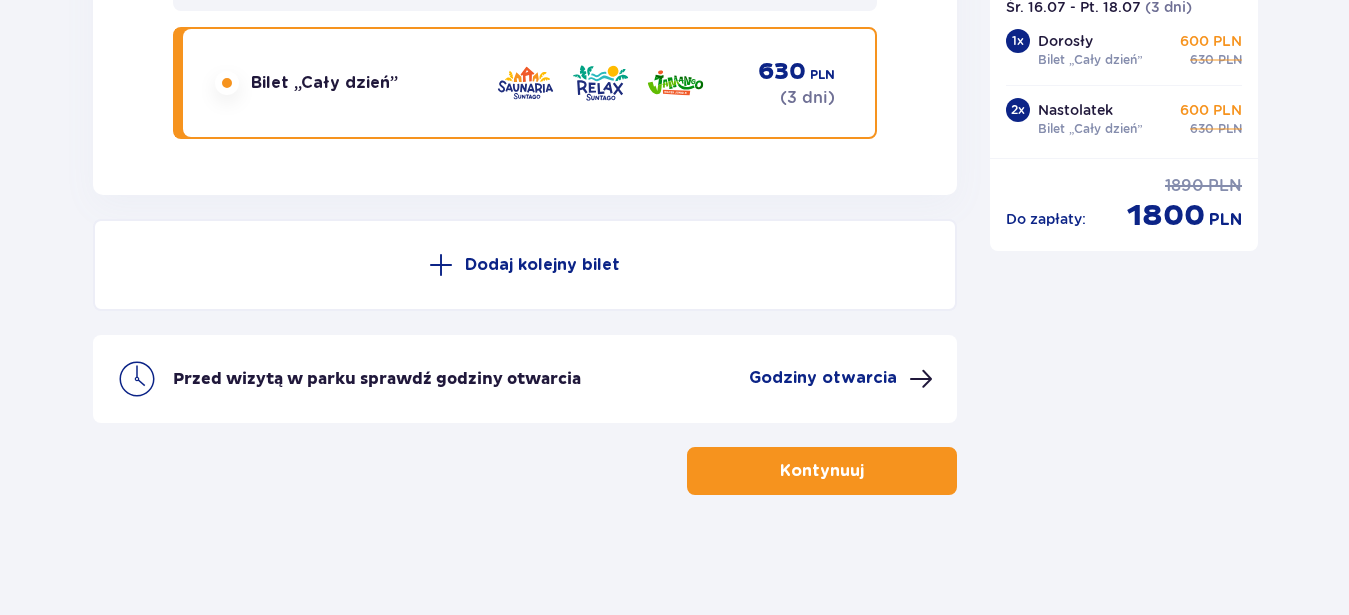 click on "Kontynuuj" at bounding box center [822, 471] 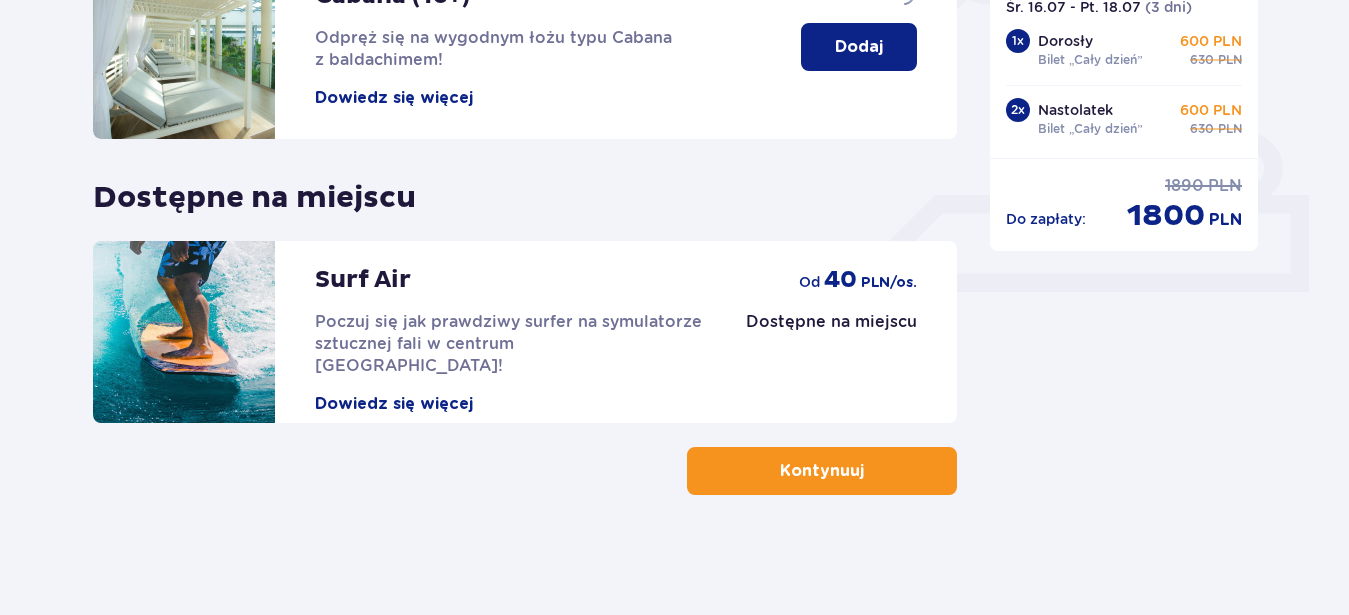 click on "Kontynuuj" at bounding box center (822, 471) 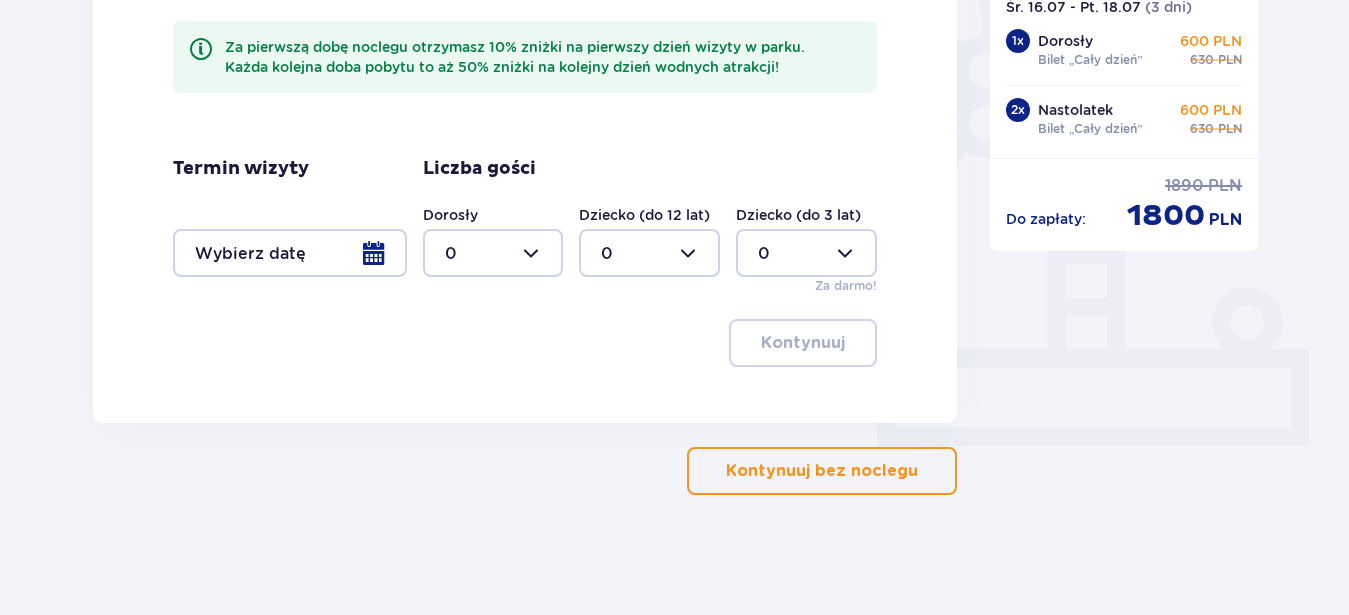 type on "0" 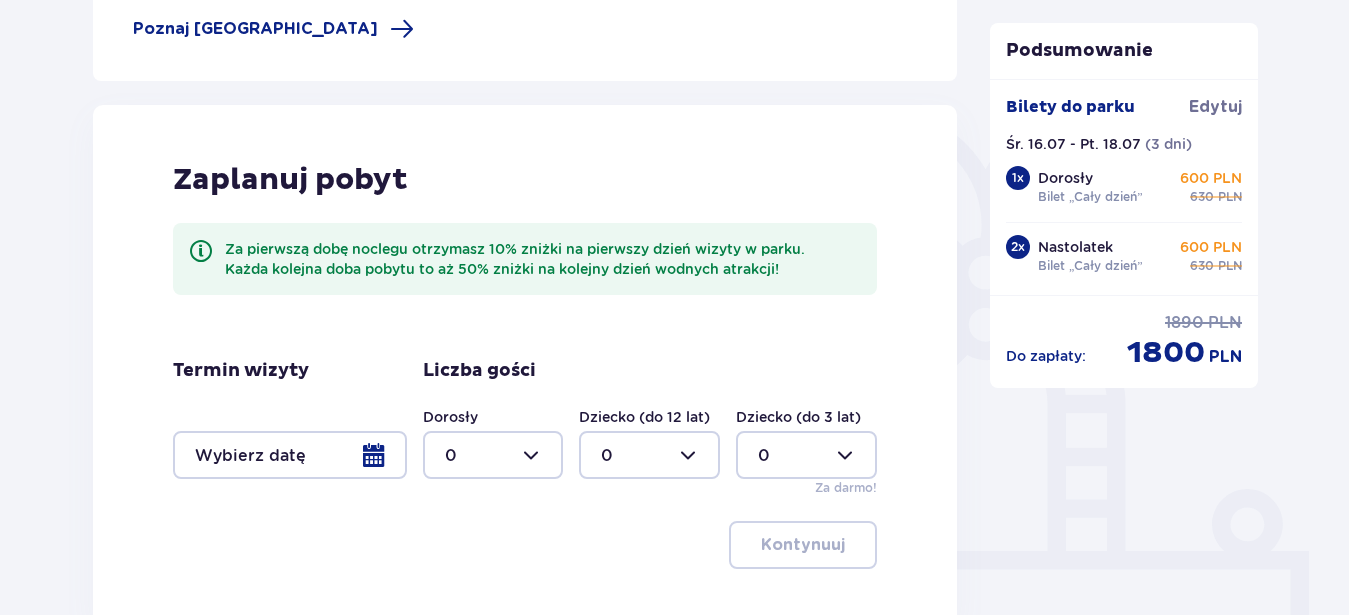 scroll, scrollTop: 408, scrollLeft: 0, axis: vertical 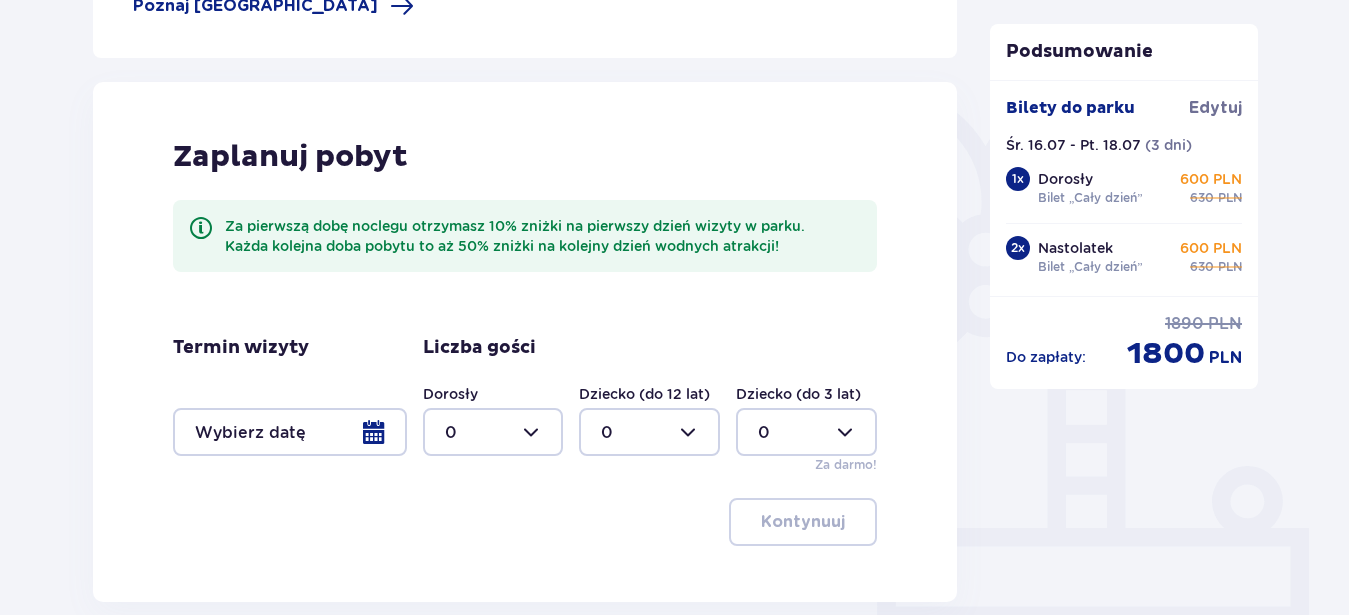 click at bounding box center (290, 432) 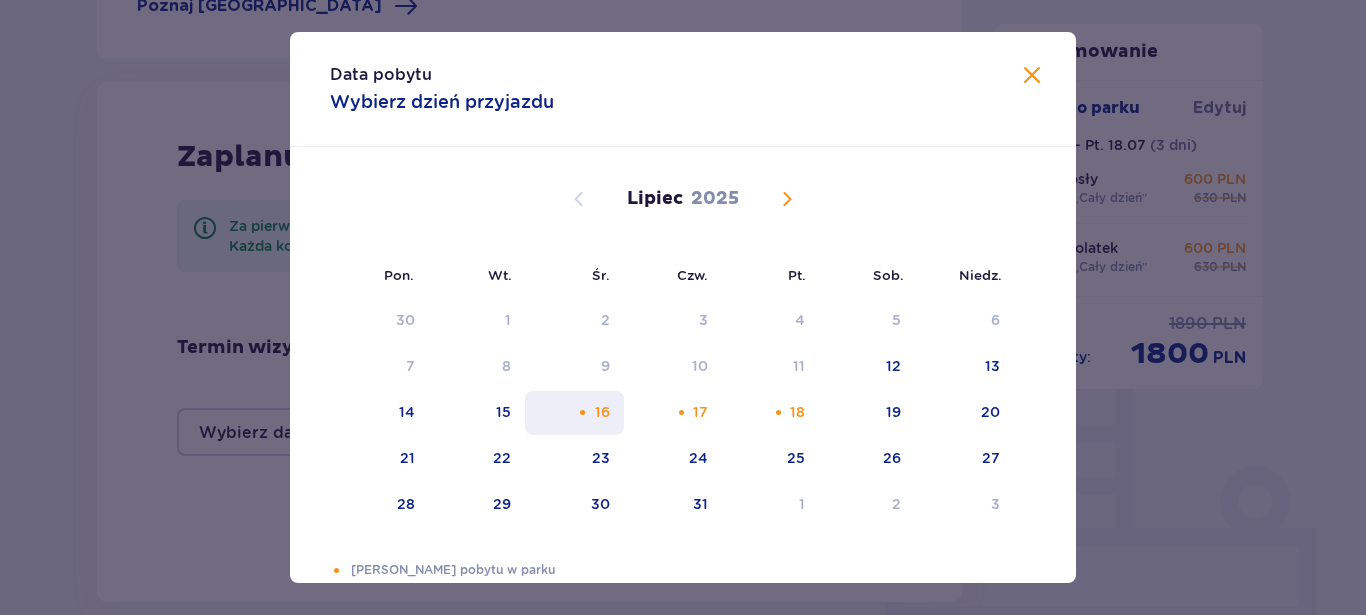 click on "16" at bounding box center (602, 412) 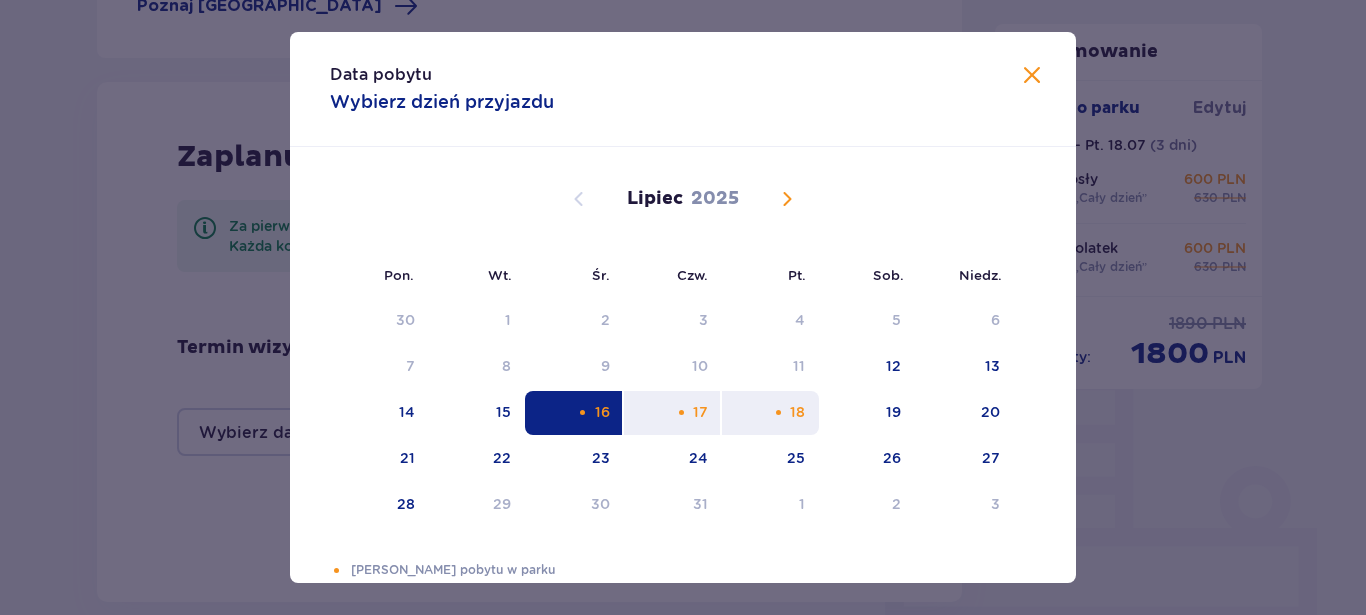 click on "18" at bounding box center [797, 412] 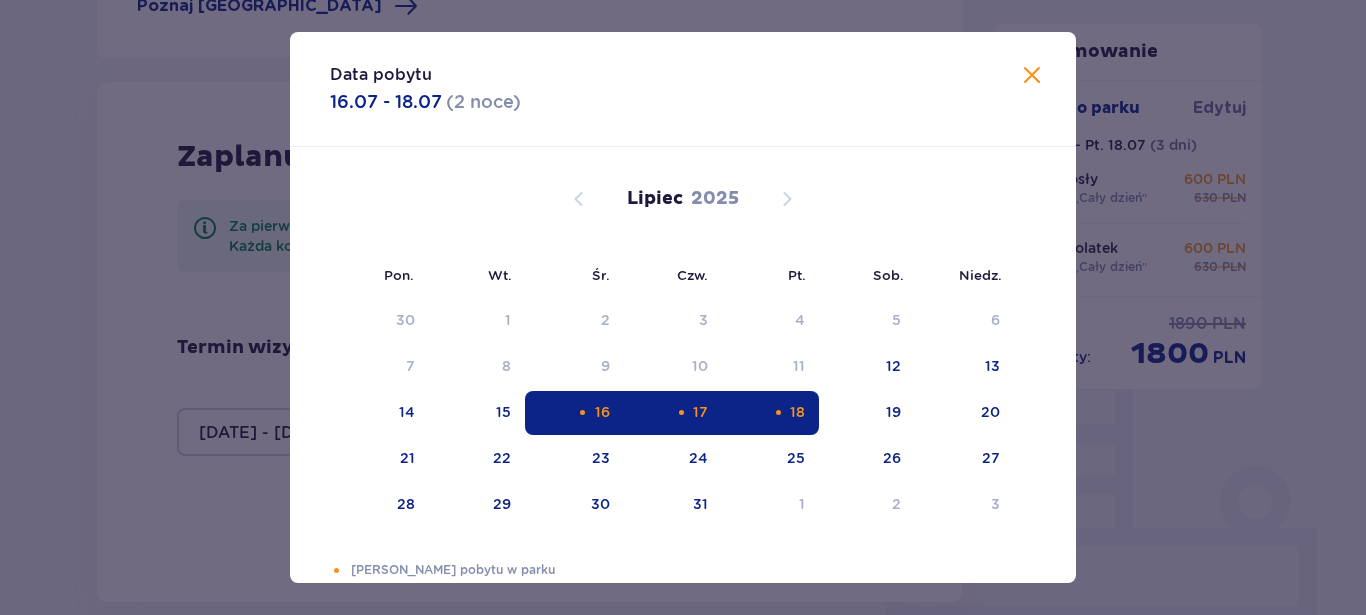 type on "16.07.25 - 18.07.25" 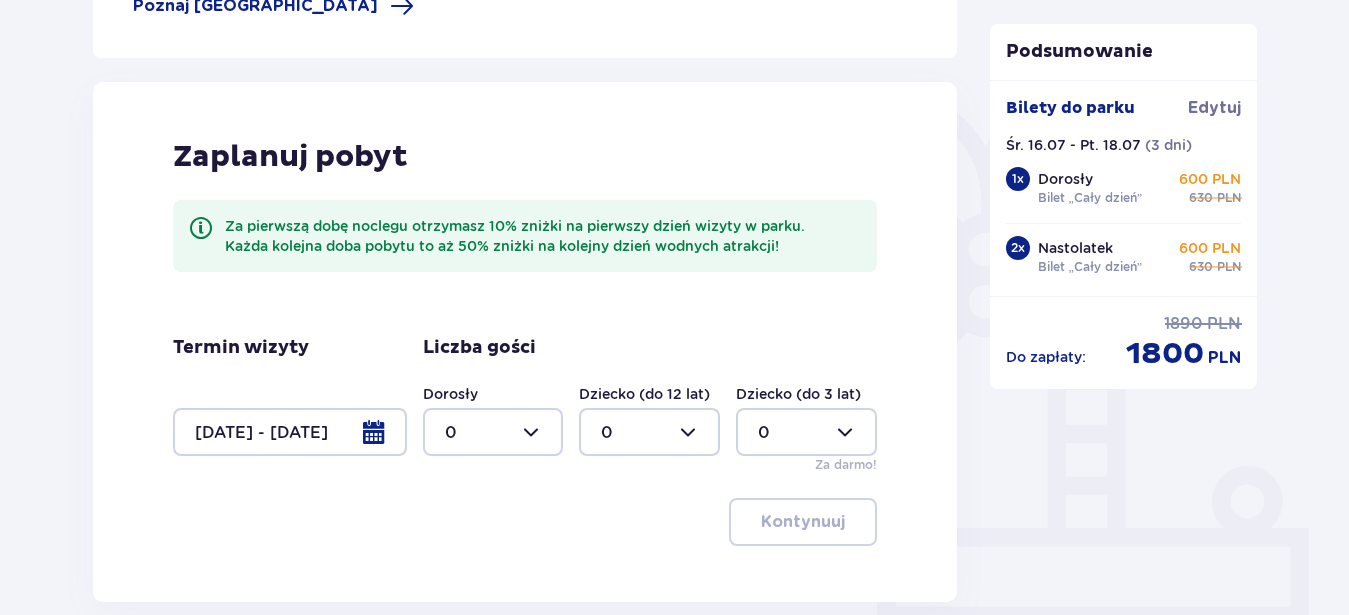 click at bounding box center (493, 432) 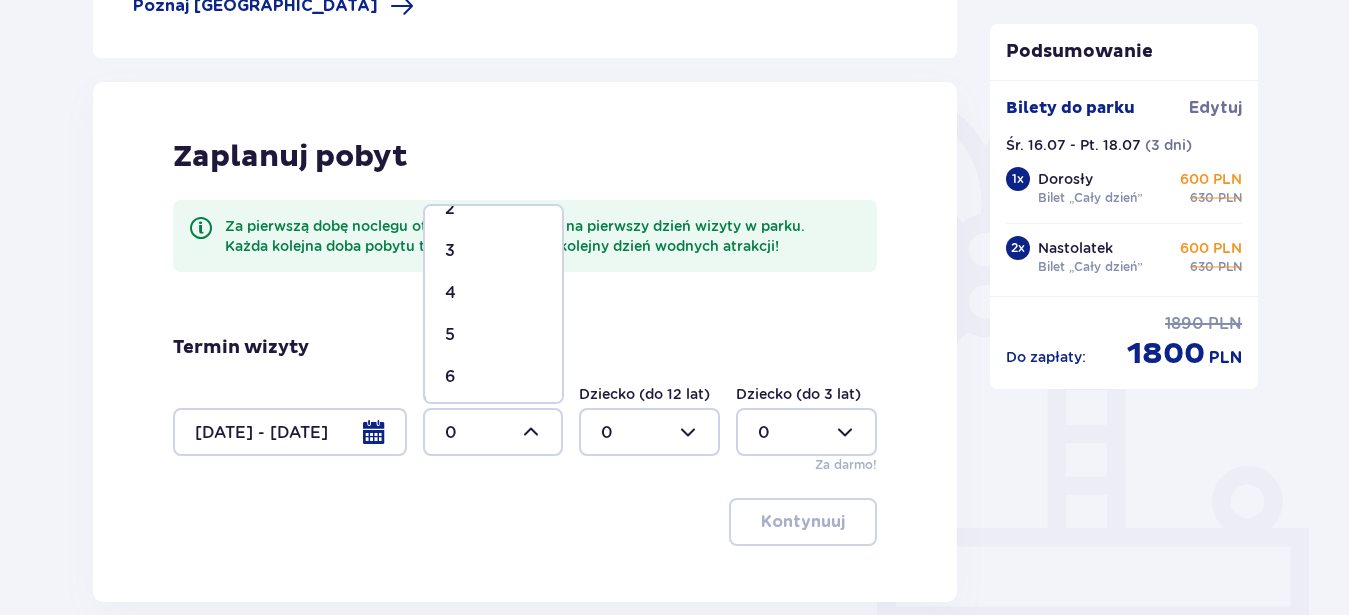 scroll, scrollTop: 114, scrollLeft: 0, axis: vertical 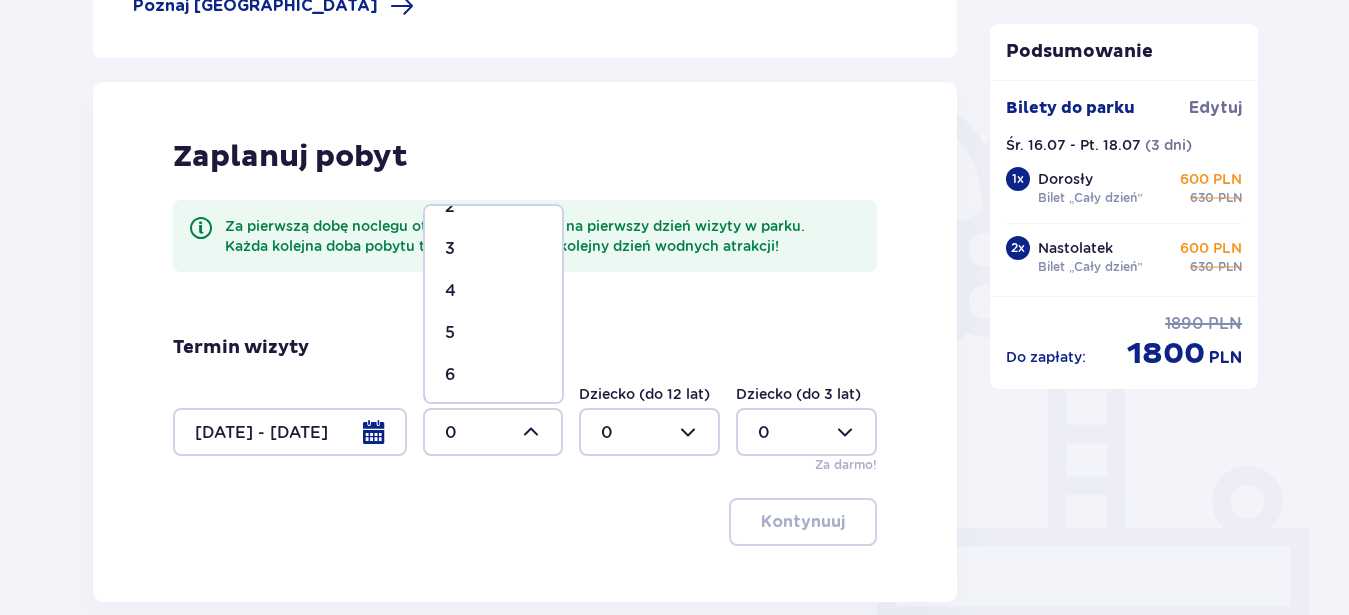 click on "4" at bounding box center [493, 291] 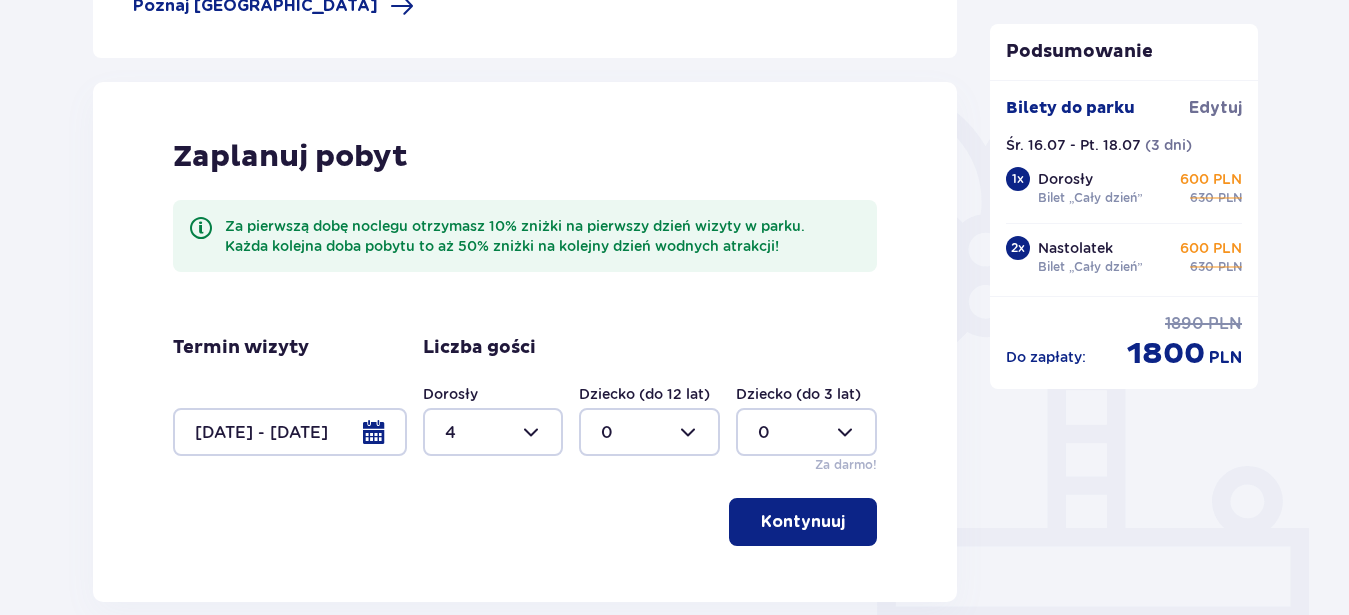 click on "Kontynuuj" at bounding box center [803, 522] 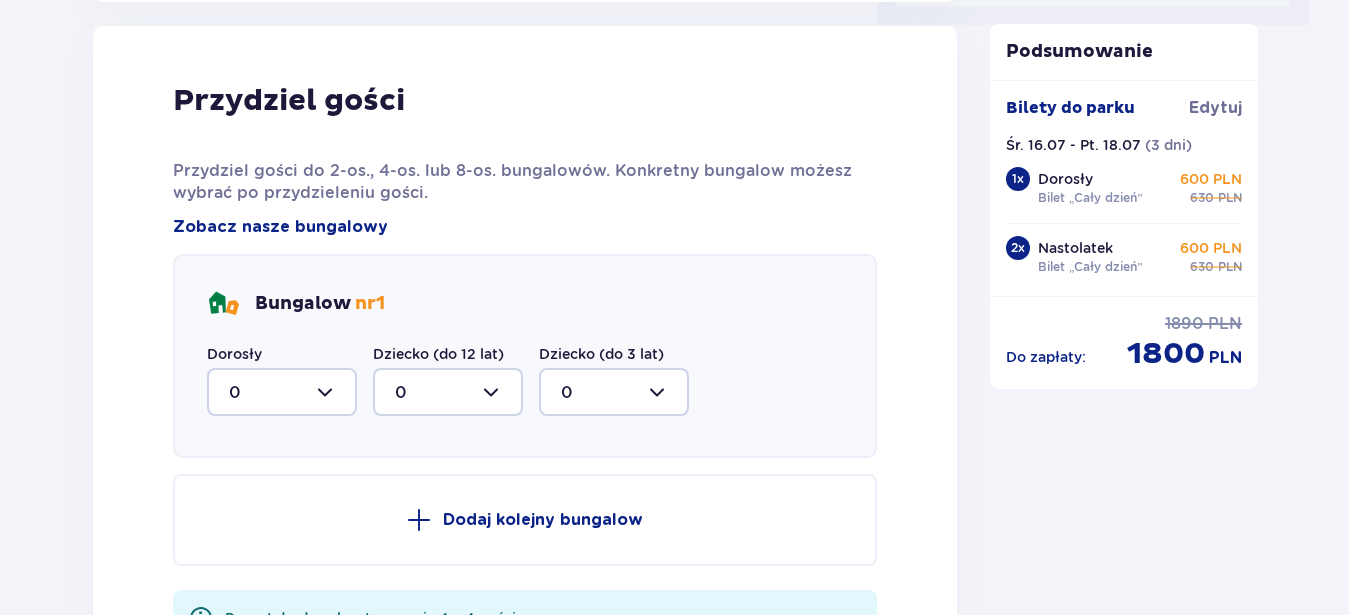 scroll, scrollTop: 1010, scrollLeft: 0, axis: vertical 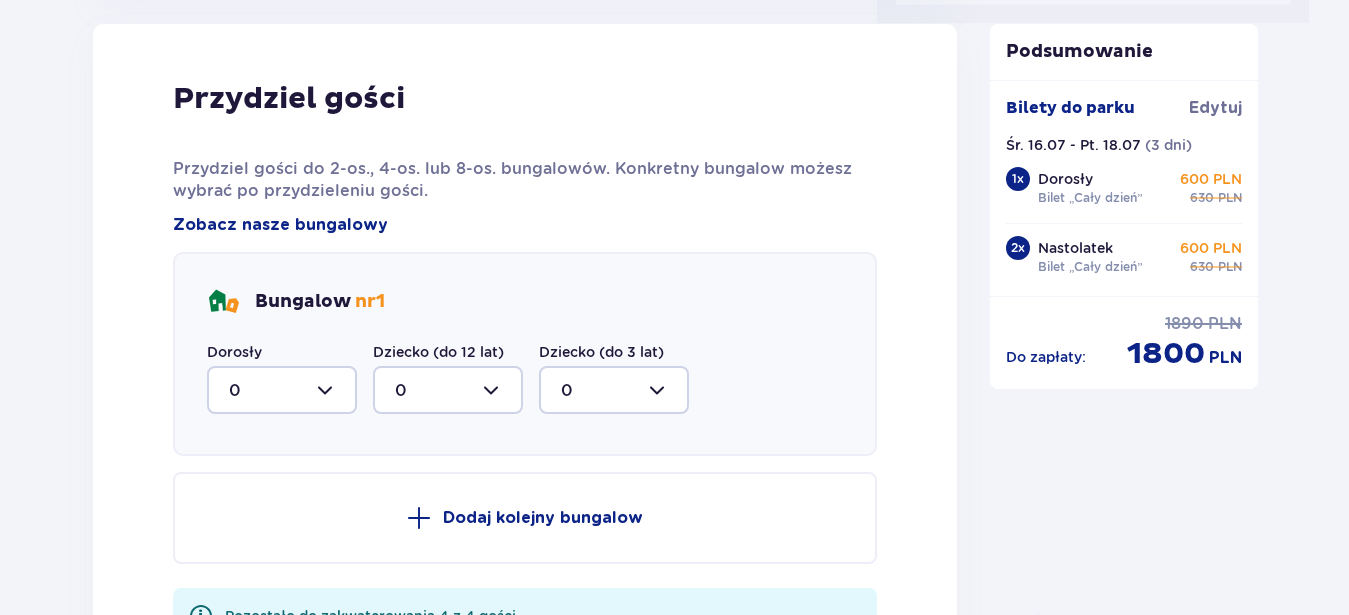 click at bounding box center [282, 390] 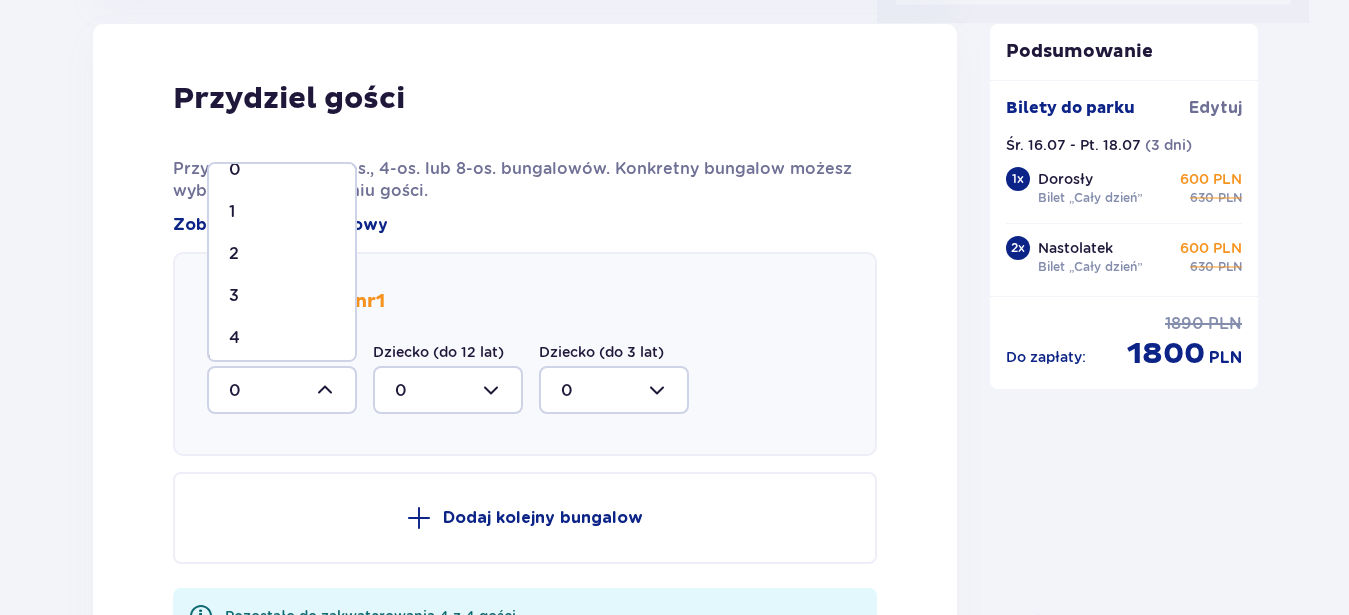 scroll, scrollTop: 34, scrollLeft: 0, axis: vertical 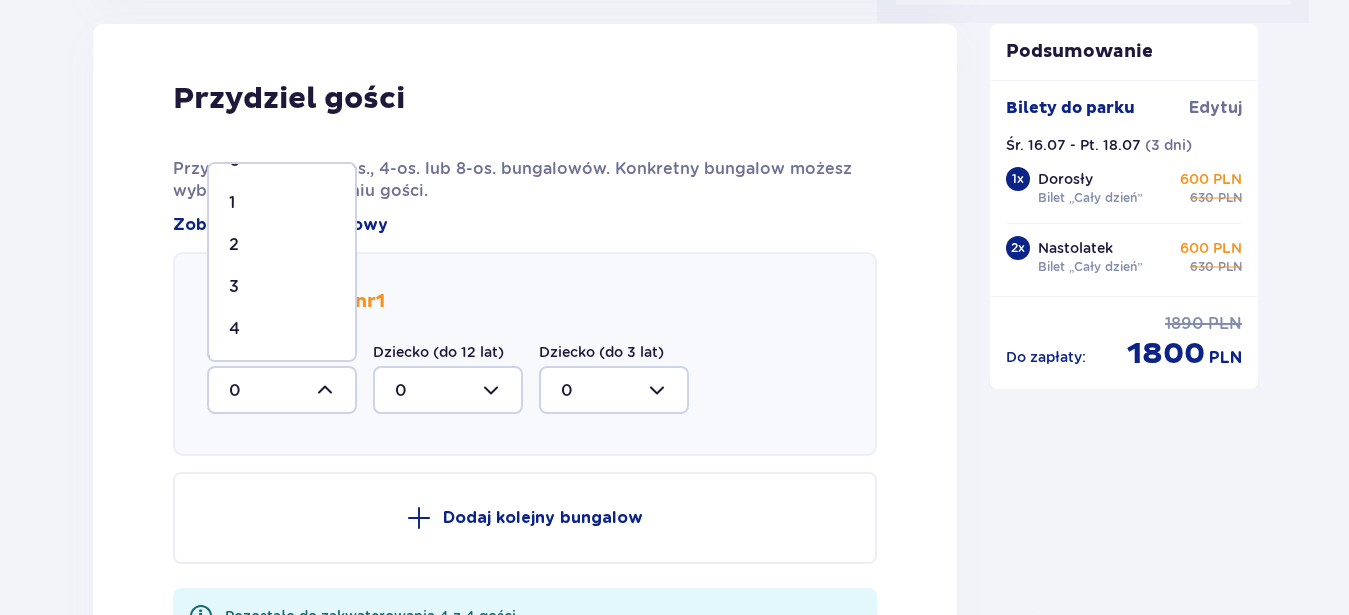 click on "4" at bounding box center (282, 329) 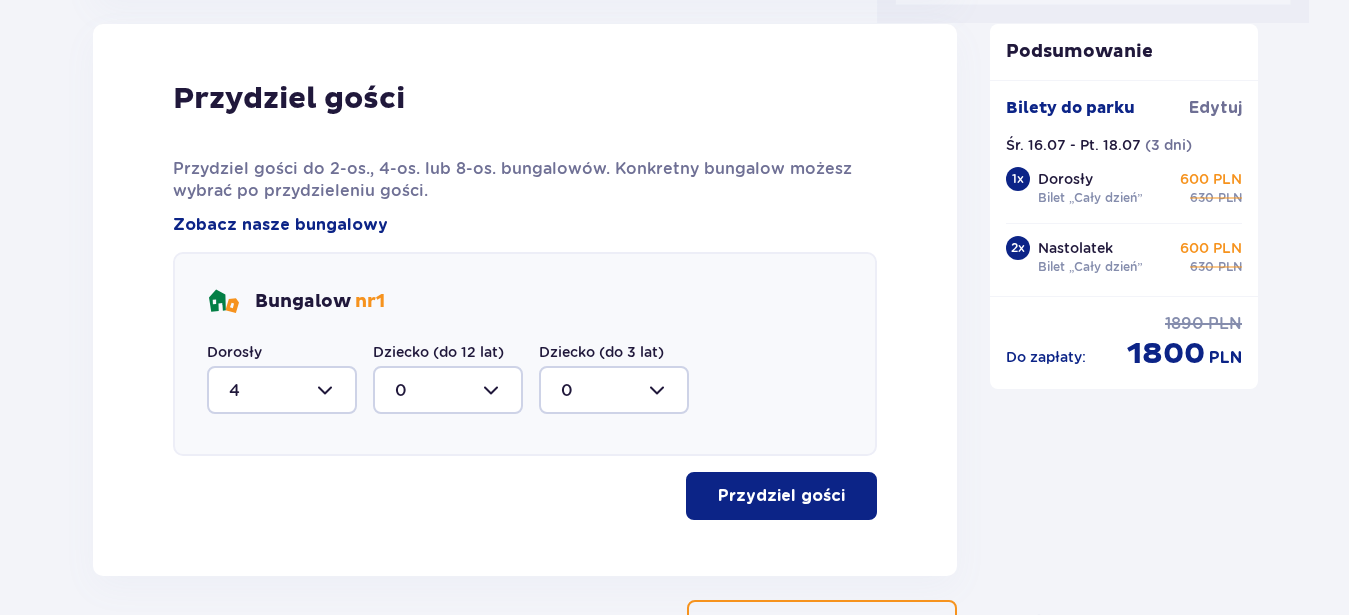 click on "Przydziel gości" at bounding box center (781, 496) 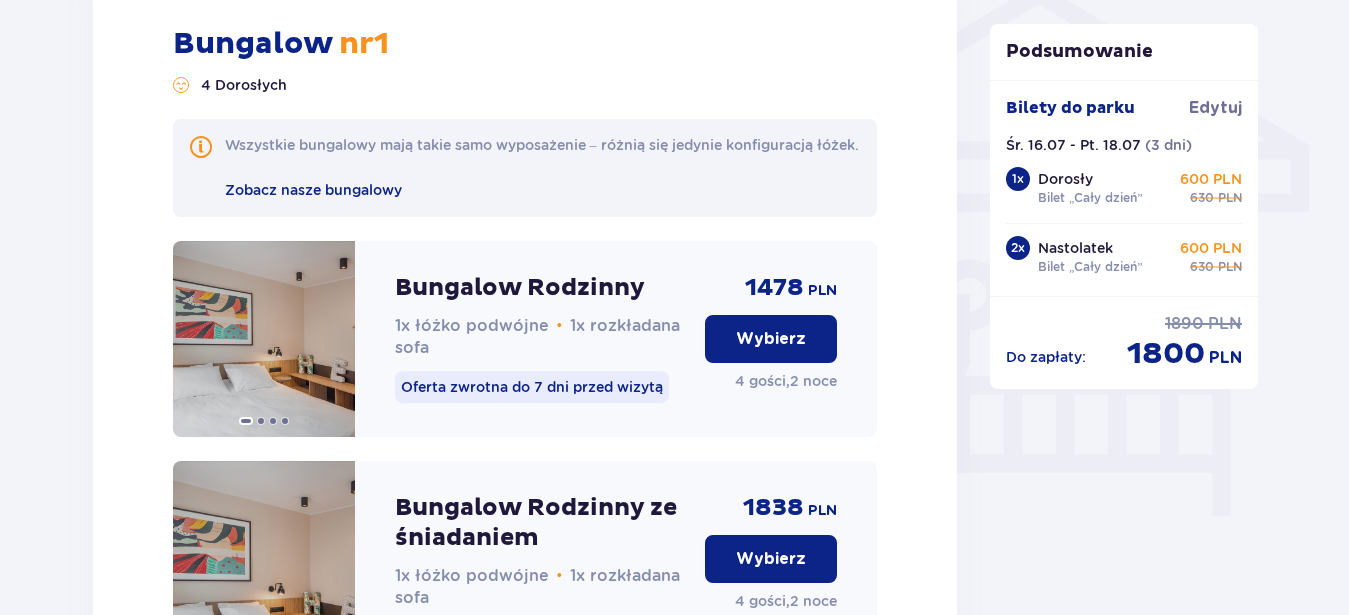 scroll, scrollTop: 1688, scrollLeft: 0, axis: vertical 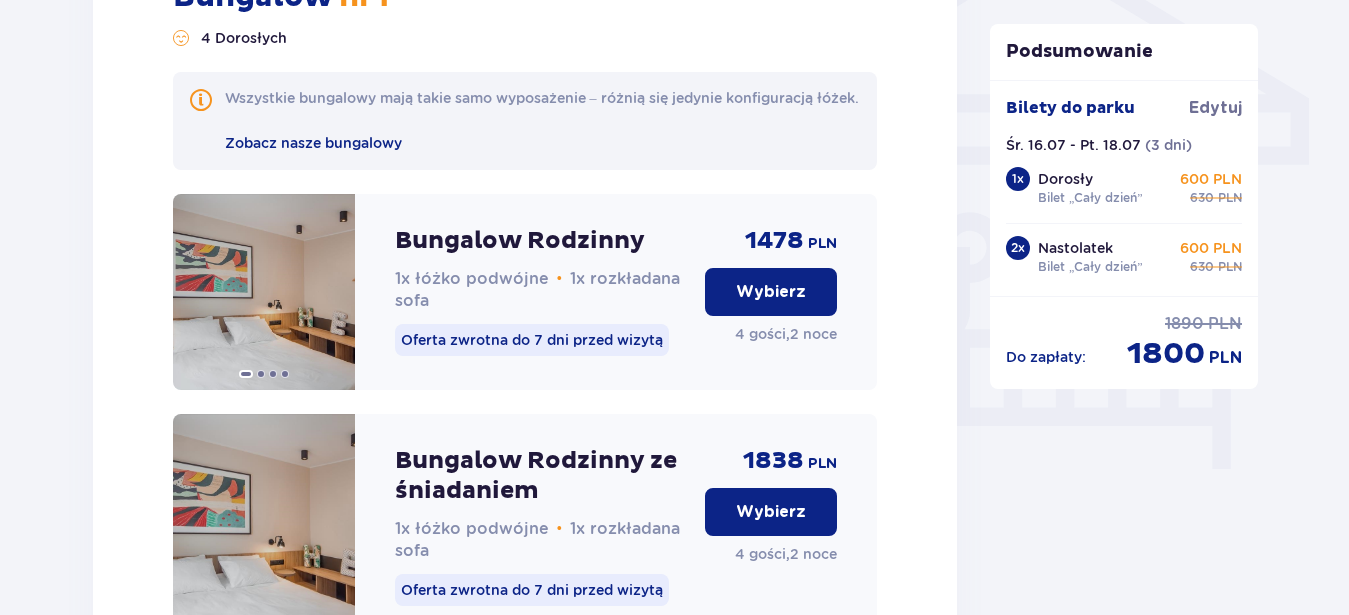 click on "Wybierz" at bounding box center (771, 292) 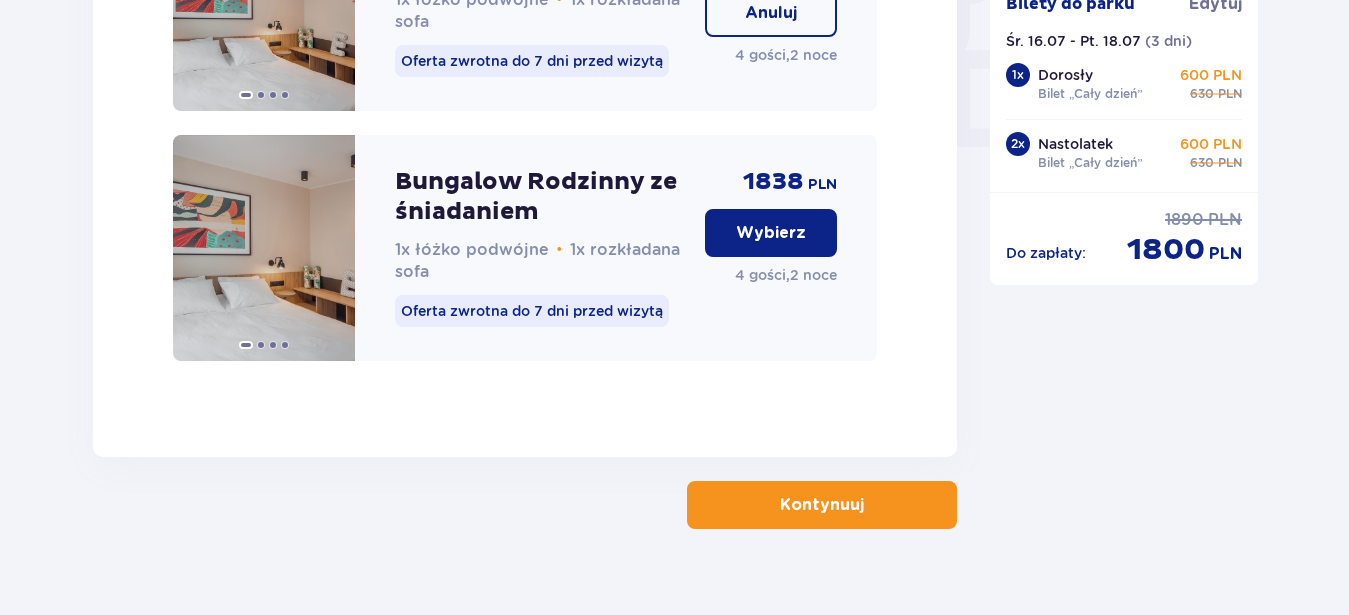 scroll, scrollTop: 2022, scrollLeft: 0, axis: vertical 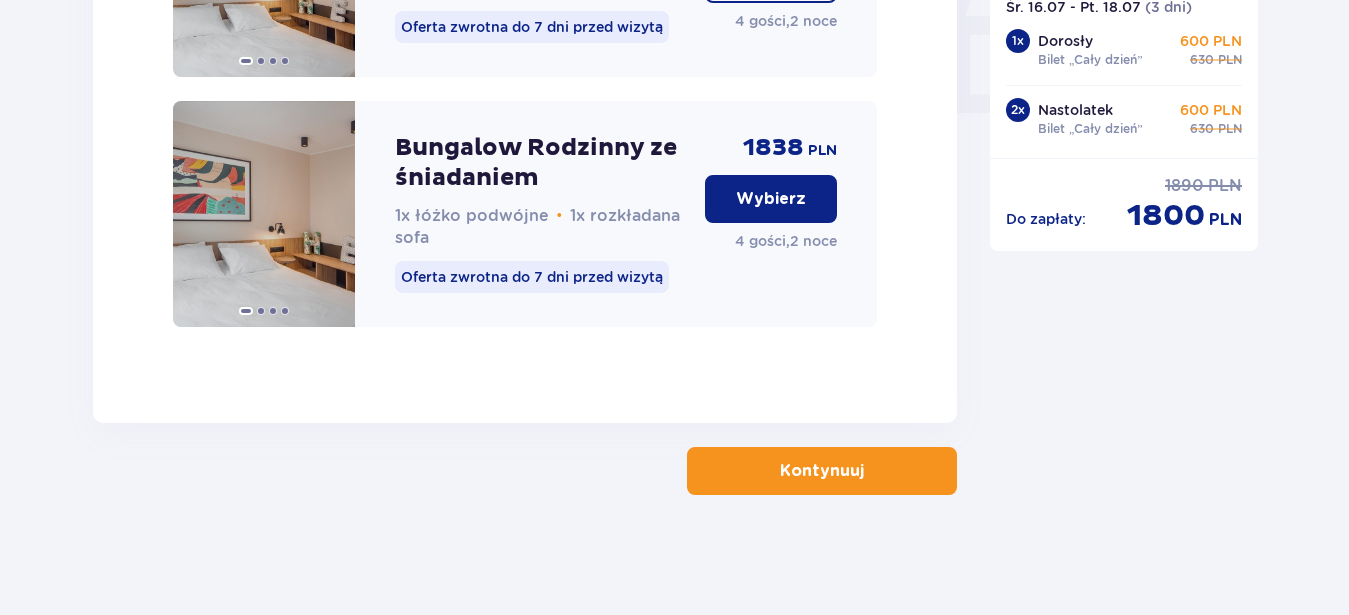 click on "Kontynuuj" at bounding box center (822, 471) 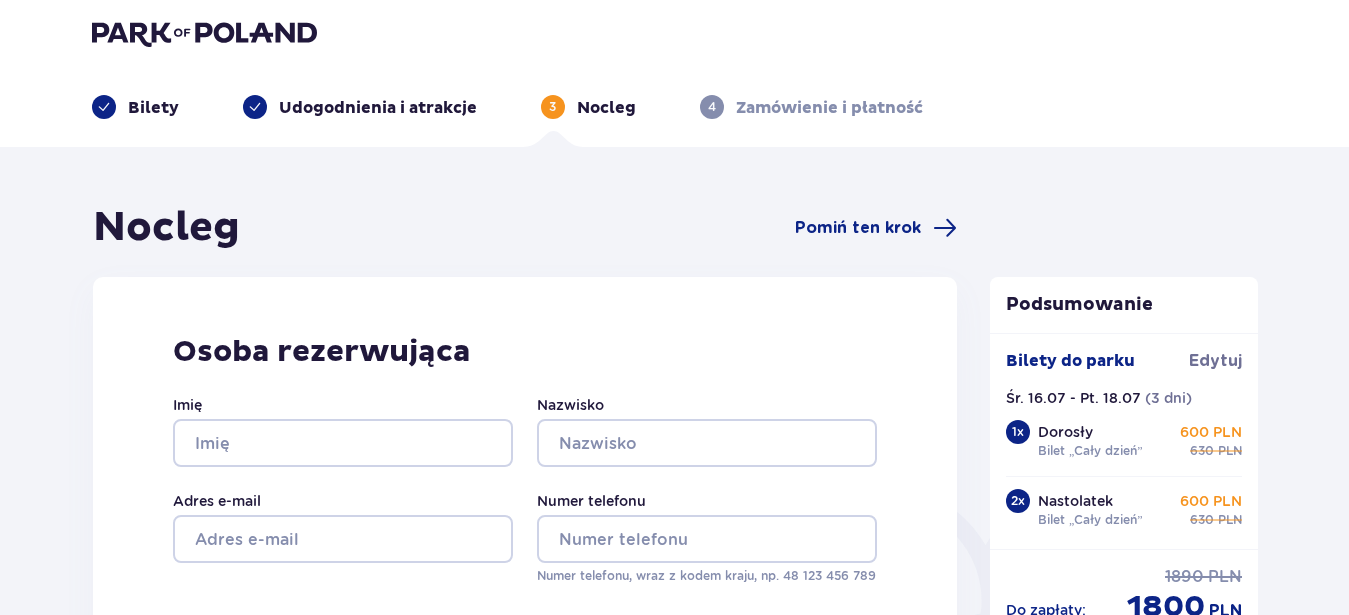 scroll, scrollTop: 0, scrollLeft: 0, axis: both 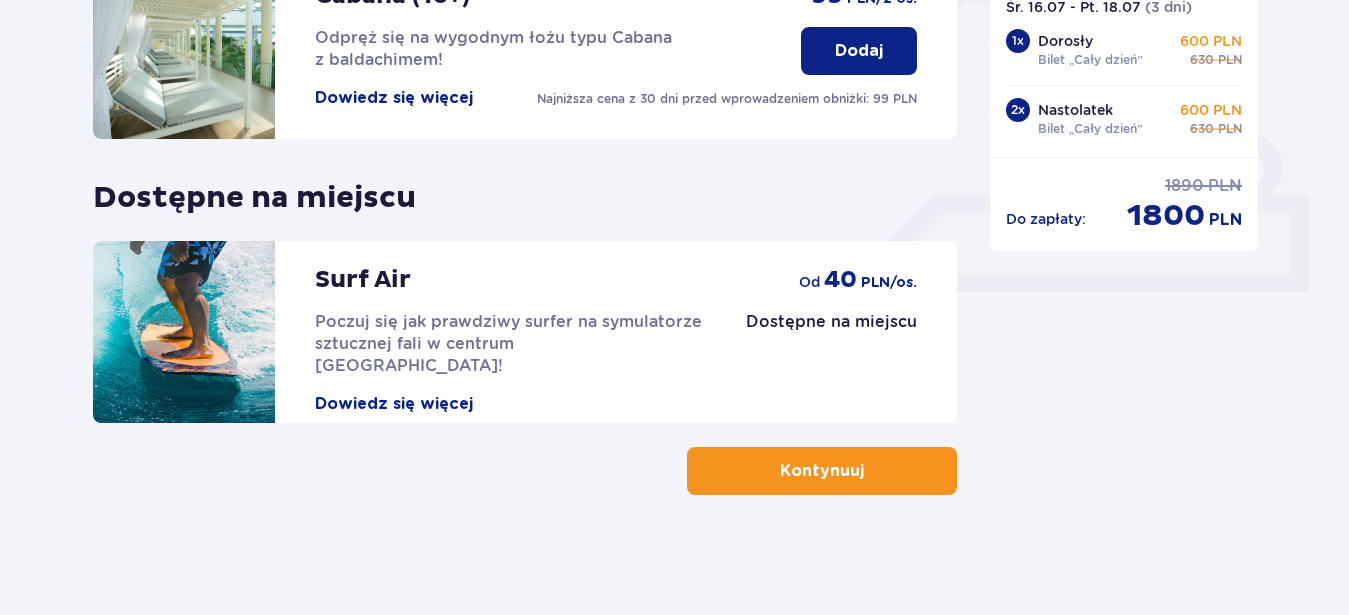 click on "Kontynuuj" at bounding box center [822, 471] 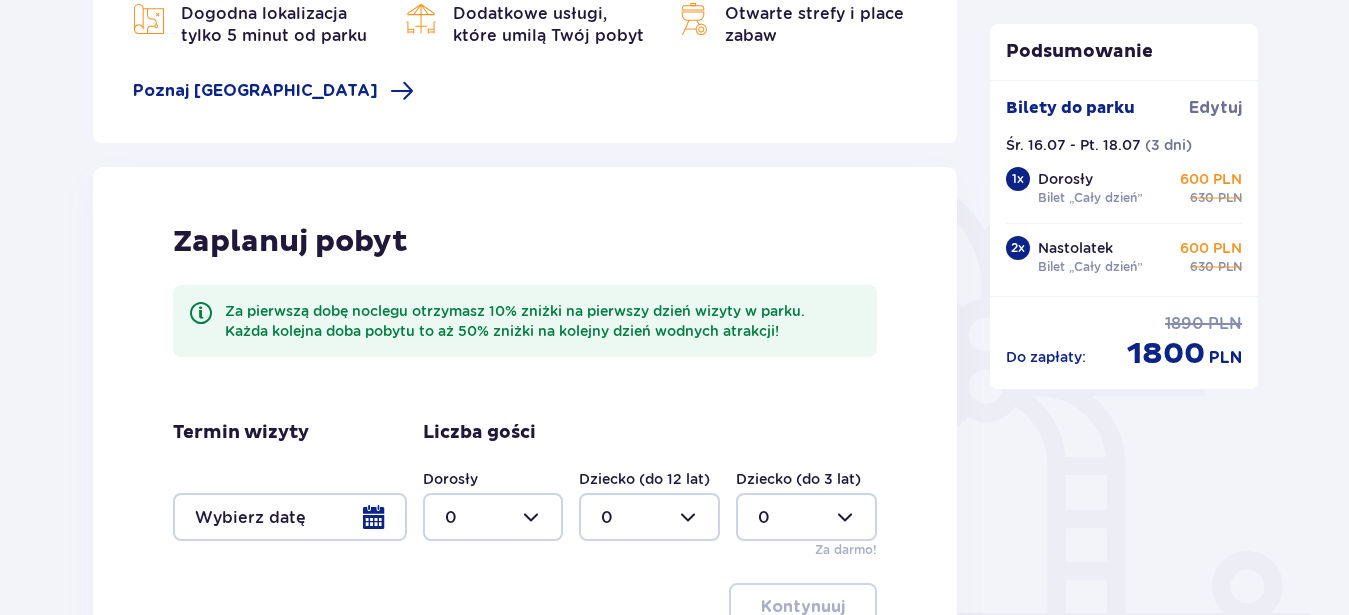 scroll, scrollTop: 281, scrollLeft: 0, axis: vertical 